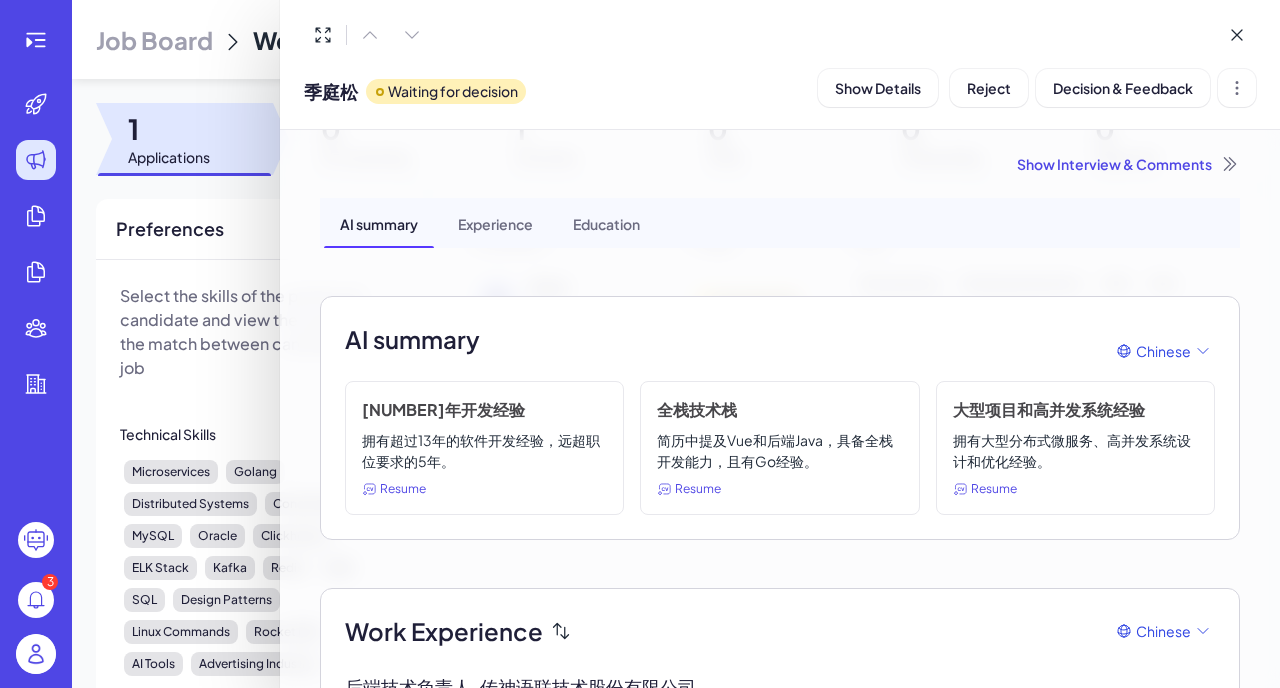 scroll, scrollTop: 0, scrollLeft: 0, axis: both 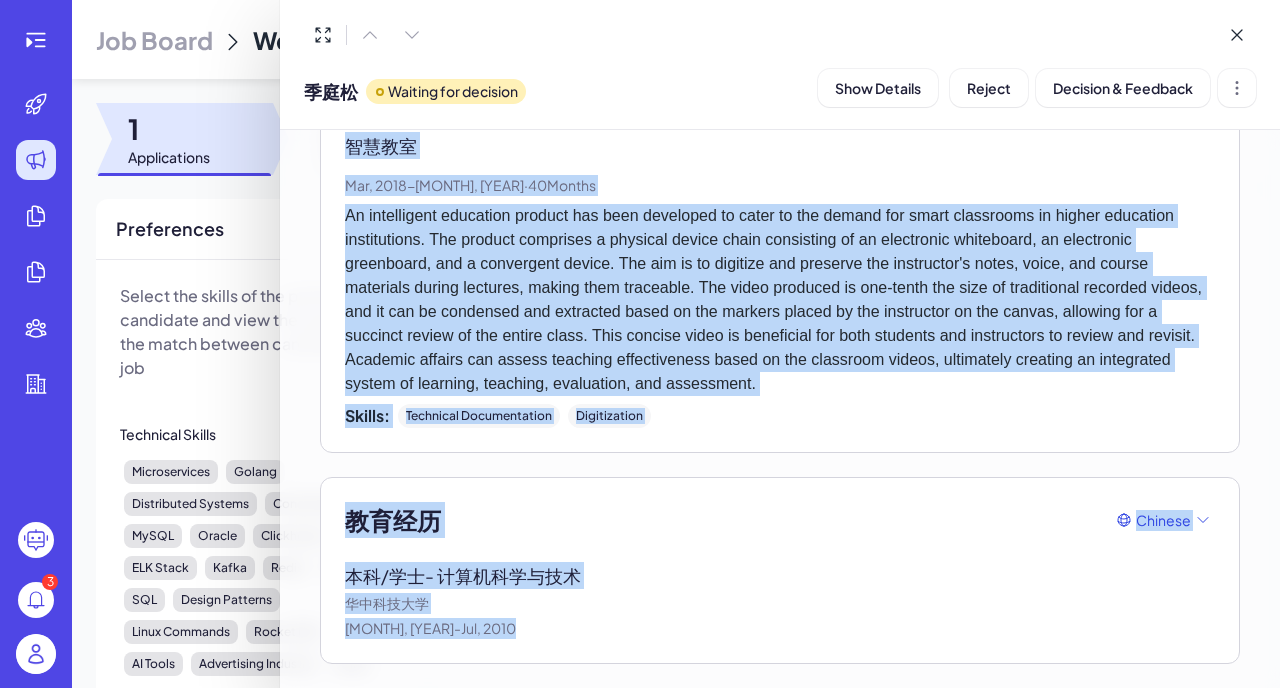 click on "An intelligent education product has been developed to cater to the demand for smart classrooms in higher education institutions. The product comprises a physical device chain consisting of an electronic whiteboard, an electronic greenboard, and a convergent device. The aim is to digitize and preserve the instructor's notes, voice, and course materials during lectures, making them traceable. The video produced is one-tenth the size of traditional recorded videos, and it can be condensed and extracted based on the markers placed by the instructor on the canvas, allowing for a succinct review of the entire class. This concise video is beneficial for both students and instructors to review and revisit. Academic affairs can assess teaching effectiveness based on the classroom videos, ultimately creating an integrated system of learning, teaching, evaluation, and assessment." at bounding box center (780, 300) 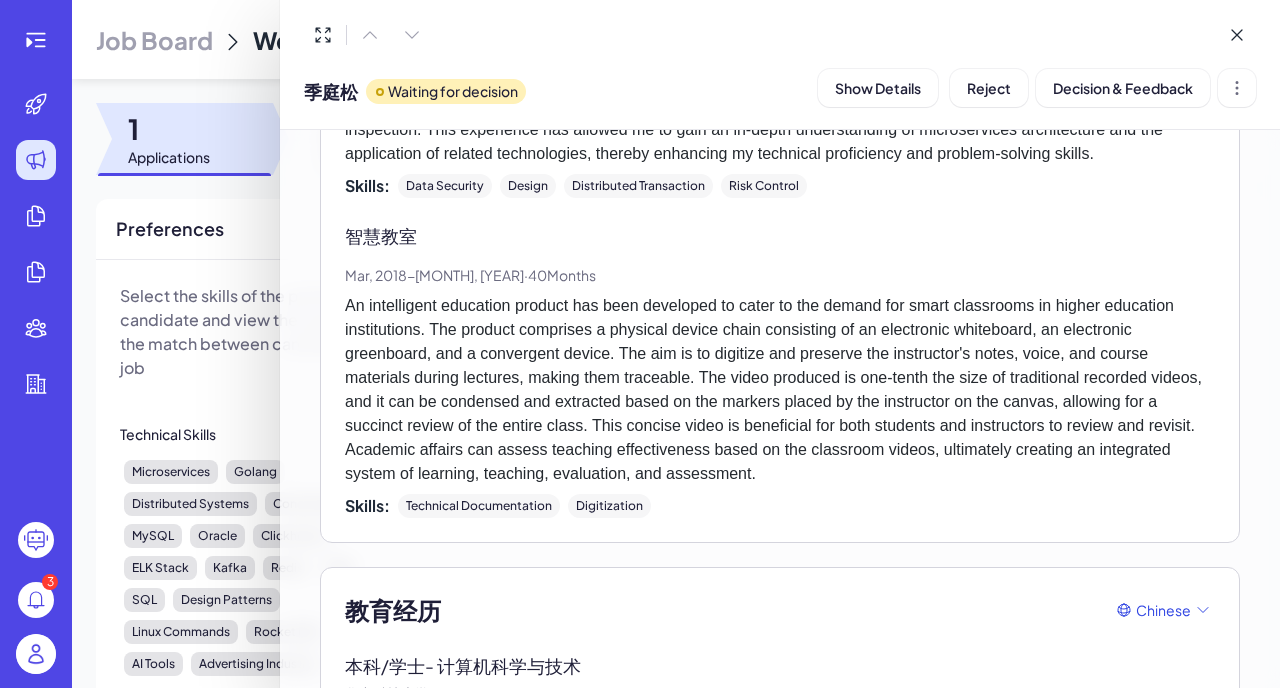 scroll, scrollTop: 3538, scrollLeft: 0, axis: vertical 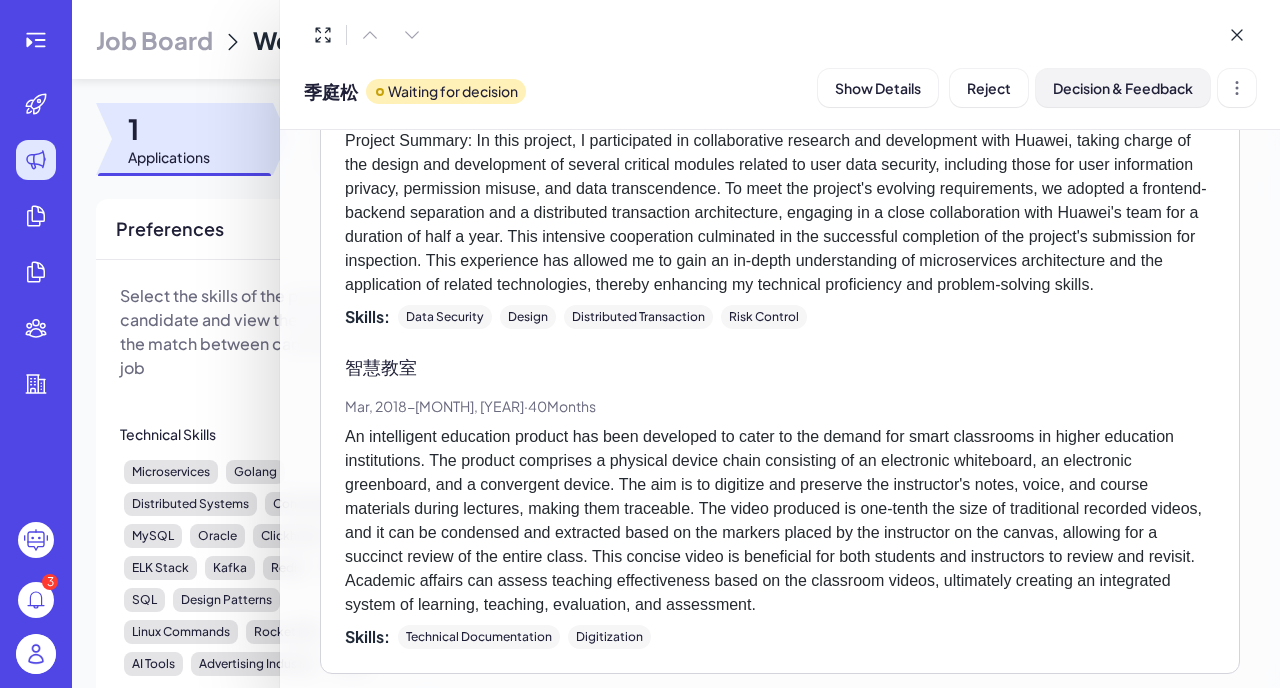 click on "Decision & Feedback" at bounding box center [1123, 88] 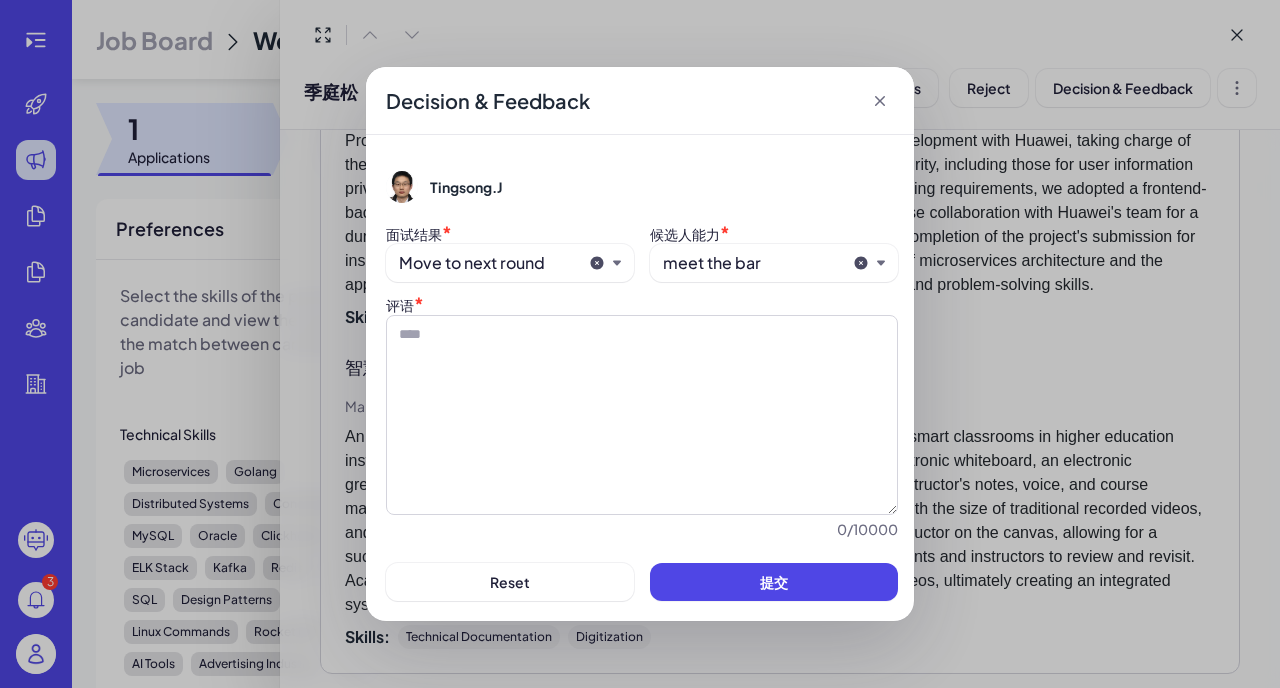 click on "Move to next round" at bounding box center [510, 263] 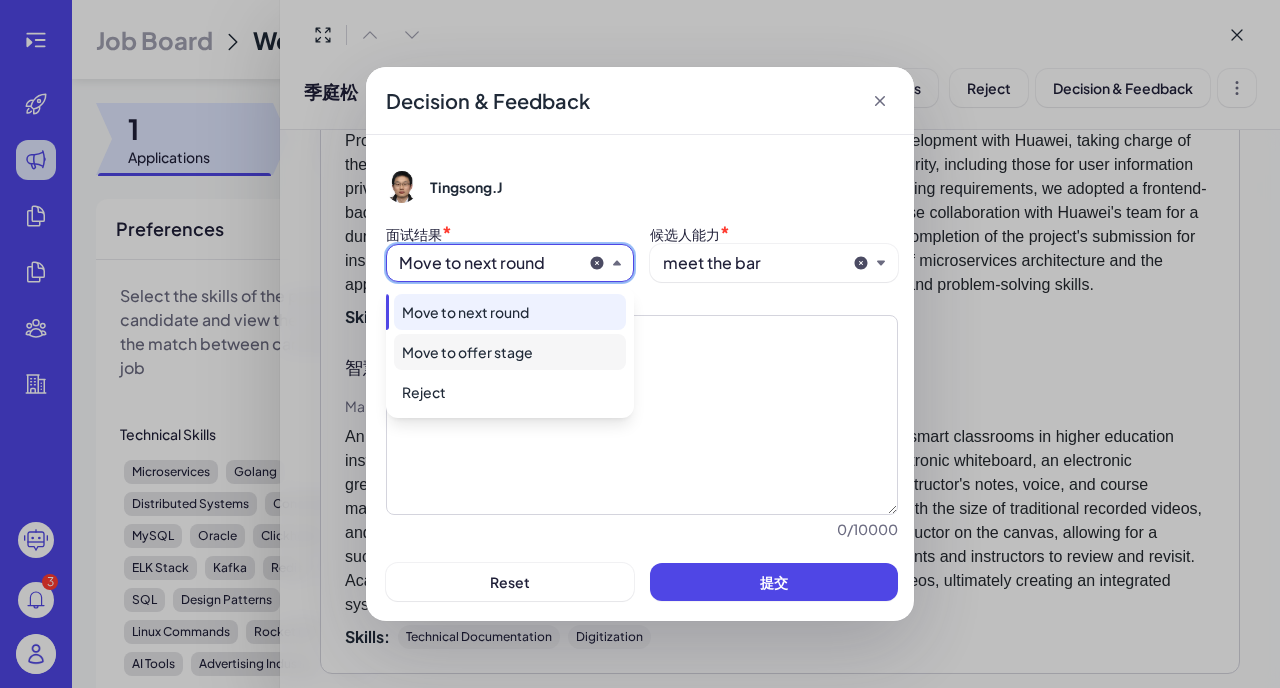 click on "Move to offer stage" at bounding box center (510, 352) 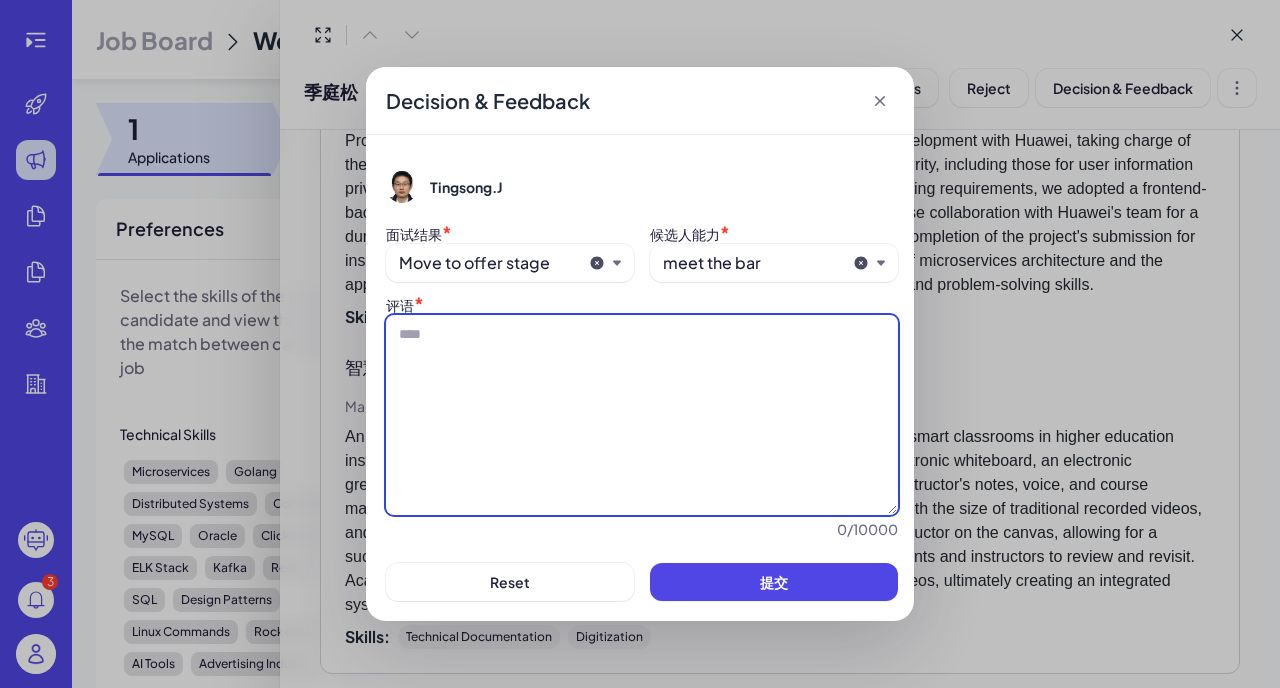 click at bounding box center (642, 415) 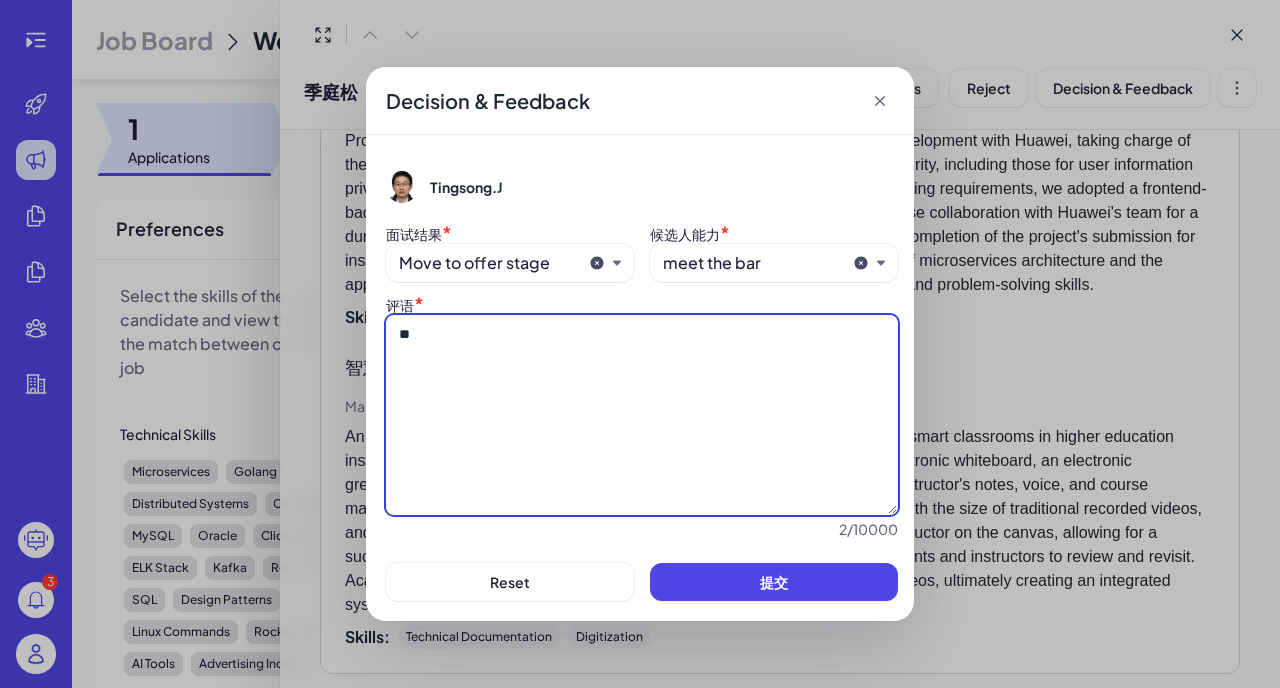 type on "*" 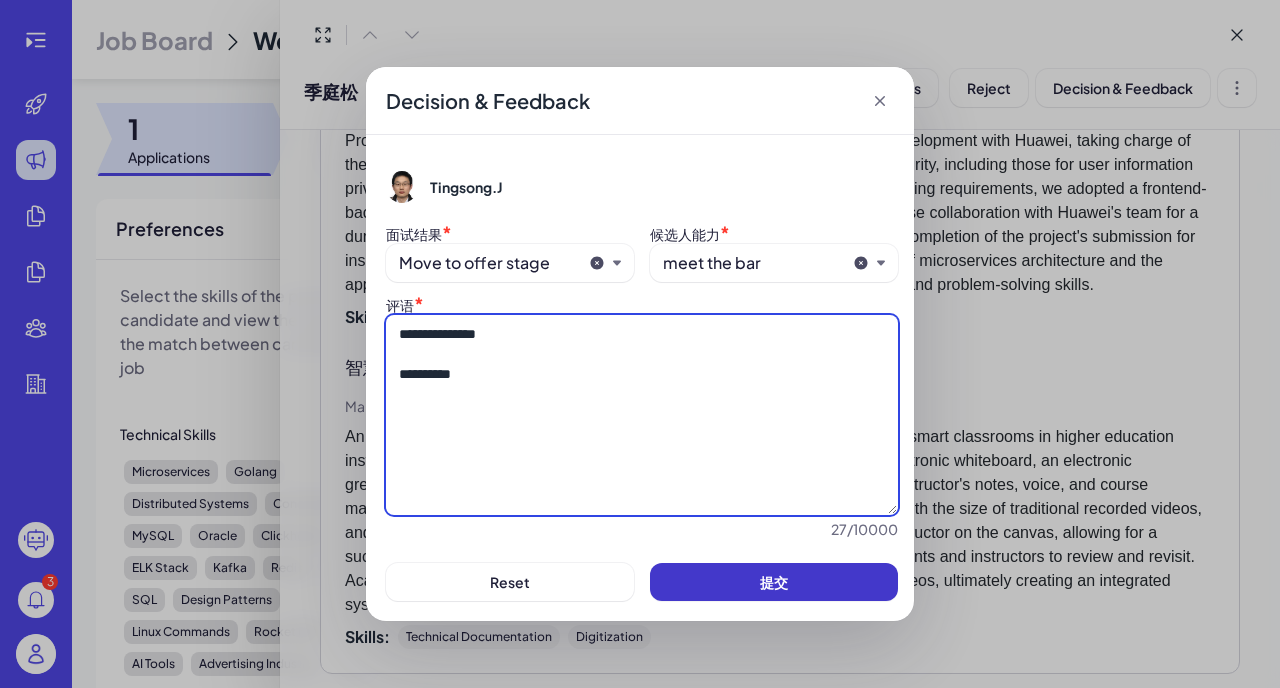 type on "**********" 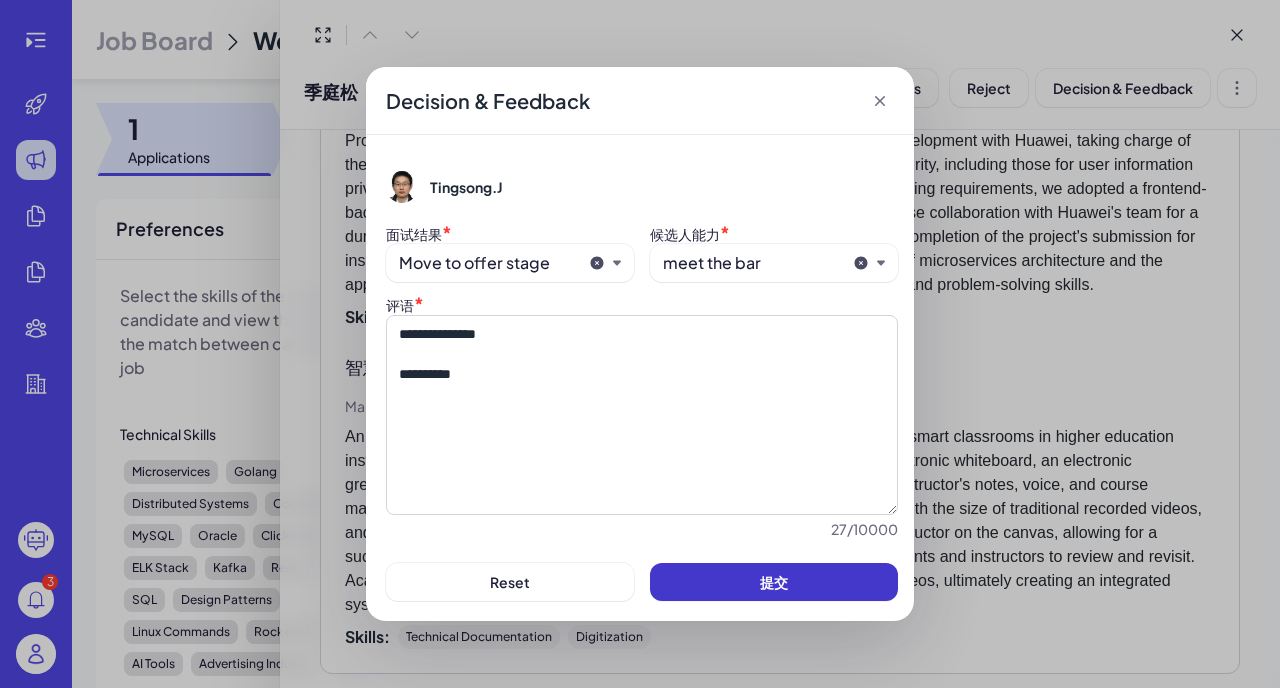 click on "提交" at bounding box center [774, 582] 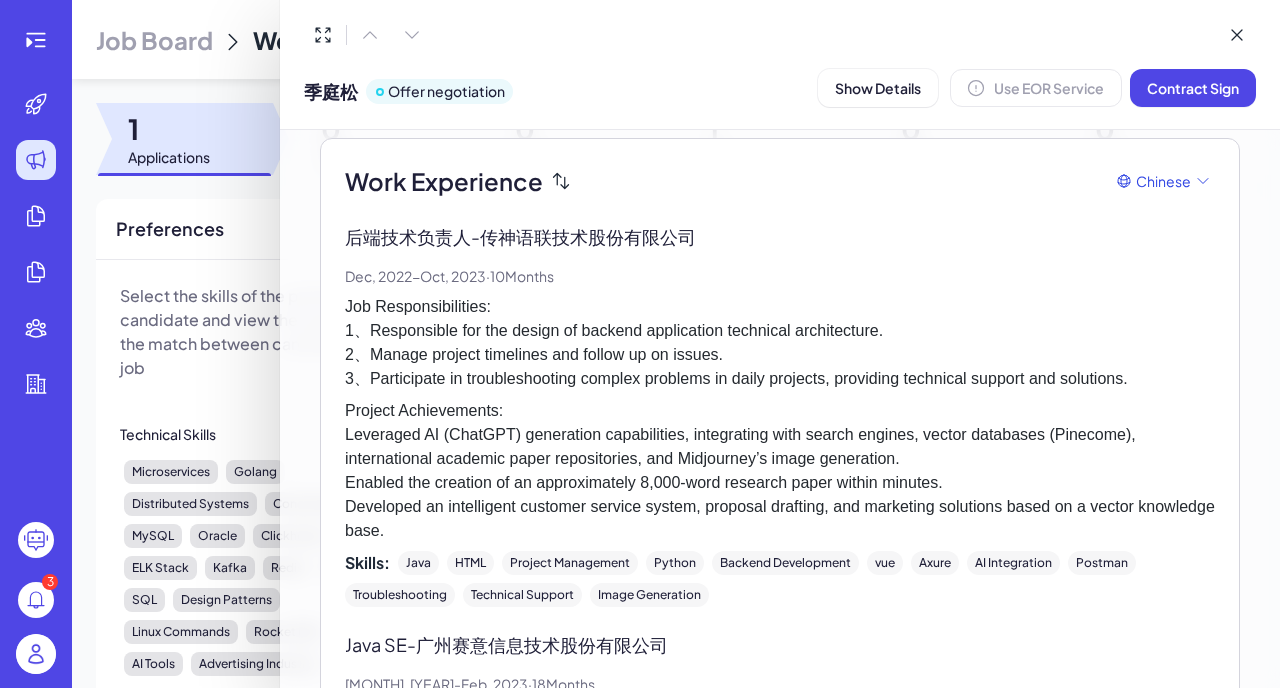 scroll, scrollTop: 0, scrollLeft: 0, axis: both 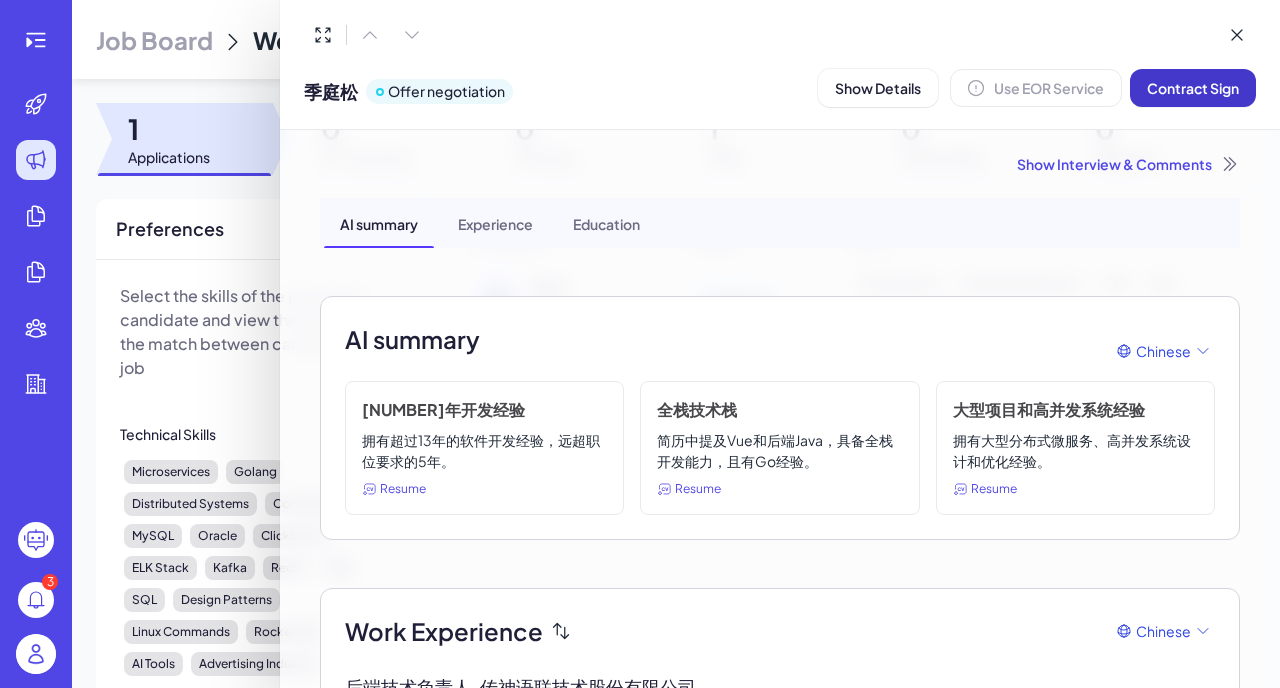 click on "Contract Sign" at bounding box center (1193, 88) 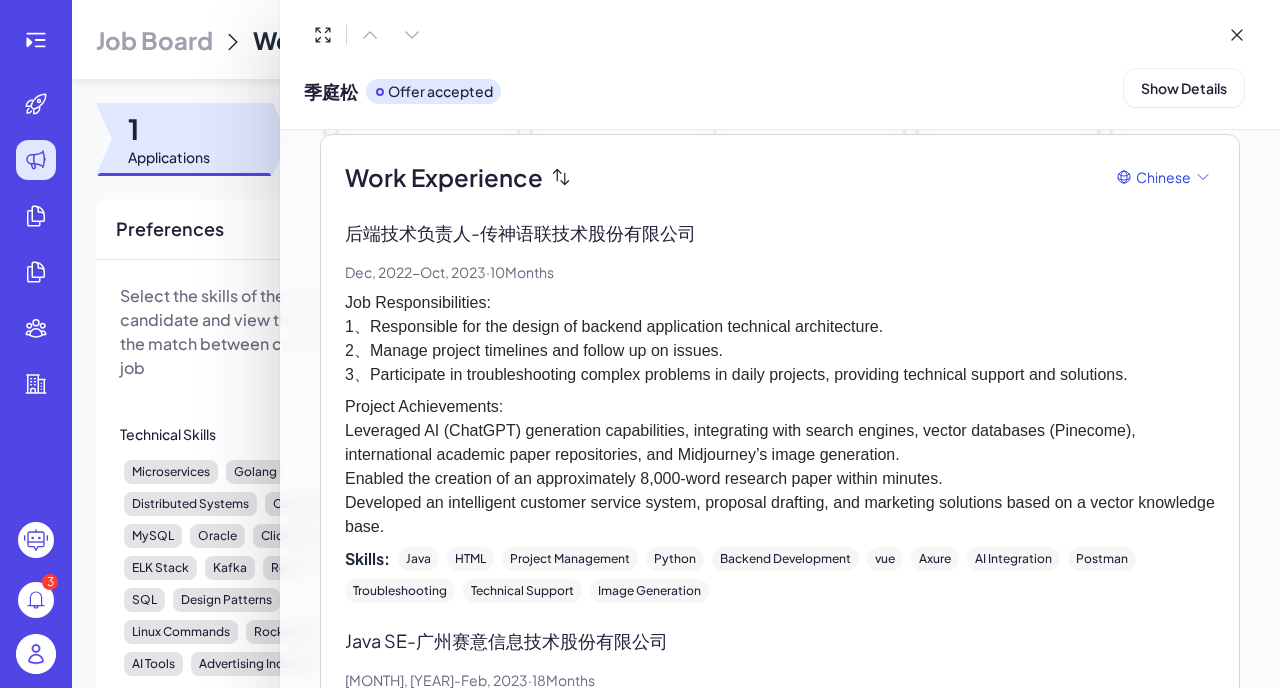 scroll, scrollTop: 0, scrollLeft: 0, axis: both 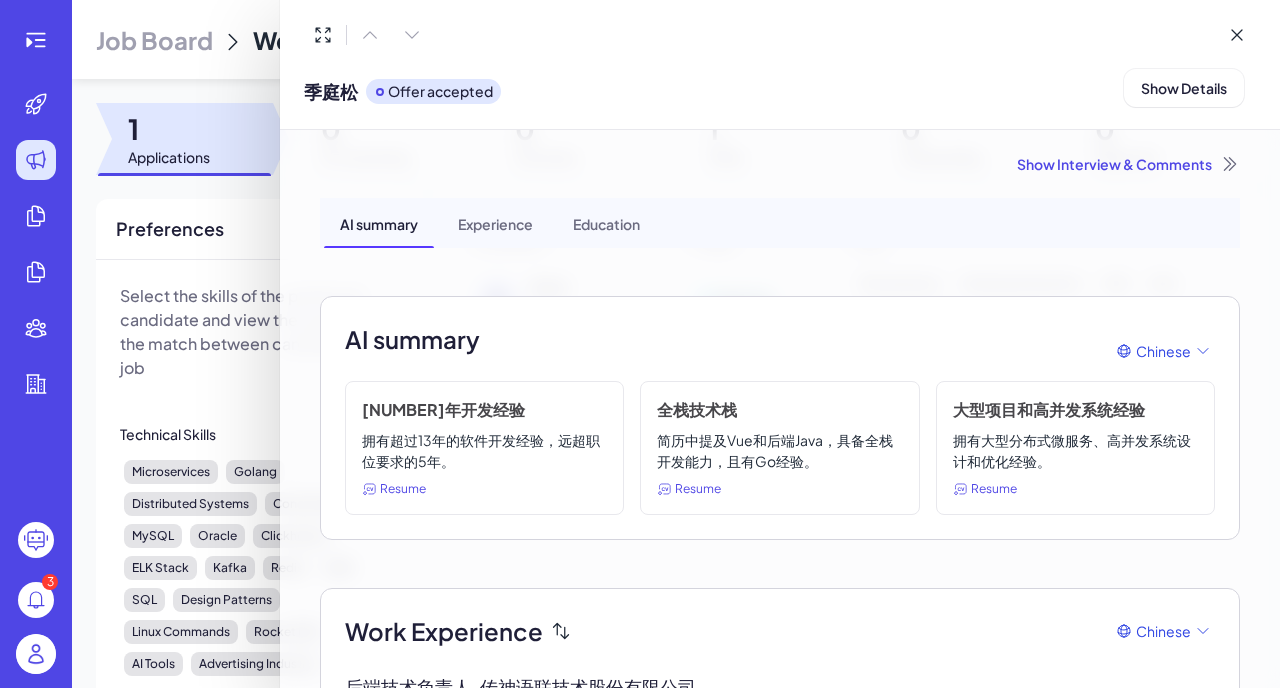 click on "Offer accepted" at bounding box center (440, 91) 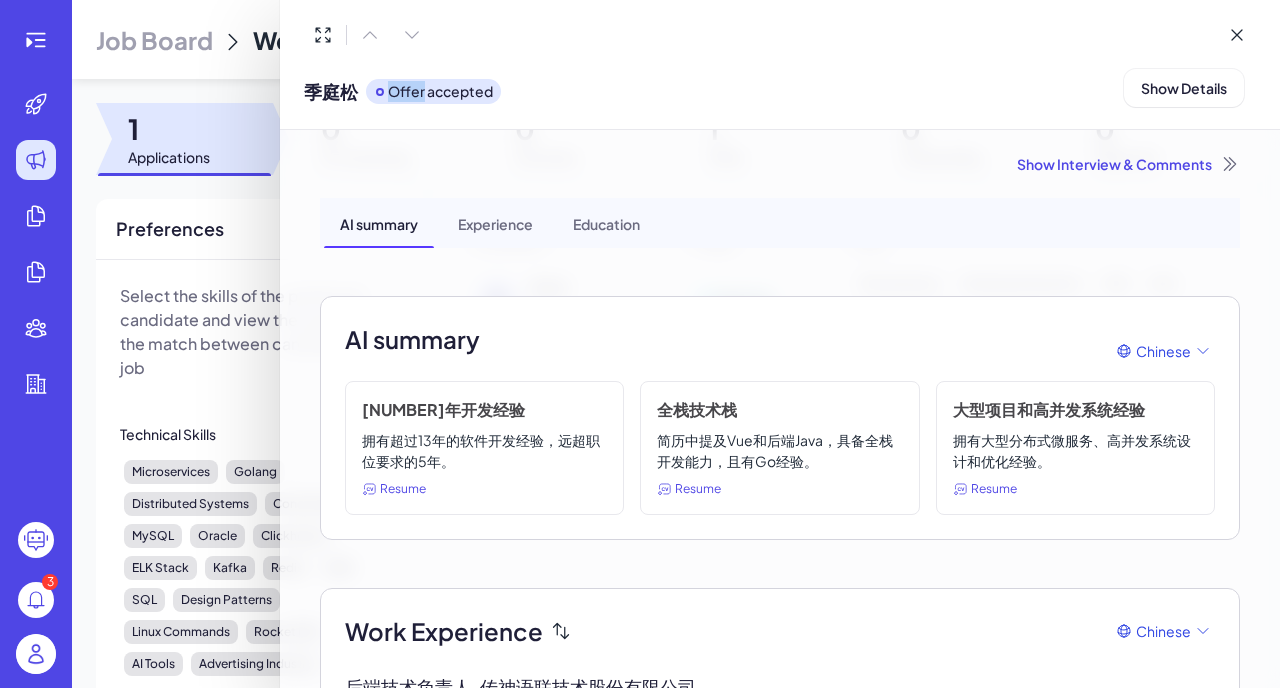 click on "Offer accepted" at bounding box center [440, 91] 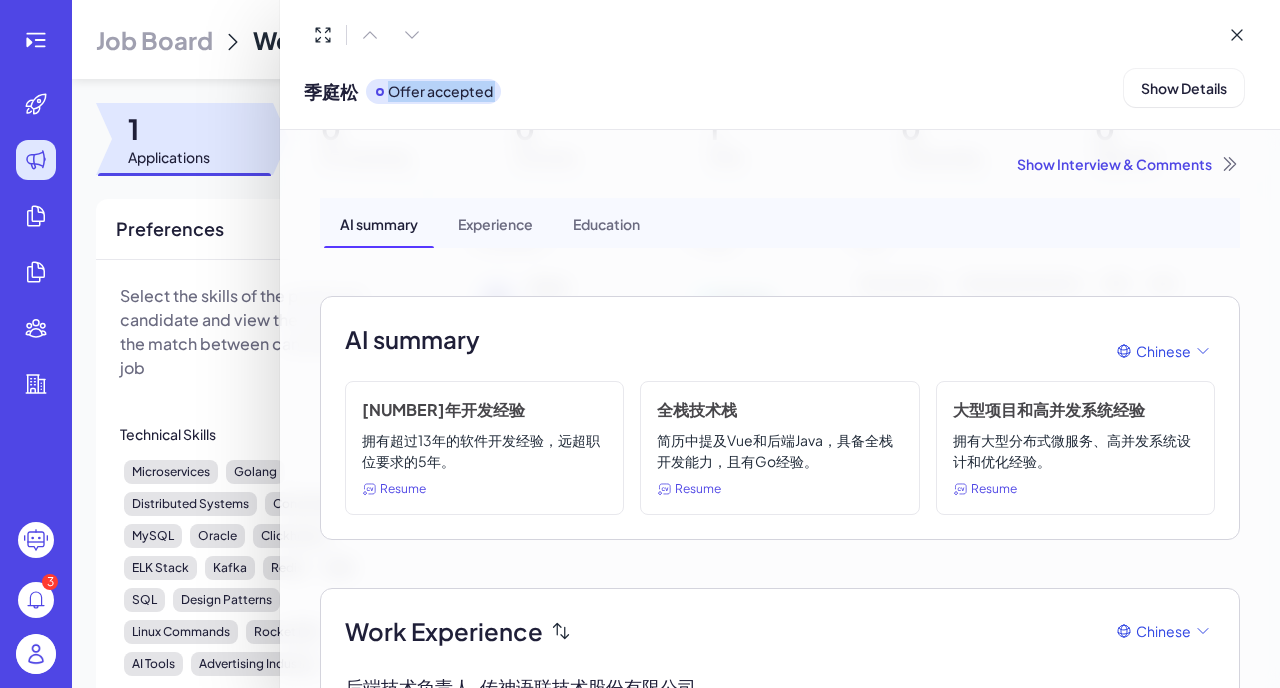 click on "Offer accepted" at bounding box center (440, 91) 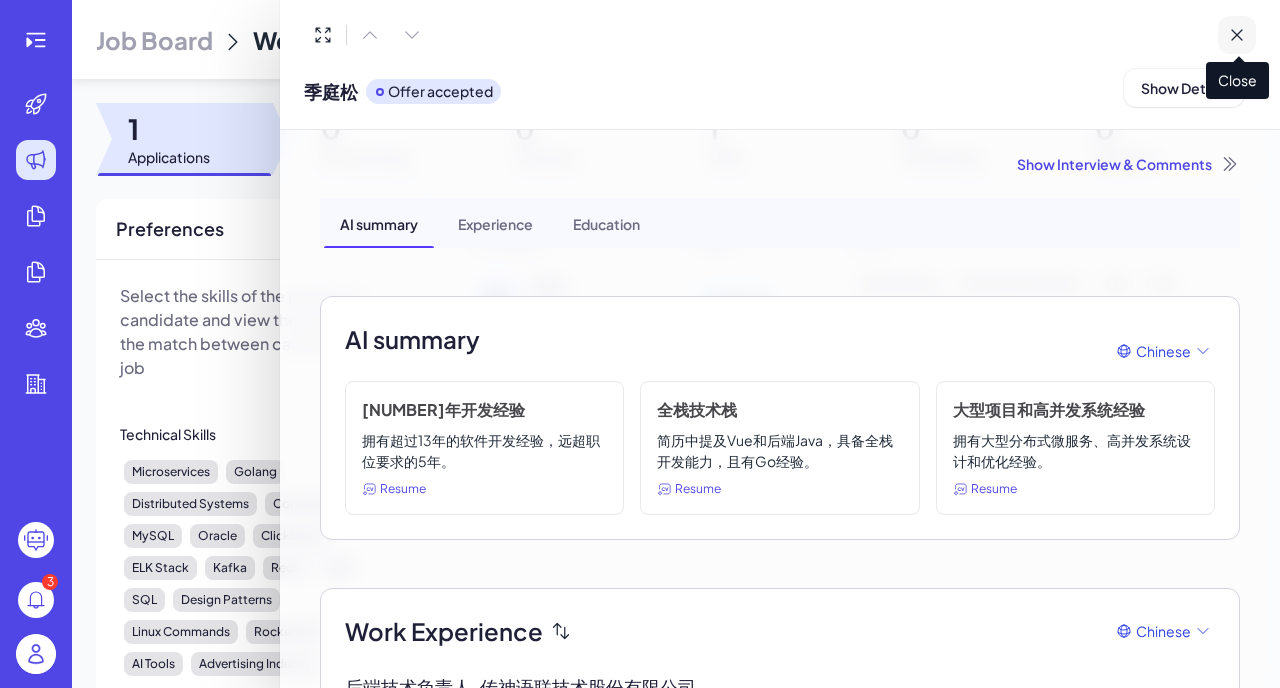 click 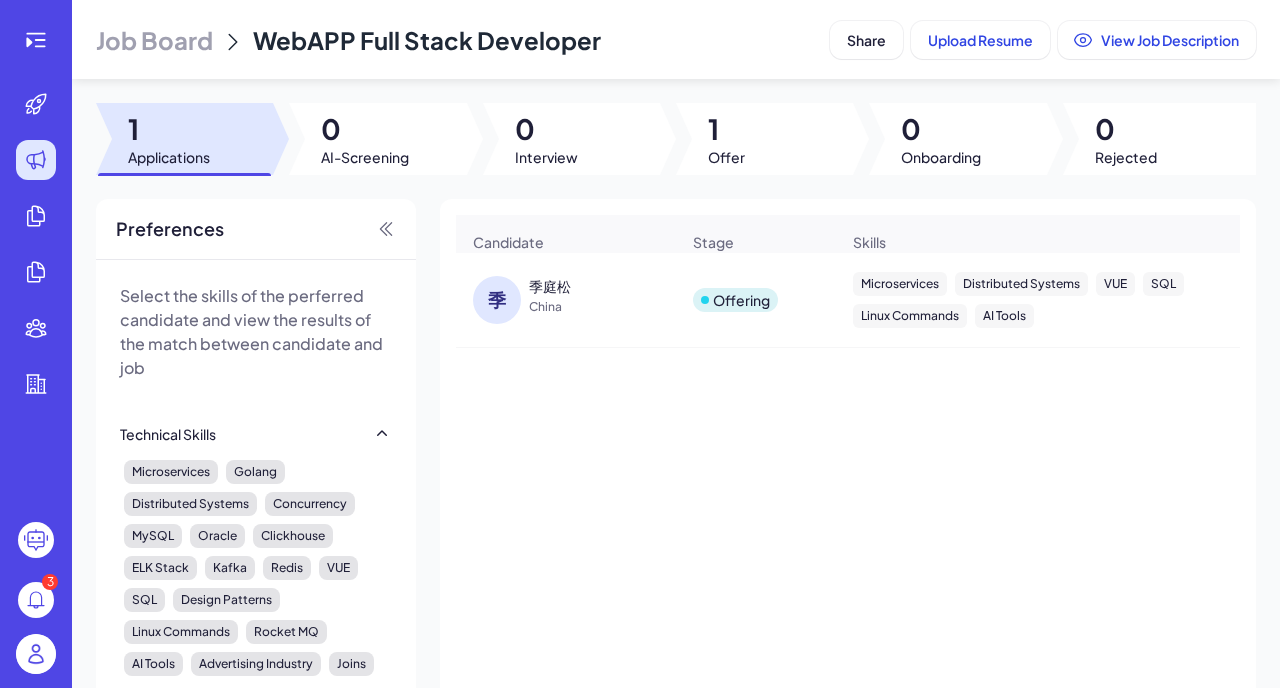 click on "China" at bounding box center (604, 307) 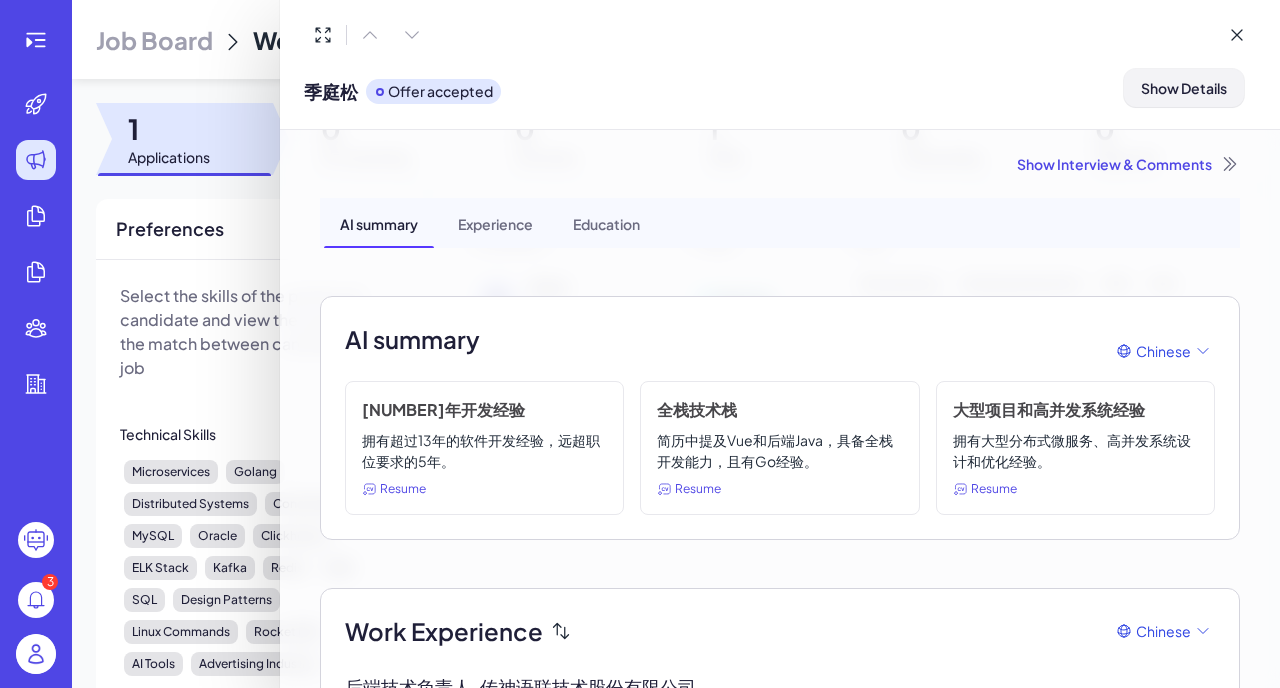 click on "Show Details" at bounding box center [1184, 88] 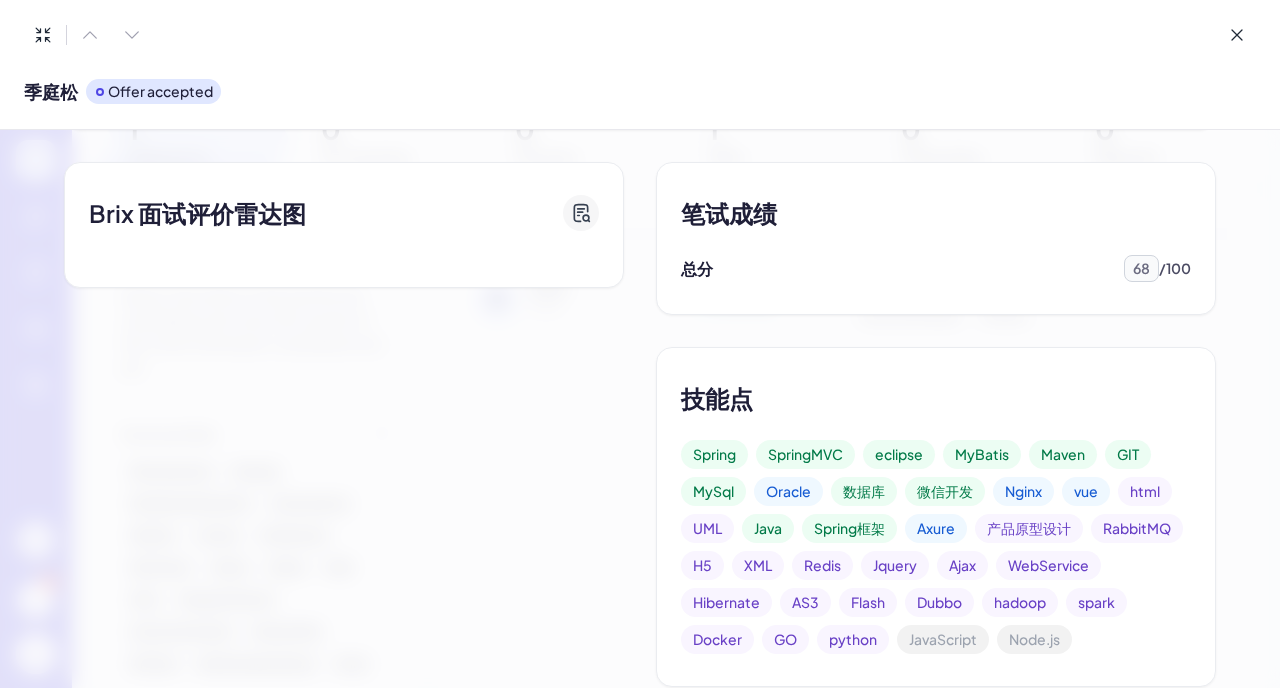 scroll, scrollTop: 444, scrollLeft: 0, axis: vertical 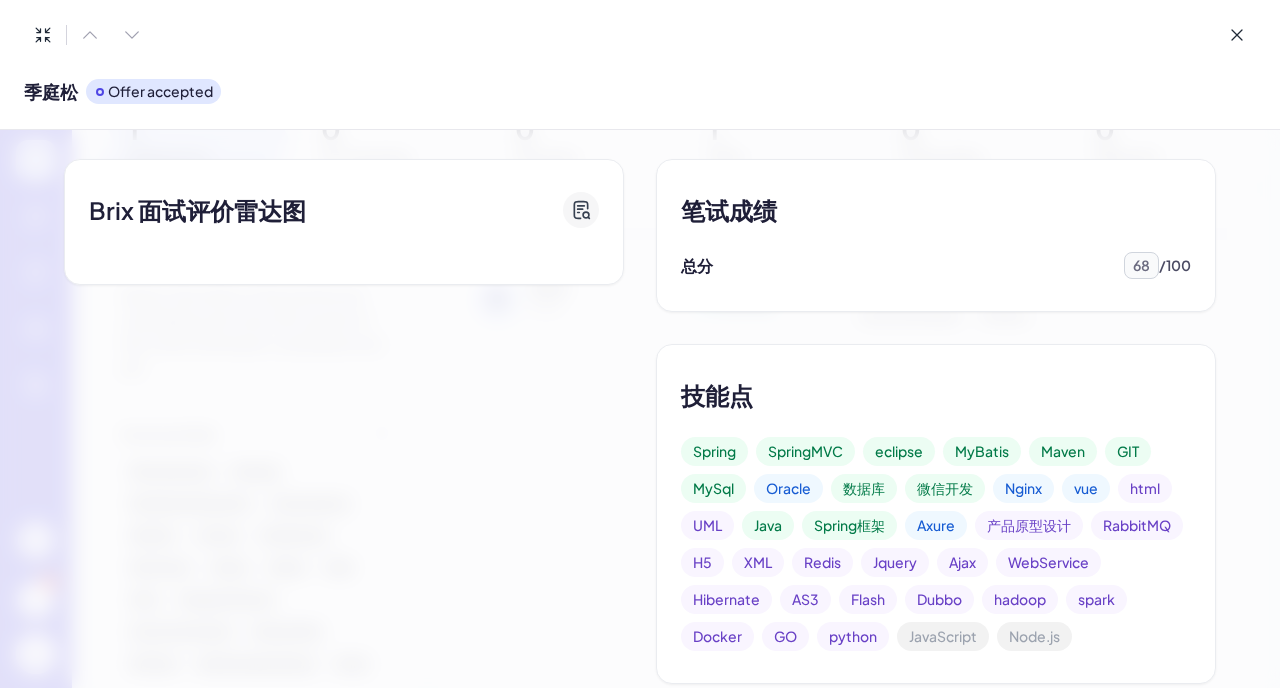 click on "68" at bounding box center (1141, 265) 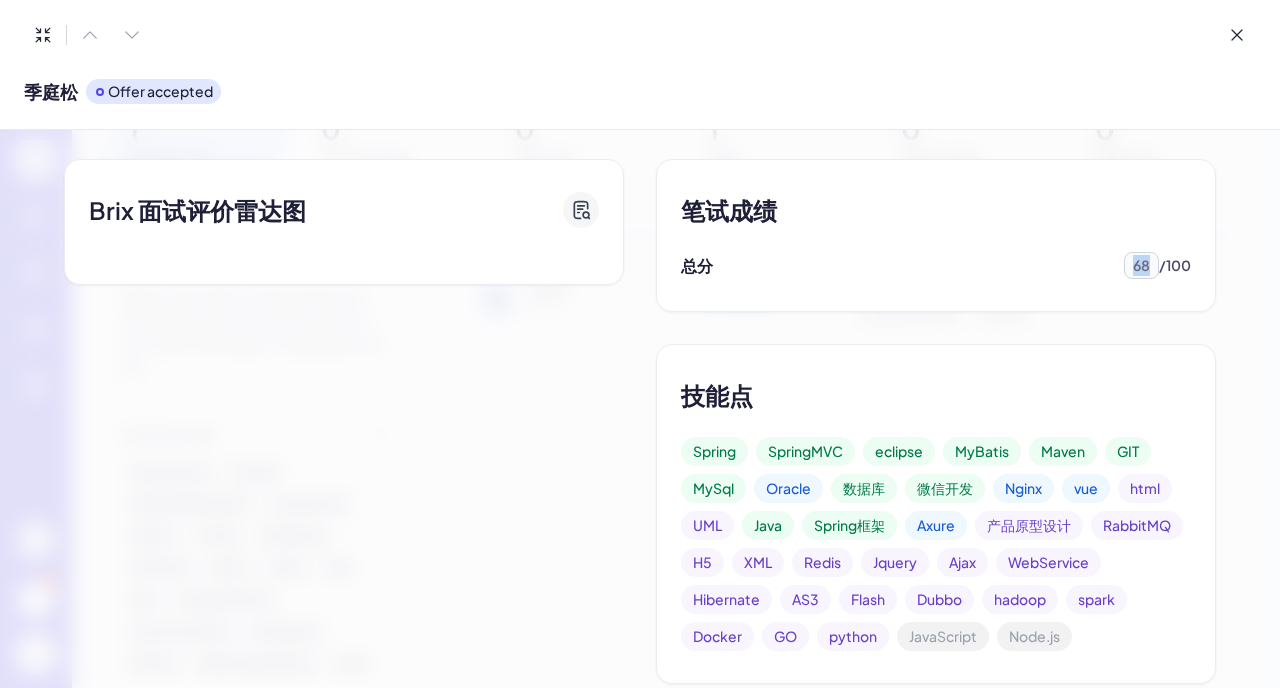 click on "68" at bounding box center [1141, 265] 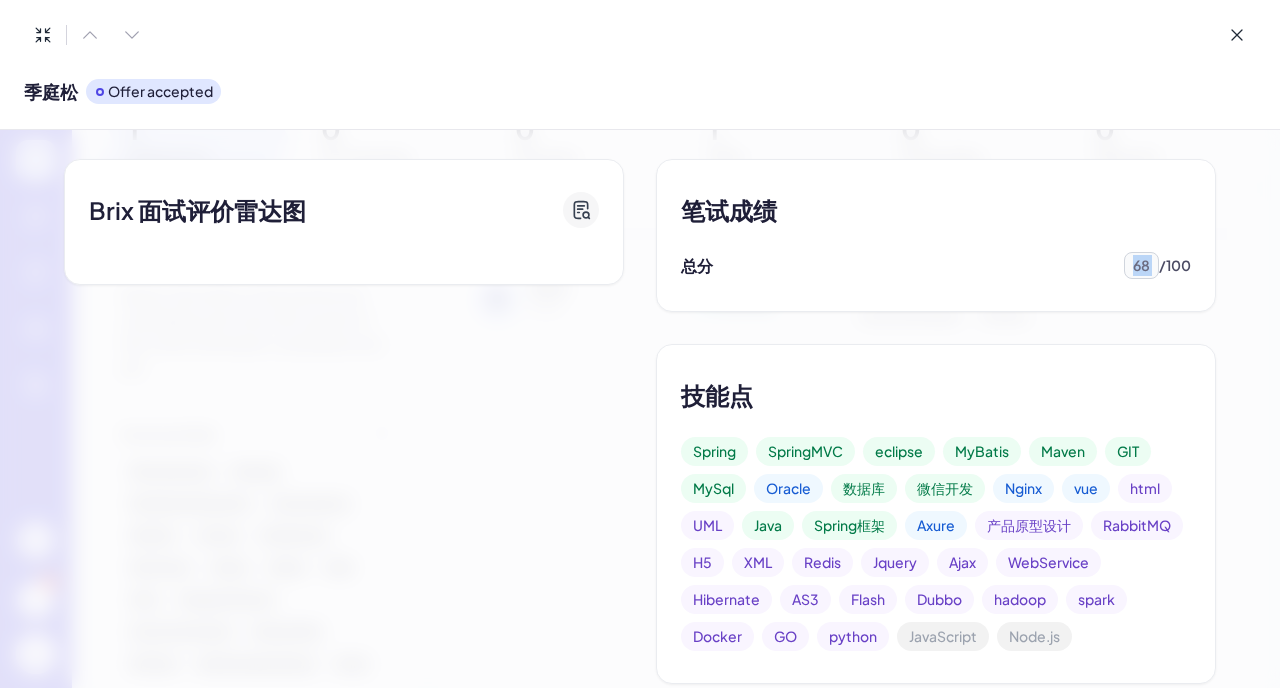 click on "技能点 Spring SpringMVC eclipse MyBatis Maven GIT MySql Oracle 数据库 微信开发 Nginx vue html UML Java Spring框架 Axure 产品原型设计 RabbitMQ H5 XML Redis Jquery Ajax WebService Hibernate AS3 Flash Dubbo hadoop spark Docker GO python JavaScript Node.js" at bounding box center [936, 514] 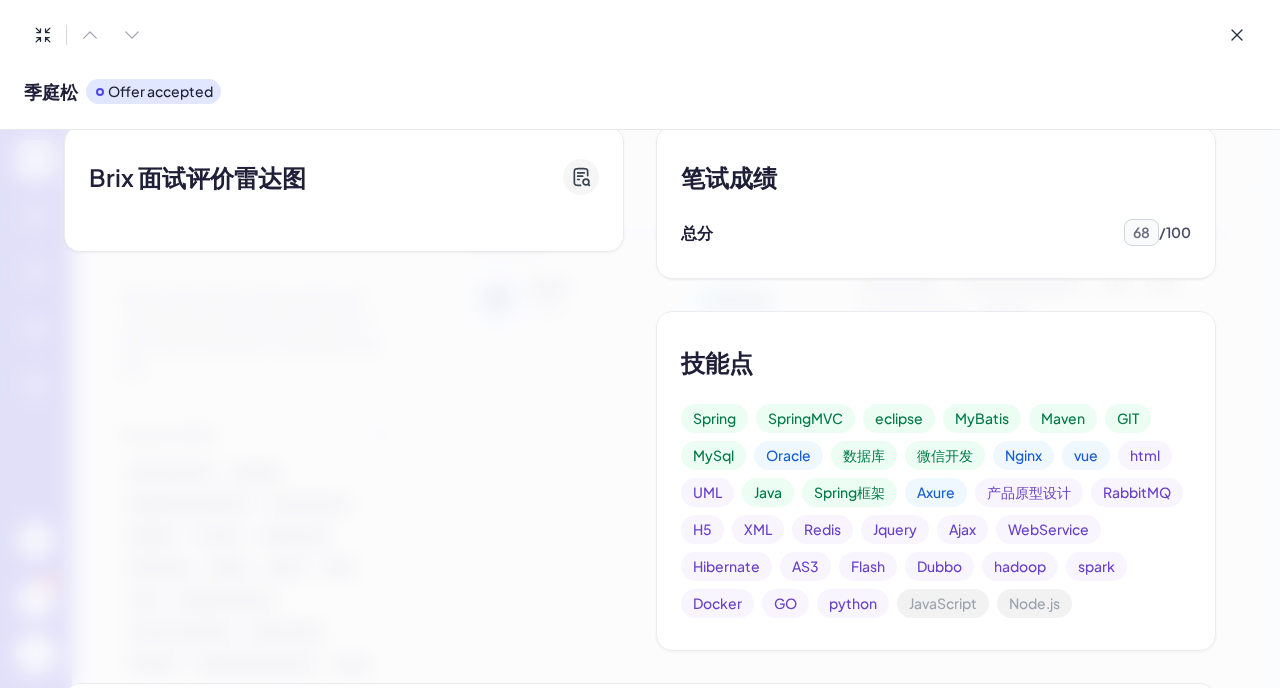 scroll, scrollTop: 467, scrollLeft: 0, axis: vertical 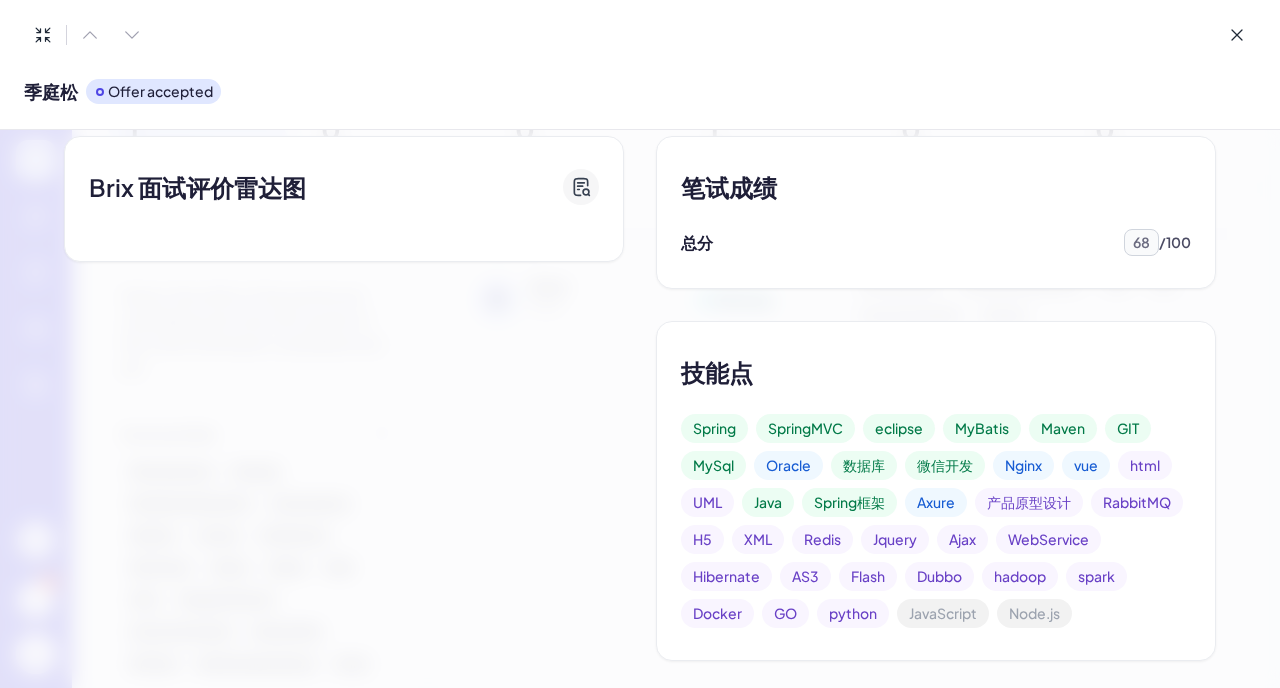 click on "笔试成绩 总分 [SCORE]  / [TOTAL]" at bounding box center [936, 212] 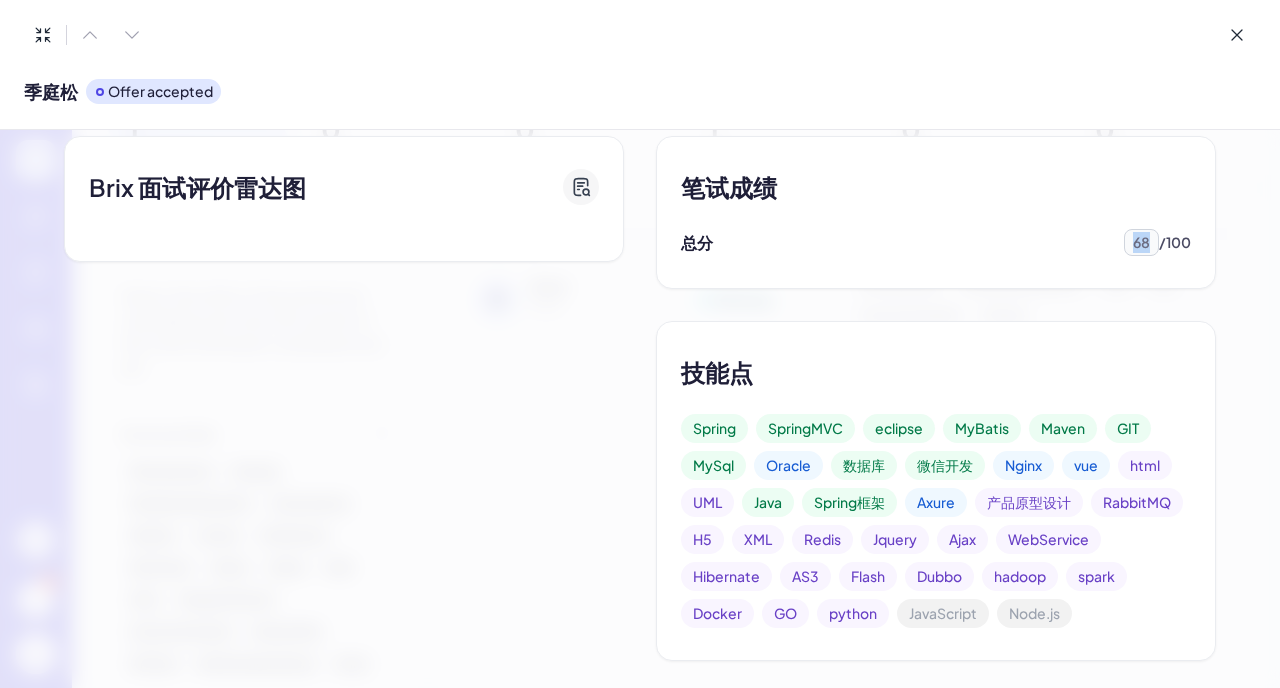 click on "笔试成绩 总分 [SCORE]  / [TOTAL]" at bounding box center (936, 212) 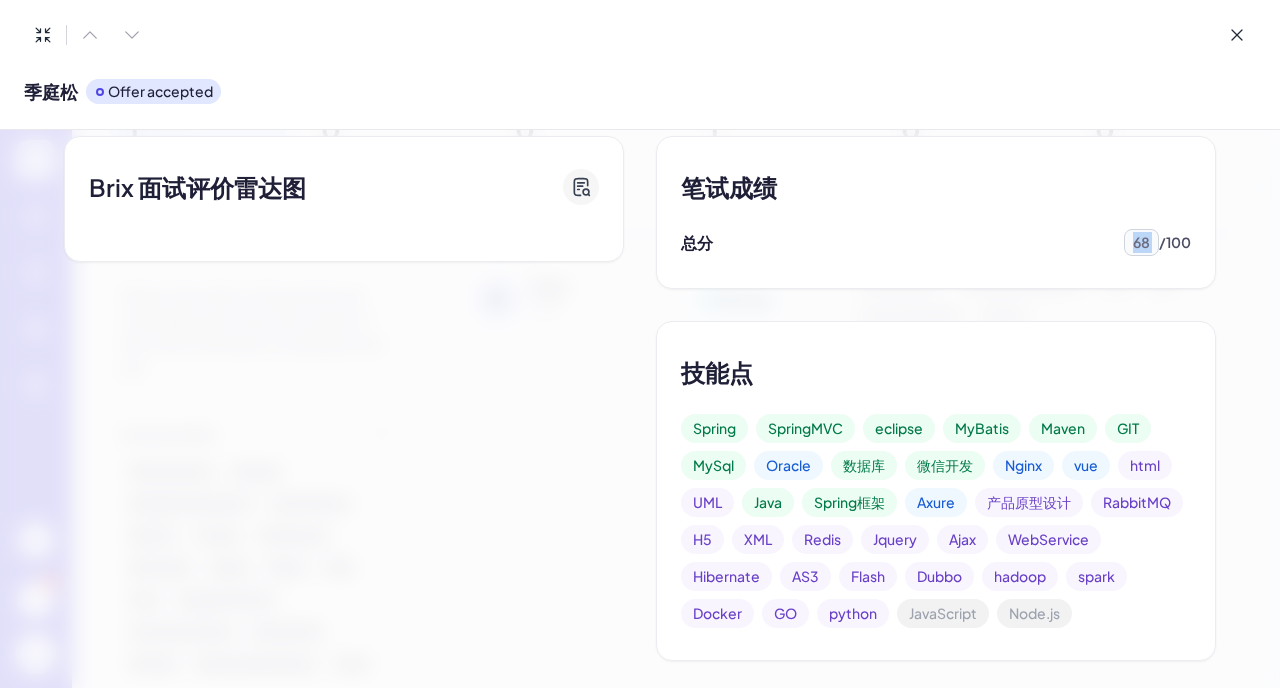 click on "笔试成绩 总分 [SCORE]  / [TOTAL]" at bounding box center (936, 212) 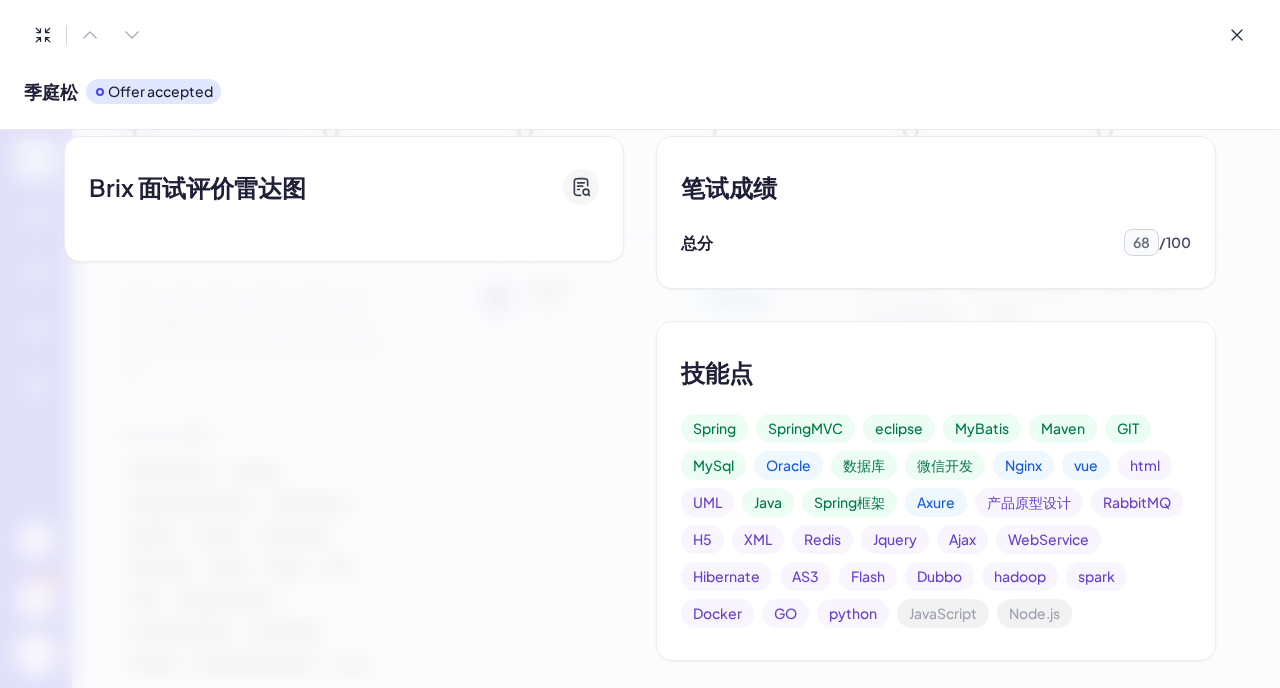 click on "总分 [SCORE]  / [TOTAL]" at bounding box center (936, 242) 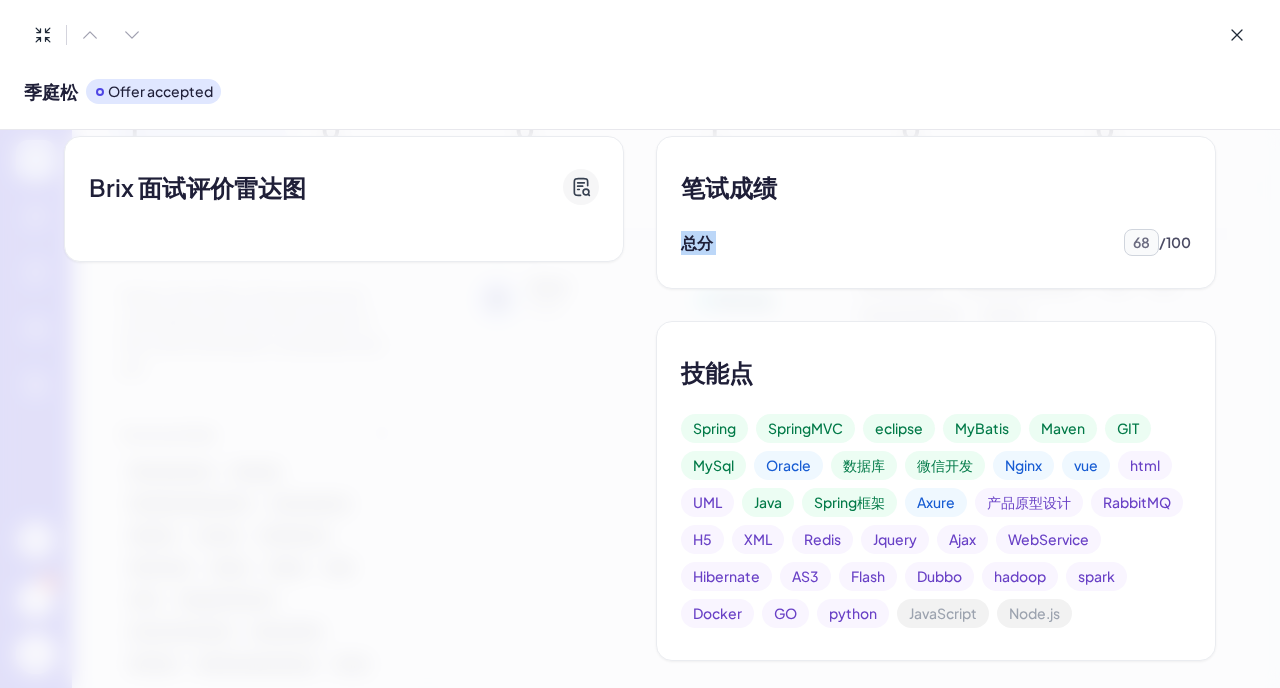 click on "总分 [SCORE]  / [TOTAL]" at bounding box center (936, 242) 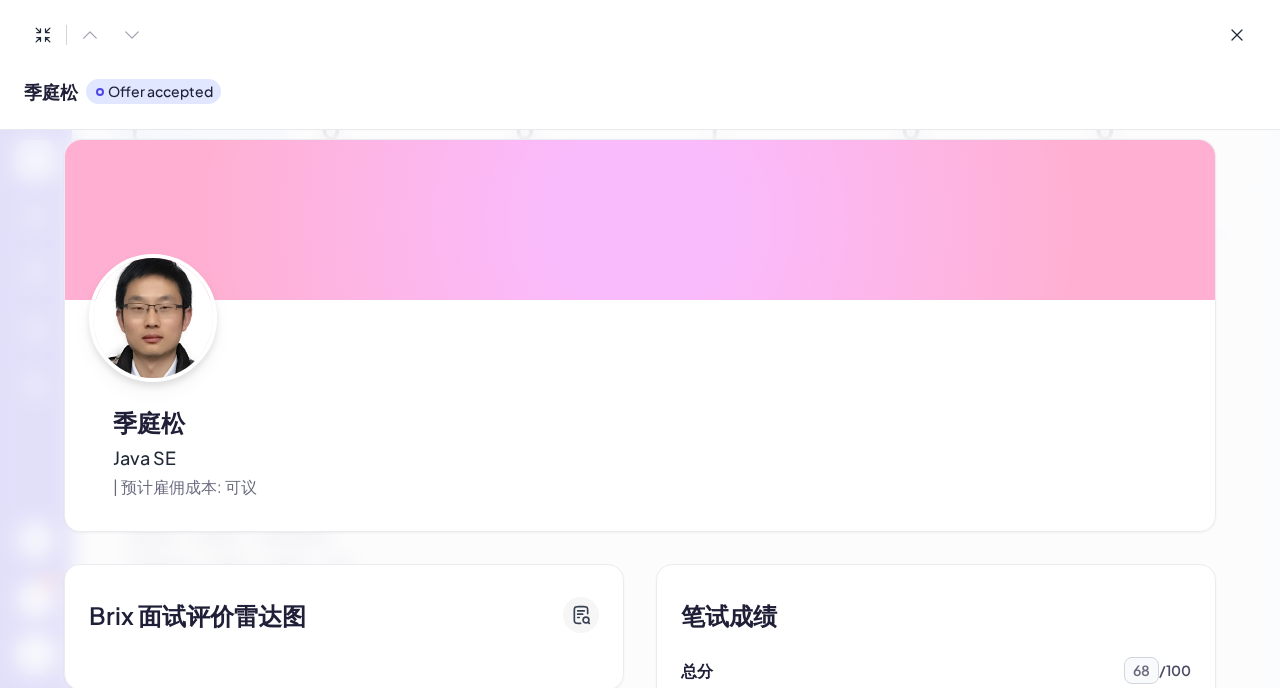 scroll, scrollTop: 133, scrollLeft: 0, axis: vertical 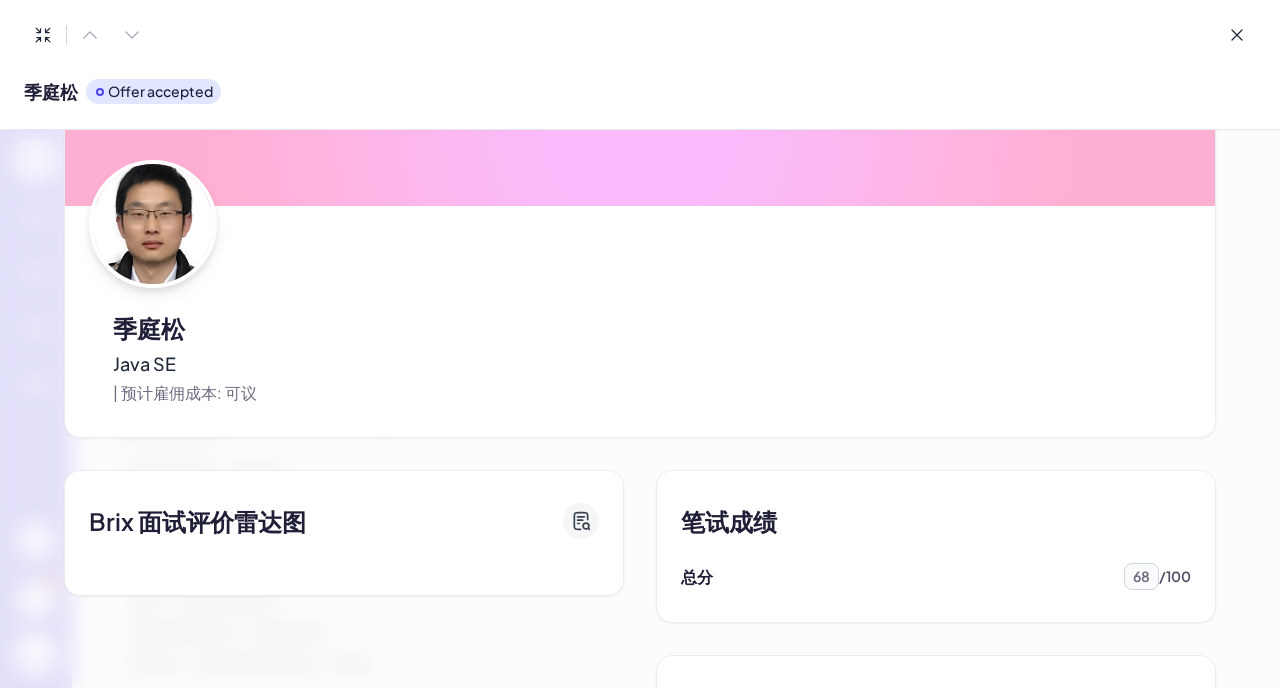 click 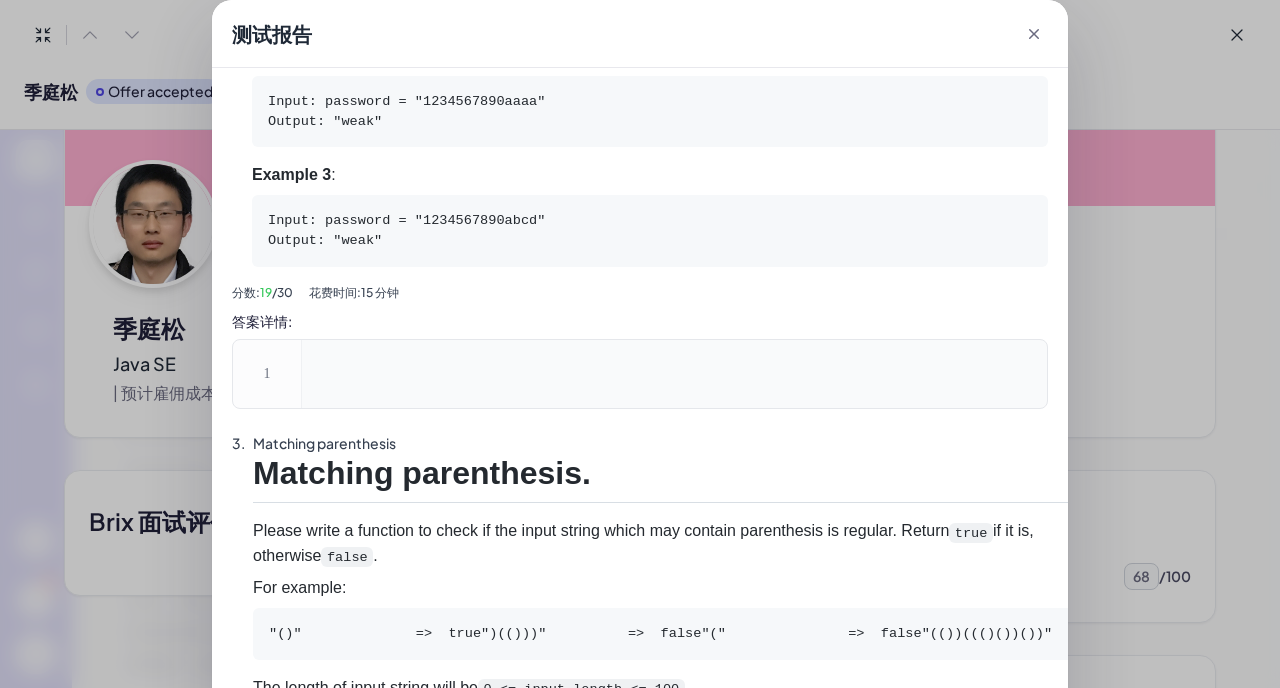scroll, scrollTop: 1293, scrollLeft: 0, axis: vertical 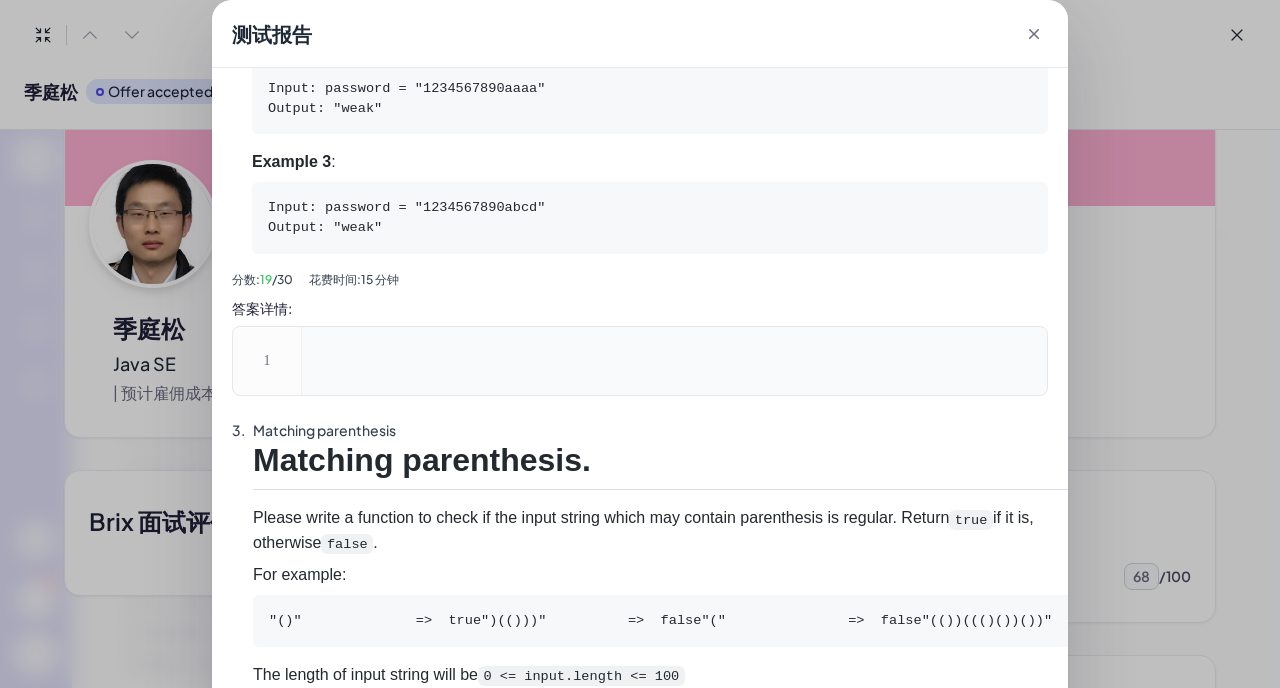 click on "编程 分数 :  [SCORE] / [TOTAL] 分数比例 :  [PERCENT]% 耗时 :  [NUMBER]   分钟 1 .  Move 0s to the end To implement a function that move ALL the 0s to the end of given array, maintaining the order of other elements.
Hint: if the input array is empty, you should return an empty array as well.
Example 1:
Input：[1,0,1,2,0,1,3]
Output：[1,1,2,1,3,0,0]
Example 2：
Input：[]
Output：[]
分数 :  [SCORE] / [TOTAL] 花费时间 :  [NUMBER]   分钟 答案详情 : 1 2 .  Password strength validation To ensure user safety, the website will perform password strength validation on the password set by the user during registration.
A strong password MUST  follow all the rules
The same character cannot appear consecutively three times.
The length of the password must between [NUMBER] and [NUMBER] characters.
The password must contain at least one lowercase letter, one uppercase letter, and one number.
Return "strong" if the given password is strong, otherwise return "weak".
Be aware, please DO NOT return true or false.
:" at bounding box center [640, 9] 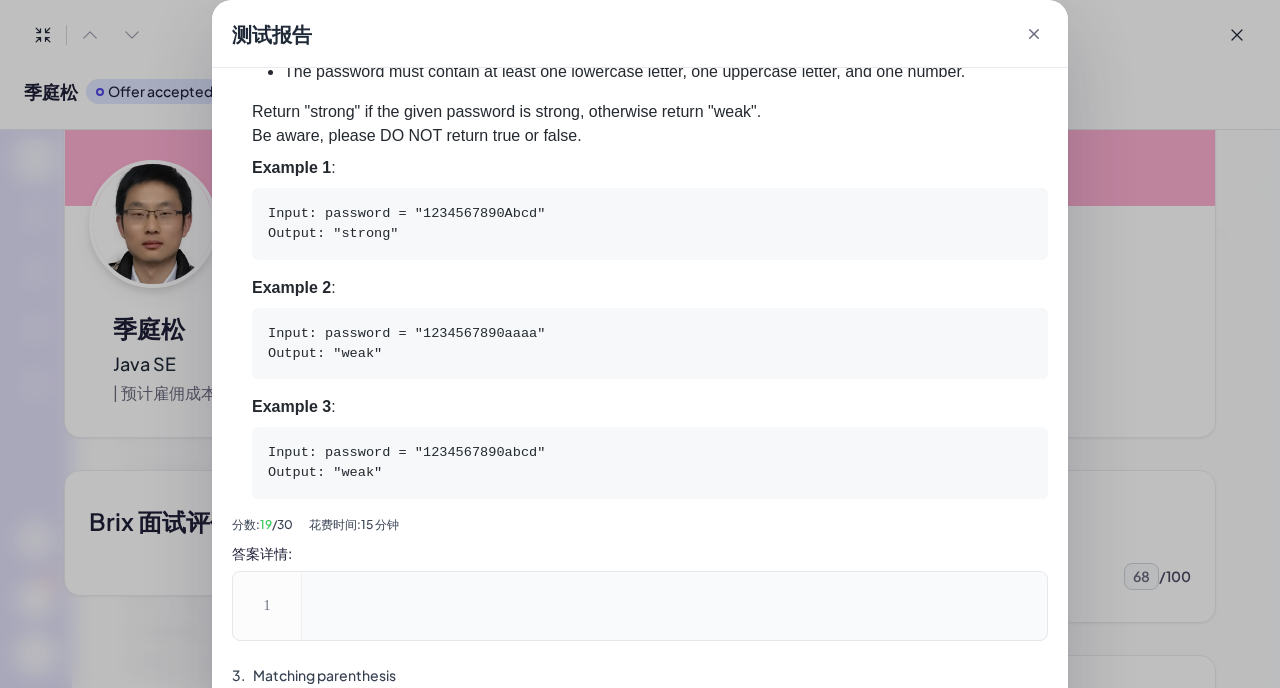 scroll, scrollTop: 1047, scrollLeft: 0, axis: vertical 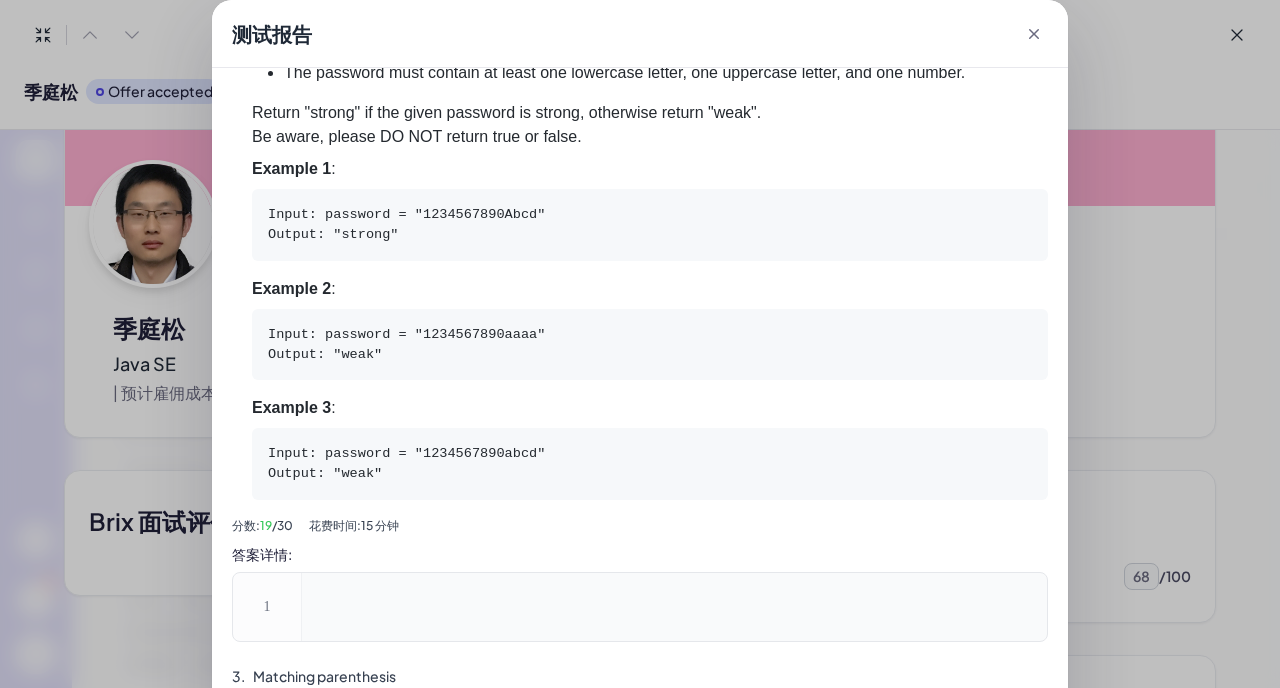 click on "To ensure user safety, the website will perform password strength validation on the password set by the user during registration.
A strong password MUST  follow all the rules
The same character cannot appear consecutively three times.
The length of the password must between [NUMBER] and [NUMBER] characters.
The password must contain at least one lowercase letter, one uppercase letter, and one number.
Return "strong" if the given password is strong, otherwise return "weak".
Be aware, please DO NOT return true or false.
Example 1 :
Input: password = "[PASSWORD]"
Output: "strong"
Example 2 :
Input: password = "[PASSWORD]"
Output: "weak"
Example 3 :
Input: password = "[PASSWORD]"
Output: "weak"" at bounding box center (650, 208) 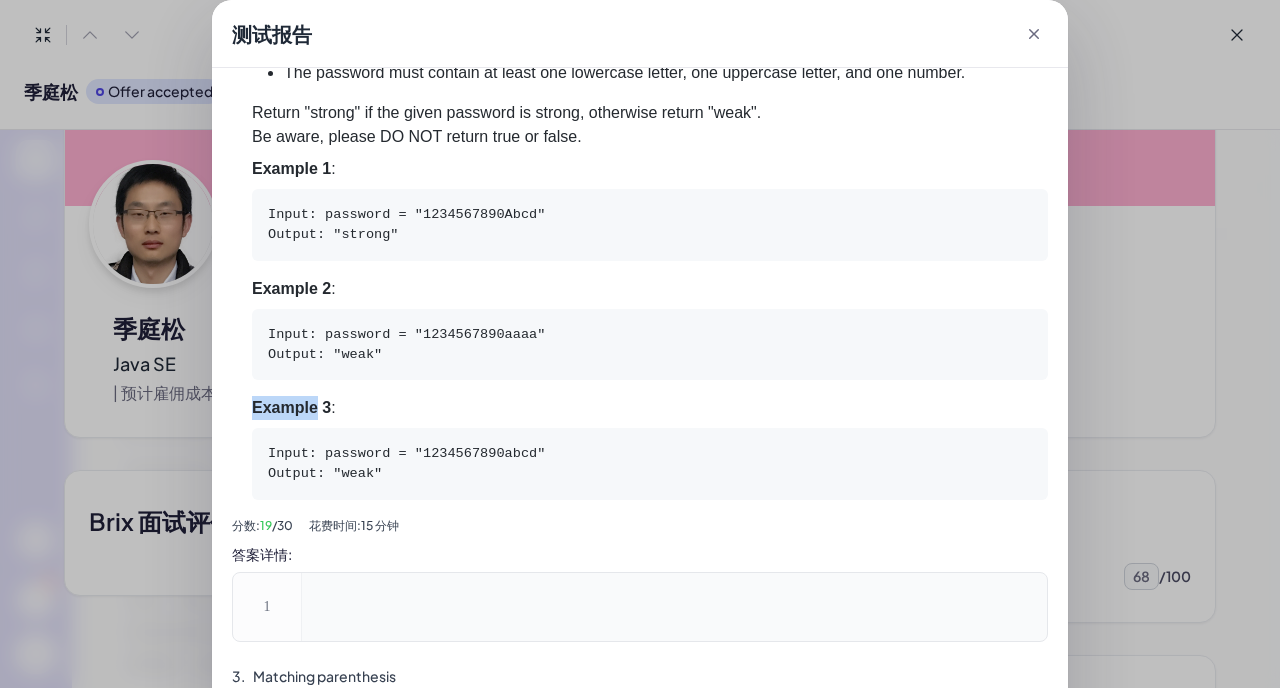 click on "To ensure user safety, the website will perform password strength validation on the password set by the user during registration.
A strong password MUST  follow all the rules
The same character cannot appear consecutively three times.
The length of the password must between [NUMBER] and [NUMBER] characters.
The password must contain at least one lowercase letter, one uppercase letter, and one number.
Return "strong" if the given password is strong, otherwise return "weak".
Be aware, please DO NOT return true or false.
Example 1 :
Input: password = "[PASSWORD]"
Output: "strong"
Example 2 :
Input: password = "[PASSWORD]"
Output: "weak"
Example 3 :
Input: password = "[PASSWORD]"
Output: "weak"" at bounding box center [650, 208] 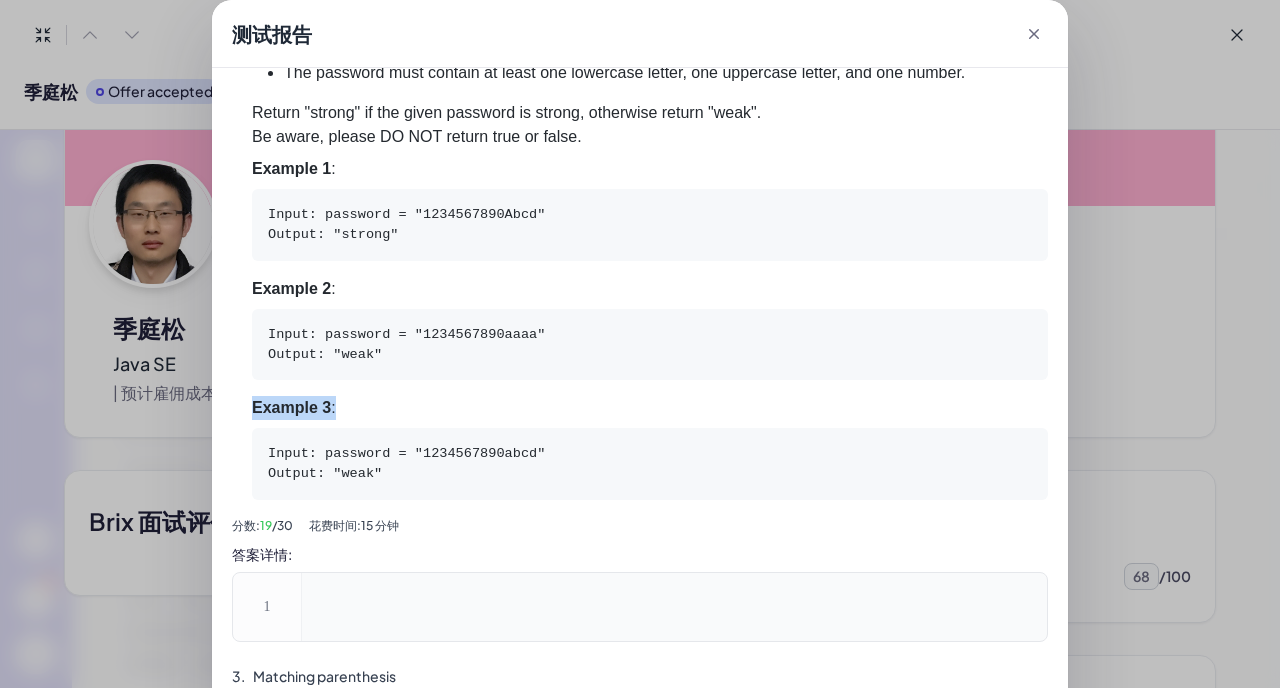 click on "To ensure user safety, the website will perform password strength validation on the password set by the user during registration.
A strong password MUST  follow all the rules
The same character cannot appear consecutively three times.
The length of the password must between [NUMBER] and [NUMBER] characters.
The password must contain at least one lowercase letter, one uppercase letter, and one number.
Return "strong" if the given password is strong, otherwise return "weak".
Be aware, please DO NOT return true or false.
Example 1 :
Input: password = "[PASSWORD]"
Output: "strong"
Example 2 :
Input: password = "[PASSWORD]"
Output: "weak"
Example 3 :
Input: password = "[PASSWORD]"
Output: "weak"" at bounding box center (650, 208) 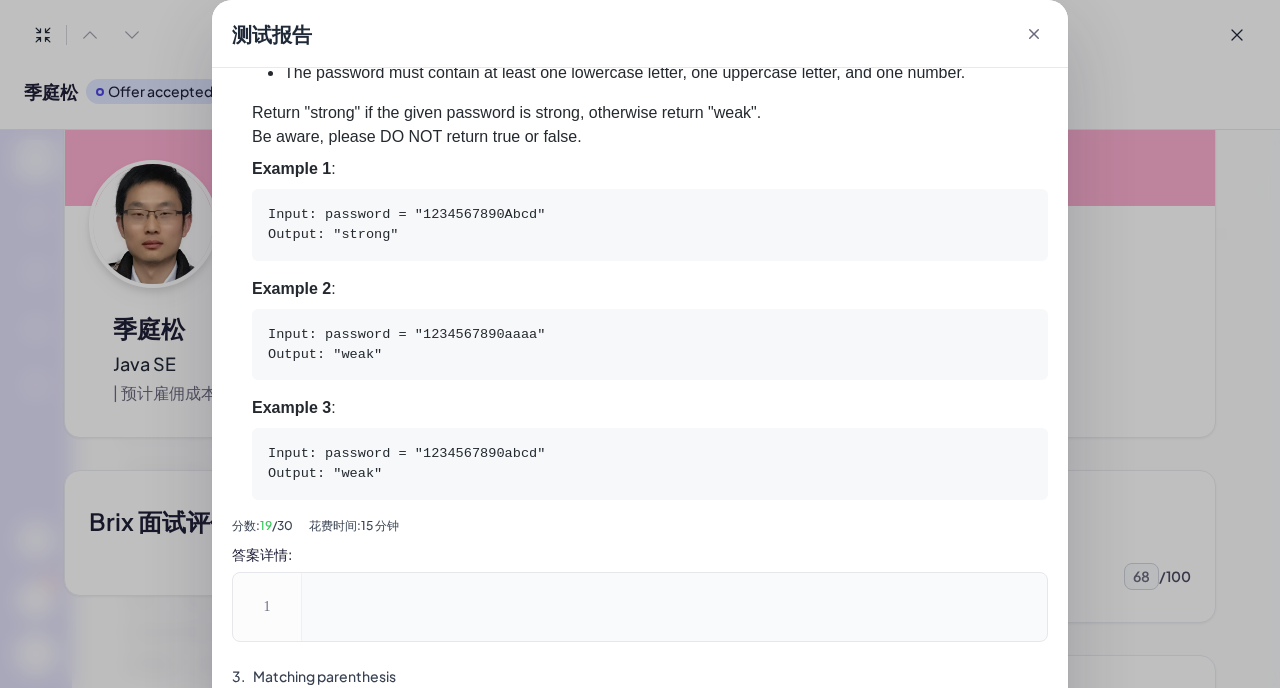click on "To ensure user safety, the website will perform password strength validation on the password set by the user during registration.
A strong password MUST  follow all the rules
The same character cannot appear consecutively three times.
The length of the password must between [NUMBER] and [NUMBER] characters.
The password must contain at least one lowercase letter, one uppercase letter, and one number.
Return "strong" if the given password is strong, otherwise return "weak".
Be aware, please DO NOT return true or false.
Example 1 :
Input: password = "[PASSWORD]"
Output: "strong"
Example 2 :
Input: password = "[PASSWORD]"
Output: "weak"
Example 3 :
Input: password = "[PASSWORD]"
Output: "weak"" at bounding box center [650, 208] 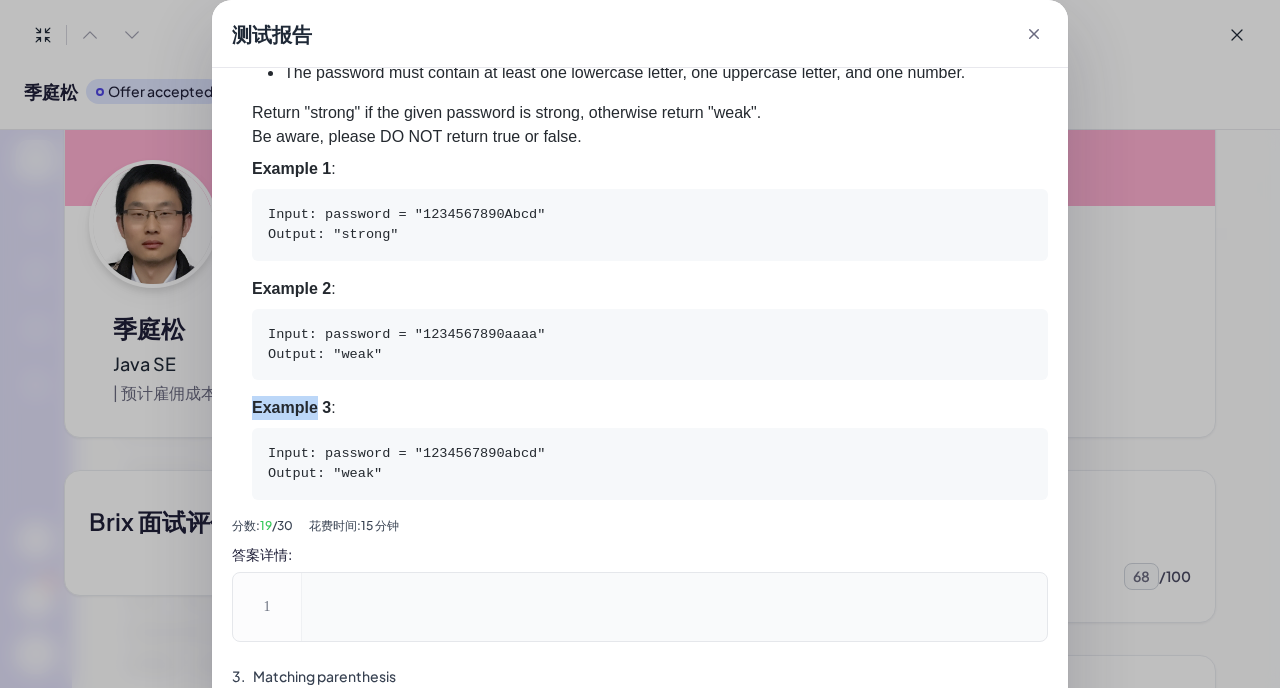 click on "To ensure user safety, the website will perform password strength validation on the password set by the user during registration.
A strong password MUST  follow all the rules
The same character cannot appear consecutively three times.
The length of the password must between [NUMBER] and [NUMBER] characters.
The password must contain at least one lowercase letter, one uppercase letter, and one number.
Return "strong" if the given password is strong, otherwise return "weak".
Be aware, please DO NOT return true or false.
Example 1 :
Input: password = "[PASSWORD]"
Output: "strong"
Example 2 :
Input: password = "[PASSWORD]"
Output: "weak"
Example 3 :
Input: password = "[PASSWORD]"
Output: "weak"" at bounding box center [650, 208] 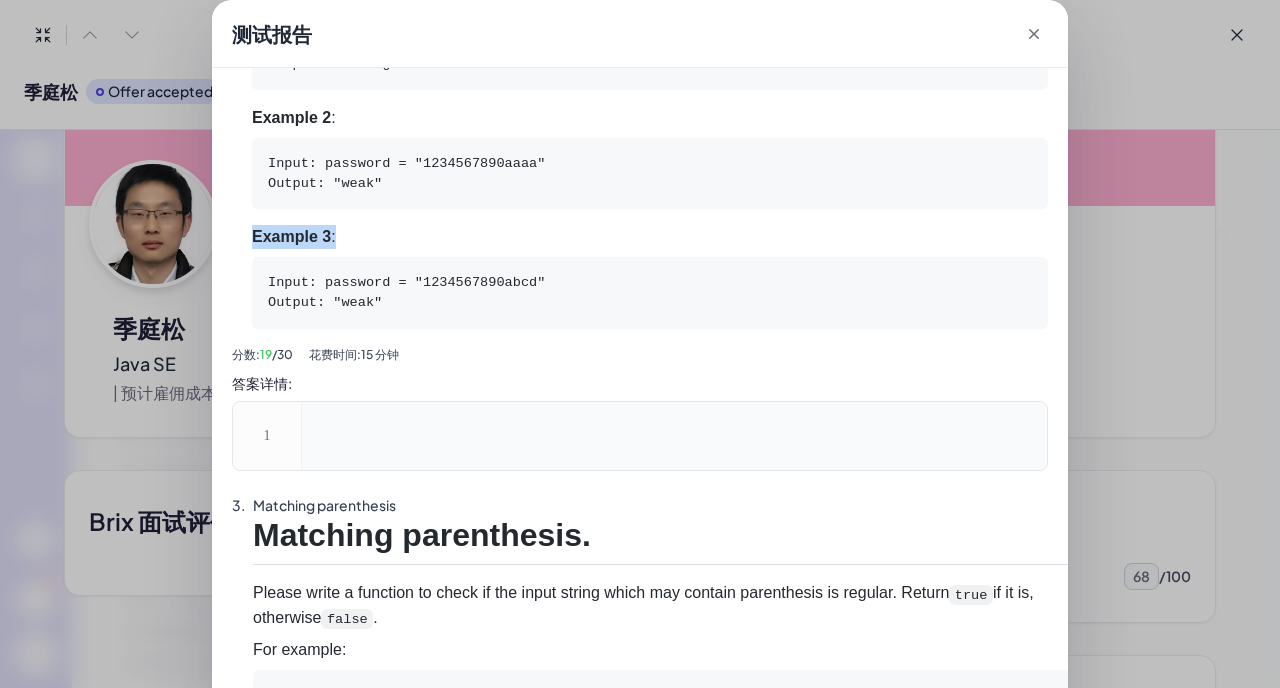 scroll, scrollTop: 1511, scrollLeft: 0, axis: vertical 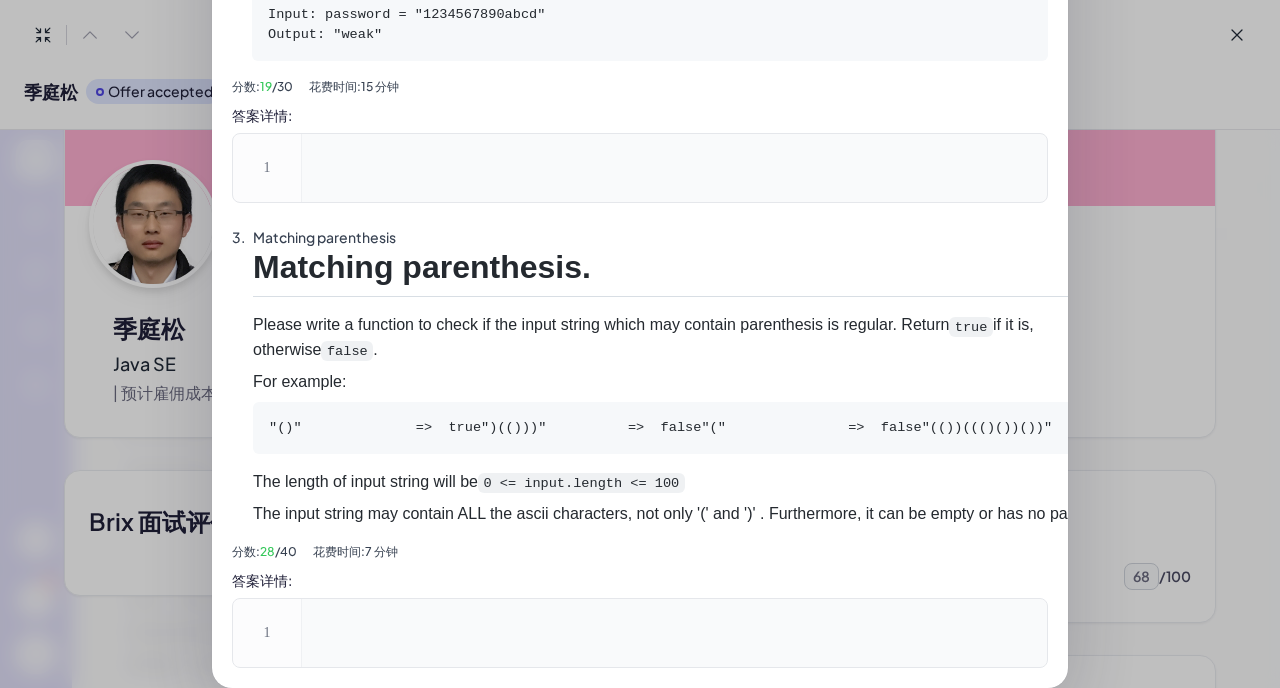 click on "The input string may contain ALL the ascii characters, not only '(' and ')' . Furthermore, it can be empty or has no parenthesis." at bounding box center [701, 514] 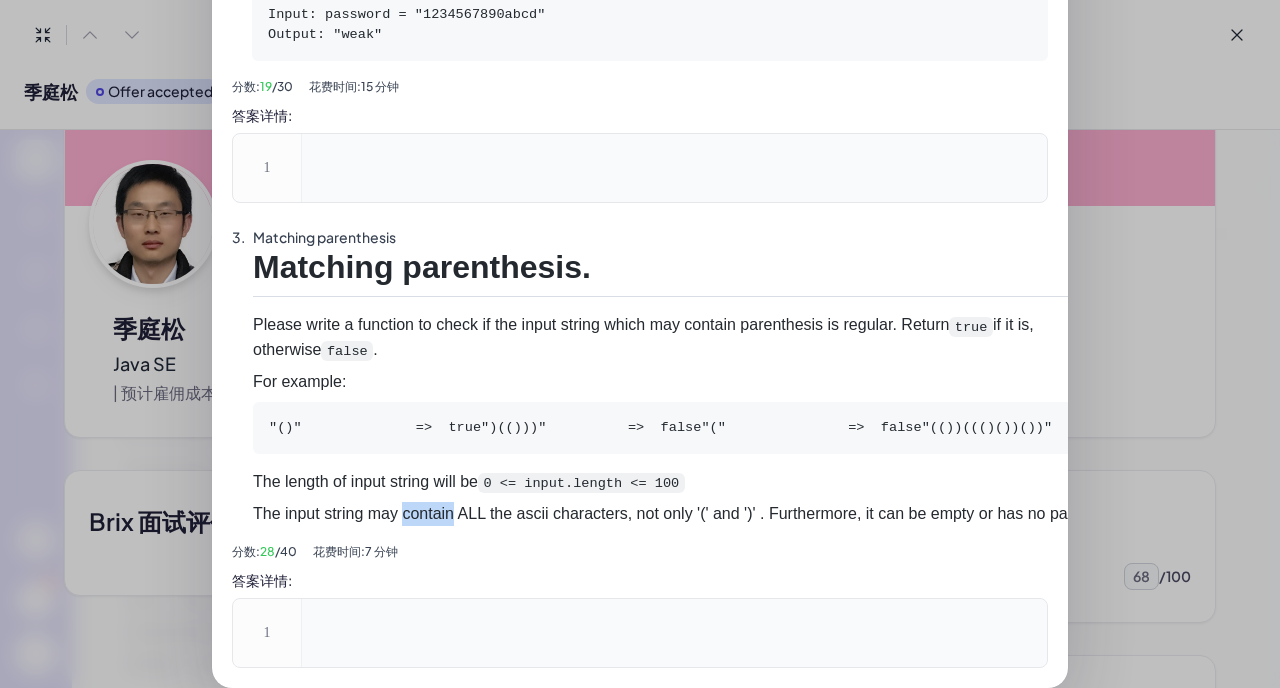 click on "The input string may contain ALL the ascii characters, not only '(' and ')' . Furthermore, it can be empty or has no parenthesis." at bounding box center [701, 514] 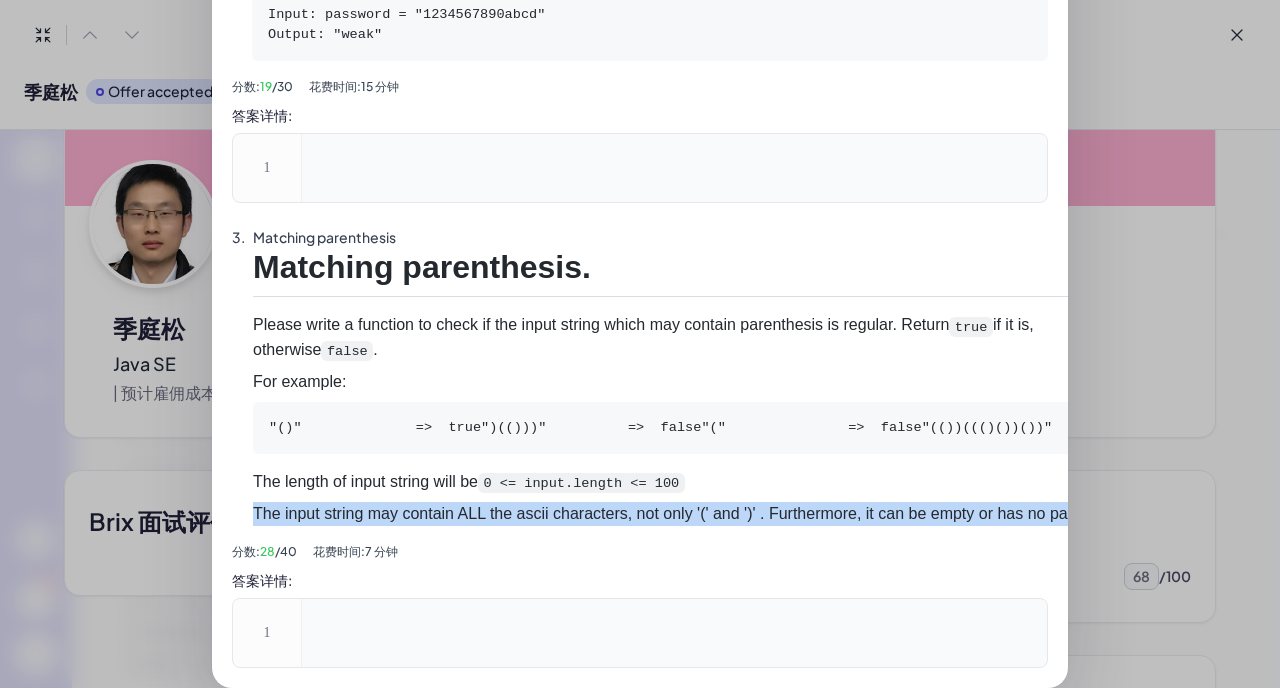 click on "The input string may contain ALL the ascii characters, not only '(' and ')' . Furthermore, it can be empty or has no parenthesis." at bounding box center (701, 514) 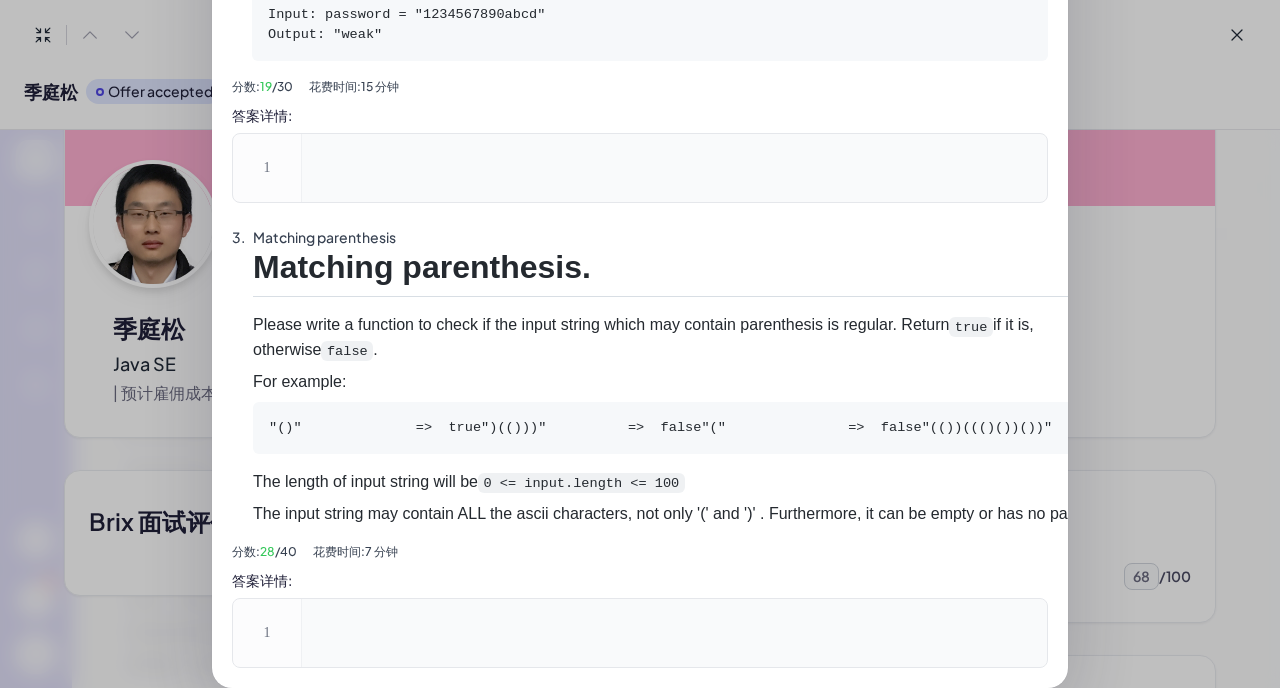 click on "The input string may contain ALL the ascii characters, not only '(' and ')' . Furthermore, it can be empty or has no parenthesis." at bounding box center (701, 514) 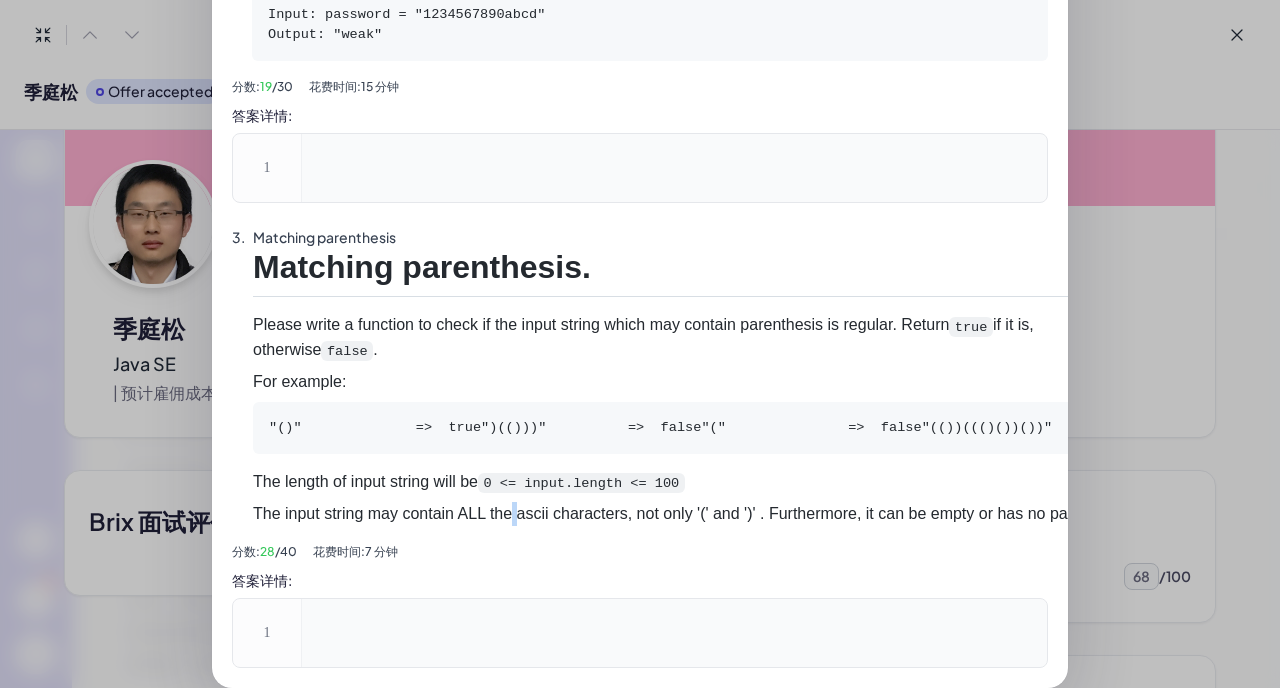 click on "The input string may contain ALL the ascii characters, not only '(' and ')' . Furthermore, it can be empty or has no parenthesis." at bounding box center [701, 514] 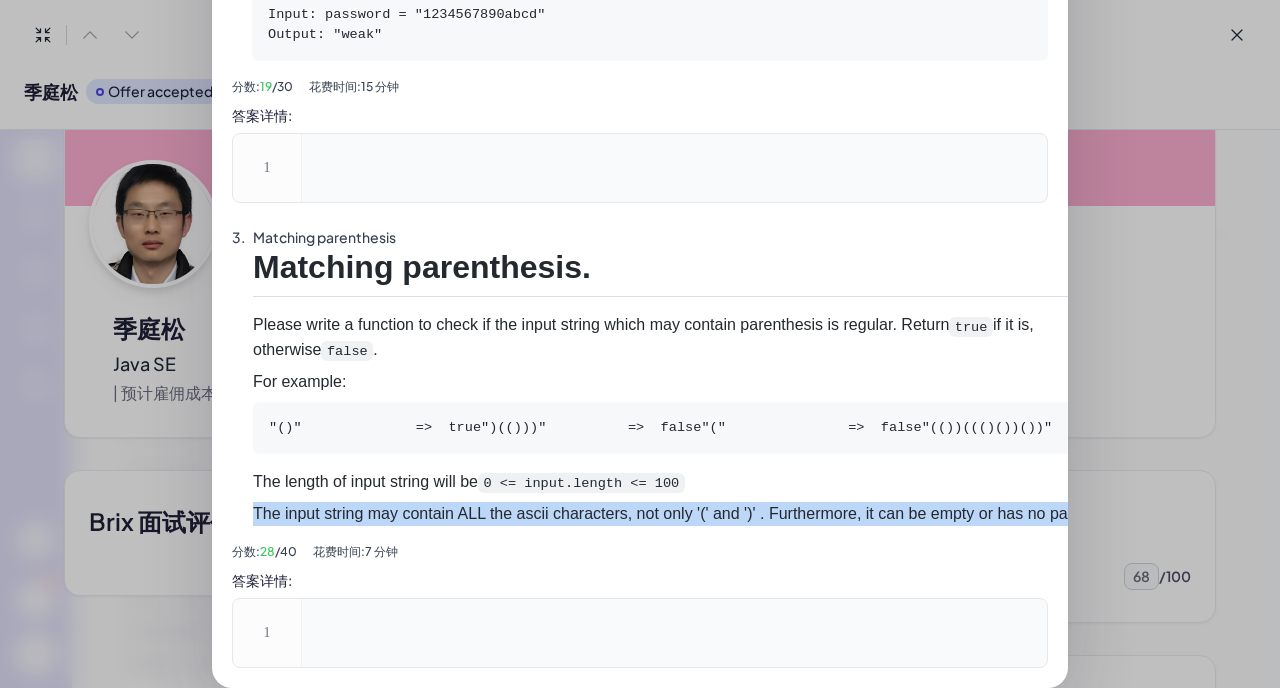 click on "The input string may contain ALL the ascii characters, not only '(' and ')' . Furthermore, it can be empty or has no parenthesis." at bounding box center [701, 514] 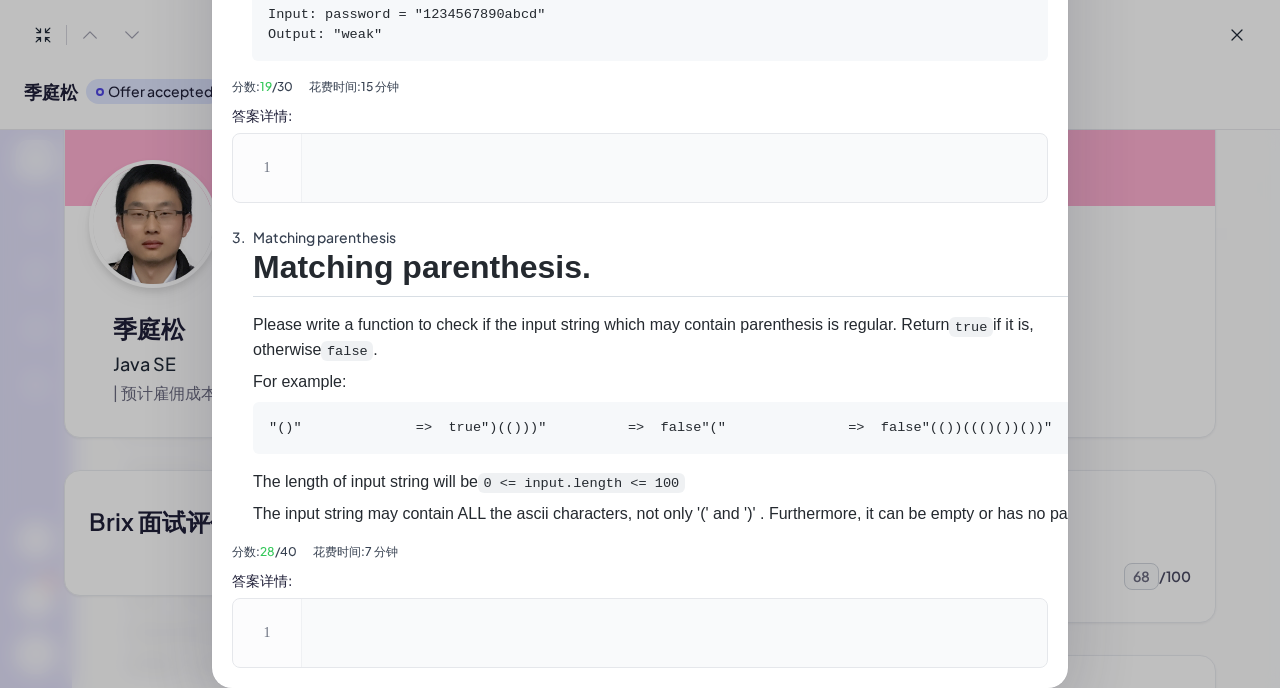 click on "The input string may contain ALL the ascii characters, not only '(' and ')' . Furthermore, it can be empty or has no parenthesis." at bounding box center (701, 514) 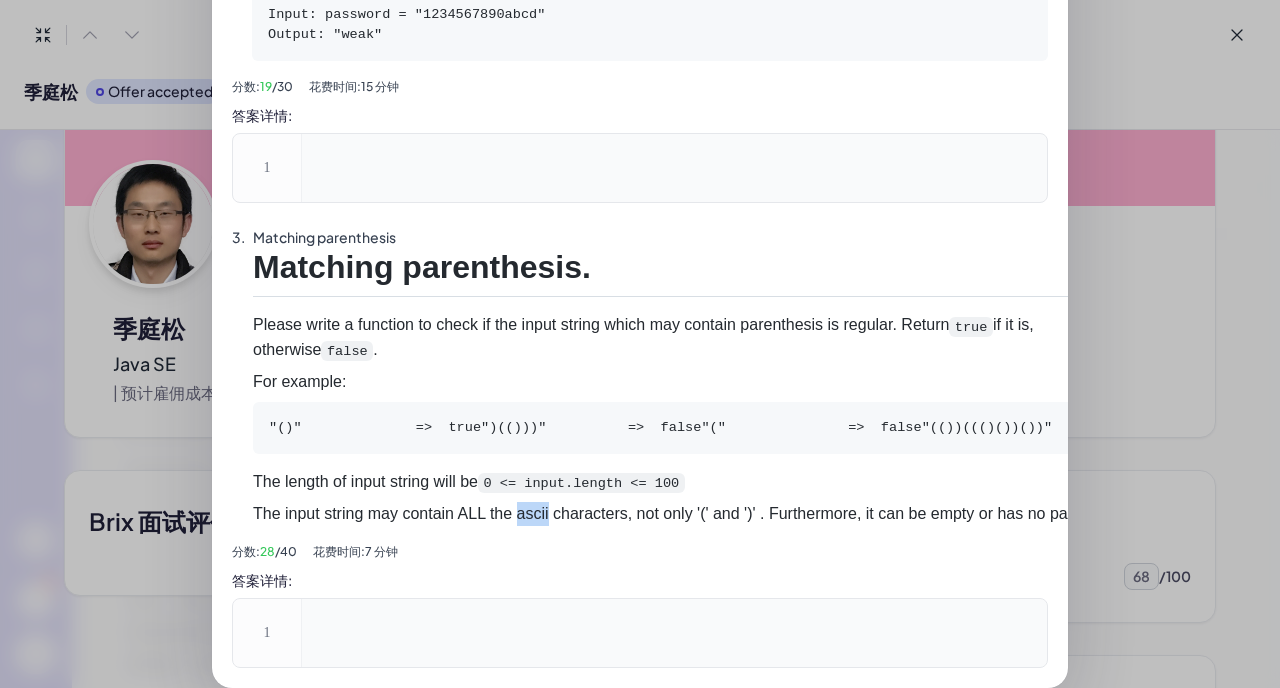 click on "The input string may contain ALL the ascii characters, not only '(' and ')' . Furthermore, it can be empty or has no parenthesis." at bounding box center (701, 514) 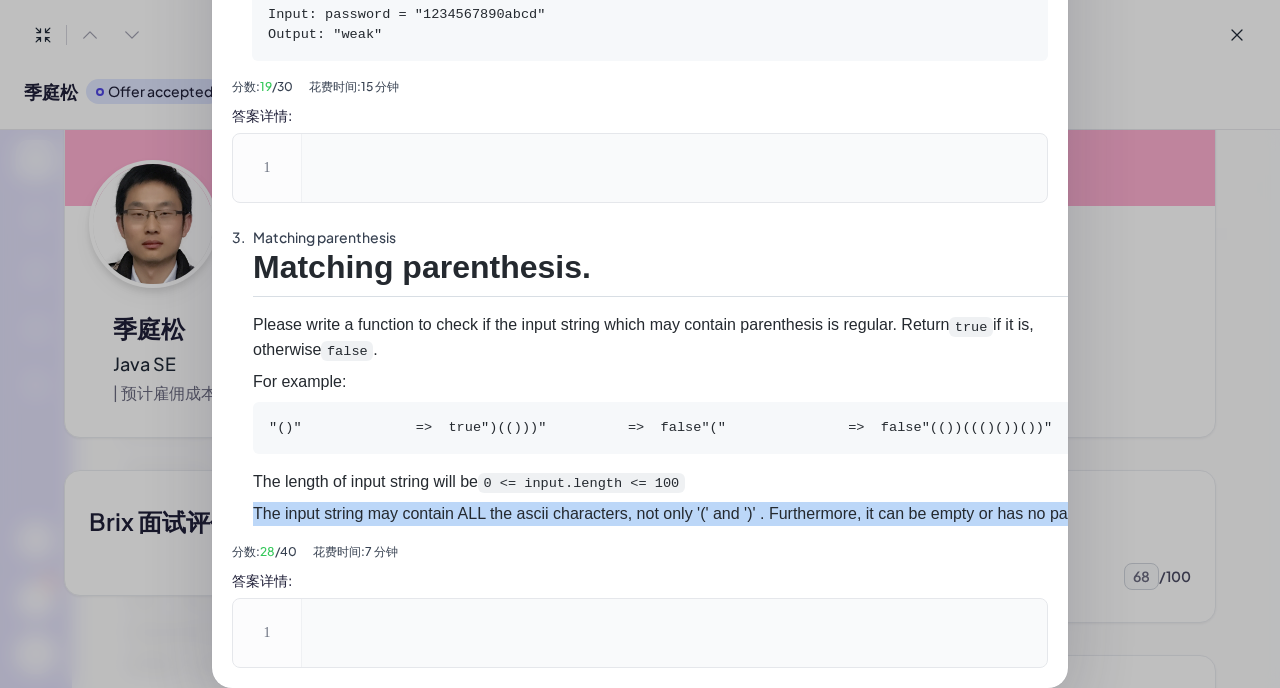 click on "The input string may contain ALL the ascii characters, not only '(' and ')' . Furthermore, it can be empty or has no parenthesis." at bounding box center (701, 514) 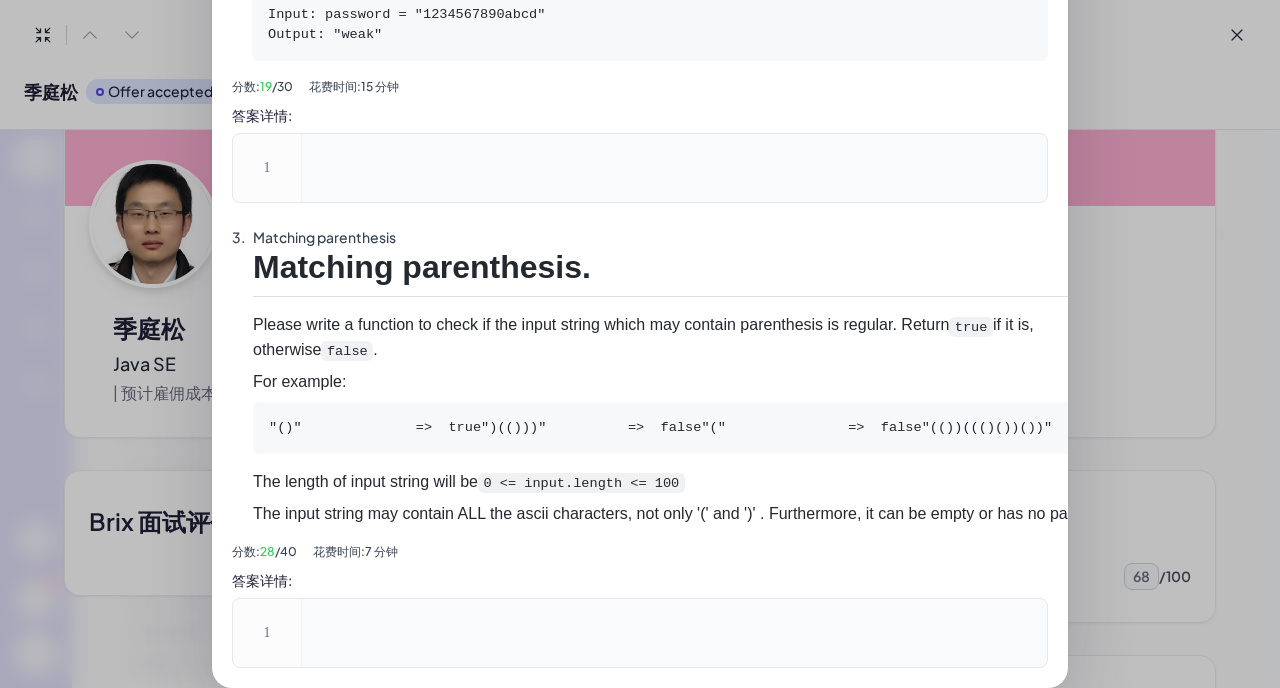click on "The input string may contain ALL the ascii characters, not only '(' and ')' . Furthermore, it can be empty or has no parenthesis." at bounding box center [701, 514] 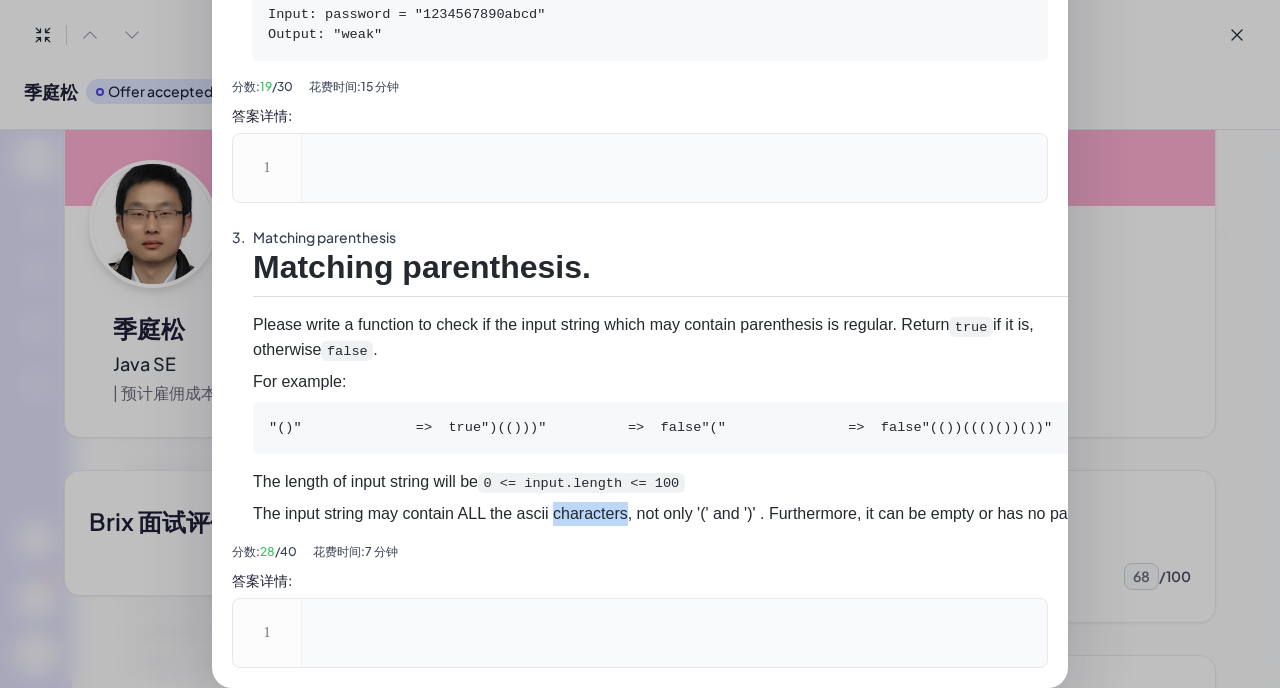 click on "The input string may contain ALL the ascii characters, not only '(' and ')' . Furthermore, it can be empty or has no parenthesis." at bounding box center [701, 514] 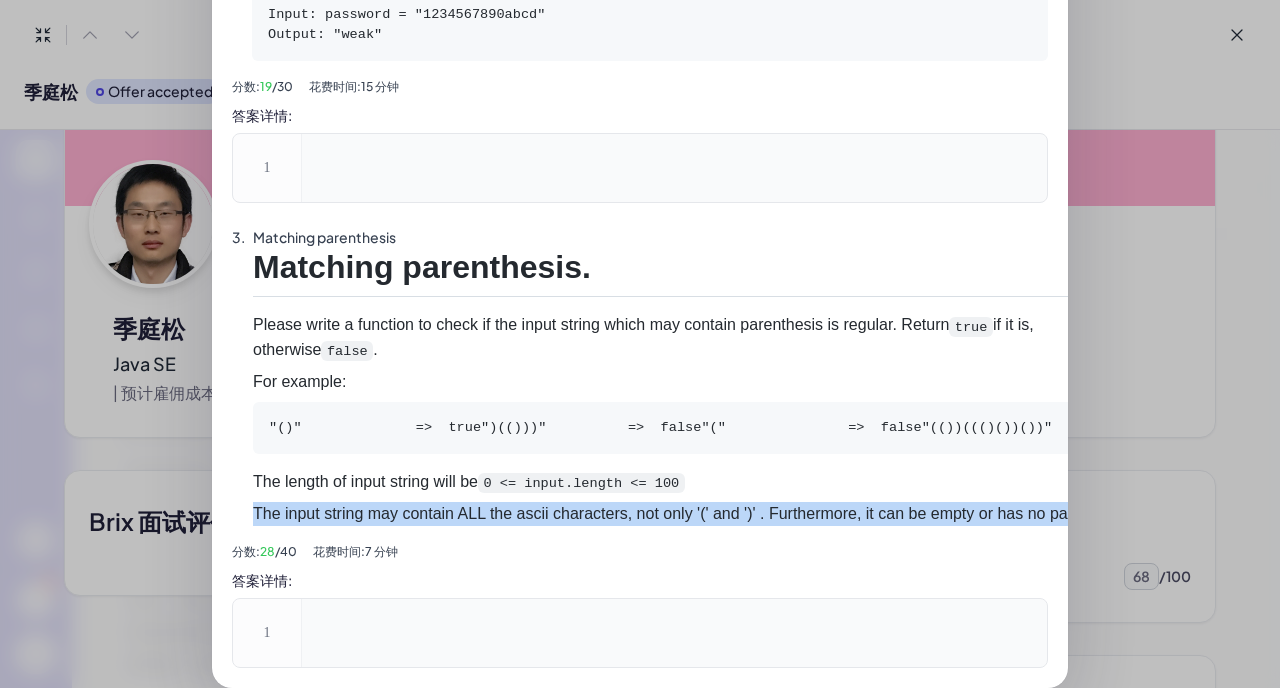 click on "The input string may contain ALL the ascii characters, not only '(' and ')' . Furthermore, it can be empty or has no parenthesis." at bounding box center [701, 514] 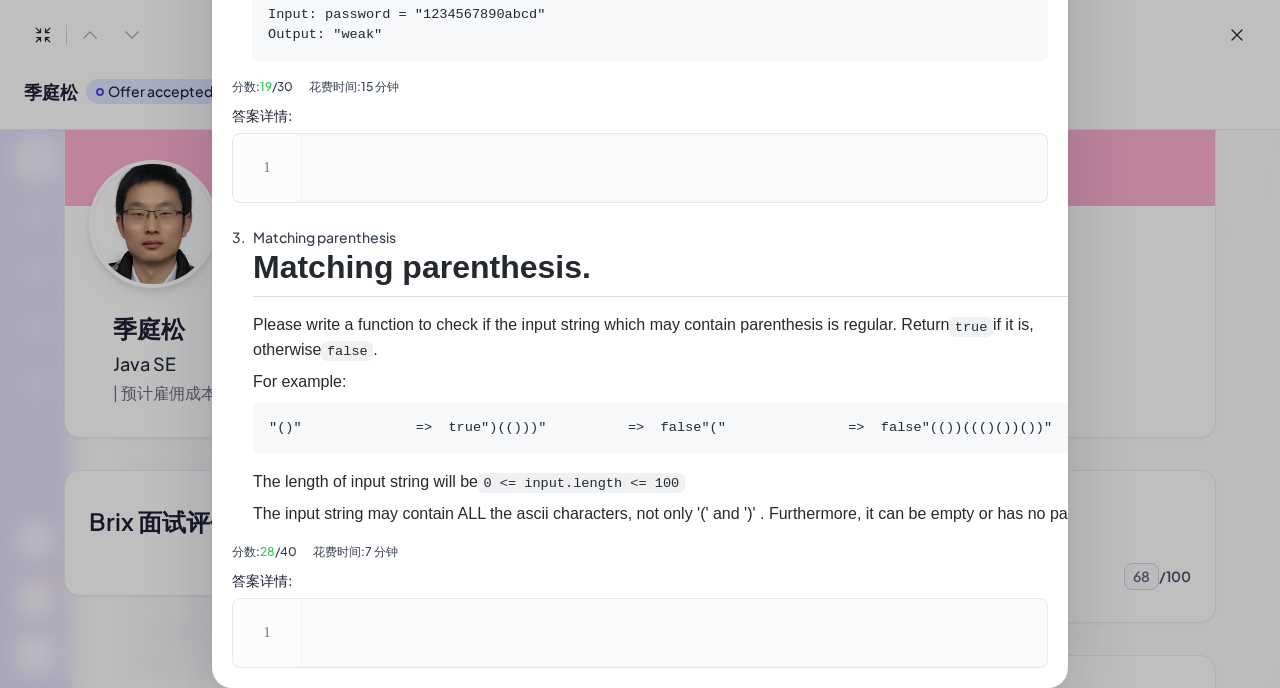 click on "The input string may contain ALL the ascii characters, not only '(' and ')' . Furthermore, it can be empty or has no parenthesis." at bounding box center [701, 514] 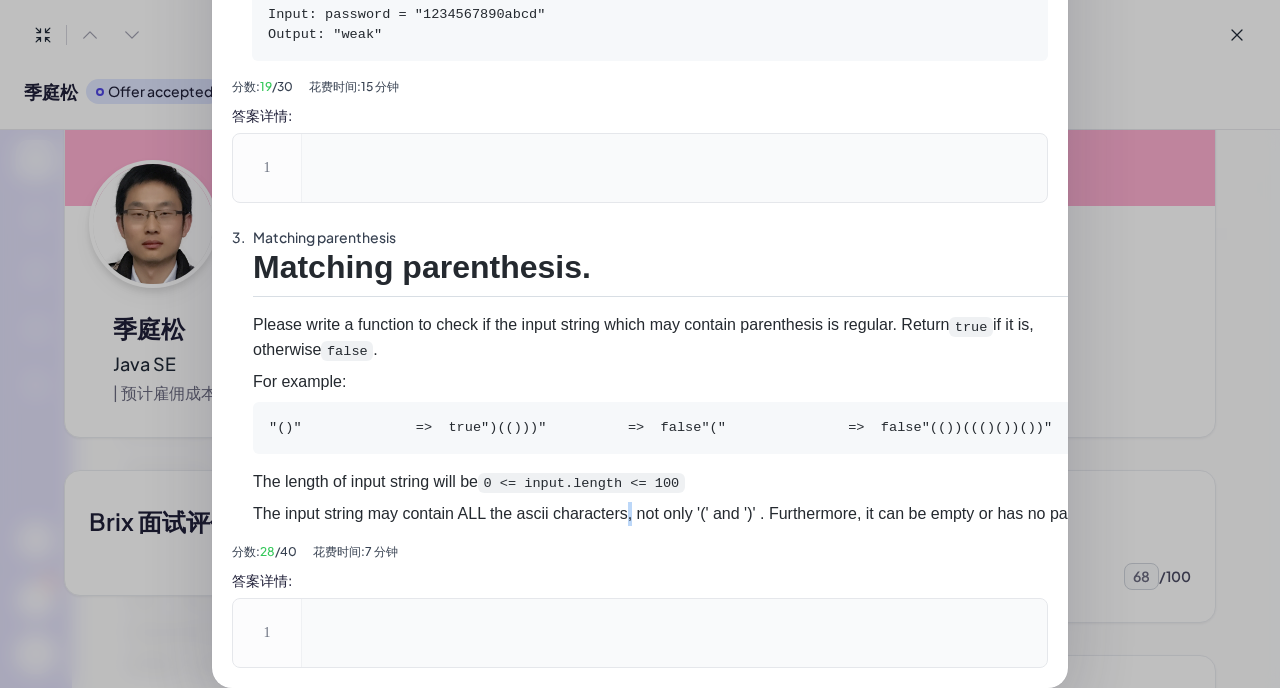 click on "The input string may contain ALL the ascii characters, not only '(' and ')' . Furthermore, it can be empty or has no parenthesis." at bounding box center (701, 514) 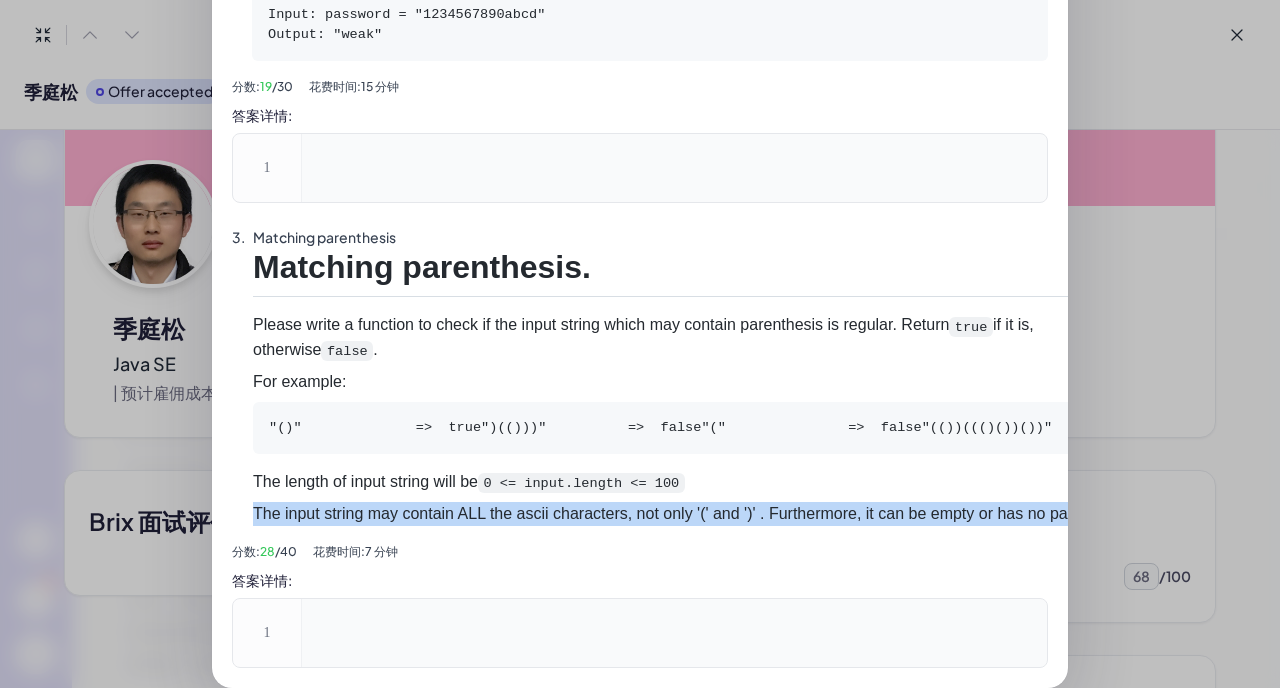 click on "The input string may contain ALL the ascii characters, not only '(' and ')' . Furthermore, it can be empty or has no parenthesis." at bounding box center [701, 514] 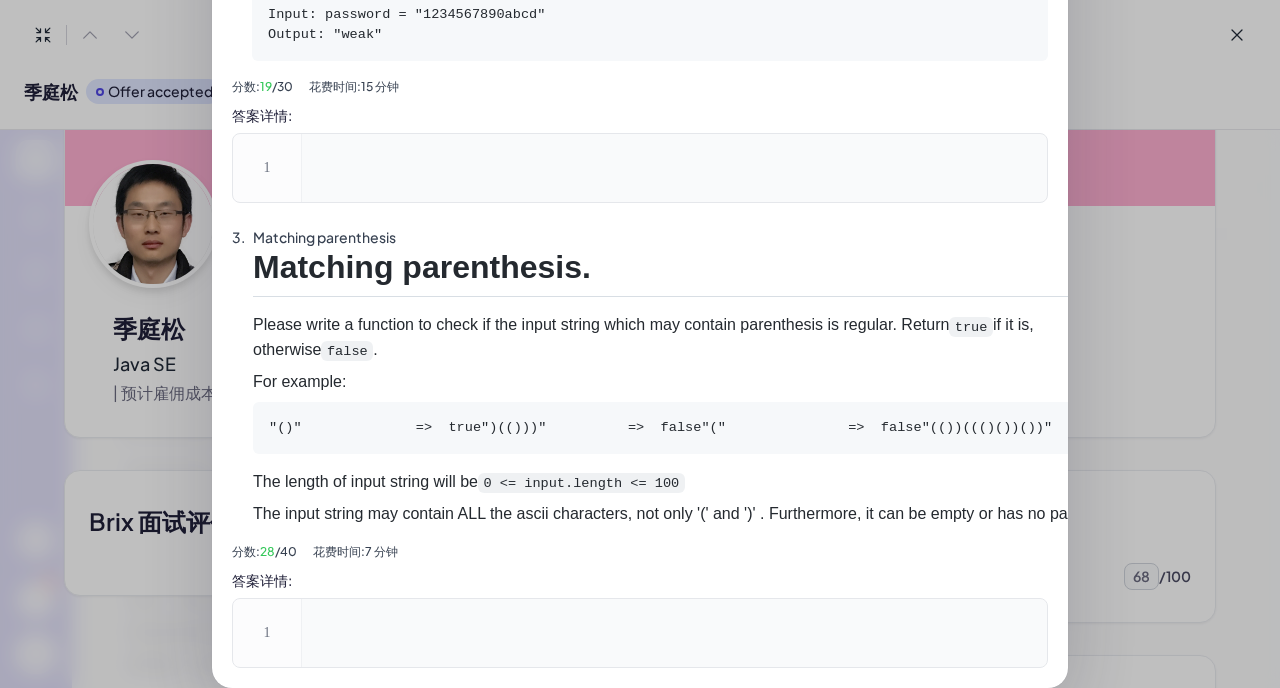 click on "The input string may contain ALL the ascii characters, not only '(' and ')' . Furthermore, it can be empty or has no parenthesis." at bounding box center (701, 514) 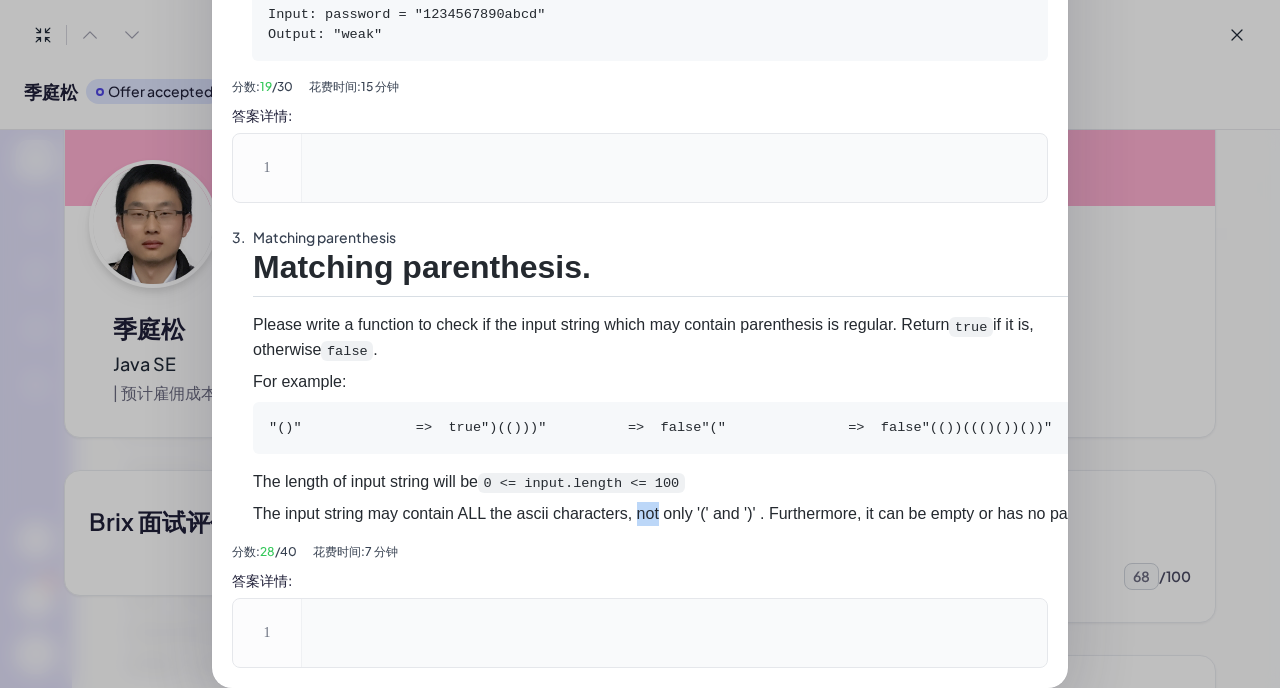 click on "The input string may contain ALL the ascii characters, not only '(' and ')' . Furthermore, it can be empty or has no parenthesis." at bounding box center (701, 514) 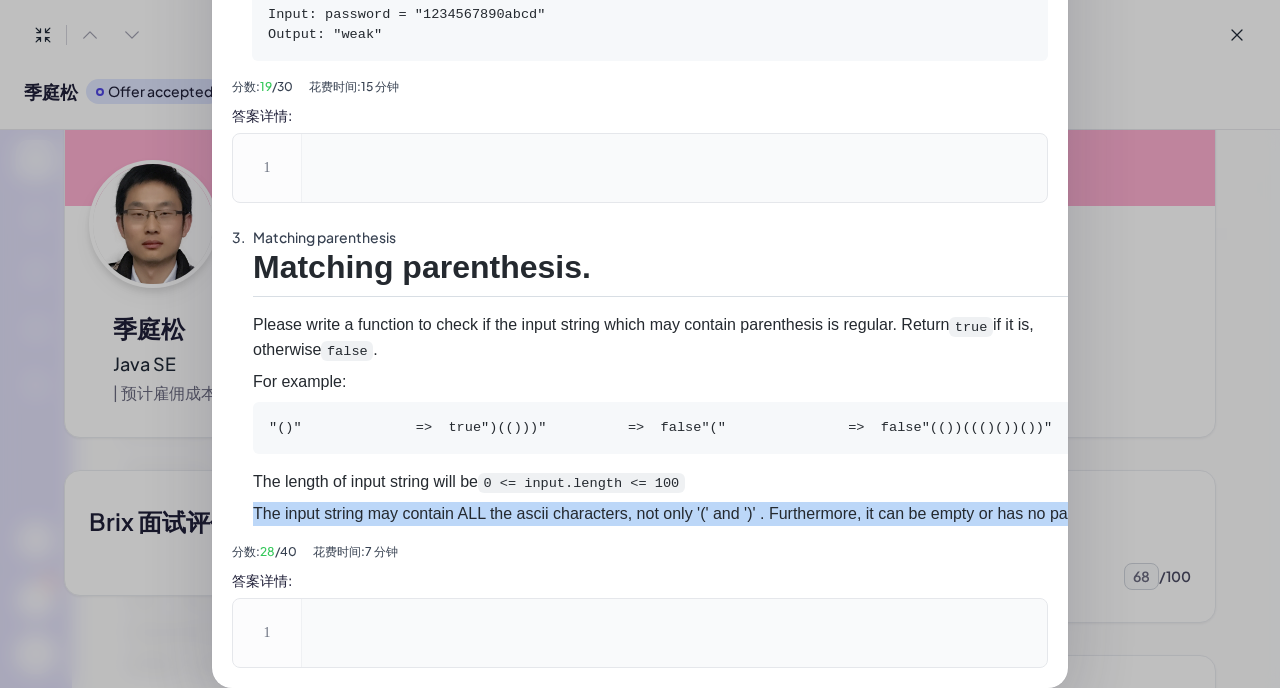 click on "The input string may contain ALL the ascii characters, not only '(' and ')' . Furthermore, it can be empty or has no parenthesis." at bounding box center [701, 514] 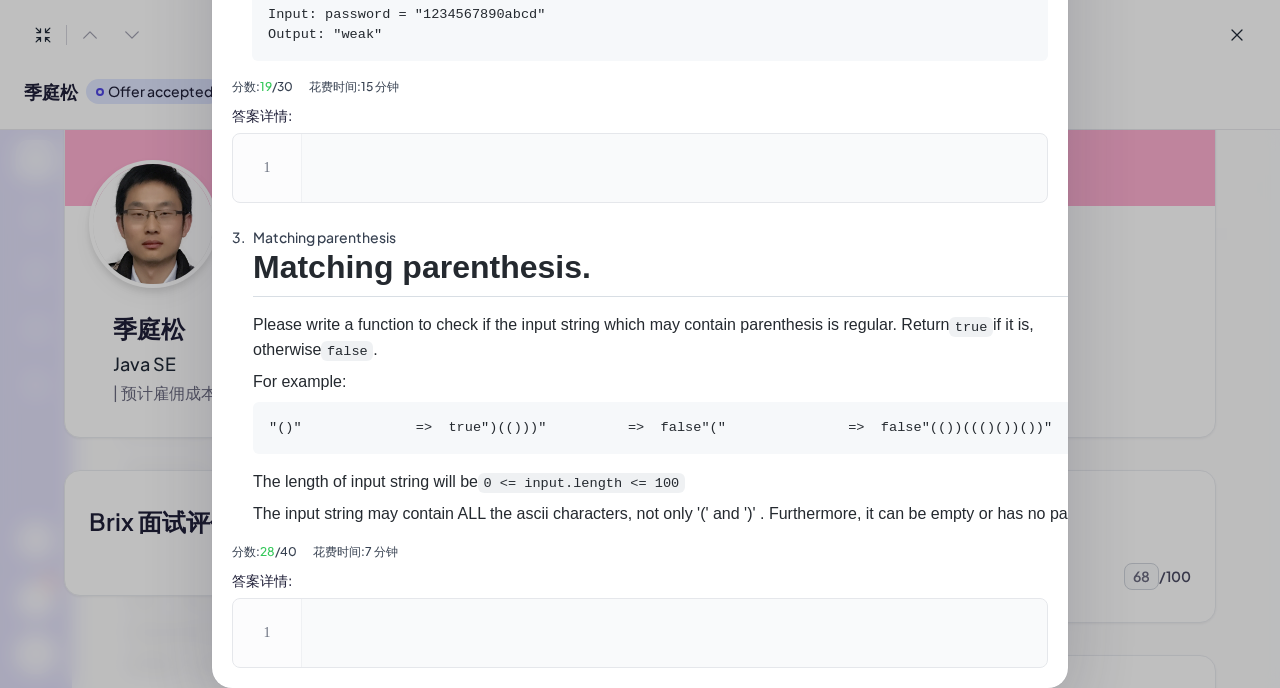 click on "The input string may contain ALL the ascii characters, not only '(' and ')' . Furthermore, it can be empty or has no parenthesis." at bounding box center [701, 514] 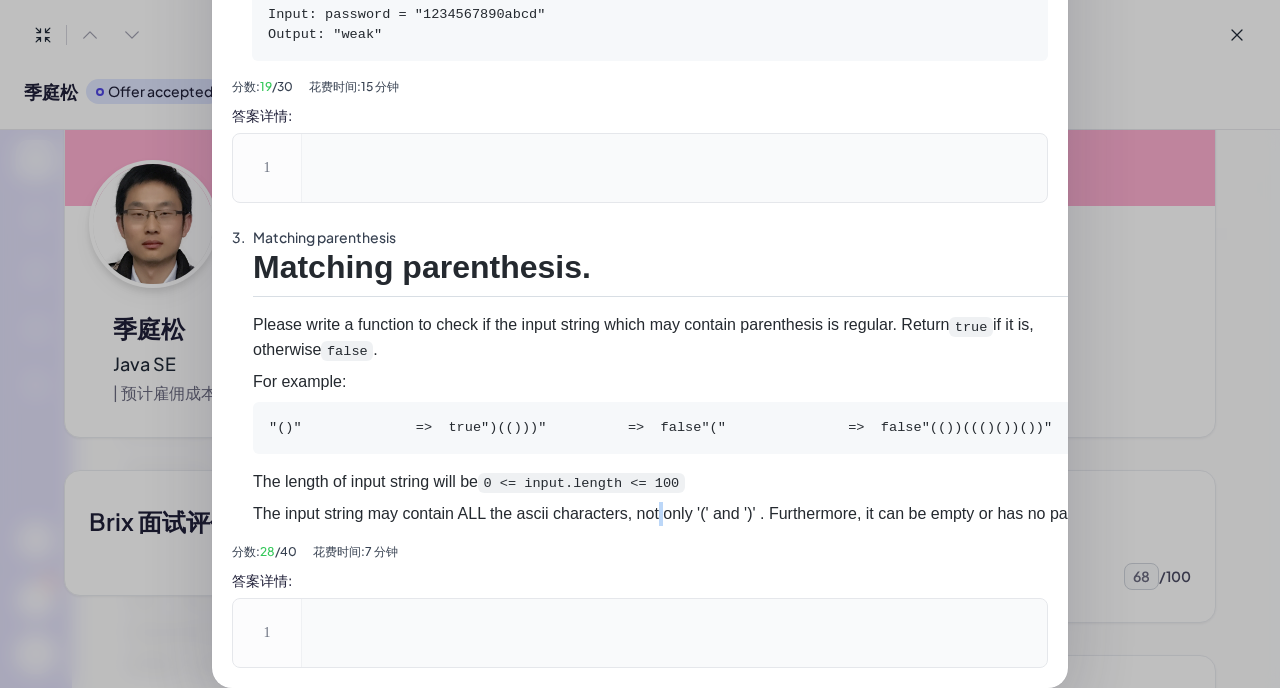 click on "The input string may contain ALL the ascii characters, not only '(' and ')' . Furthermore, it can be empty or has no parenthesis." at bounding box center (701, 514) 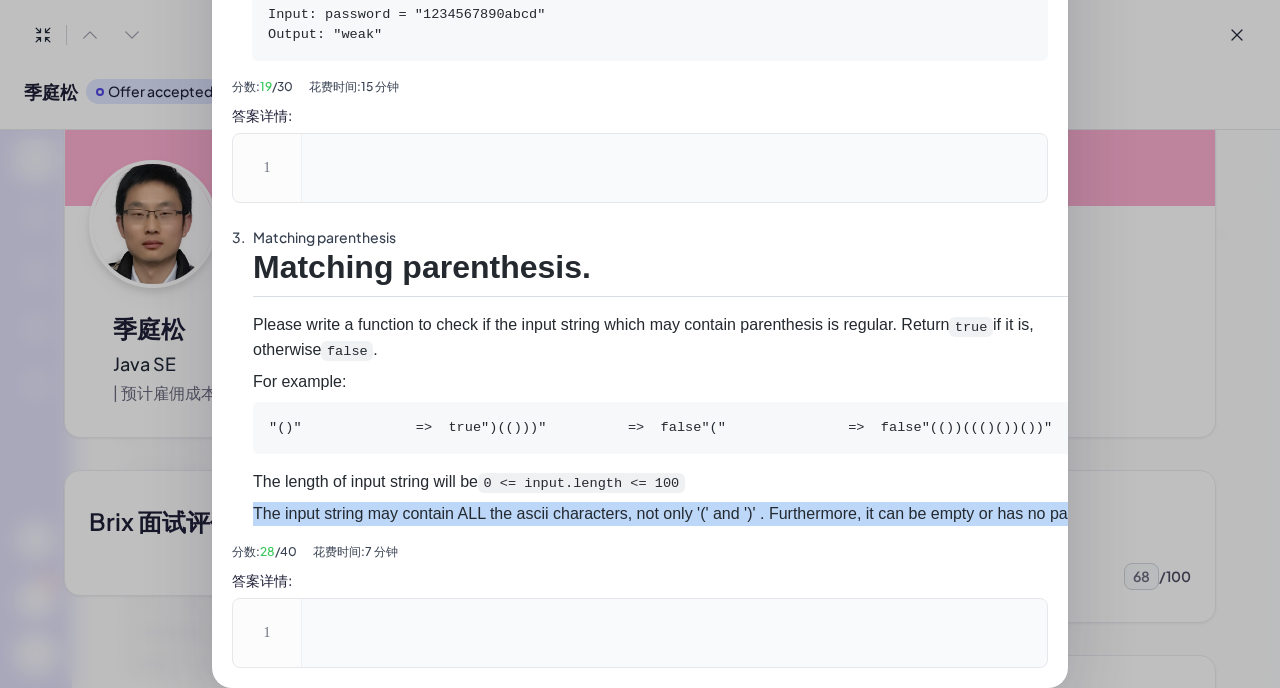 click on "The input string may contain ALL the ascii characters, not only '(' and ')' . Furthermore, it can be empty or has no parenthesis." at bounding box center [701, 514] 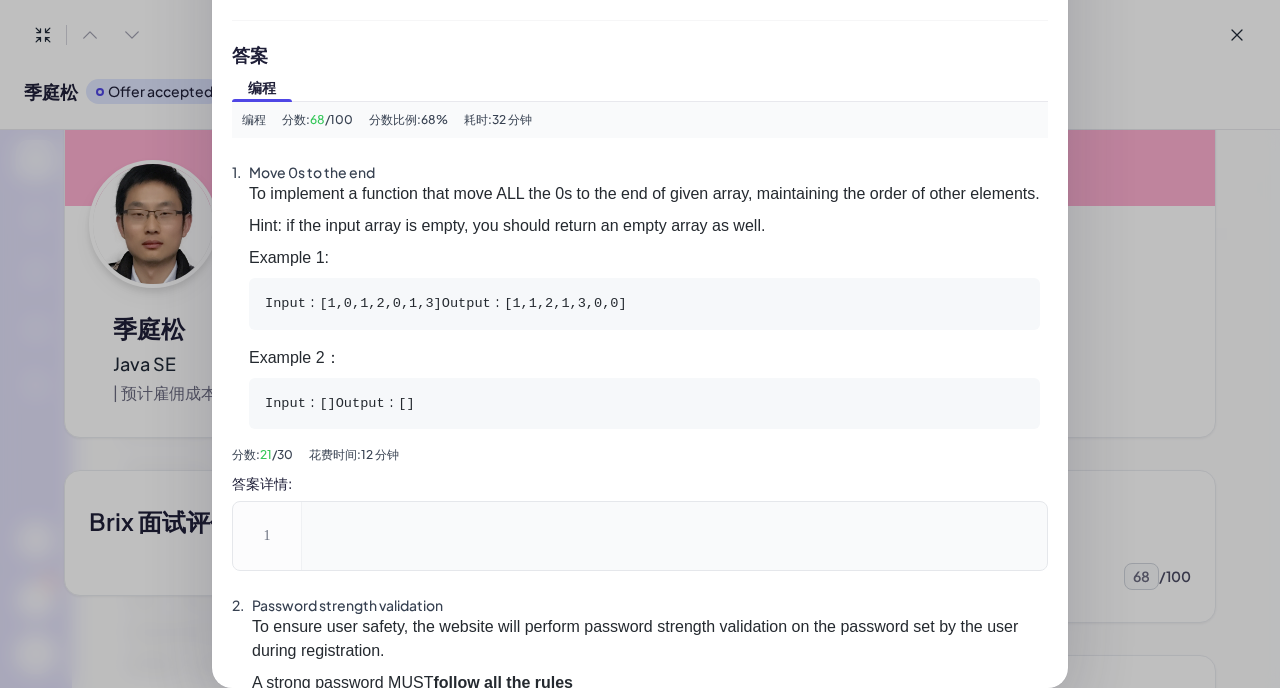 scroll, scrollTop: 0, scrollLeft: 0, axis: both 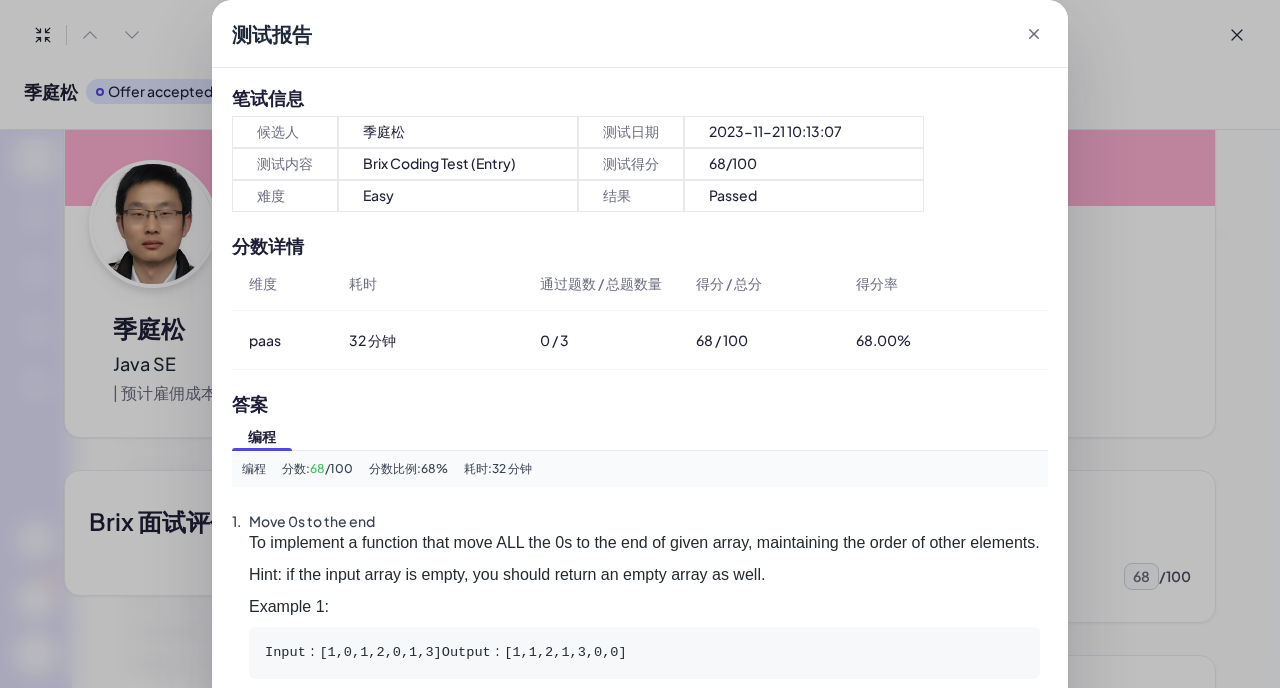 click on "0 / 3" at bounding box center (601, 340) 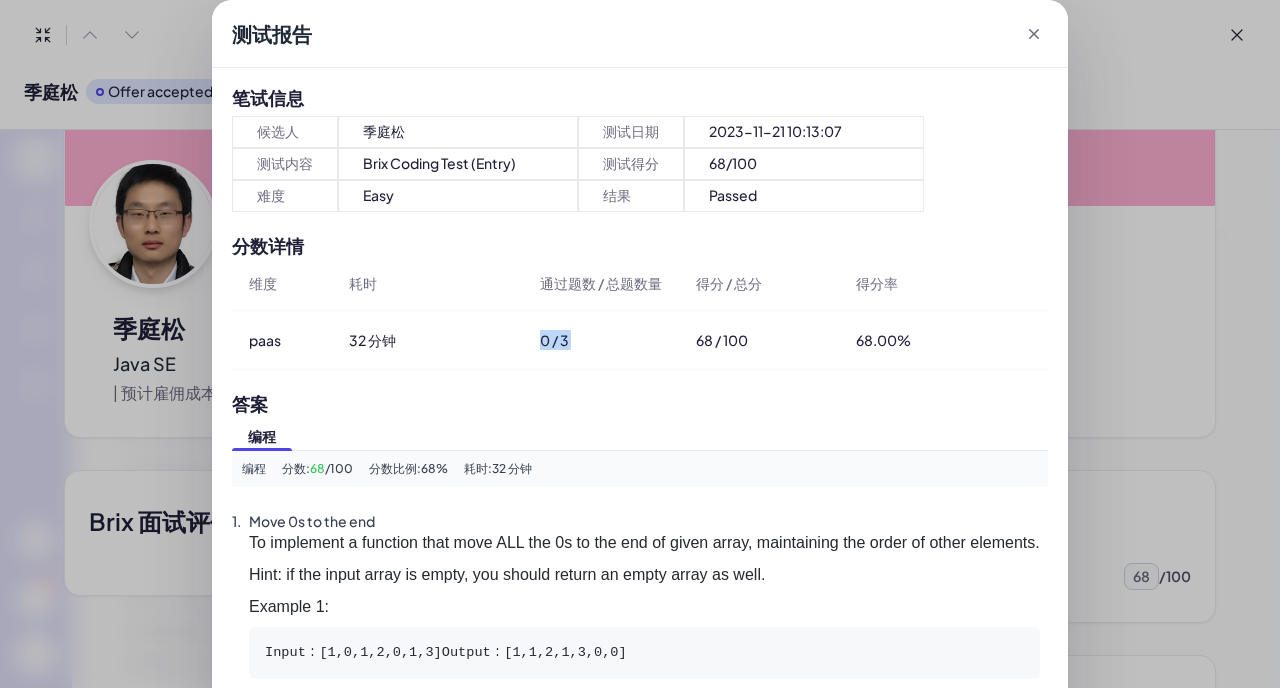 click on "[NUMBER]   分钟" at bounding box center [427, 340] 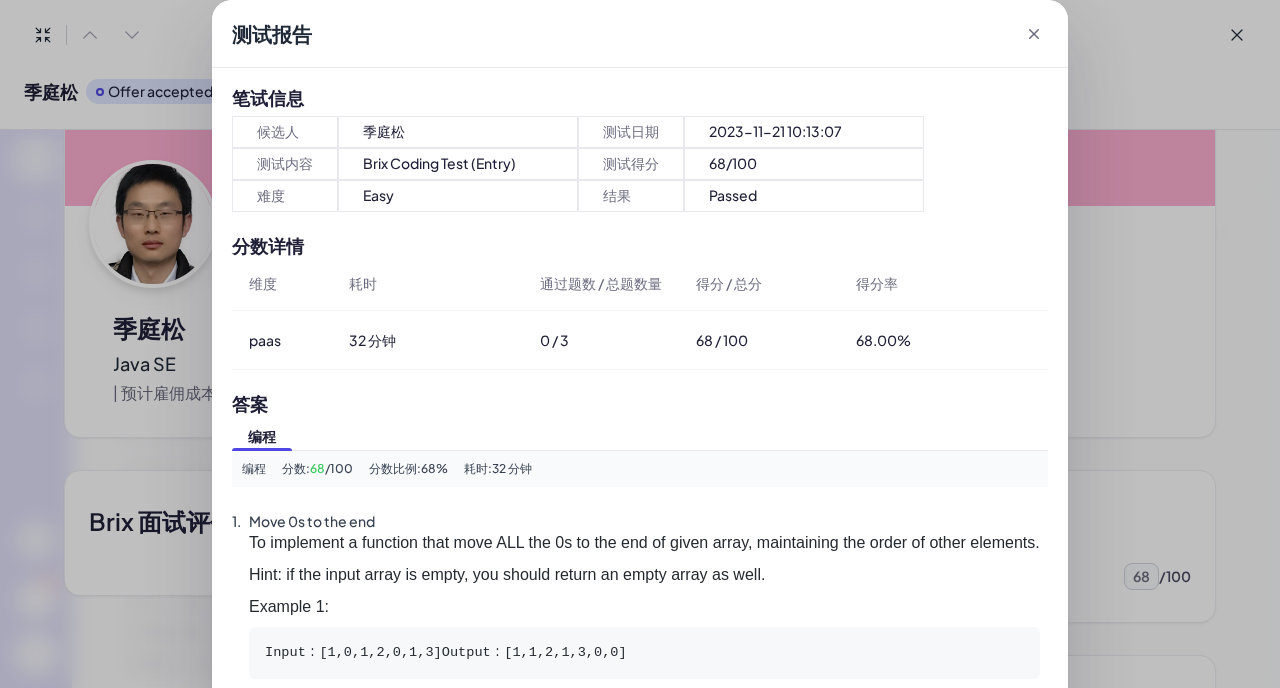 click on "[NUMBER]   分钟" at bounding box center (427, 340) 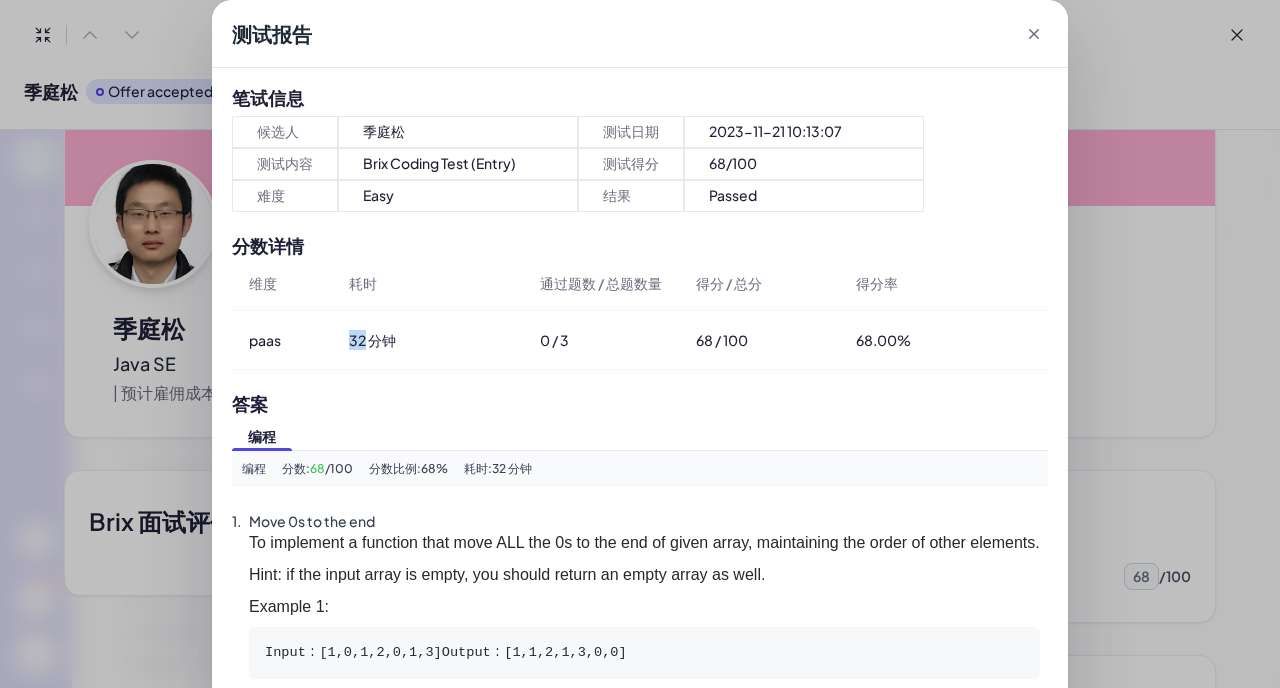 click on "[NUMBER]   分钟" at bounding box center (427, 340) 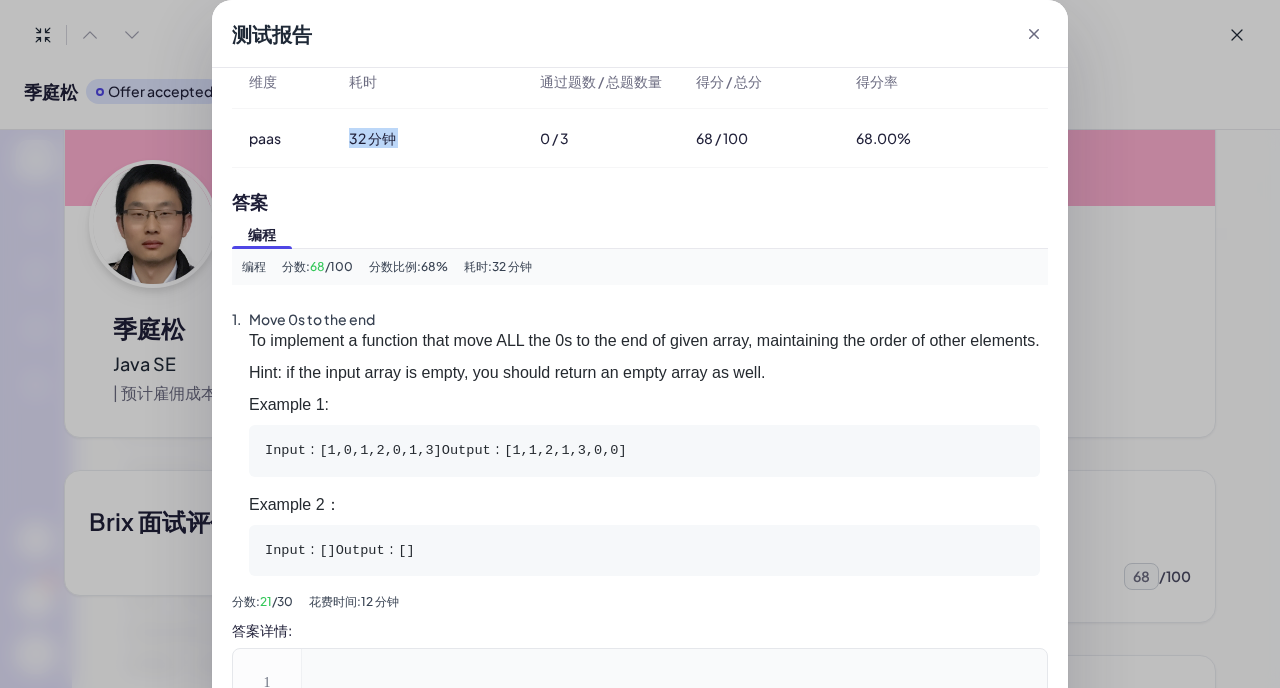 scroll, scrollTop: 223, scrollLeft: 0, axis: vertical 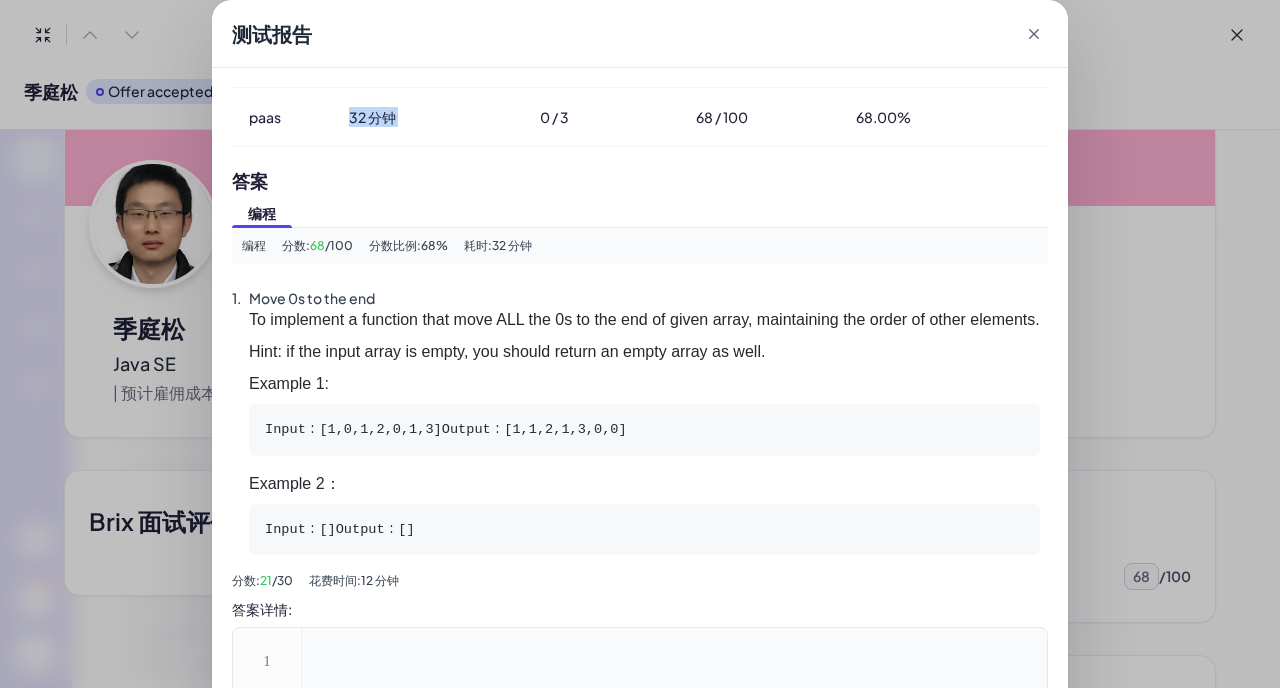 click on "To implement a function that move ALL the 0s to the end of given array, maintaining the order of other elements." at bounding box center (644, 320) 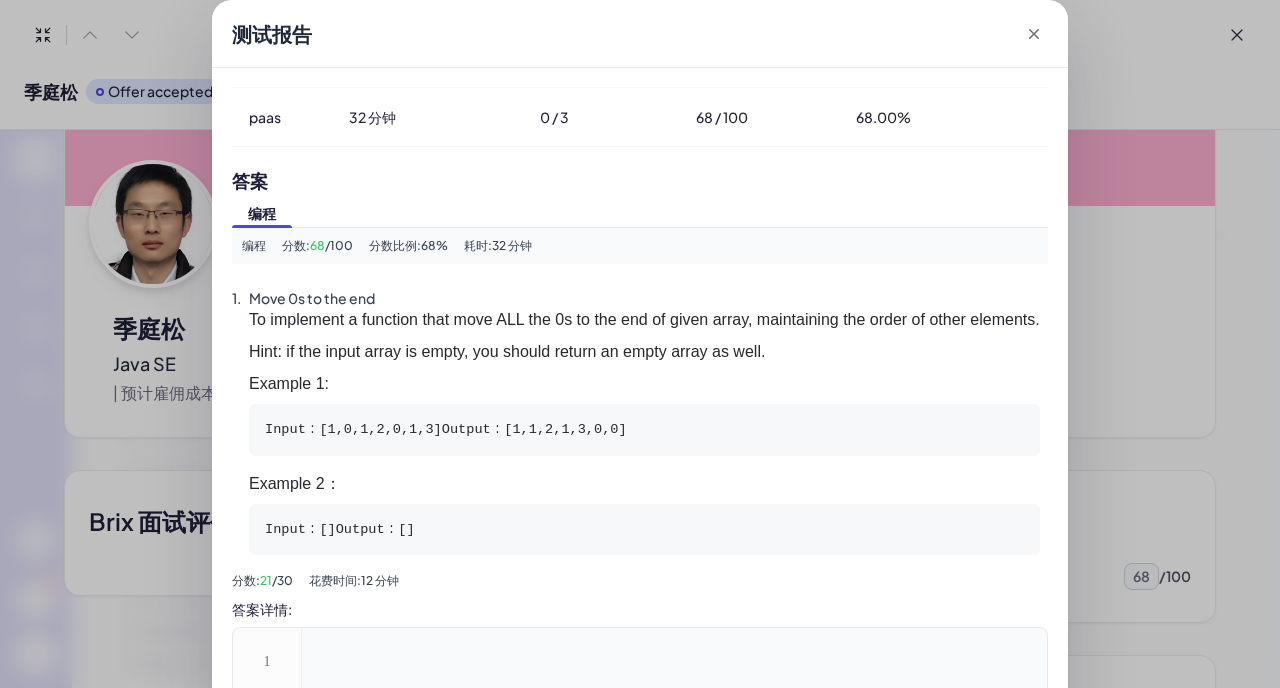 click on "To implement a function that move ALL the 0s to the end of given array, maintaining the order of other elements." at bounding box center [644, 320] 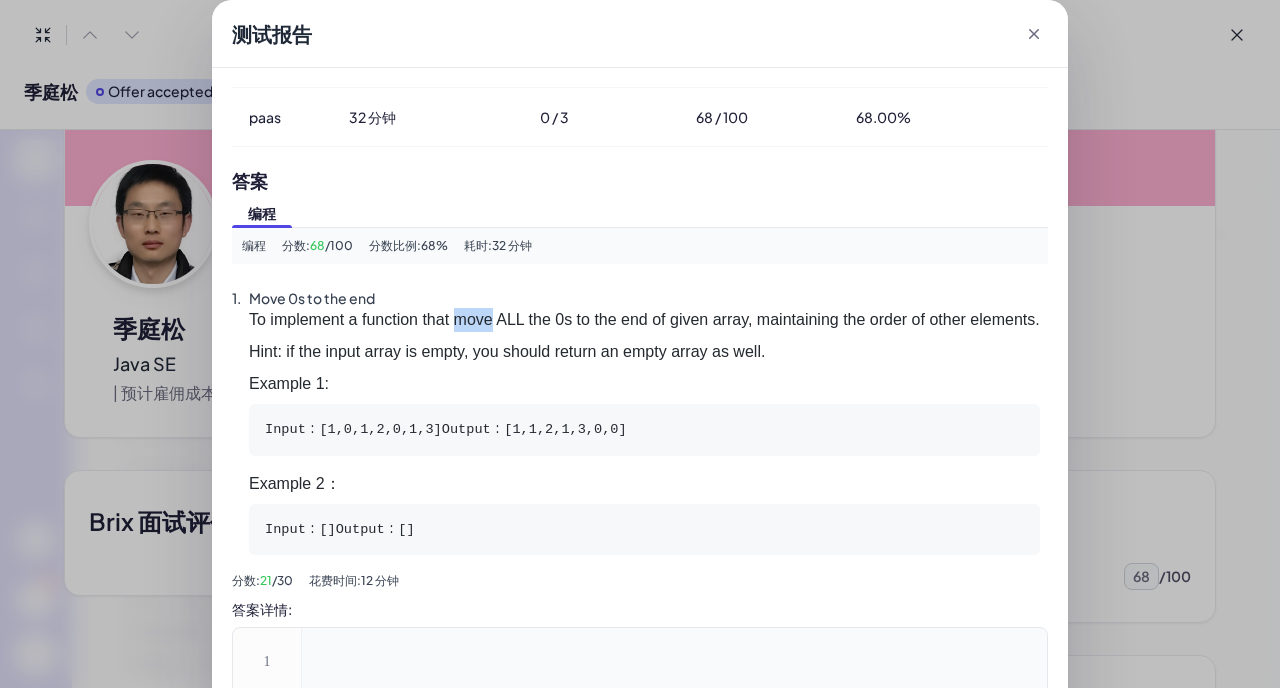 click on "To implement a function that move ALL the 0s to the end of given array, maintaining the order of other elements." at bounding box center (644, 320) 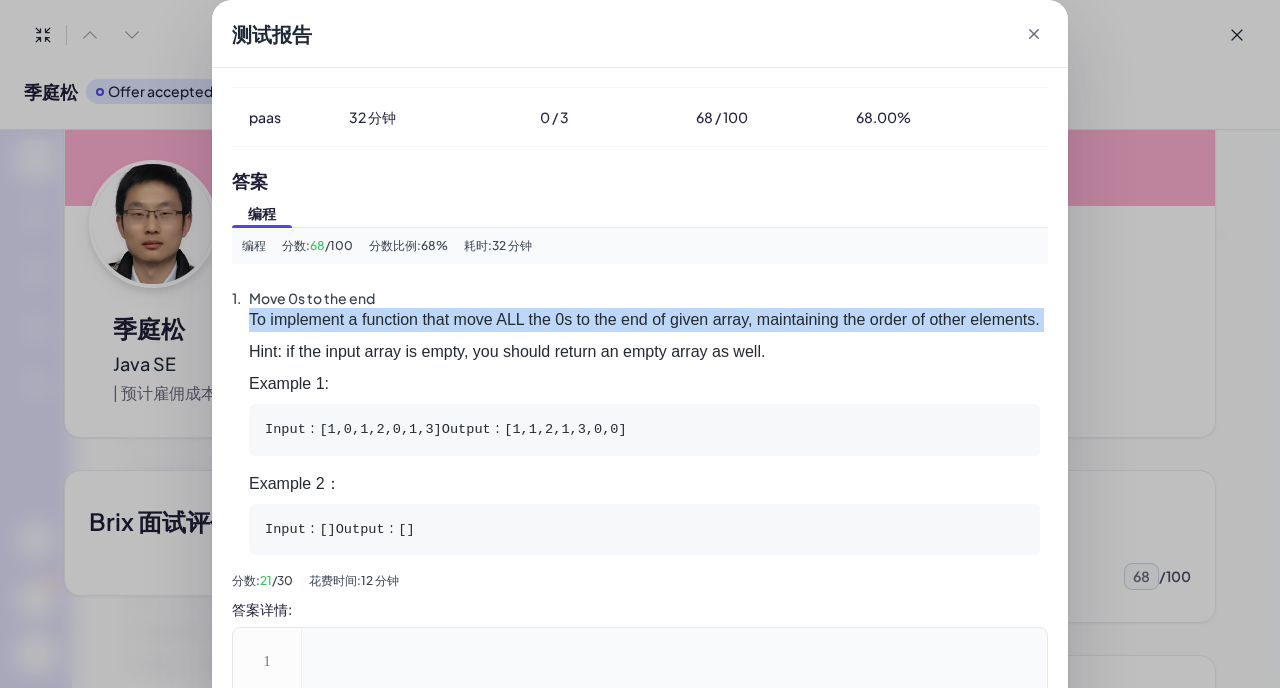 click on "To implement a function that move ALL the 0s to the end of given array, maintaining the order of other elements." at bounding box center [644, 320] 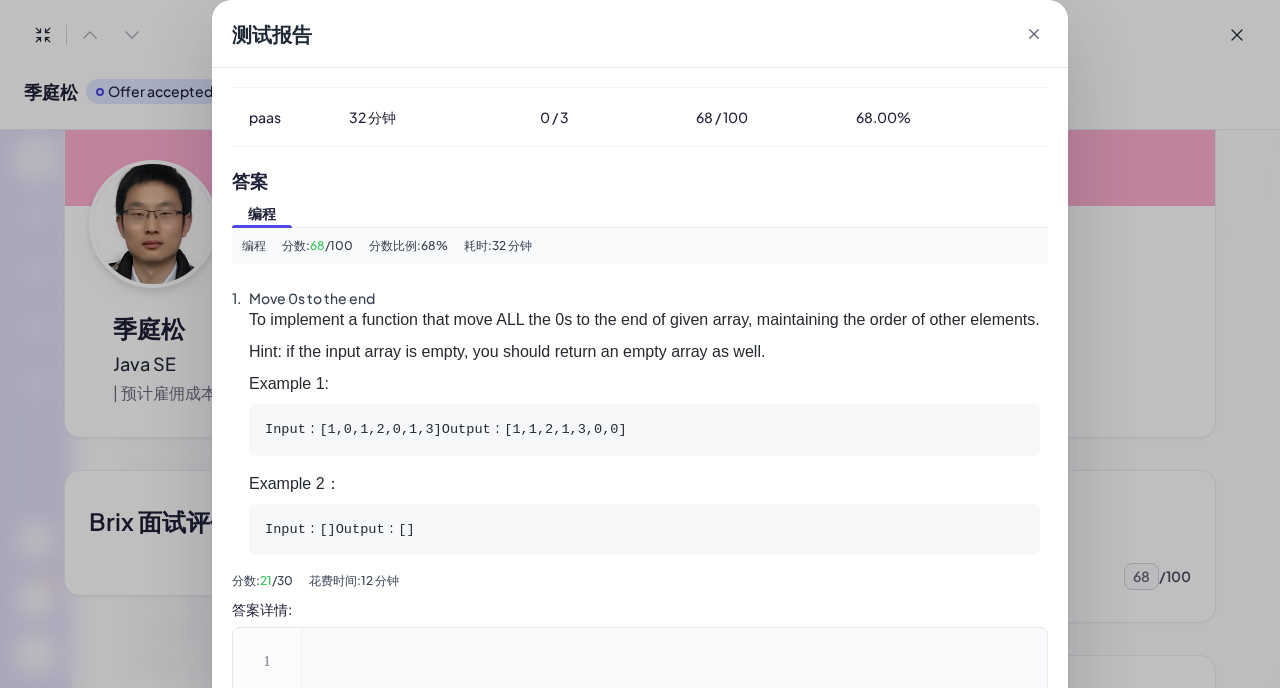 click on "To implement a function that move ALL the 0s to the end of given array, maintaining the order of other elements." at bounding box center (644, 320) 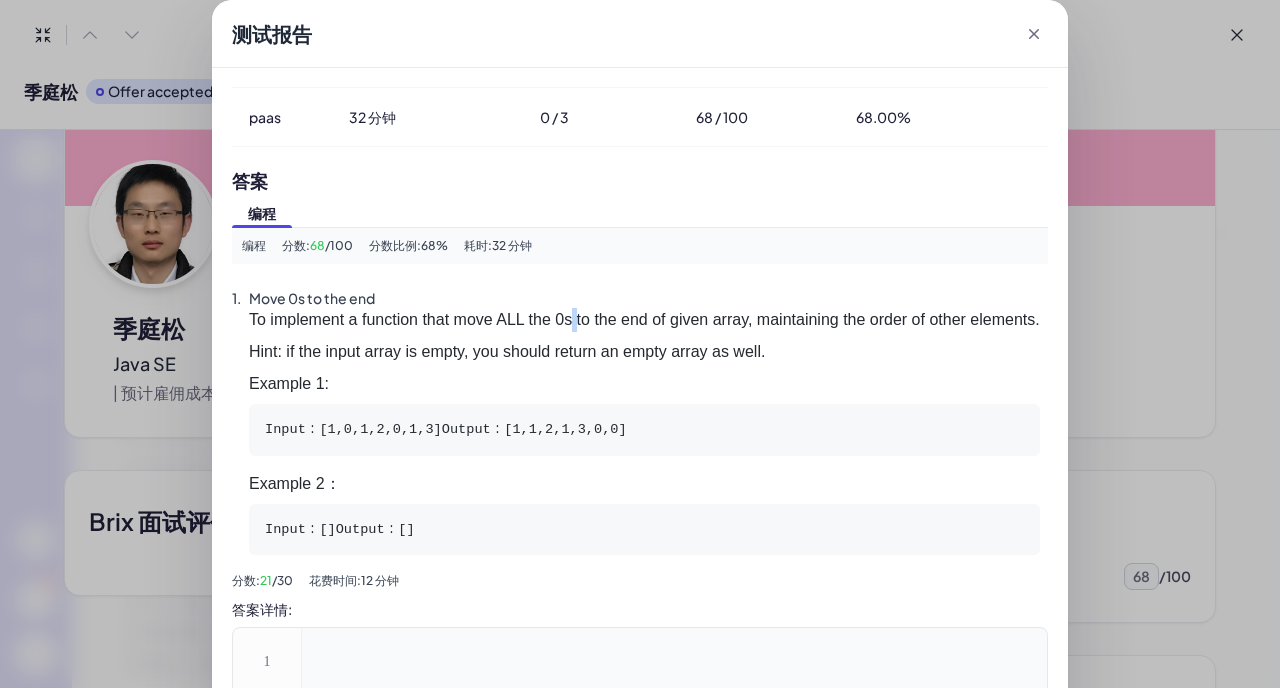 click on "To implement a function that move ALL the 0s to the end of given array, maintaining the order of other elements." at bounding box center [644, 320] 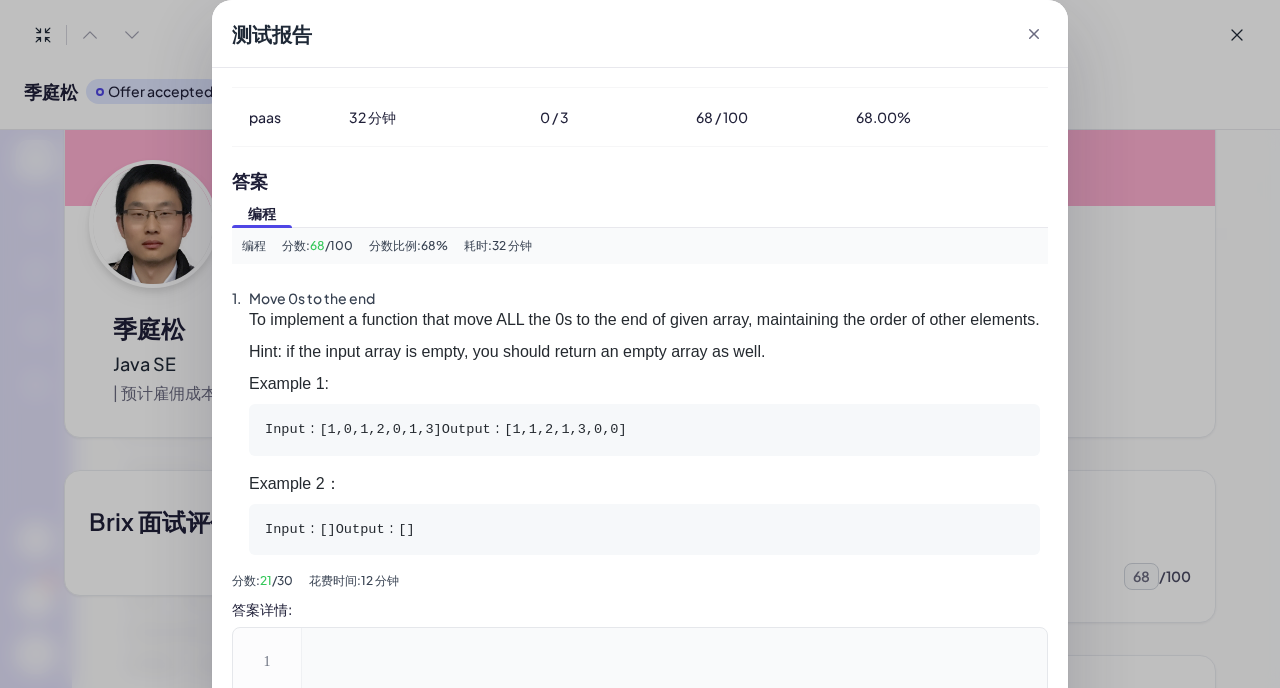 click on "Hint: if the input array is empty, you should return an empty array as well." at bounding box center [644, 352] 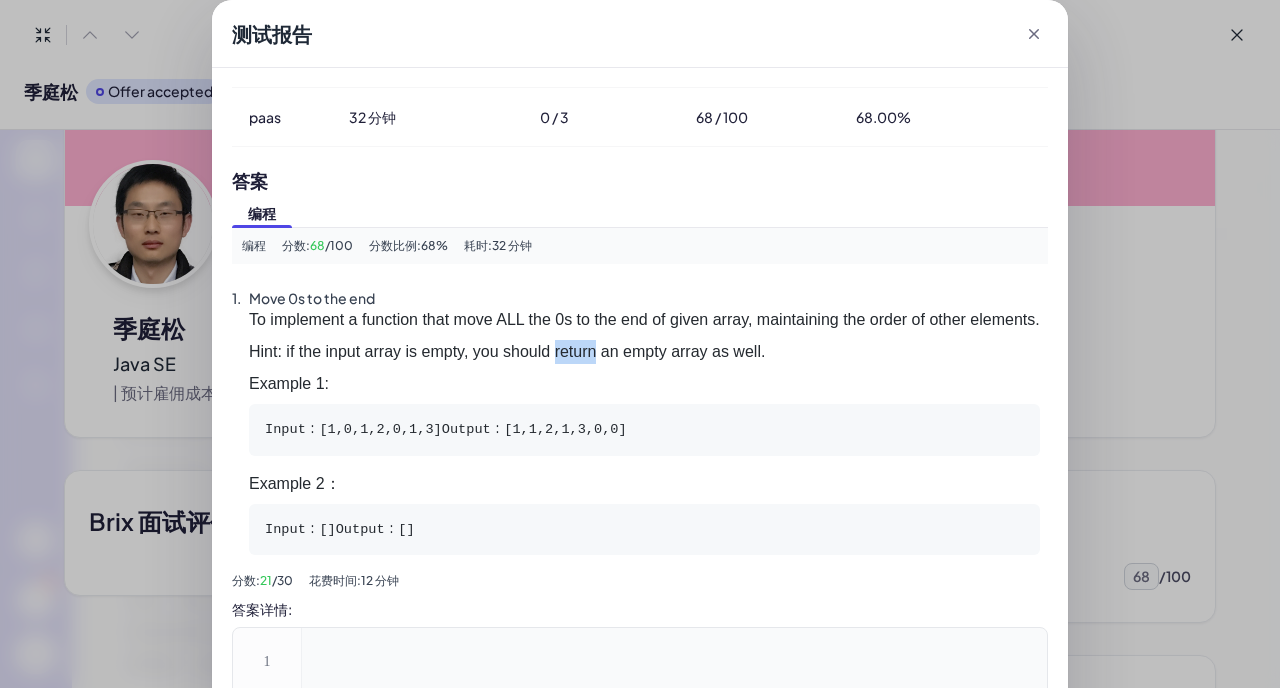click on "Hint: if the input array is empty, you should return an empty array as well." at bounding box center [644, 352] 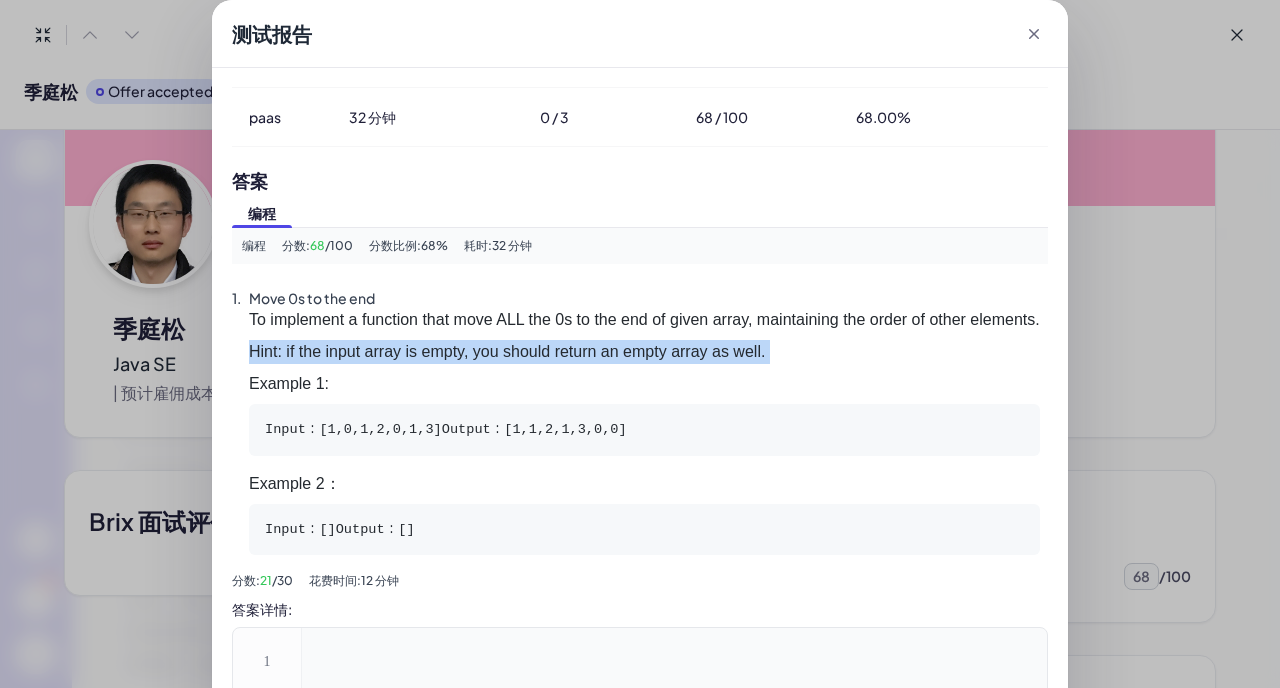 click on "Hint: if the input array is empty, you should return an empty array as well." at bounding box center [644, 352] 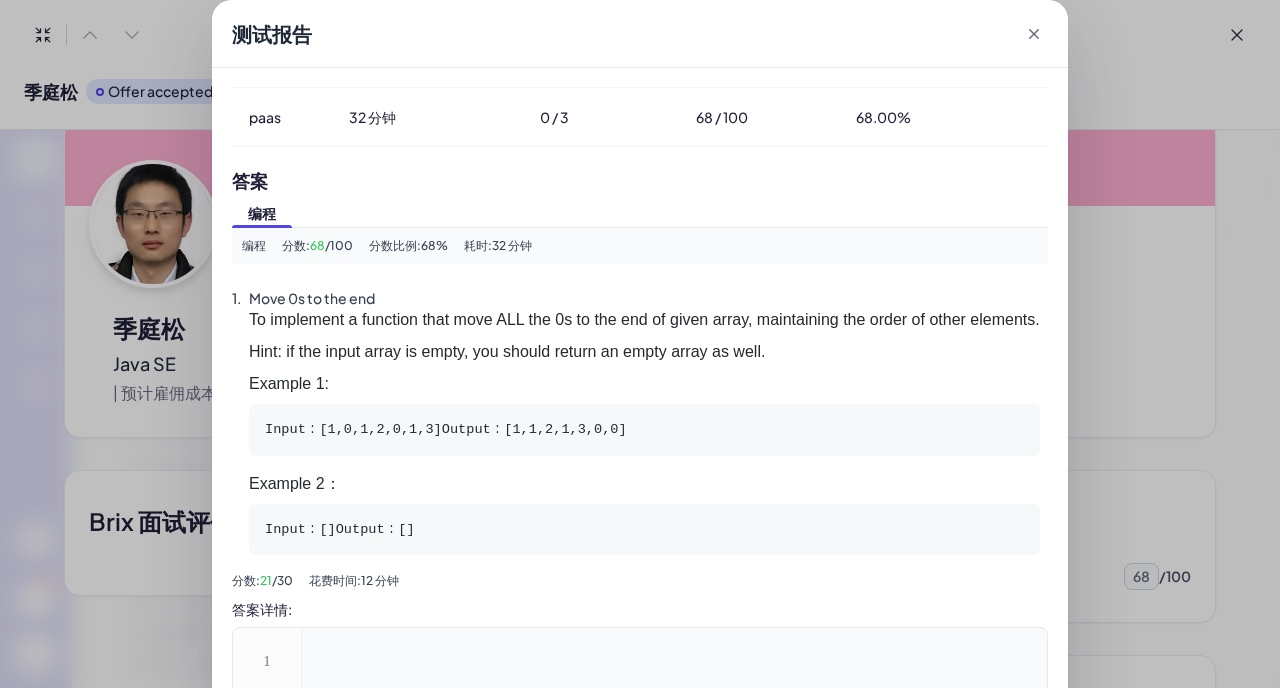 click on "Hint: if the input array is empty, you should return an empty array as well." at bounding box center [644, 352] 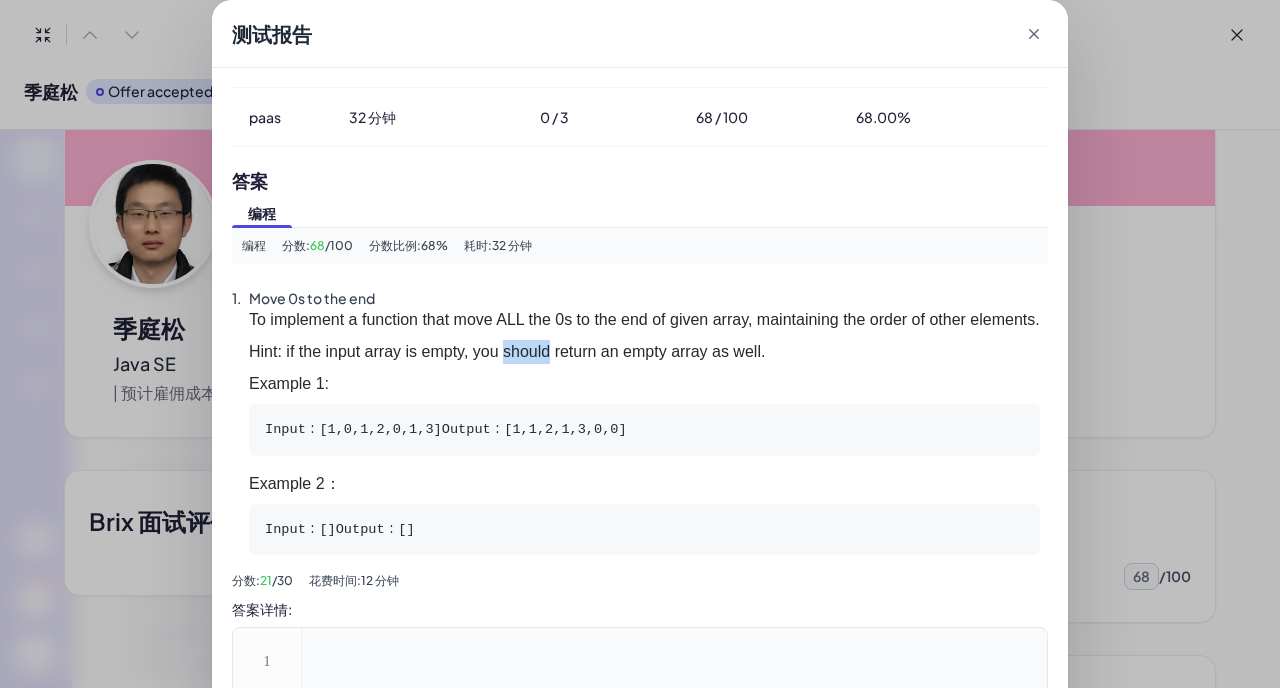 click on "Hint: if the input array is empty, you should return an empty array as well." at bounding box center (644, 352) 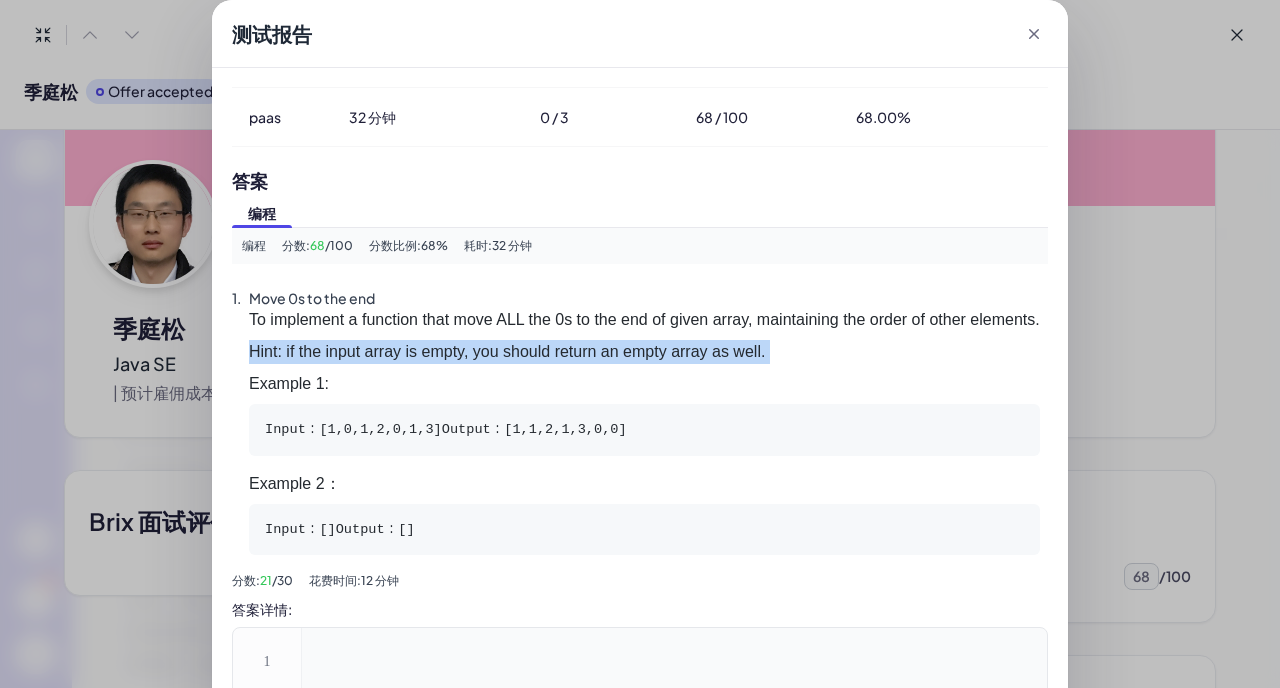 click on "Example 2：" at bounding box center (644, 484) 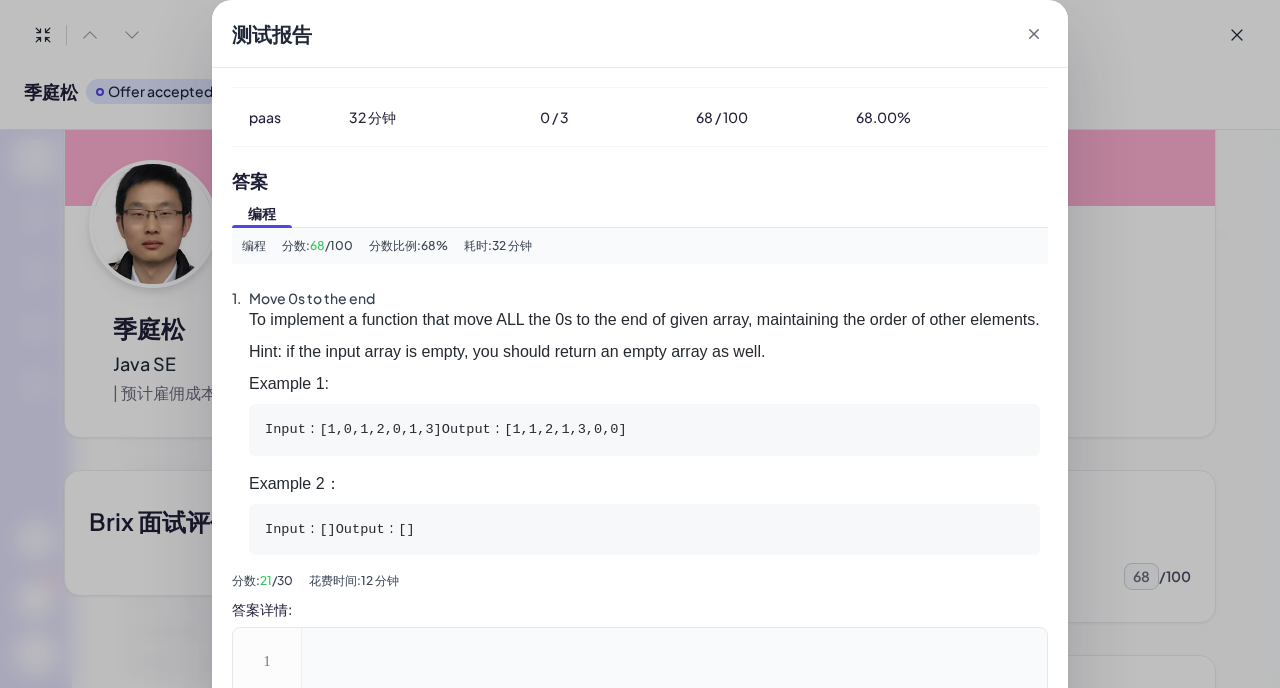 click on "Example 2：" at bounding box center [644, 484] 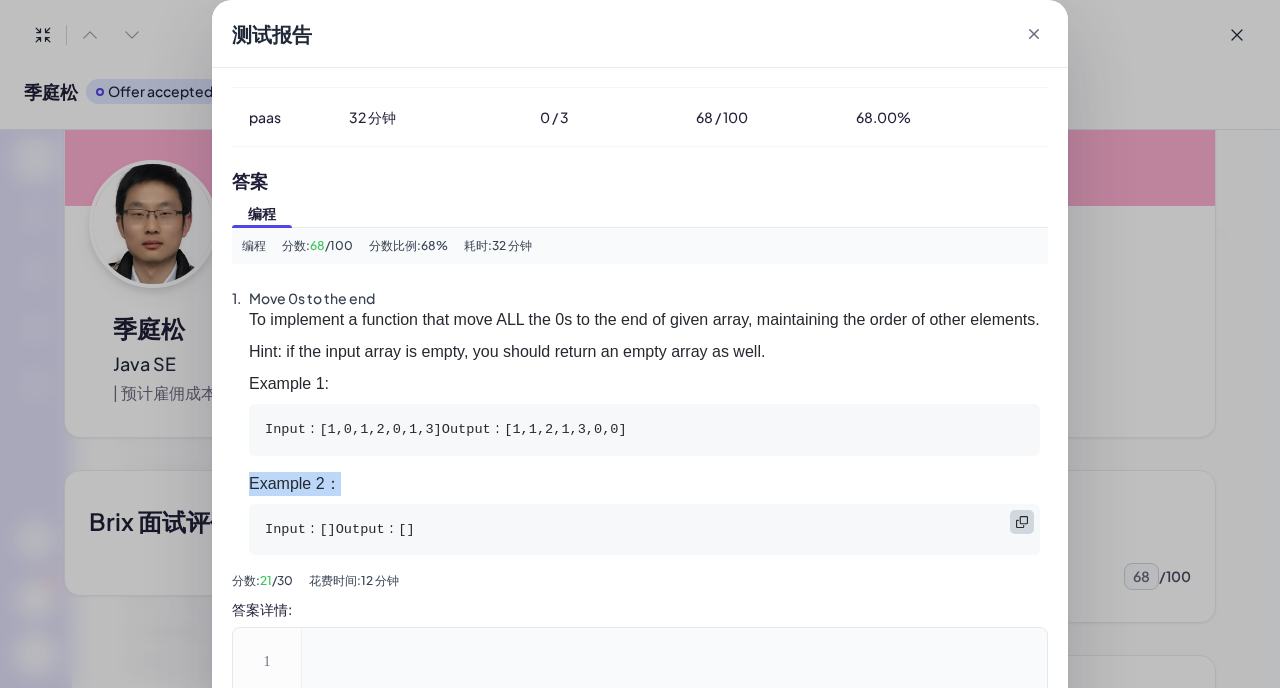 click on "Input：[]
Output：[]" at bounding box center [644, 530] 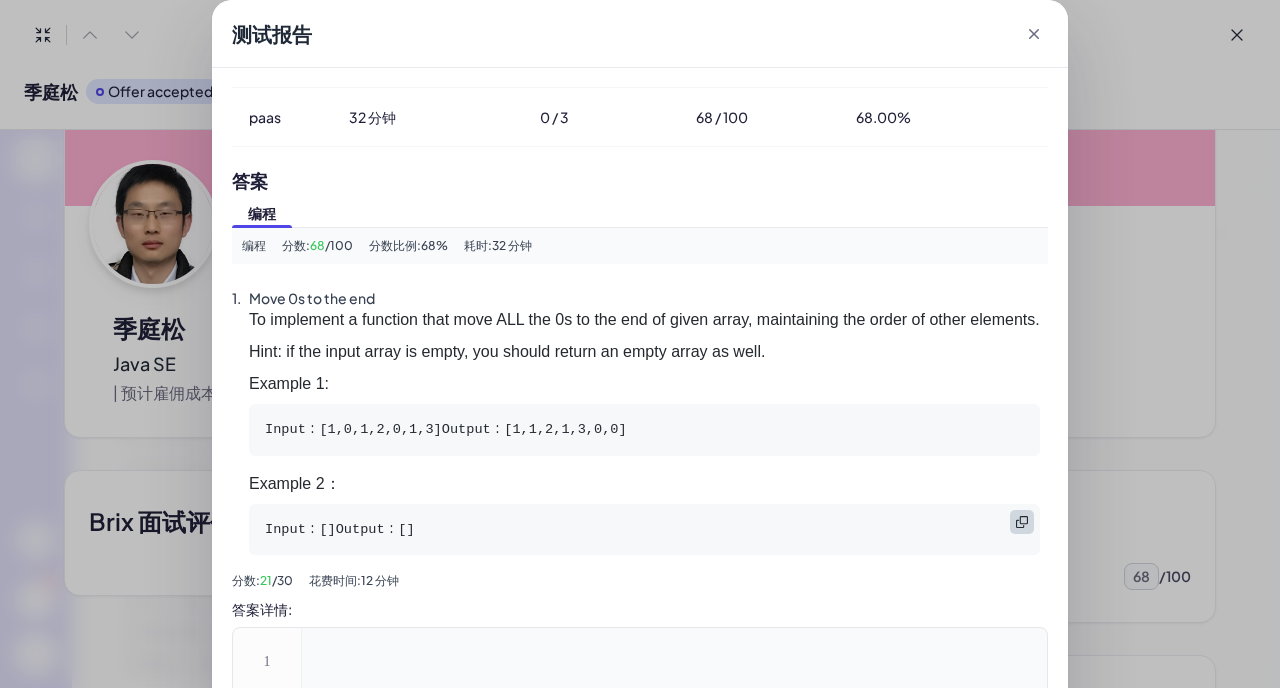 click on "Input：[]
Output：[]" at bounding box center [644, 530] 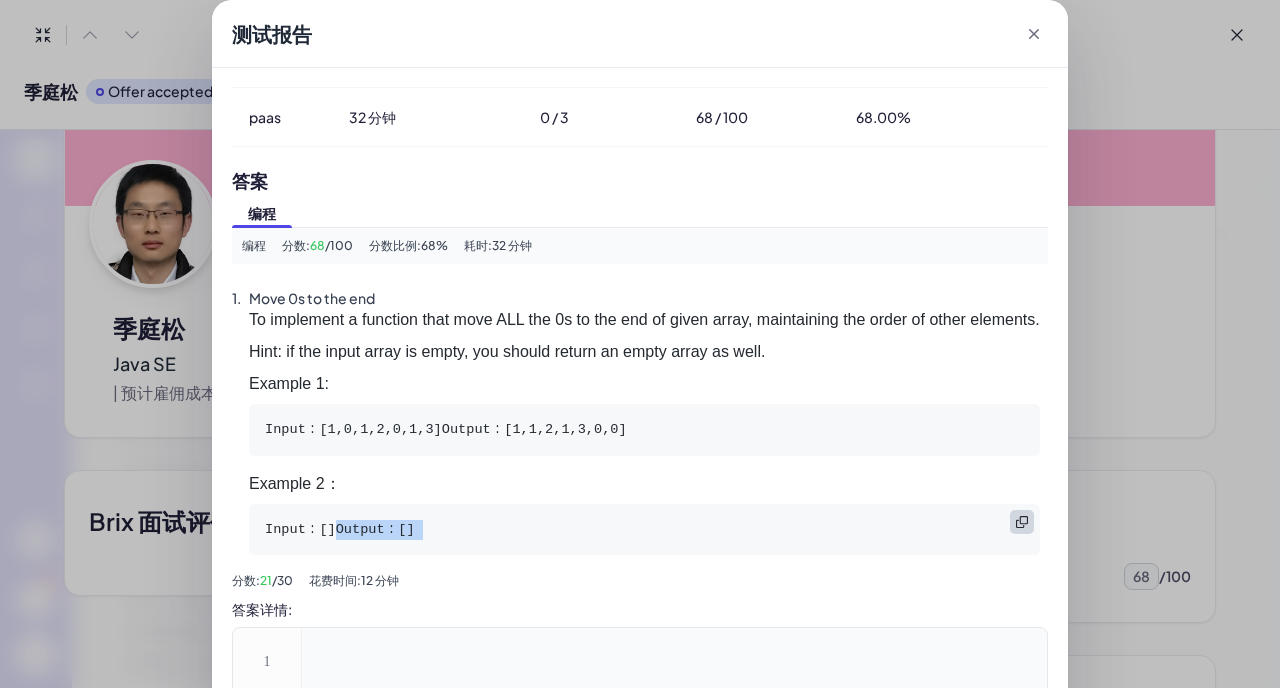 scroll, scrollTop: 705, scrollLeft: 0, axis: vertical 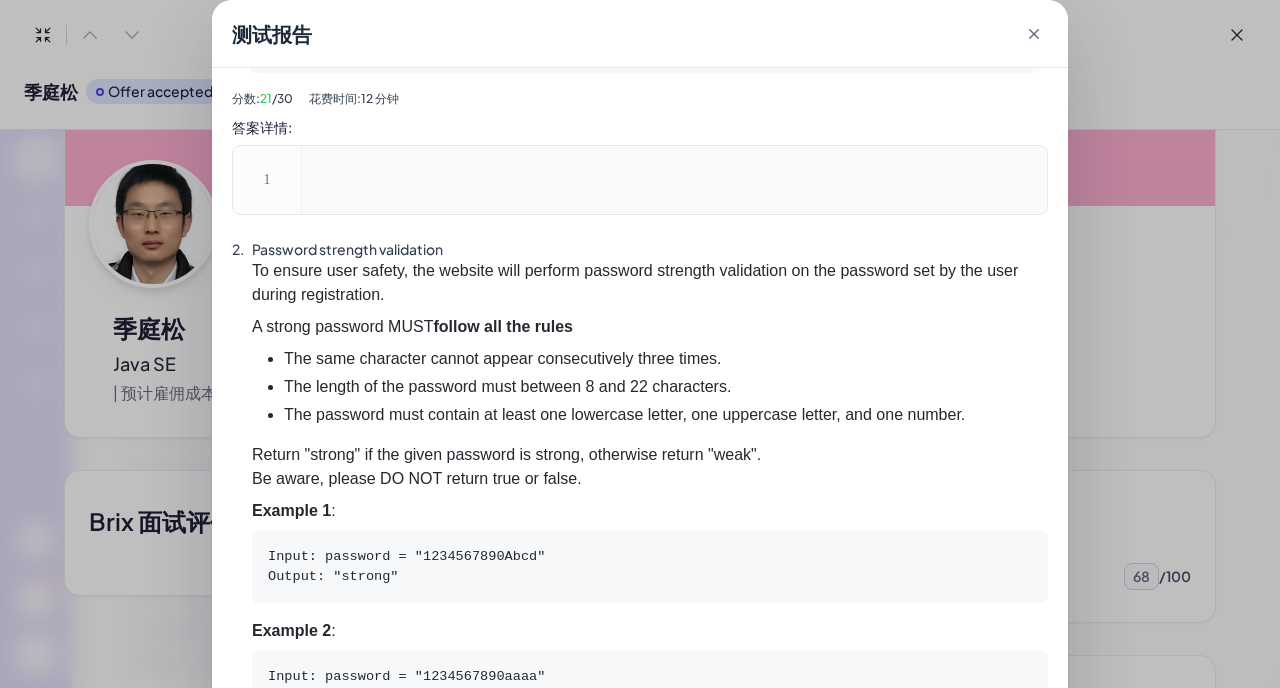 click on "To ensure user safety, the website will perform password strength validation on the password set by the user during registration." at bounding box center [650, 283] 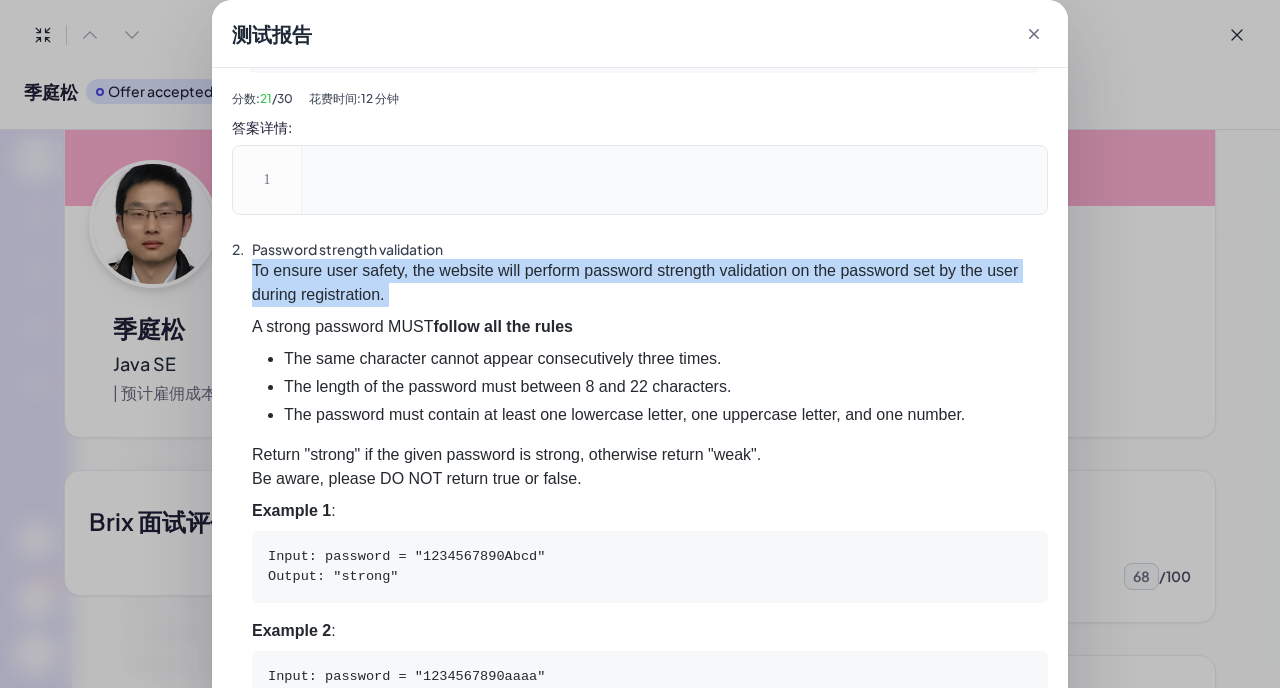 click on "To ensure user safety, the website will perform password strength validation on the password set by the user during registration." at bounding box center [650, 283] 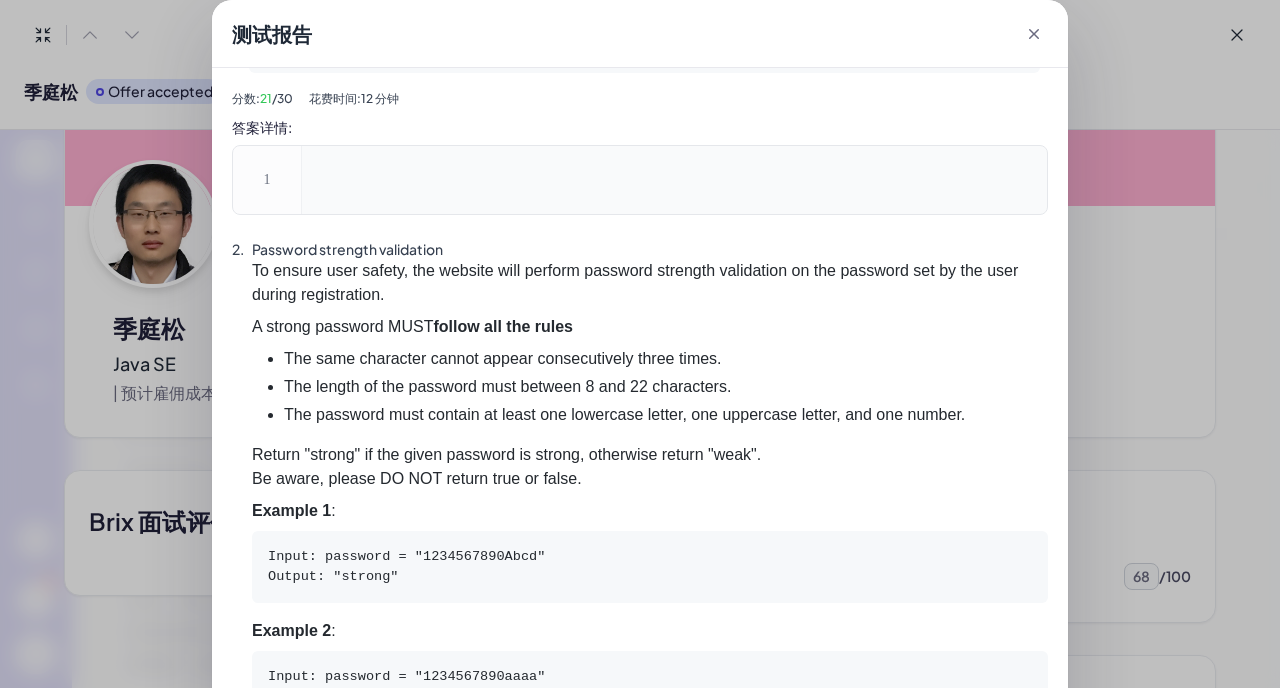 click on "To ensure user safety, the website will perform password strength validation on the password set by the user during registration." at bounding box center [650, 283] 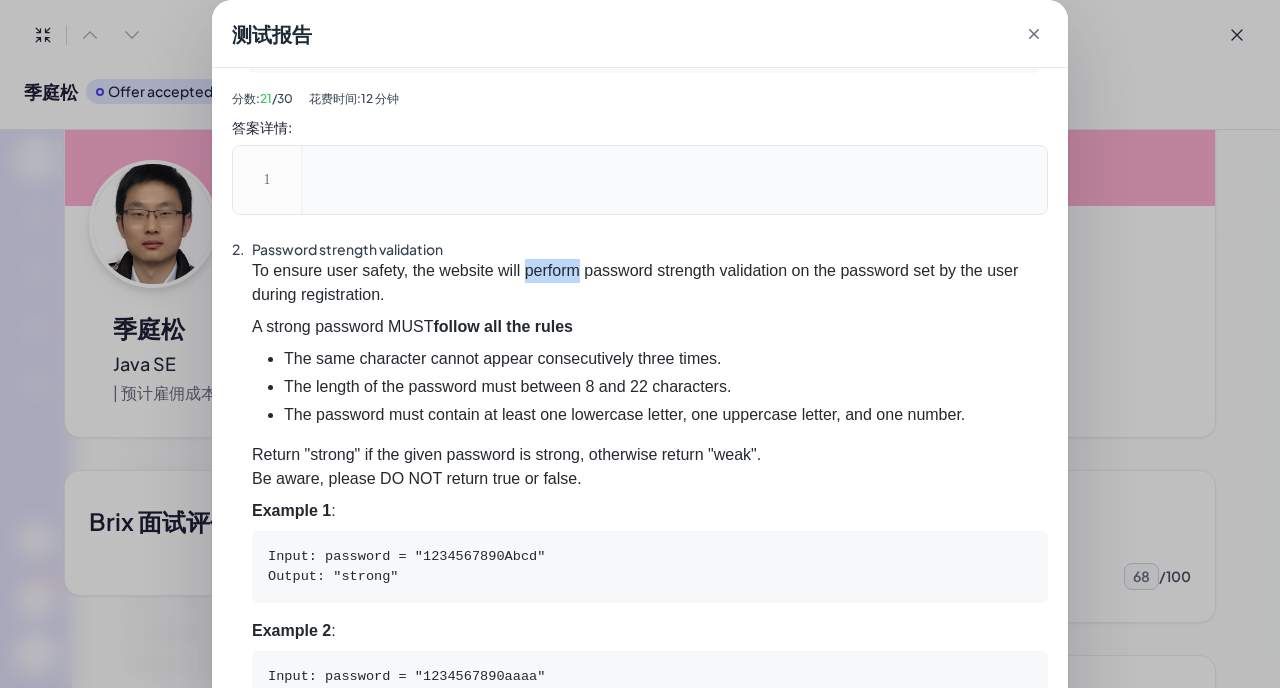 click on "To ensure user safety, the website will perform password strength validation on the password set by the user during registration." at bounding box center [650, 283] 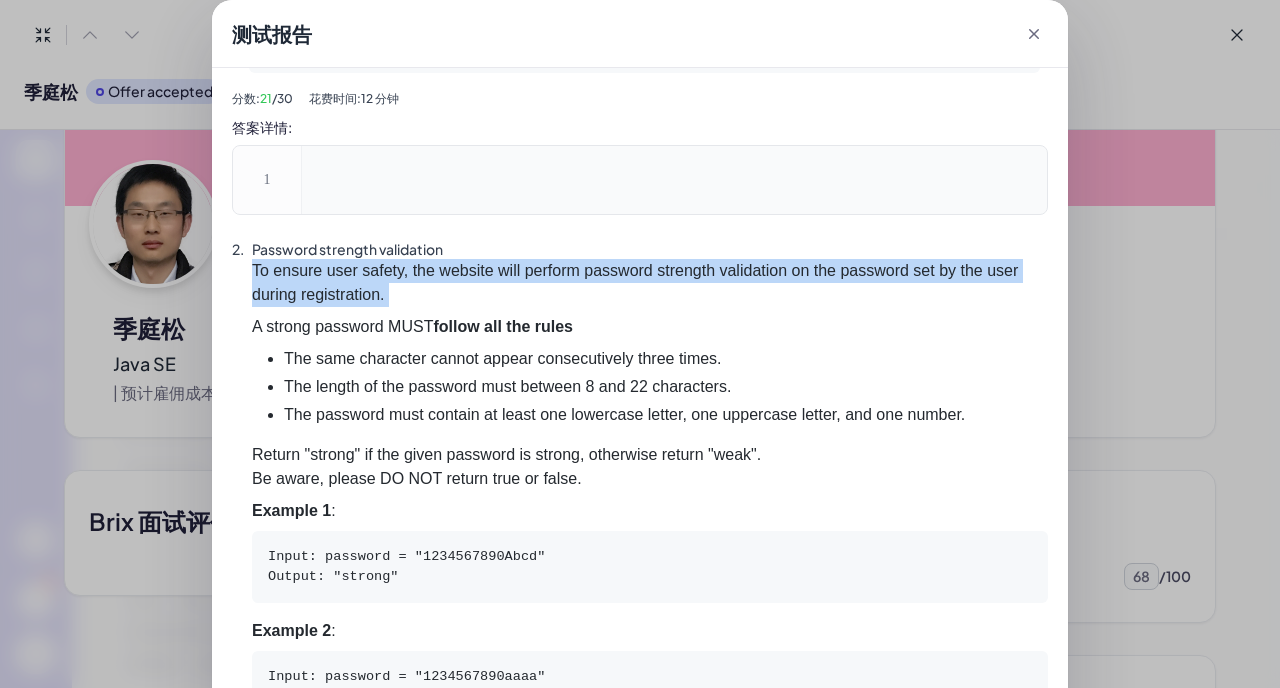click on "The length of the password must between 8 and 22 characters." at bounding box center (666, 387) 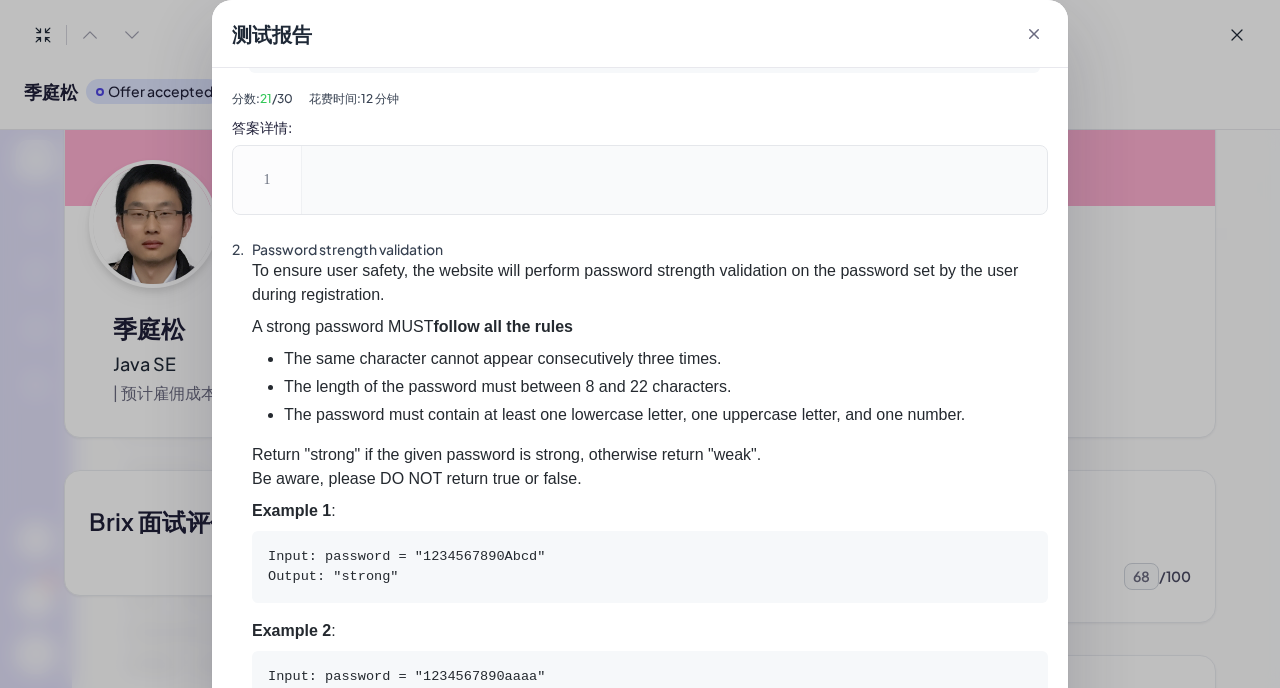 click on "The length of the password must between 8 and 22 characters." at bounding box center (666, 387) 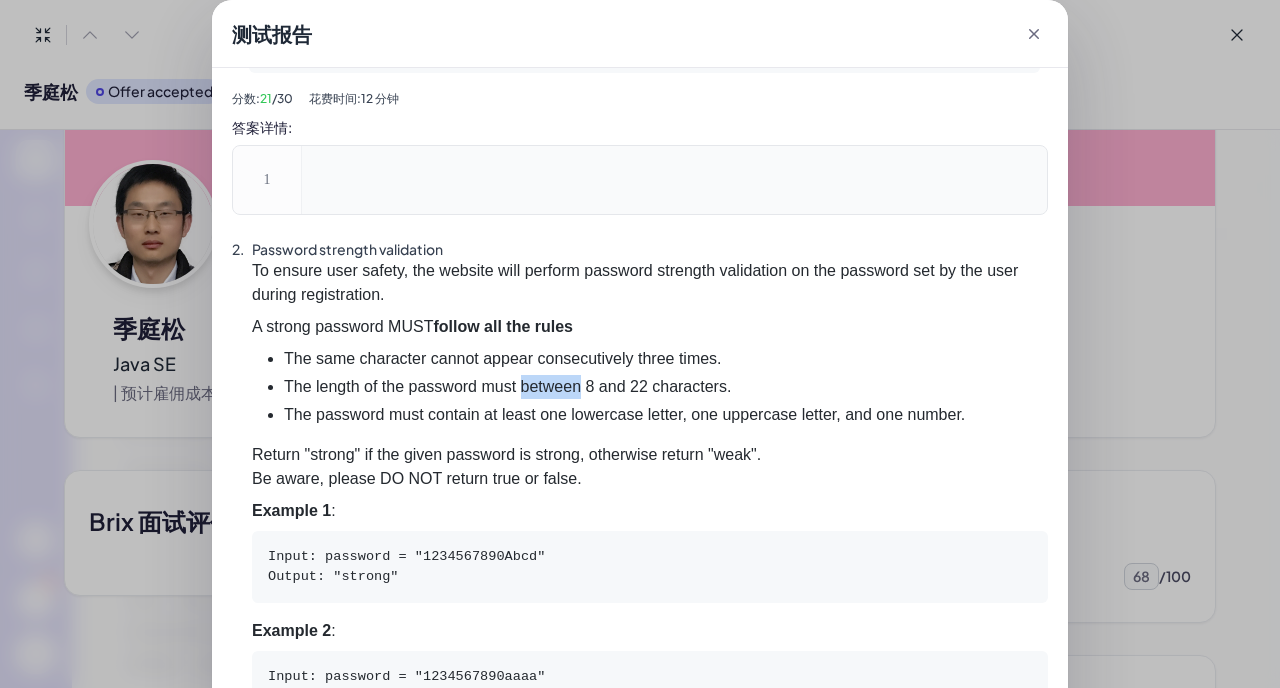 click on "The length of the password must between 8 and 22 characters." at bounding box center (666, 387) 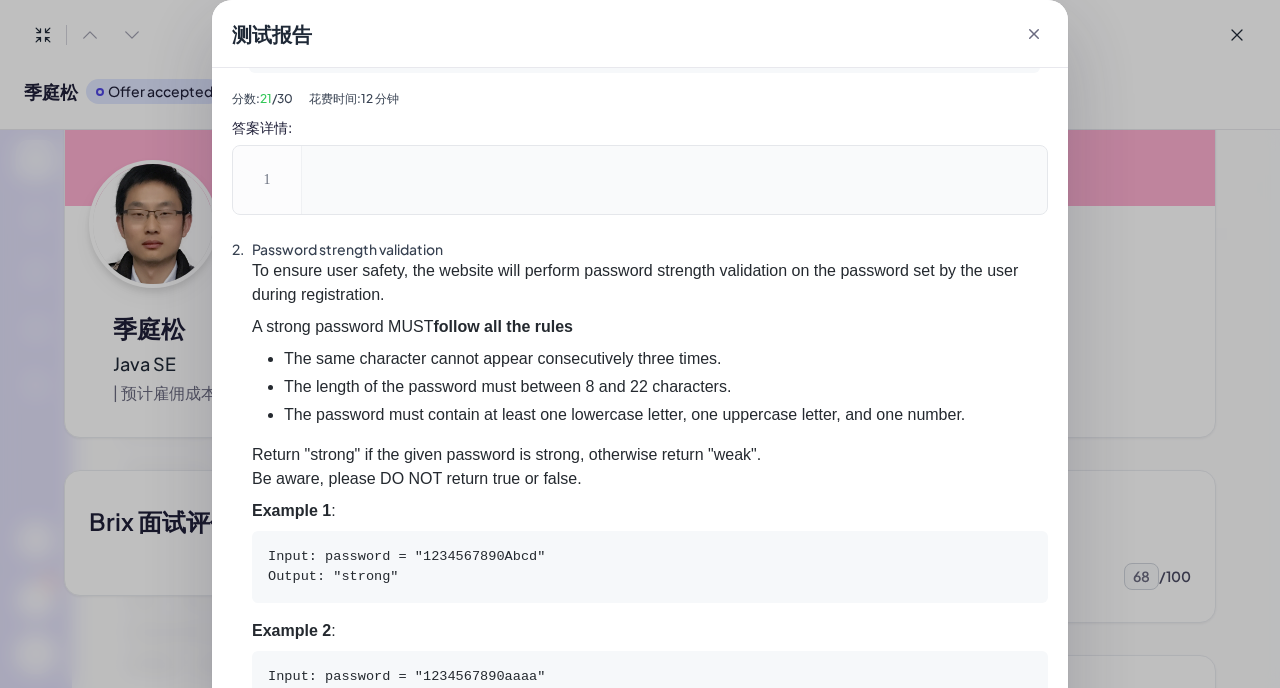 click on "The password must contain at least one lowercase letter, one uppercase letter, and one number." at bounding box center [666, 415] 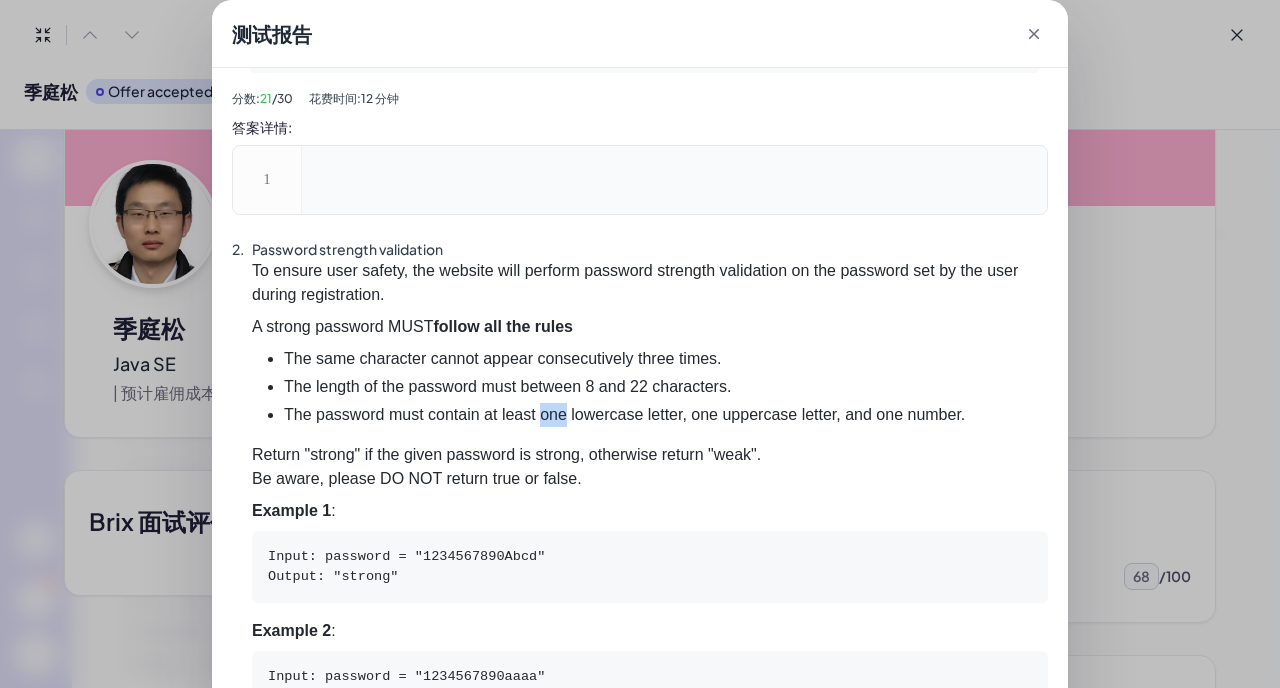 click on "The password must contain at least one lowercase letter, one uppercase letter, and one number." at bounding box center [666, 415] 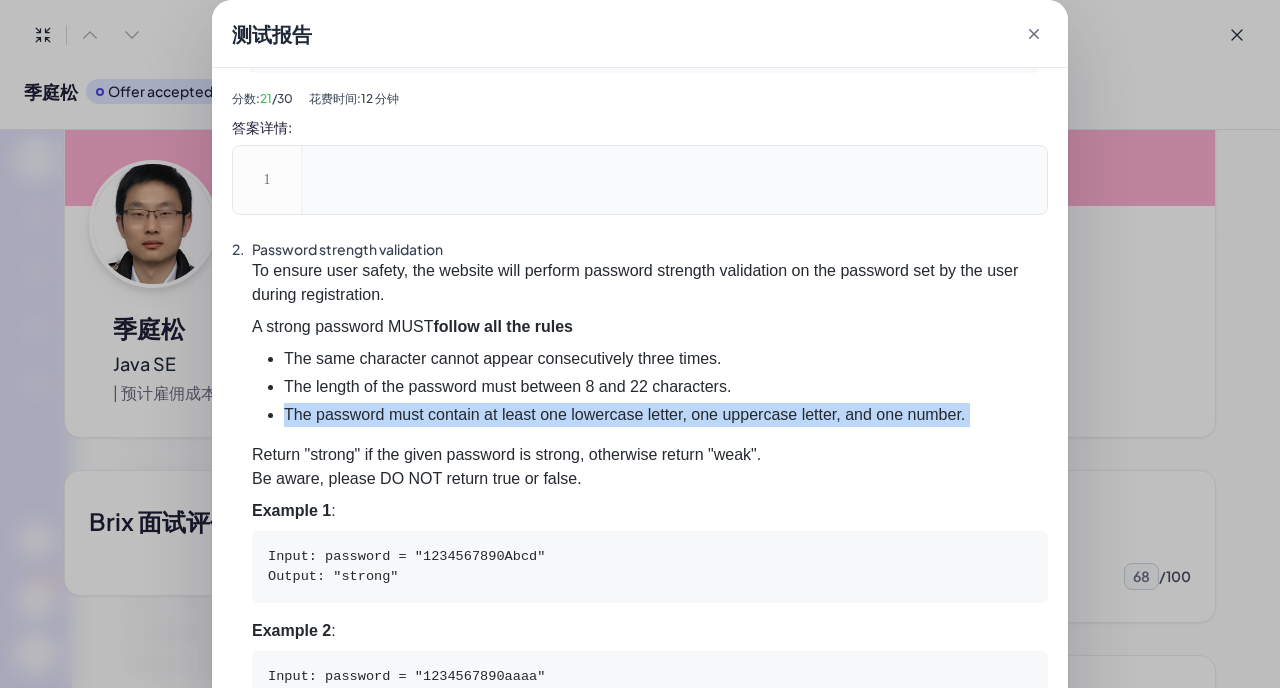 click on "The password must contain at least one lowercase letter, one uppercase letter, and one number." at bounding box center [666, 415] 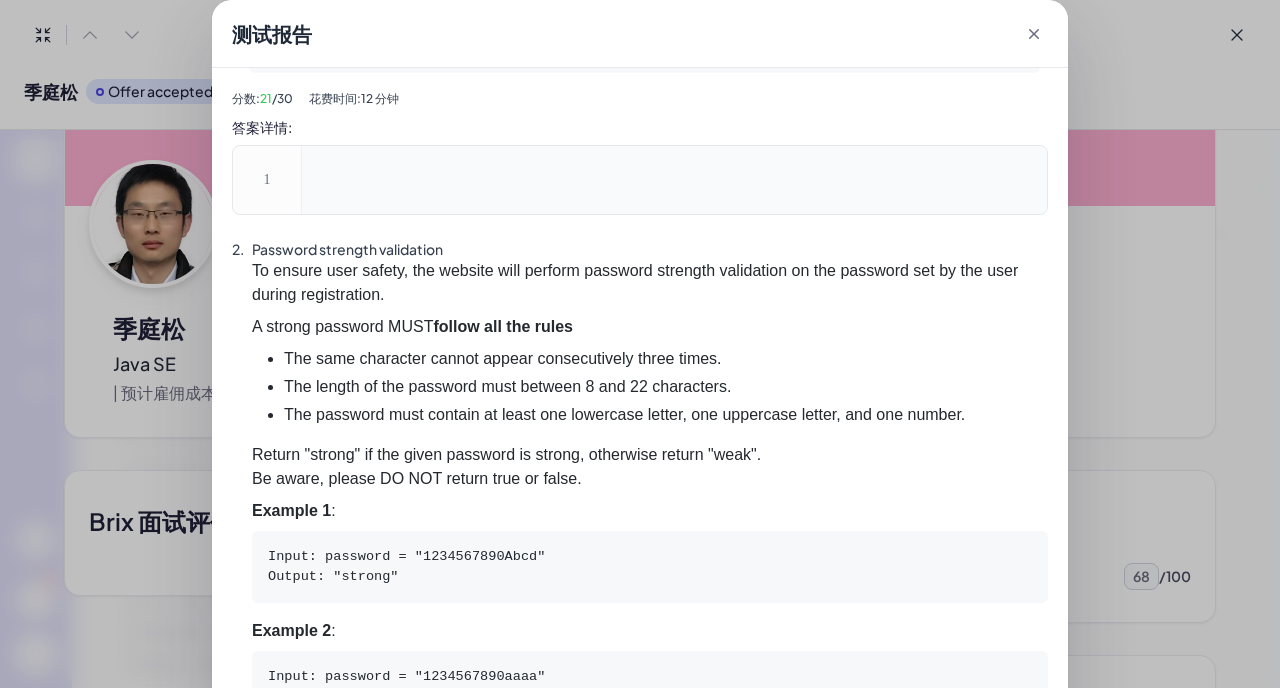 click on "The password must contain at least one lowercase letter, one uppercase letter, and one number." at bounding box center (666, 415) 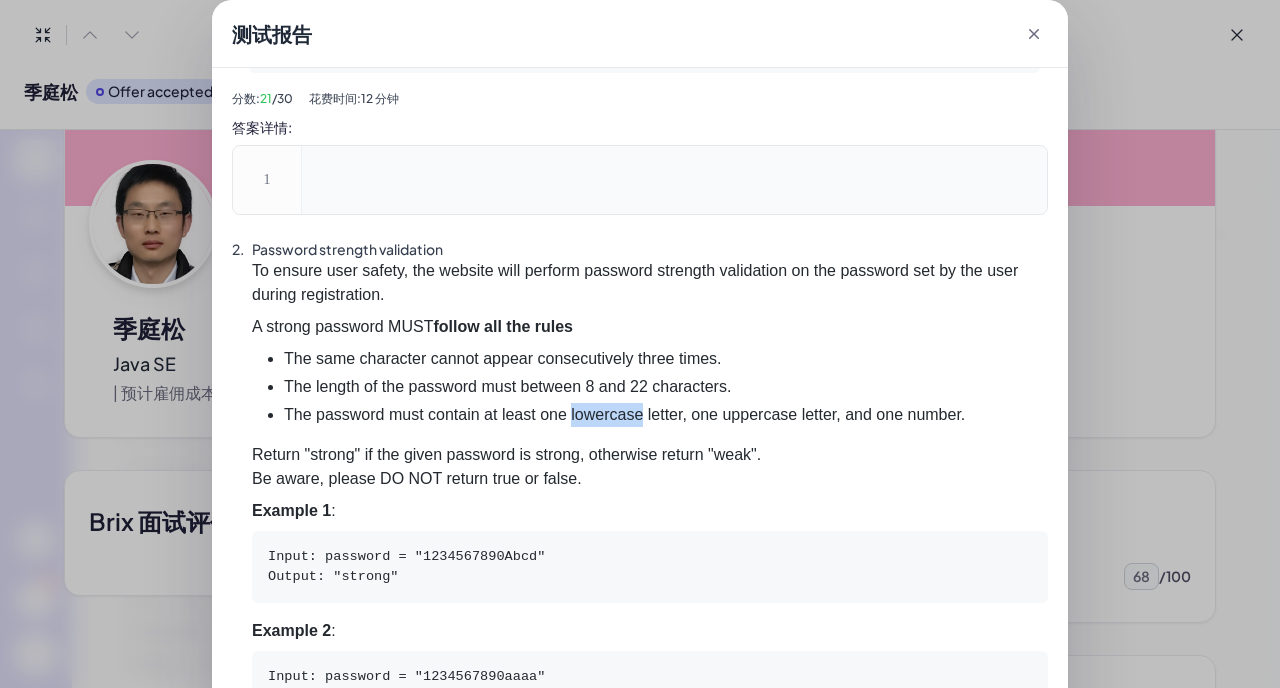 click on "The password must contain at least one lowercase letter, one uppercase letter, and one number." at bounding box center [666, 415] 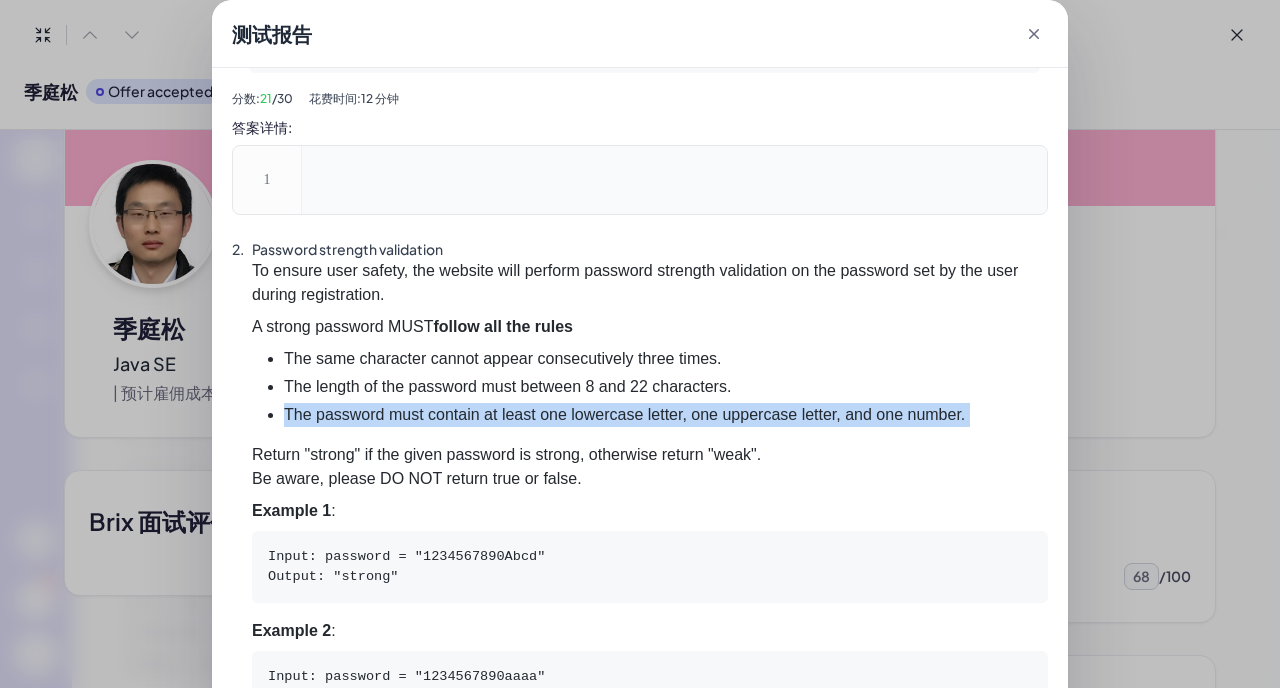 click on "The password must contain at least one lowercase letter, one uppercase letter, and one number." at bounding box center (666, 415) 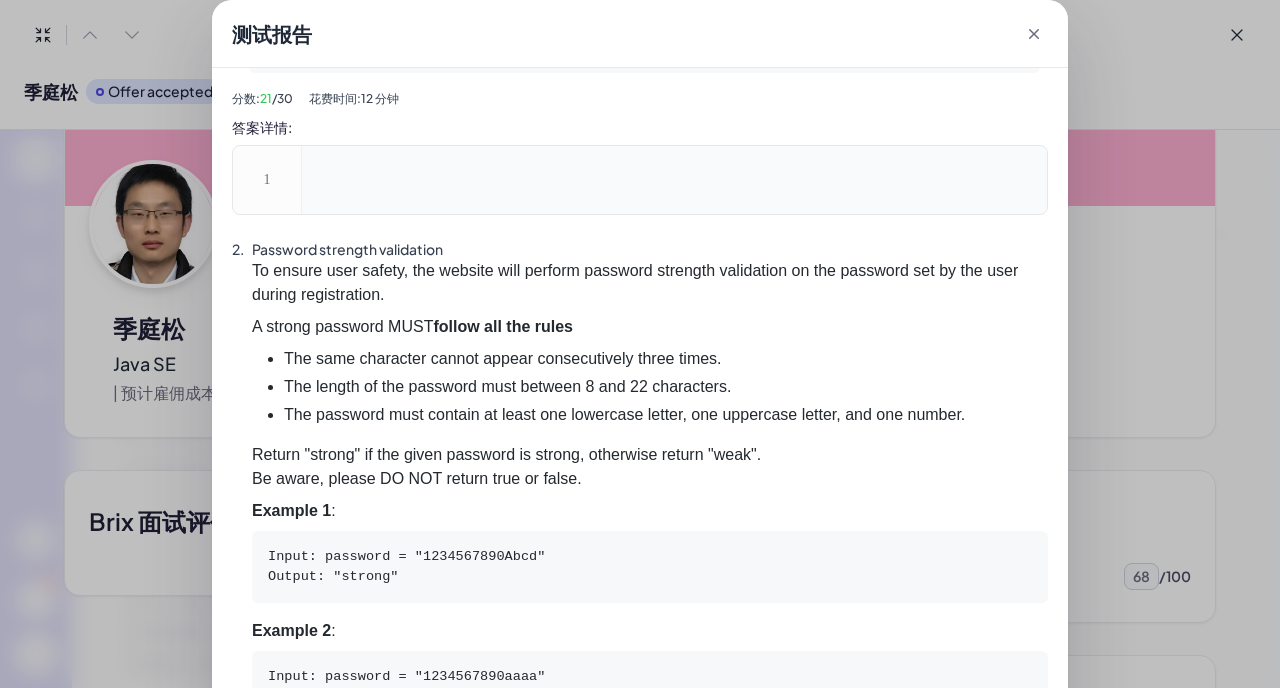 click on "The password must contain at least one lowercase letter, one uppercase letter, and one number." at bounding box center [666, 415] 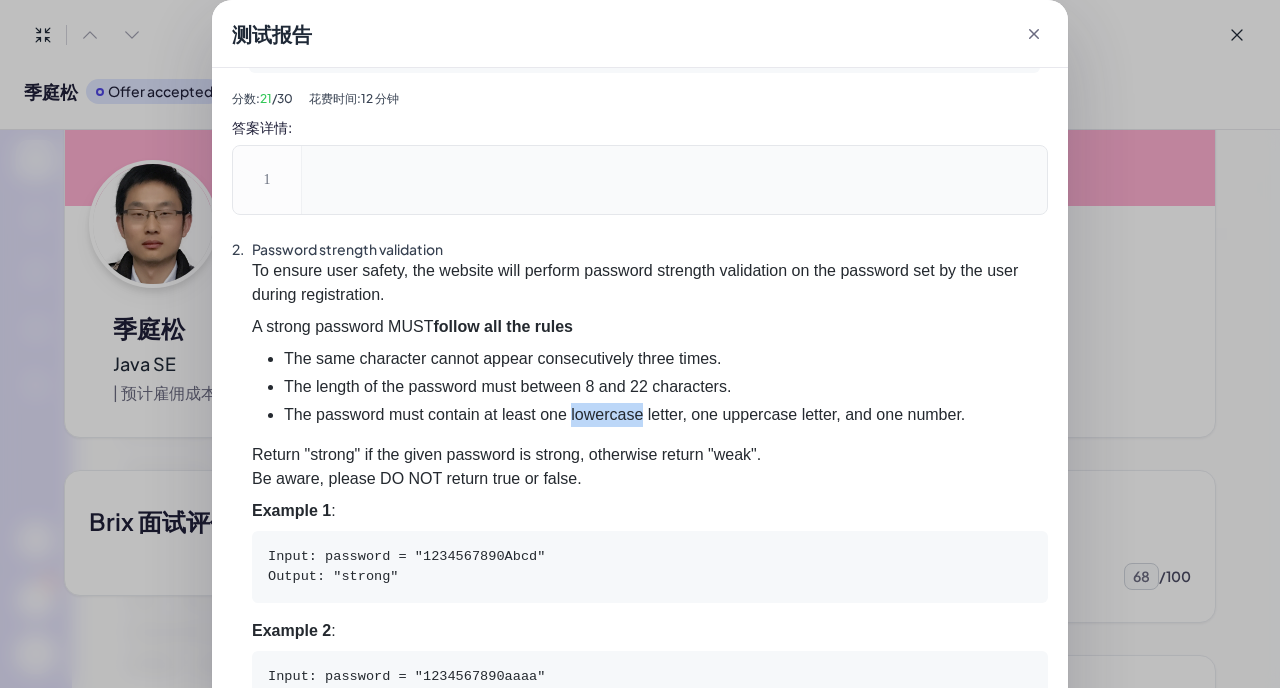 click on "The password must contain at least one lowercase letter, one uppercase letter, and one number." at bounding box center (666, 415) 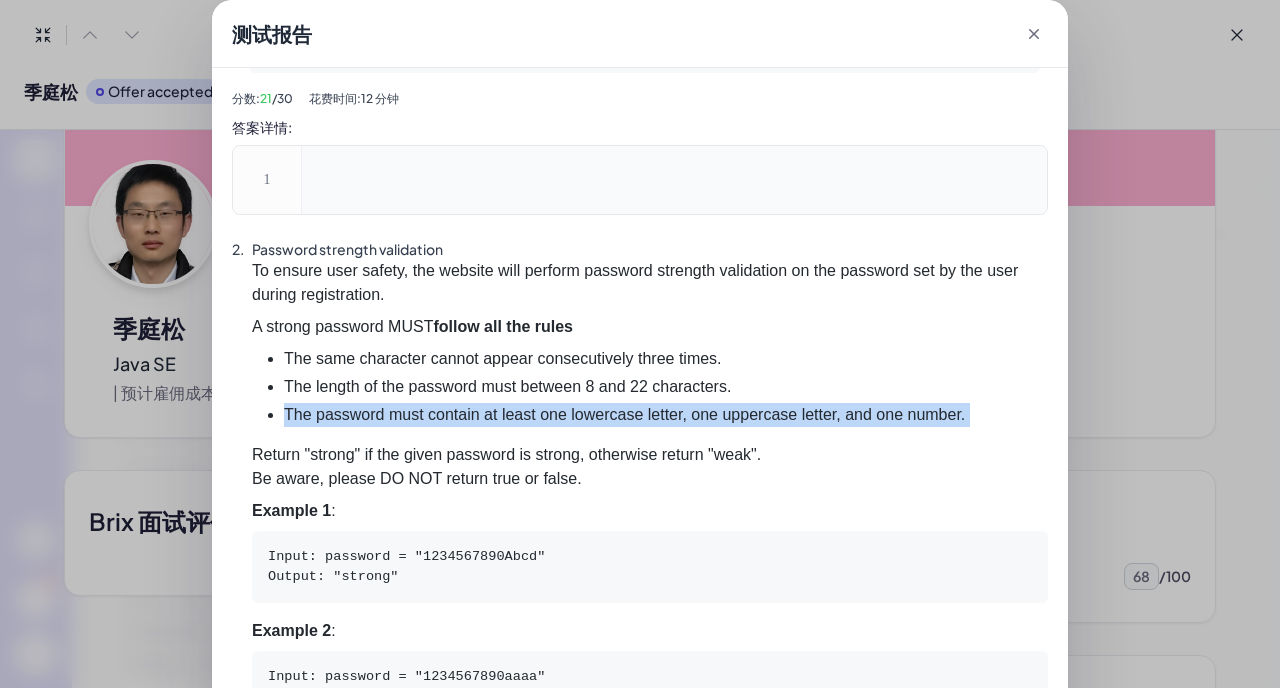 click on "Return "strong" if the given password is strong, otherwise return "weak".
Be aware, please DO NOT return true or false." at bounding box center [650, 467] 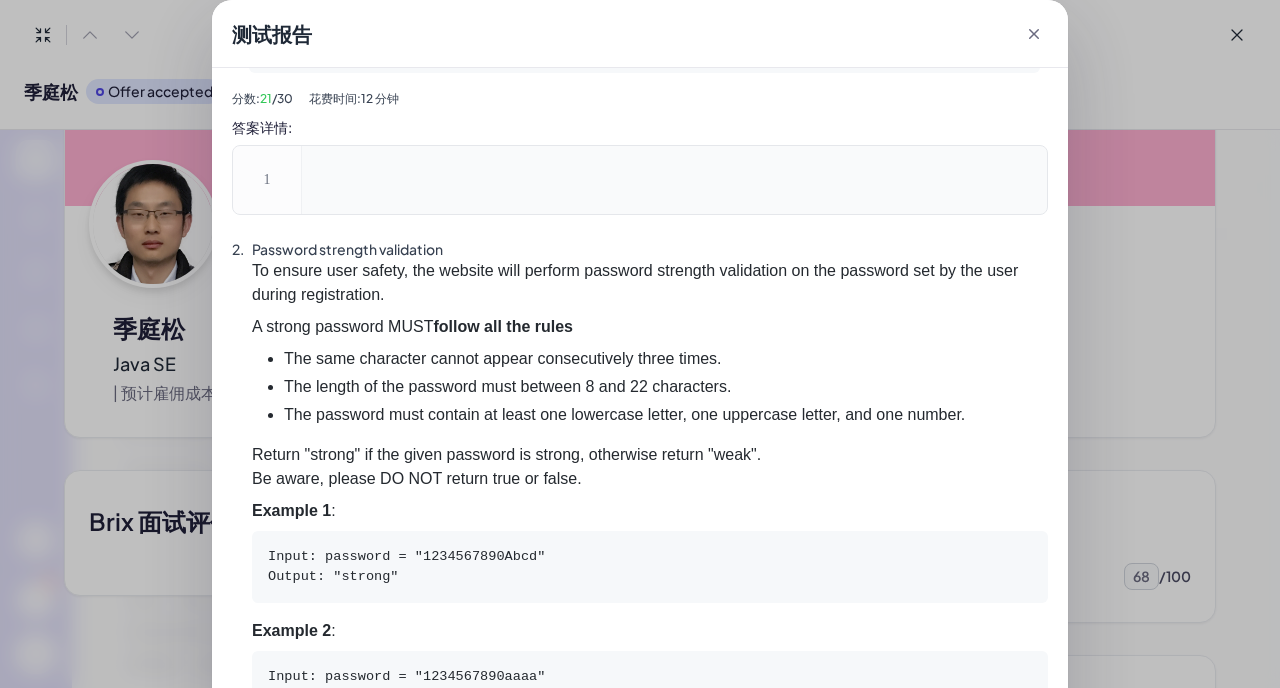 click on "Return "strong" if the given password is strong, otherwise return "weak".
Be aware, please DO NOT return true or false." at bounding box center (650, 467) 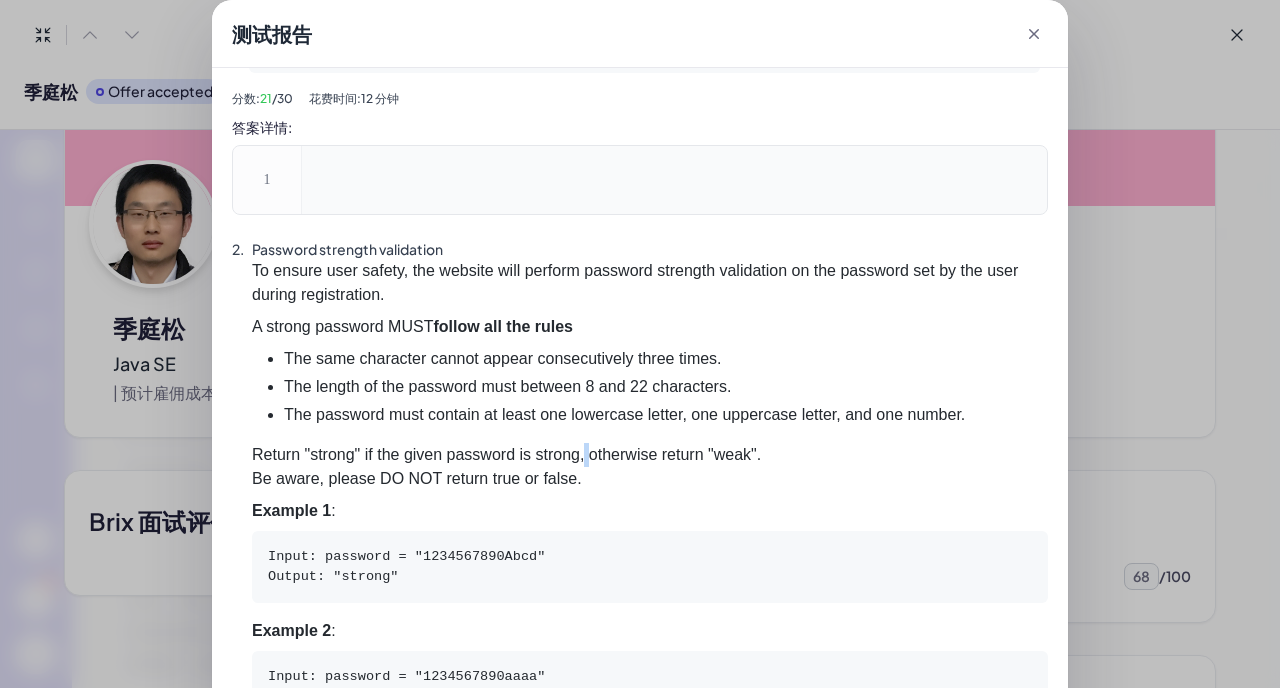 click on "Return "strong" if the given password is strong, otherwise return "weak".
Be aware, please DO NOT return true or false." at bounding box center [650, 467] 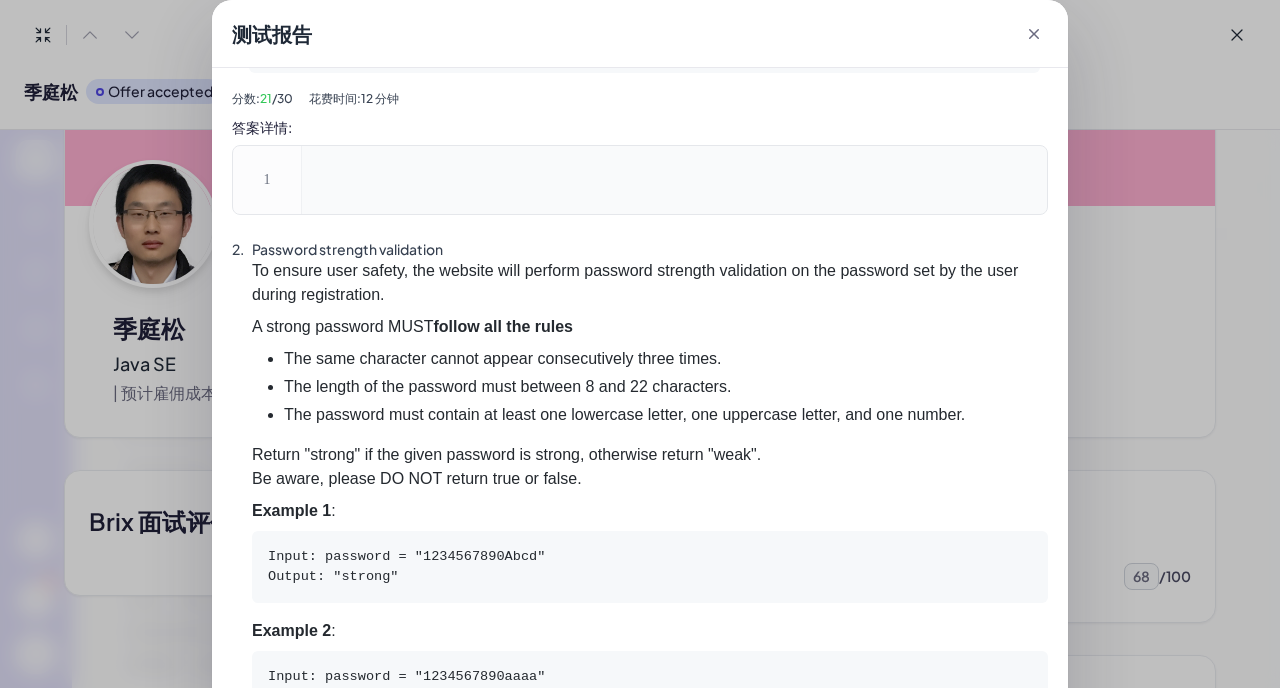 click on "Return "strong" if the given password is strong, otherwise return "weak".
Be aware, please DO NOT return true or false." at bounding box center (650, 467) 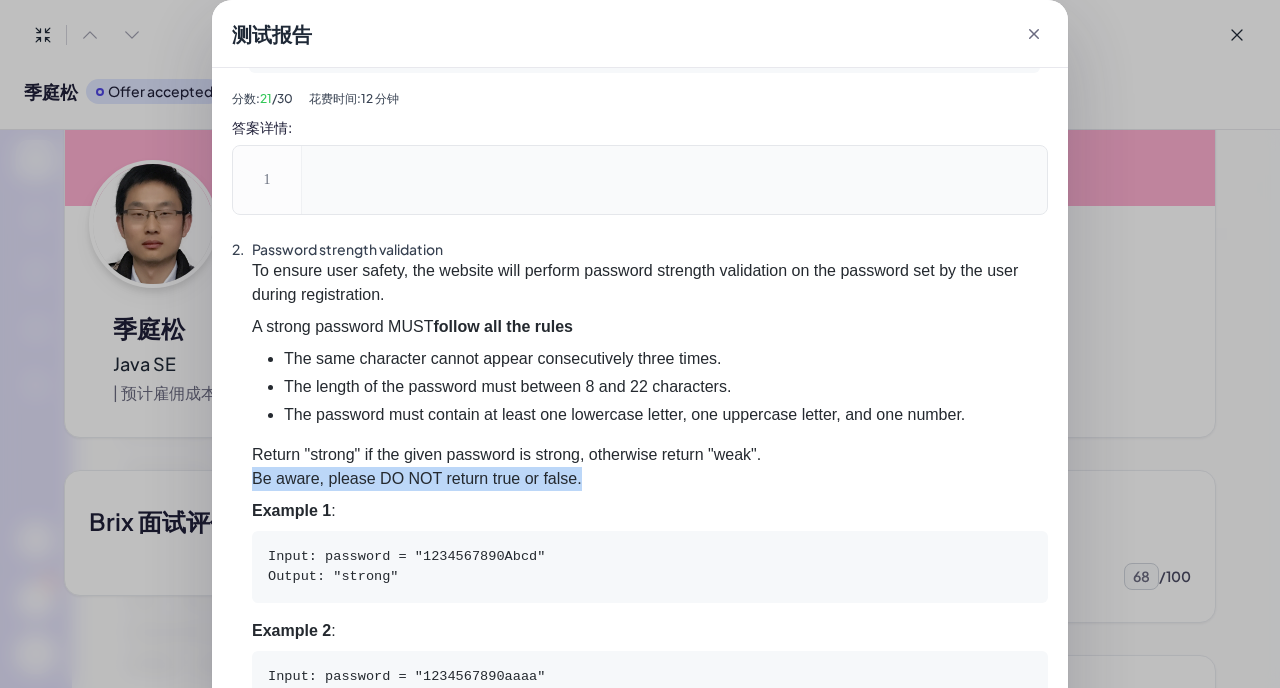 click on "Example 1 :" at bounding box center (650, 511) 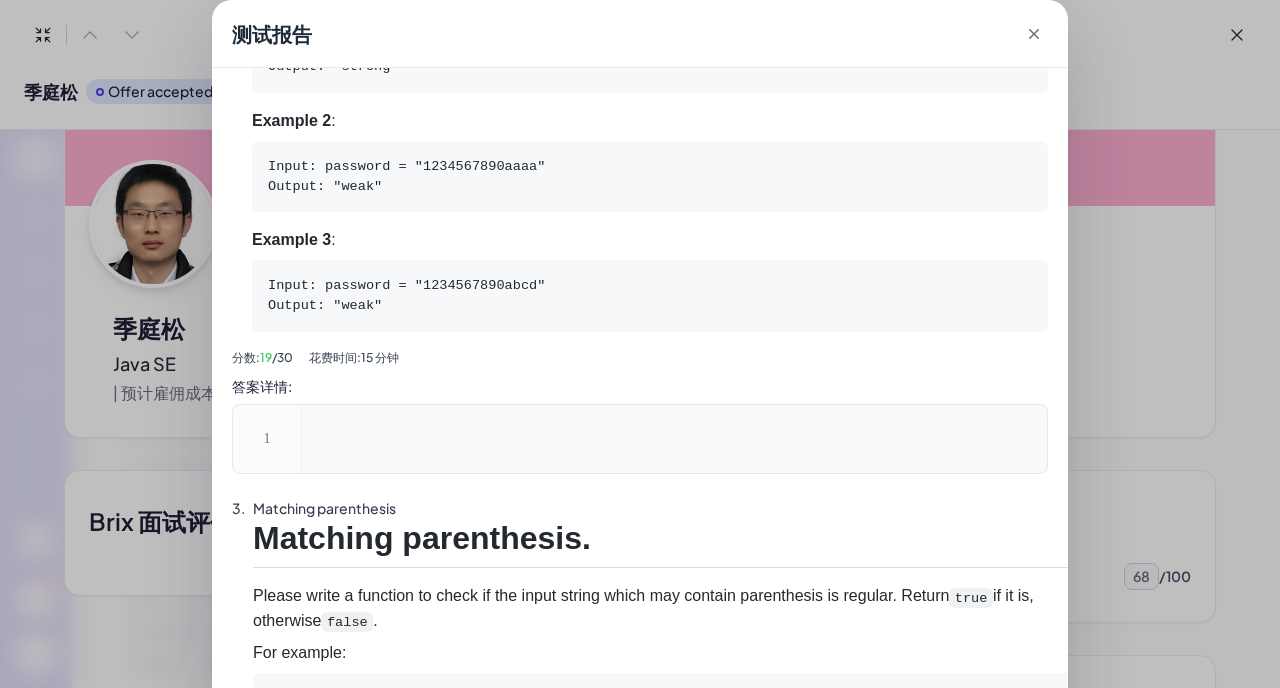 scroll, scrollTop: 1511, scrollLeft: 0, axis: vertical 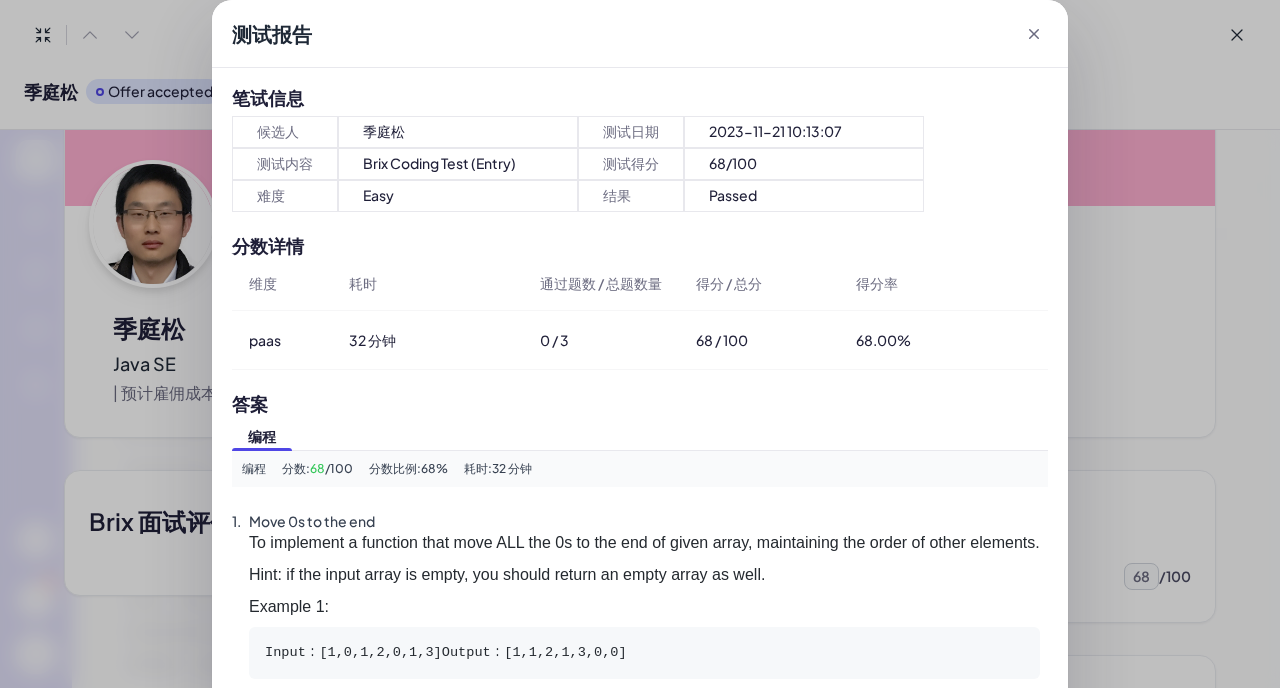 click 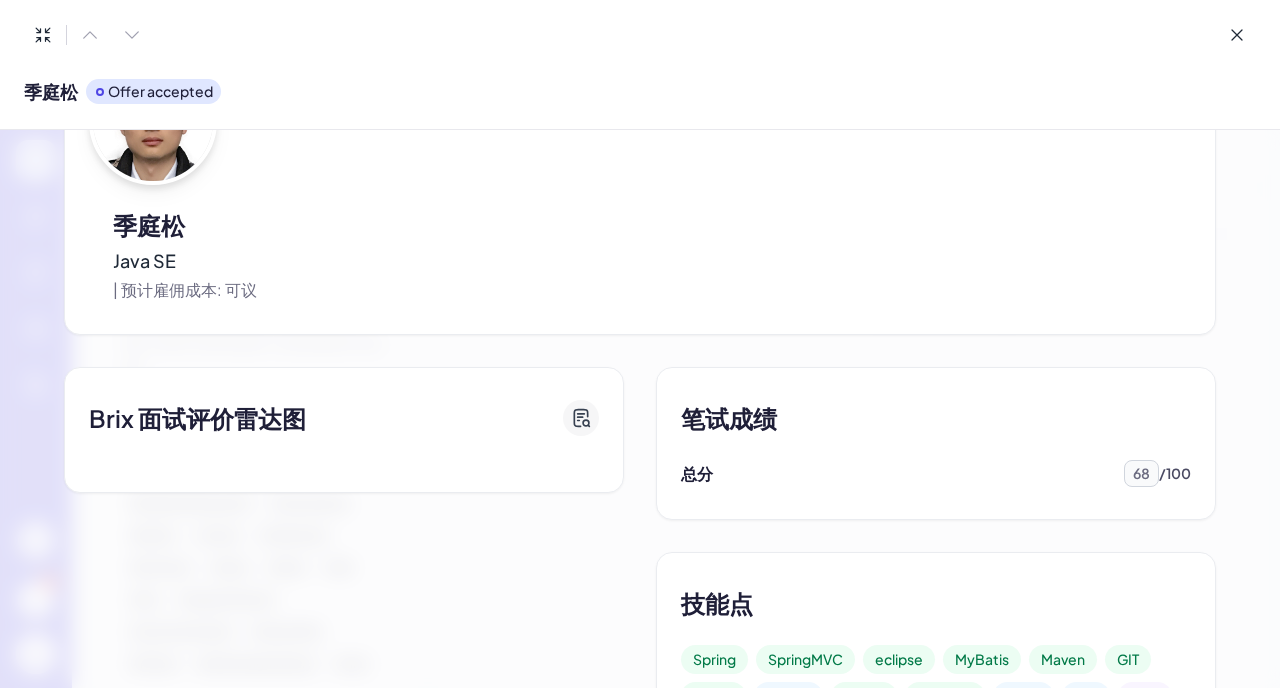 scroll, scrollTop: 355, scrollLeft: 0, axis: vertical 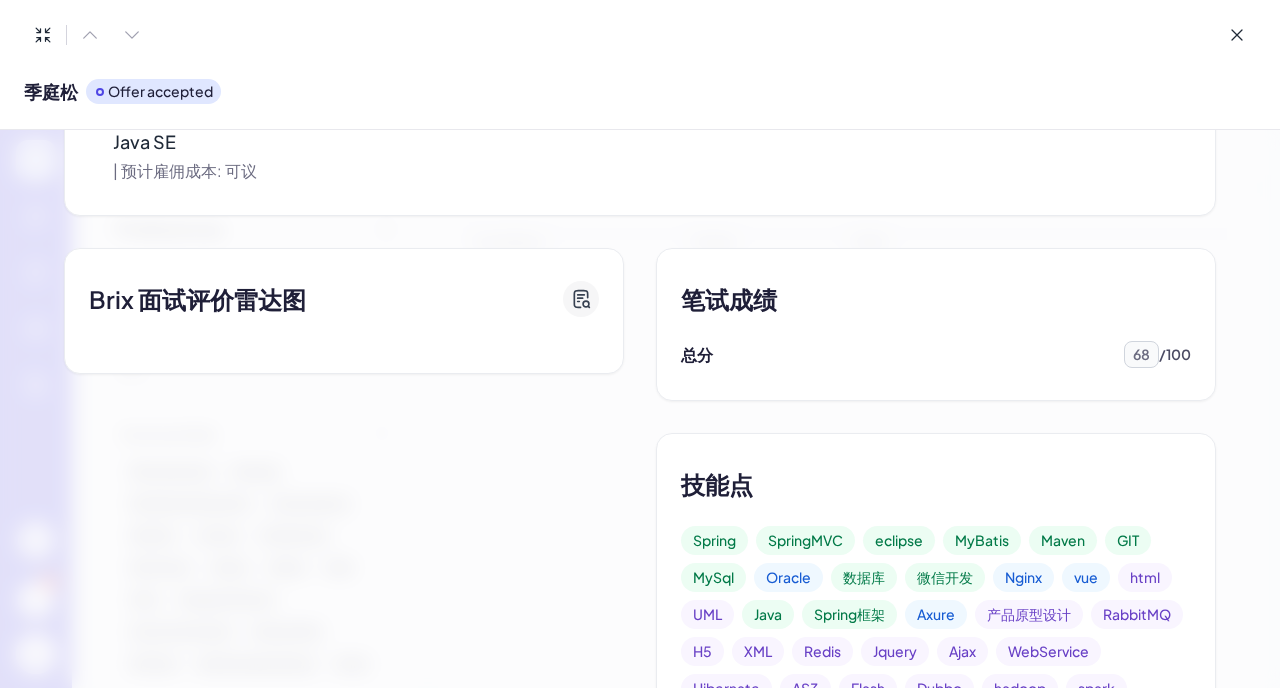 click on "总分 [SCORE]  / [TOTAL]" at bounding box center (936, 354) 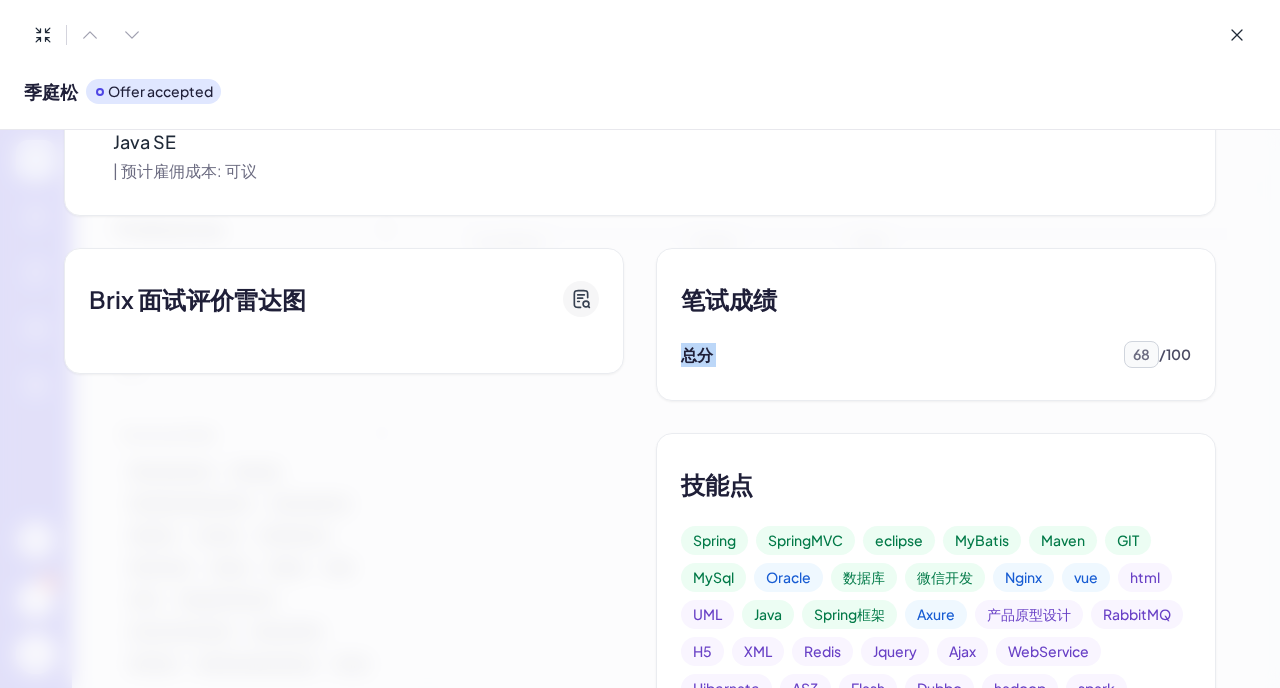 click on "笔试成绩 总分 [SCORE]  / [TOTAL]" at bounding box center (936, 324) 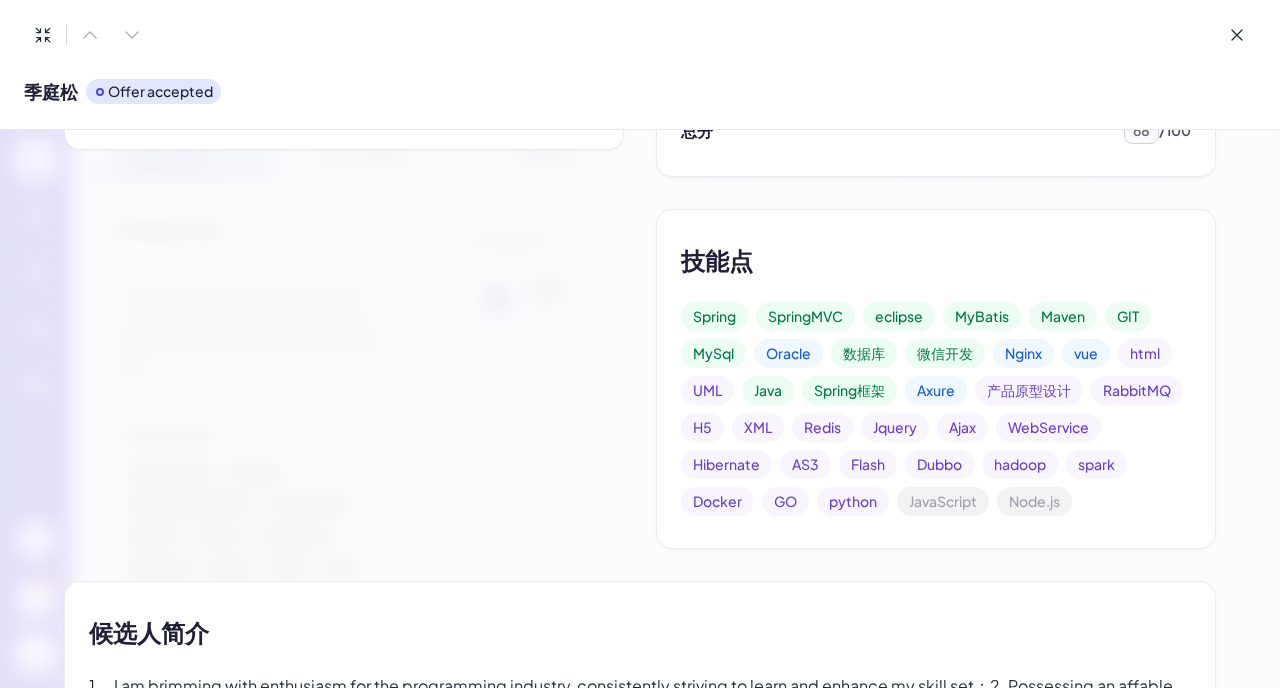 scroll, scrollTop: 591, scrollLeft: 0, axis: vertical 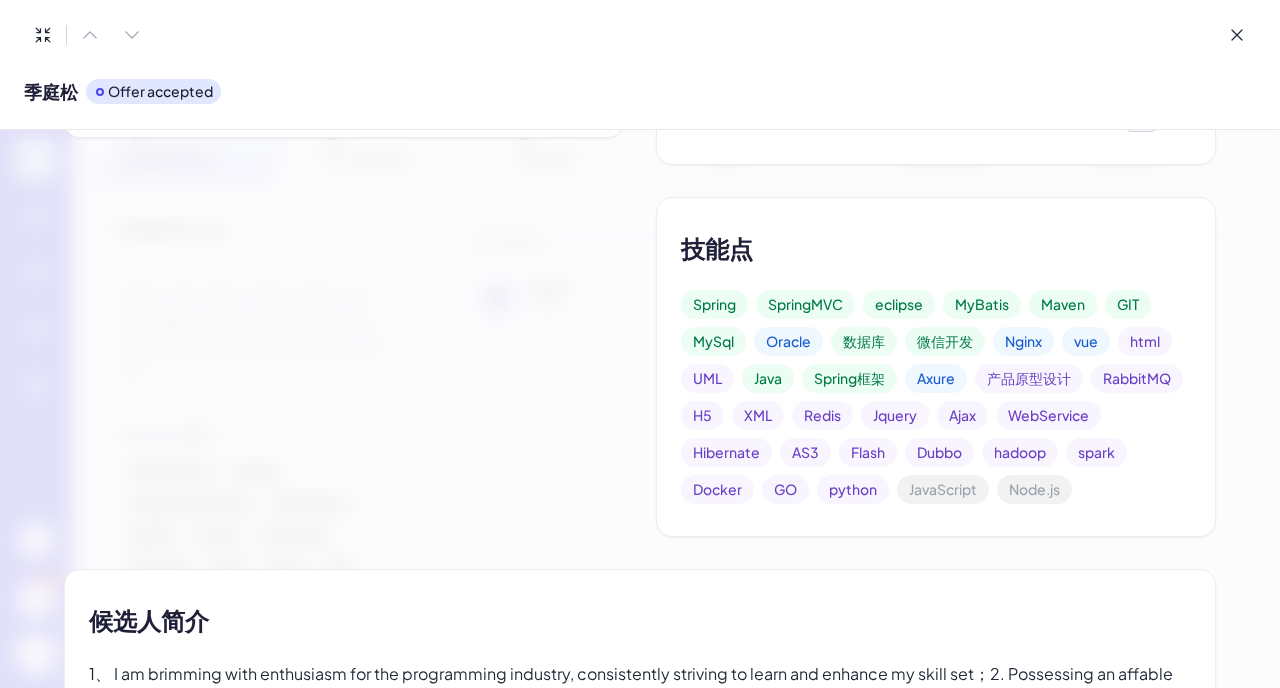 click on "Oracle" at bounding box center (788, 341) 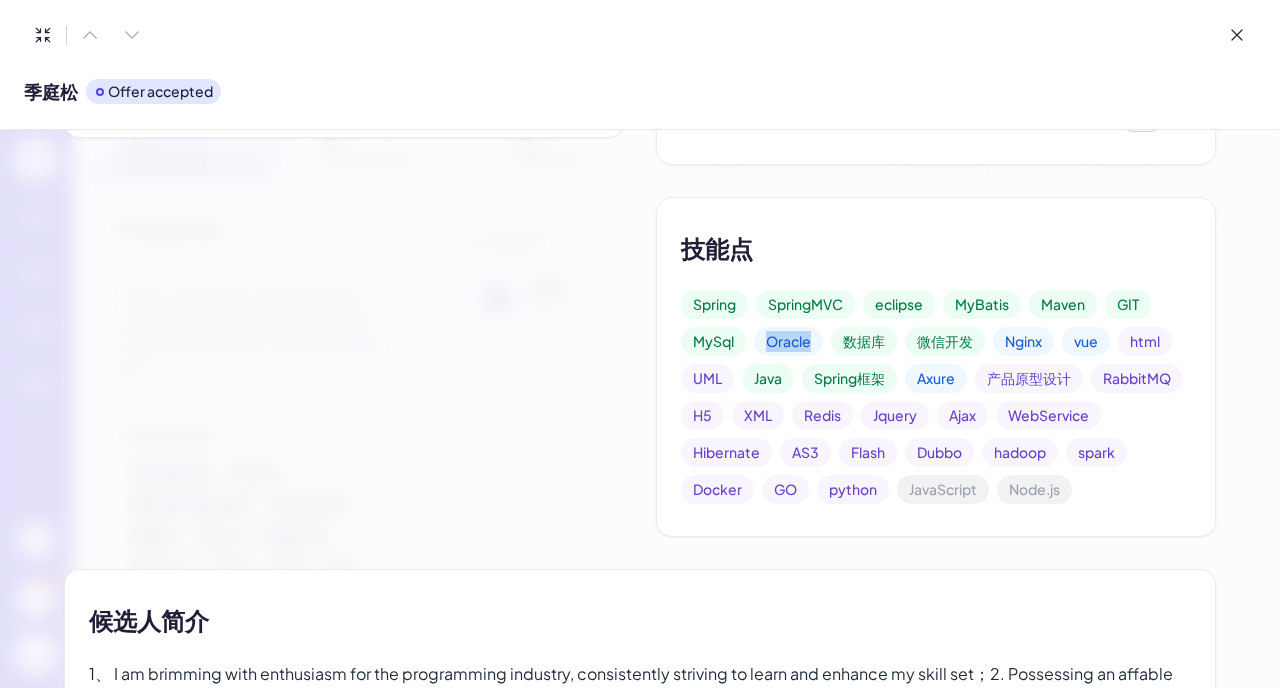 click on "Oracle" at bounding box center [788, 341] 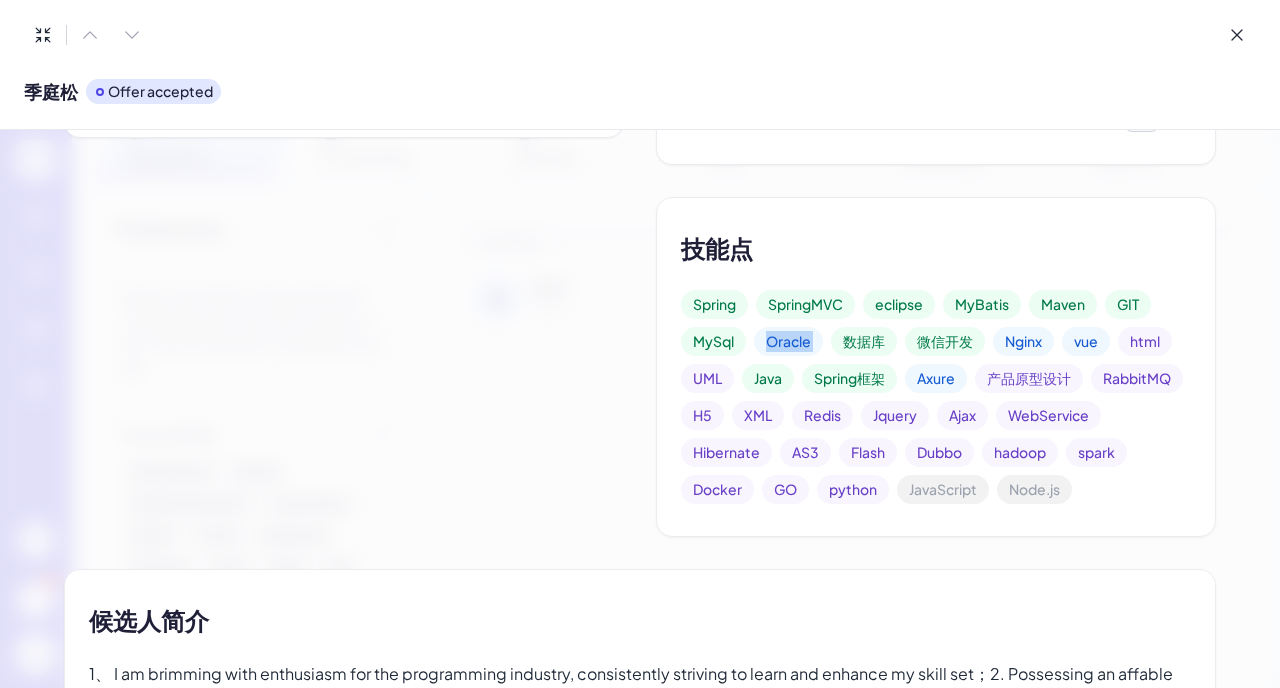 click on "Spring SpringMVC eclipse MyBatis Maven GIT MySql Oracle 数据库 微信开发 Nginx vue html UML Java Spring框架 Axure 产品原型设计 RabbitMQ H5 XML Redis Jquery Ajax WebService Hibernate AS3 Flash Dubbo hadoop spark Docker GO python JavaScript Node.js" at bounding box center (936, 397) 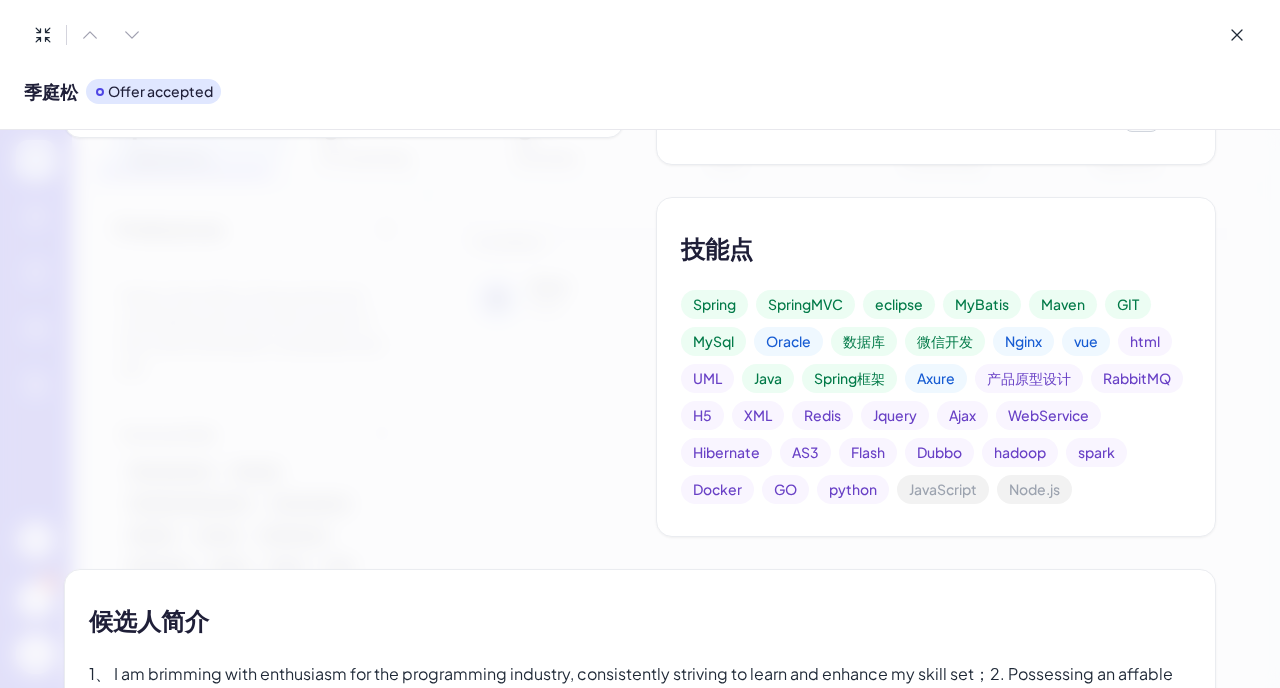 click on "Spring SpringMVC eclipse MyBatis Maven GIT MySql Oracle 数据库 微信开发 Nginx vue html UML Java Spring框架 Axure 产品原型设计 RabbitMQ H5 XML Redis Jquery Ajax WebService Hibernate AS3 Flash Dubbo hadoop spark Docker GO python JavaScript Node.js" at bounding box center (936, 397) 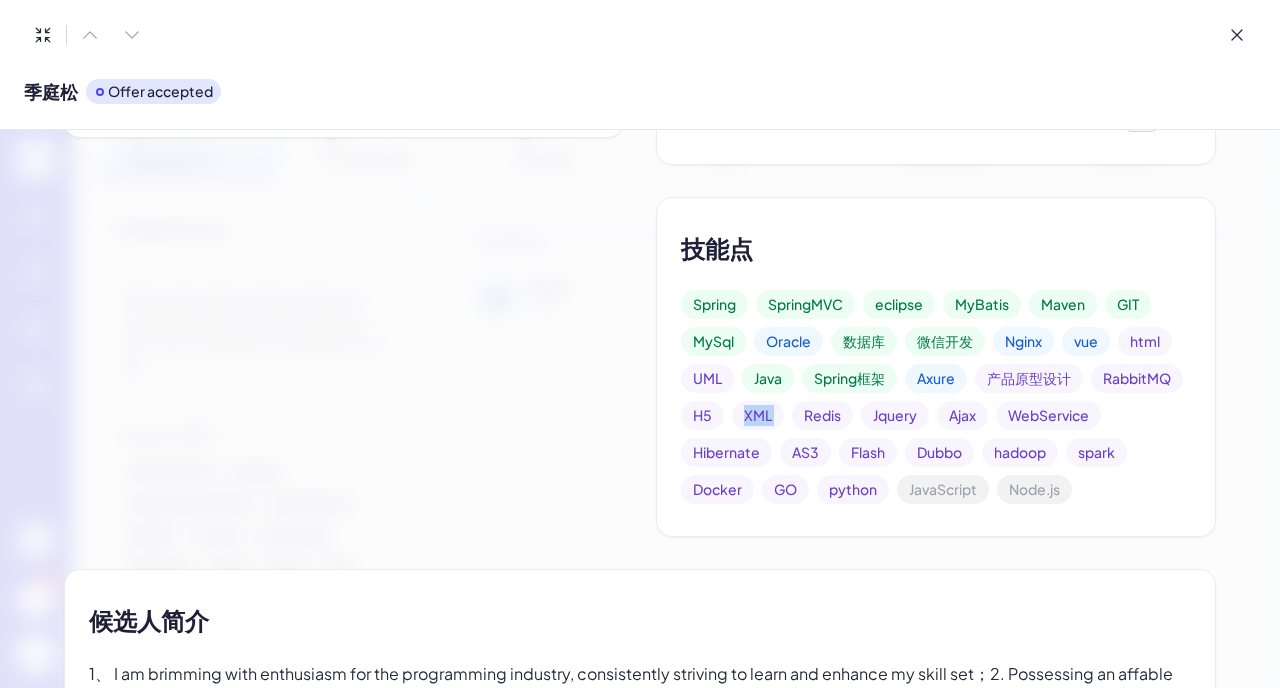 click on "Hibernate" at bounding box center [726, 452] 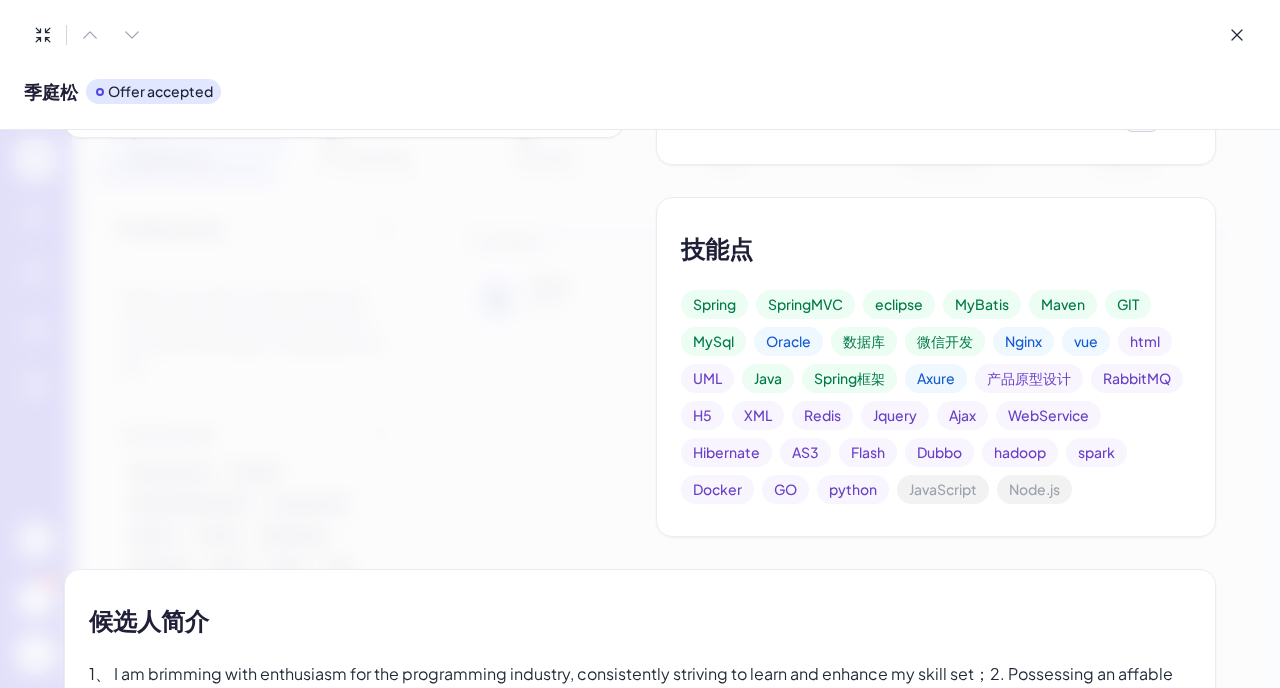 click on "Hibernate" at bounding box center [726, 452] 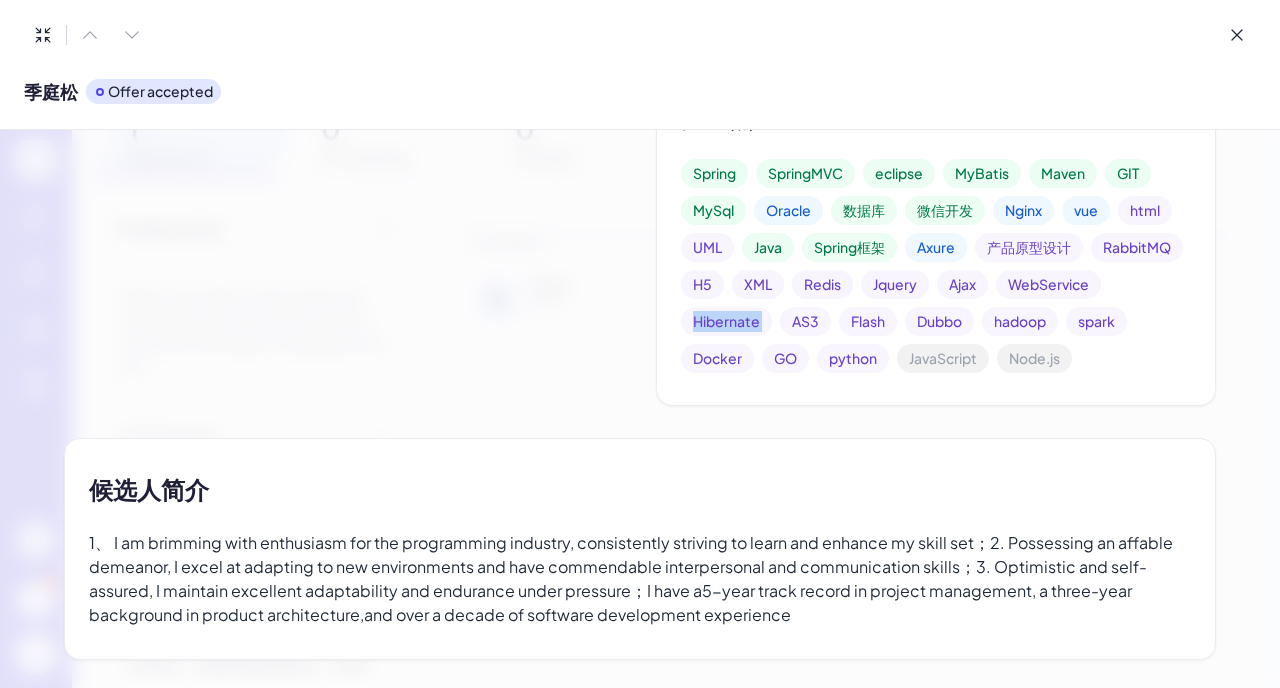 scroll, scrollTop: 997, scrollLeft: 0, axis: vertical 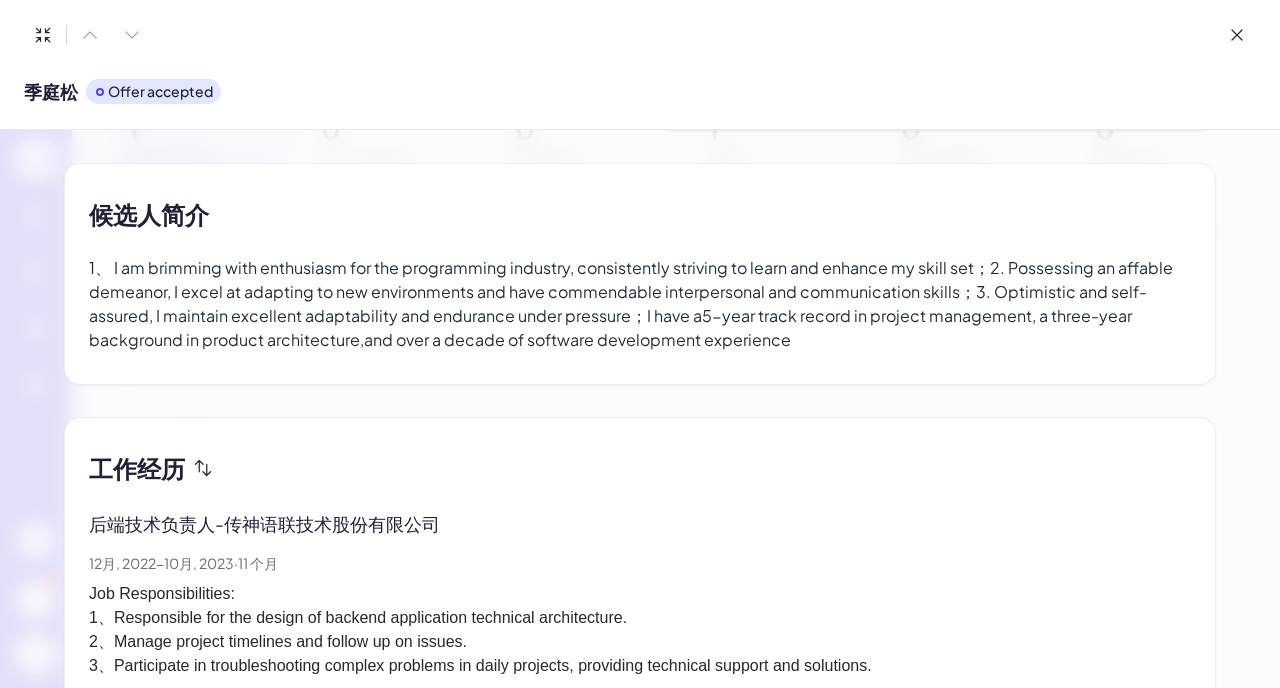 click on "候选人简介 1、 I am brimming with enthusiasm for the programming industry, consistently striving to learn and enhance my skill set；2. Possessing an affable demeanor, I excel at adapting to new environments and have commendable interpersonal and communication skills；3. Optimistic and self-assured, I maintain excellent adaptability and endurance under pressure；I have a[NUMBER]-year track record in project management, a [NUMBER]-year background in product architecture,and over a decade of software development experience" at bounding box center [640, 274] 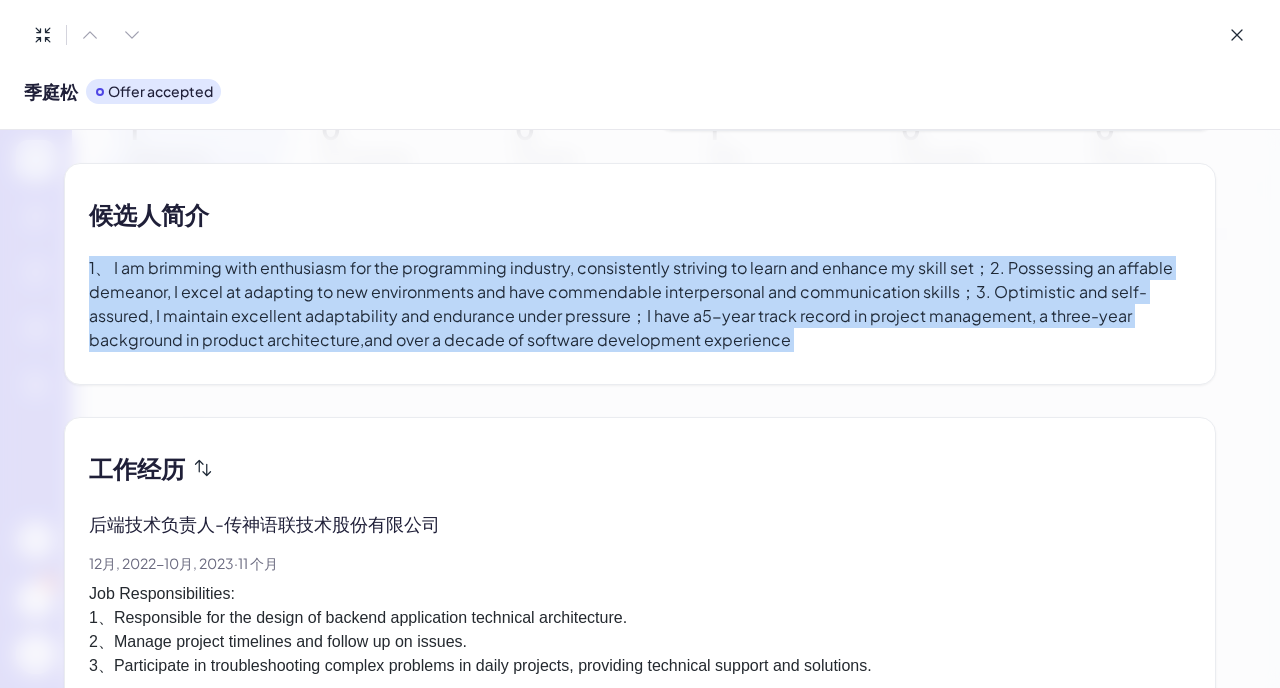 click on "候选人简介 1、 I am brimming with enthusiasm for the programming industry, consistently striving to learn and enhance my skill set；2. Possessing an affable demeanor, I excel at adapting to new environments and have commendable interpersonal and communication skills；3. Optimistic and self-assured, I maintain excellent adaptability and endurance under pressure；I have a[NUMBER]-year track record in project management, a [NUMBER]-year background in product architecture,and over a decade of software development experience" at bounding box center (640, 274) 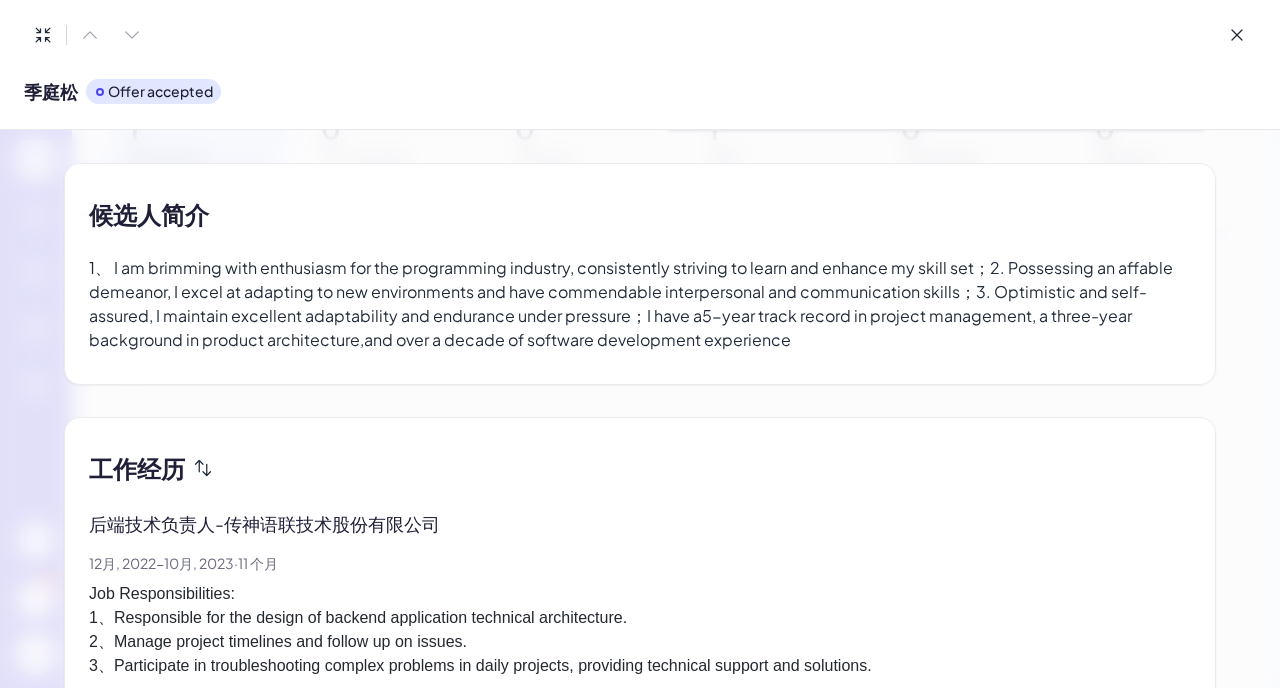 click on "候选人简介 1、 I am brimming with enthusiasm for the programming industry, consistently striving to learn and enhance my skill set；2. Possessing an affable demeanor, I excel at adapting to new environments and have commendable interpersonal and communication skills；3. Optimistic and self-assured, I maintain excellent adaptability and endurance under pressure；I have a[NUMBER]-year track record in project management, a [NUMBER]-year background in product architecture,and over a decade of software development experience" at bounding box center [640, 274] 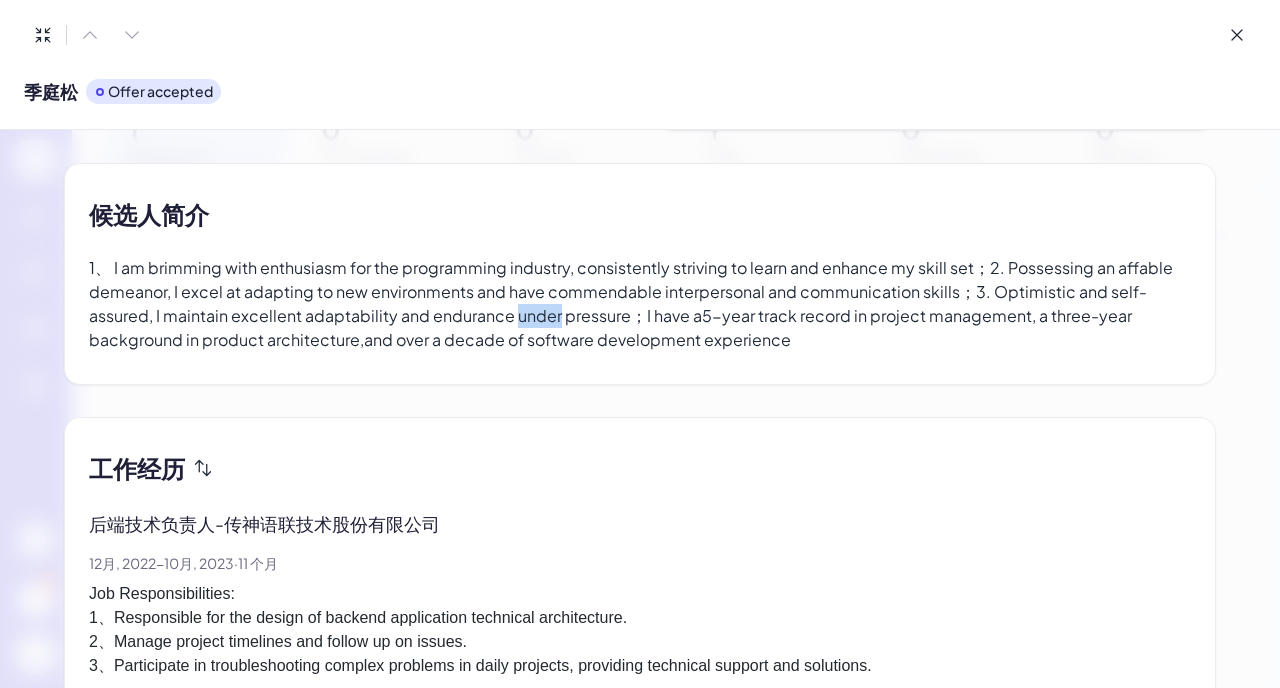 click on "候选人简介 1、 I am brimming with enthusiasm for the programming industry, consistently striving to learn and enhance my skill set；2. Possessing an affable demeanor, I excel at adapting to new environments and have commendable interpersonal and communication skills；3. Optimistic and self-assured, I maintain excellent adaptability and endurance under pressure；I have a[NUMBER]-year track record in project management, a [NUMBER]-year background in product architecture,and over a decade of software development experience" at bounding box center (640, 274) 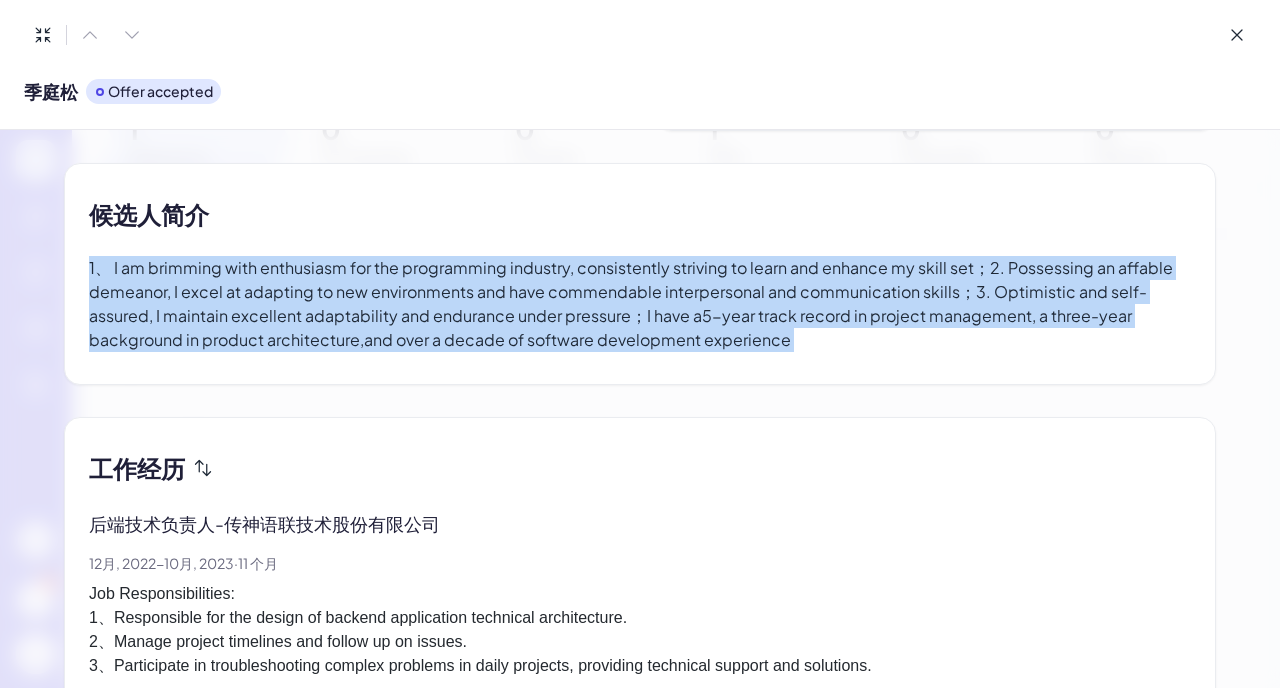 click on "候选人简介 1、 I am brimming with enthusiasm for the programming industry, consistently striving to learn and enhance my skill set；2. Possessing an affable demeanor, I excel at adapting to new environments and have commendable interpersonal and communication skills；3. Optimistic and self-assured, I maintain excellent adaptability and endurance under pressure；I have a[NUMBER]-year track record in project management, a [NUMBER]-year background in product architecture,and over a decade of software development experience" at bounding box center (640, 274) 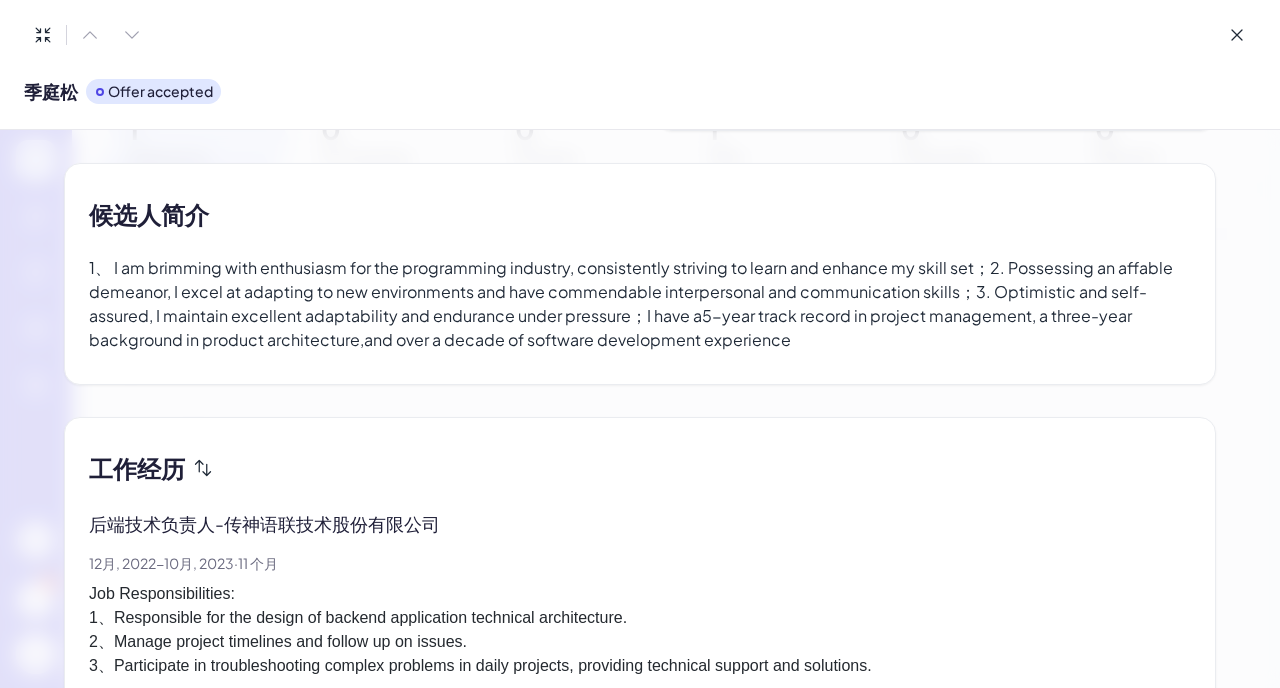 click on "候选人简介 1、 I am brimming with enthusiasm for the programming industry, consistently striving to learn and enhance my skill set；2. Possessing an affable demeanor, I excel at adapting to new environments and have commendable interpersonal and communication skills；3. Optimistic and self-assured, I maintain excellent adaptability and endurance under pressure；I have a[NUMBER]-year track record in project management, a [NUMBER]-year background in product architecture,and over a decade of software development experience" at bounding box center (640, 274) 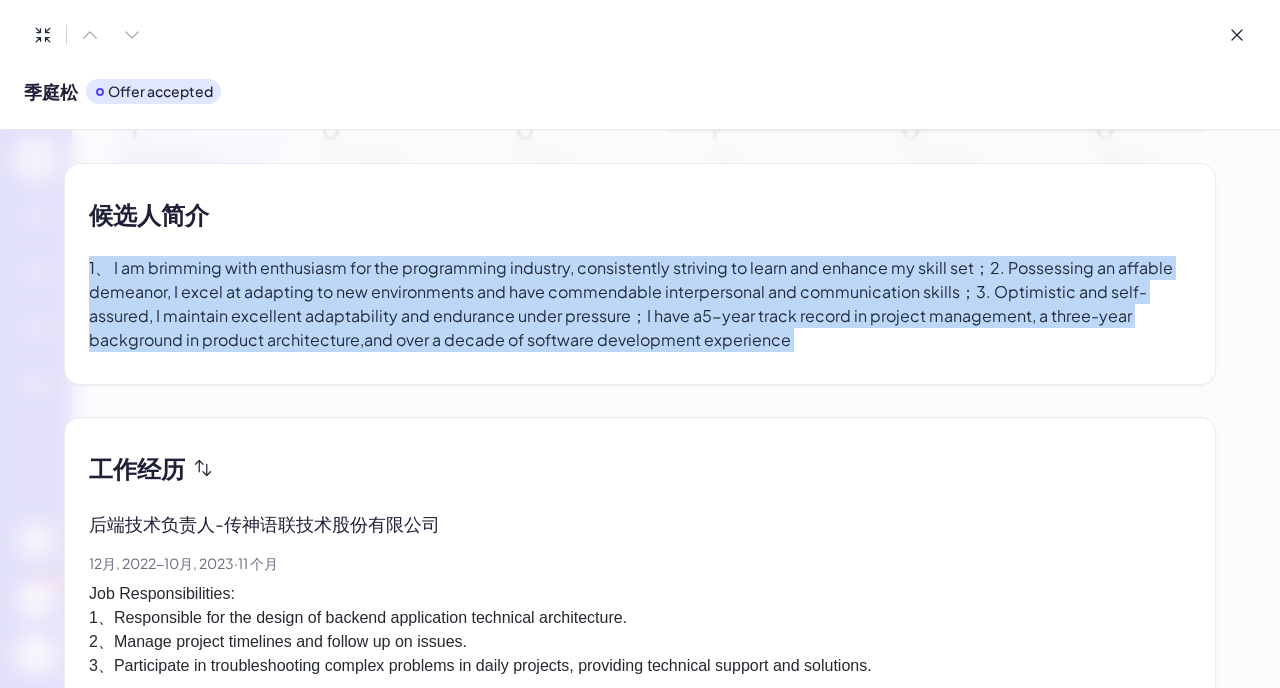 click on "候选人简介 1、 I am brimming with enthusiasm for the programming industry, consistently striving to learn and enhance my skill set；2. Possessing an affable demeanor, I excel at adapting to new environments and have commendable interpersonal and communication skills；3. Optimistic and self-assured, I maintain excellent adaptability and endurance under pressure；I have a[NUMBER]-year track record in project management, a [NUMBER]-year background in product architecture,and over a decade of software development experience" at bounding box center [640, 274] 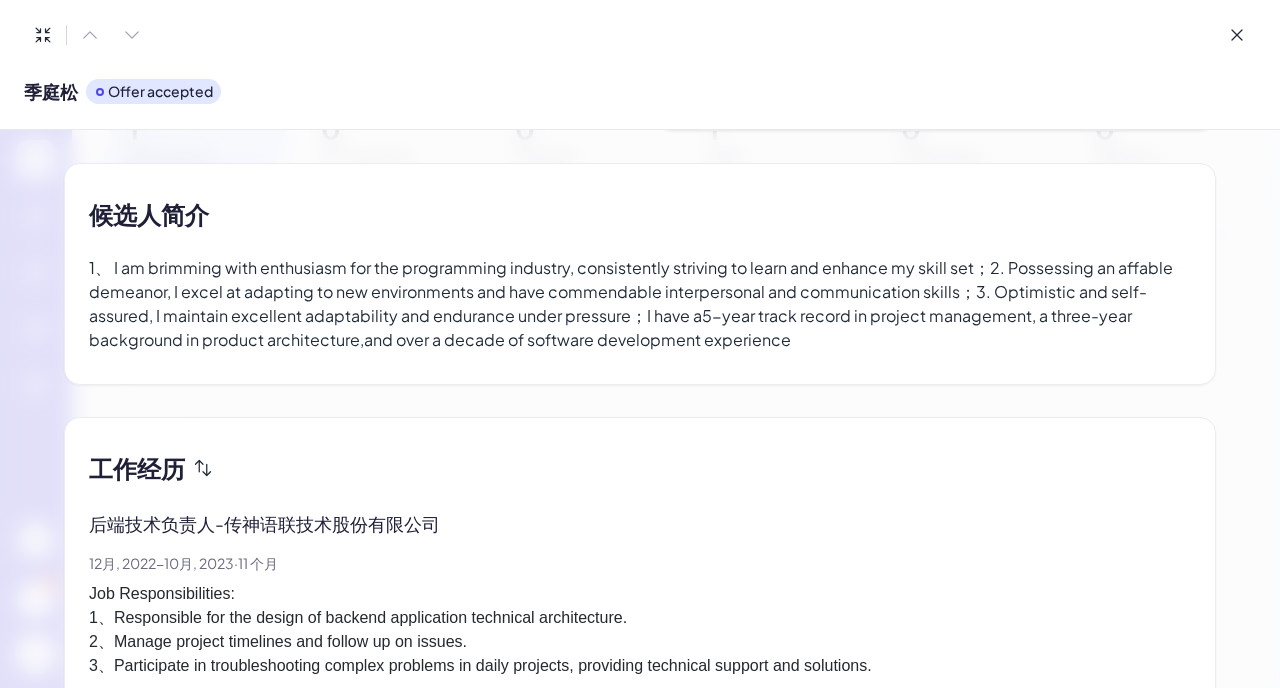 click on "候选人简介 1、 I am brimming with enthusiasm for the programming industry, consistently striving to learn and enhance my skill set；2. Possessing an affable demeanor, I excel at adapting to new environments and have commendable interpersonal and communication skills；3. Optimistic and self-assured, I maintain excellent adaptability and endurance under pressure；I have a[NUMBER]-year track record in project management, a [NUMBER]-year background in product architecture,and over a decade of software development experience" at bounding box center [640, 274] 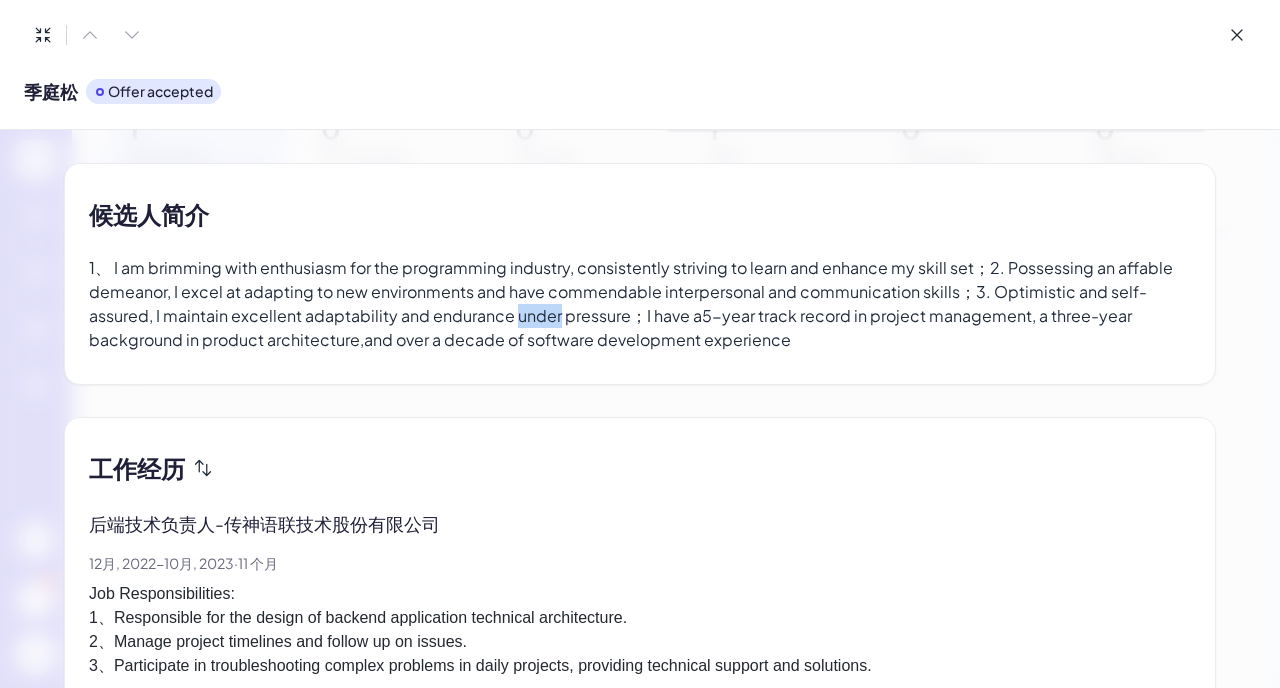 click on "候选人简介 1、 I am brimming with enthusiasm for the programming industry, consistently striving to learn and enhance my skill set；2. Possessing an affable demeanor, I excel at adapting to new environments and have commendable interpersonal and communication skills；3. Optimistic and self-assured, I maintain excellent adaptability and endurance under pressure；I have a[NUMBER]-year track record in project management, a [NUMBER]-year background in product architecture,and over a decade of software development experience" at bounding box center [640, 274] 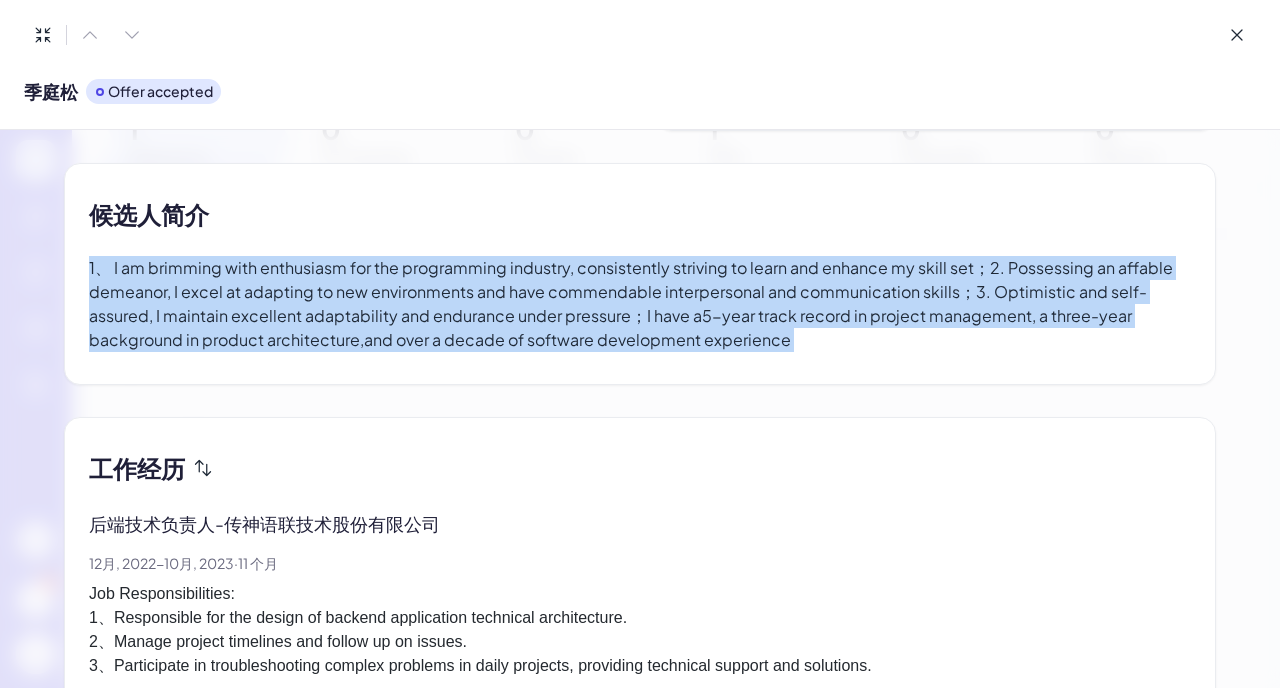 click on "候选人简介 1、 I am brimming with enthusiasm for the programming industry, consistently striving to learn and enhance my skill set；2. Possessing an affable demeanor, I excel at adapting to new environments and have commendable interpersonal and communication skills；3. Optimistic and self-assured, I maintain excellent adaptability and endurance under pressure；I have a[NUMBER]-year track record in project management, a [NUMBER]-year background in product architecture,and over a decade of software development experience" at bounding box center (640, 274) 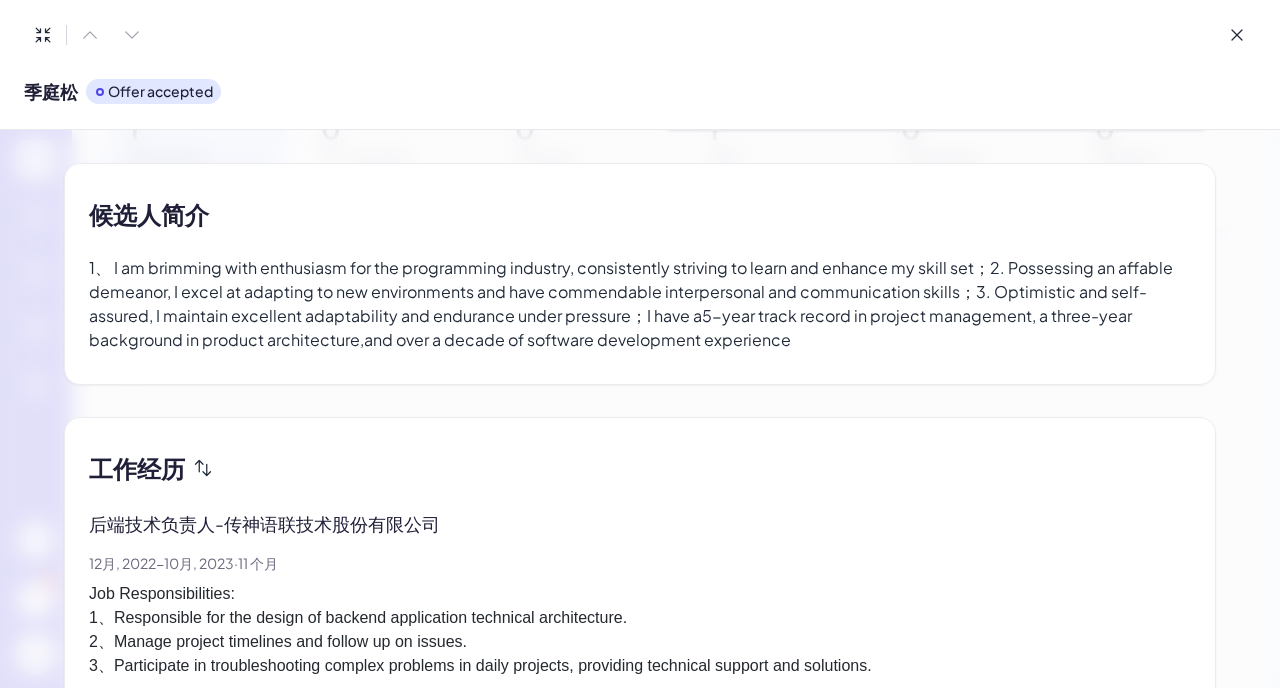 click on "候选人简介 1、 I am brimming with enthusiasm for the programming industry, consistently striving to learn and enhance my skill set；2. Possessing an affable demeanor, I excel at adapting to new environments and have commendable interpersonal and communication skills；3. Optimistic and self-assured, I maintain excellent adaptability and endurance under pressure；I have a[NUMBER]-year track record in project management, a [NUMBER]-year background in product architecture,and over a decade of software development experience" at bounding box center [640, 274] 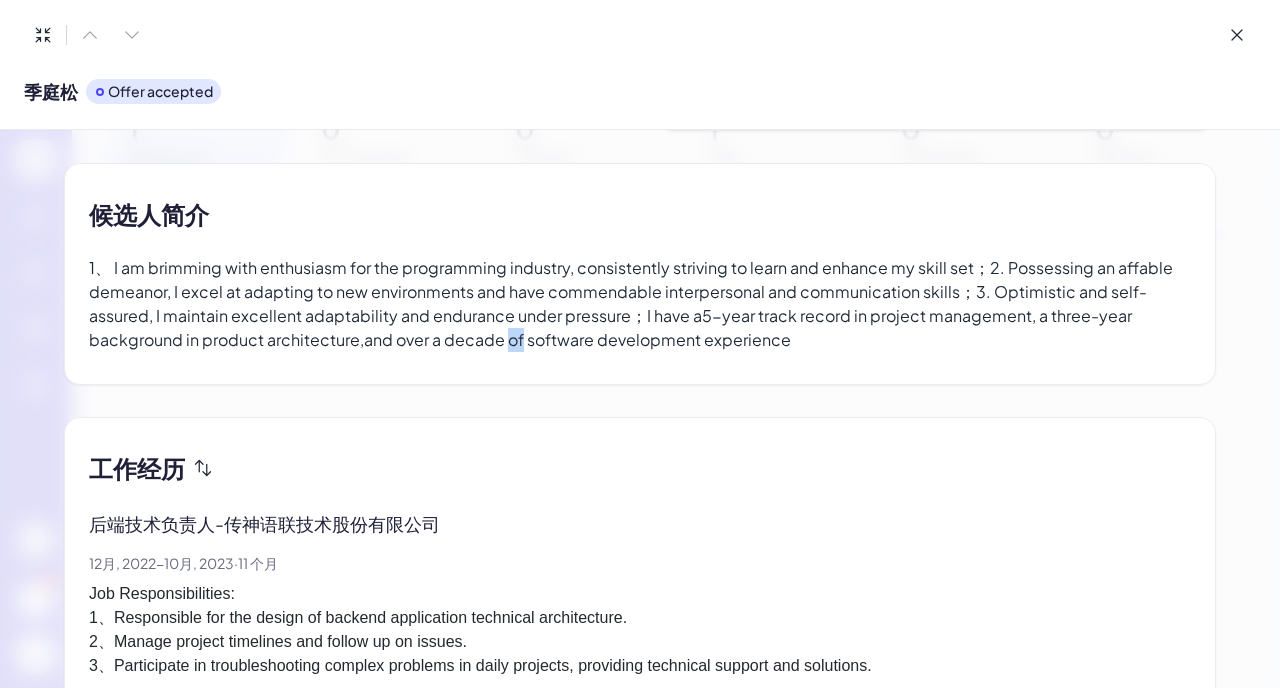 click on "候选人简介 1、 I am brimming with enthusiasm for the programming industry, consistently striving to learn and enhance my skill set；2. Possessing an affable demeanor, I excel at adapting to new environments and have commendable interpersonal and communication skills；3. Optimistic and self-assured, I maintain excellent adaptability and endurance under pressure；I have a[NUMBER]-year track record in project management, a [NUMBER]-year background in product architecture,and over a decade of software development experience" at bounding box center (640, 274) 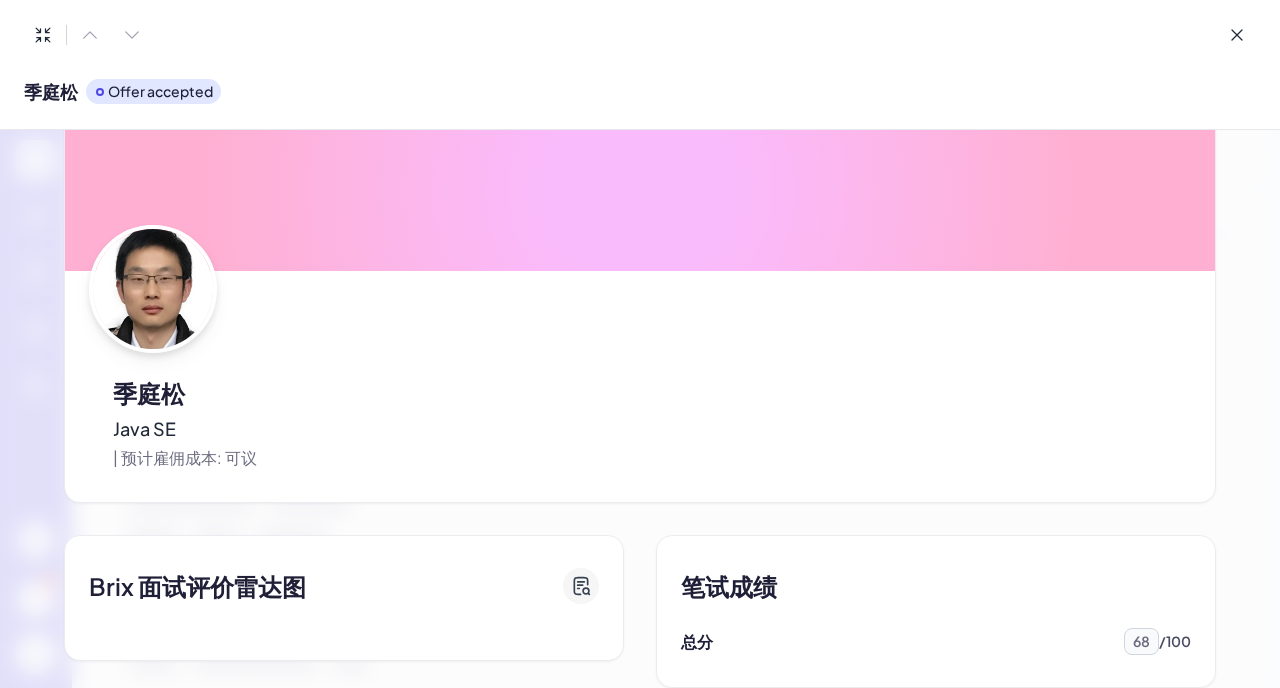 scroll, scrollTop: 0, scrollLeft: 0, axis: both 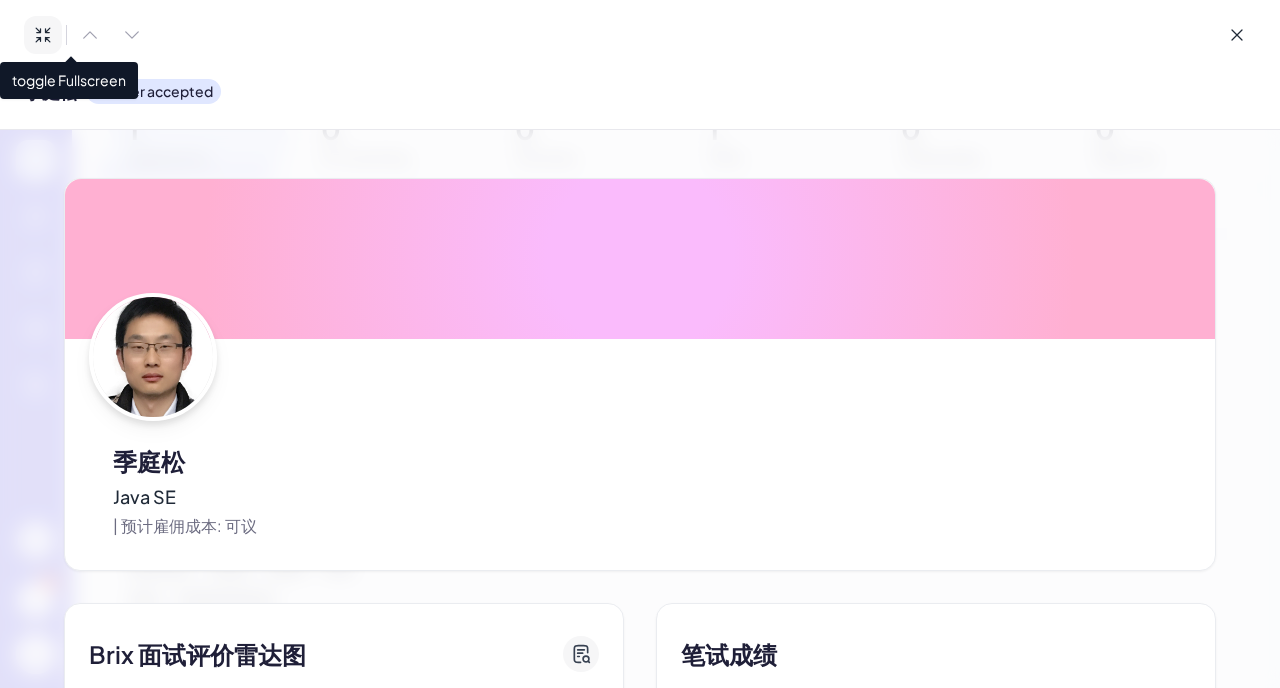 click at bounding box center (43, 35) 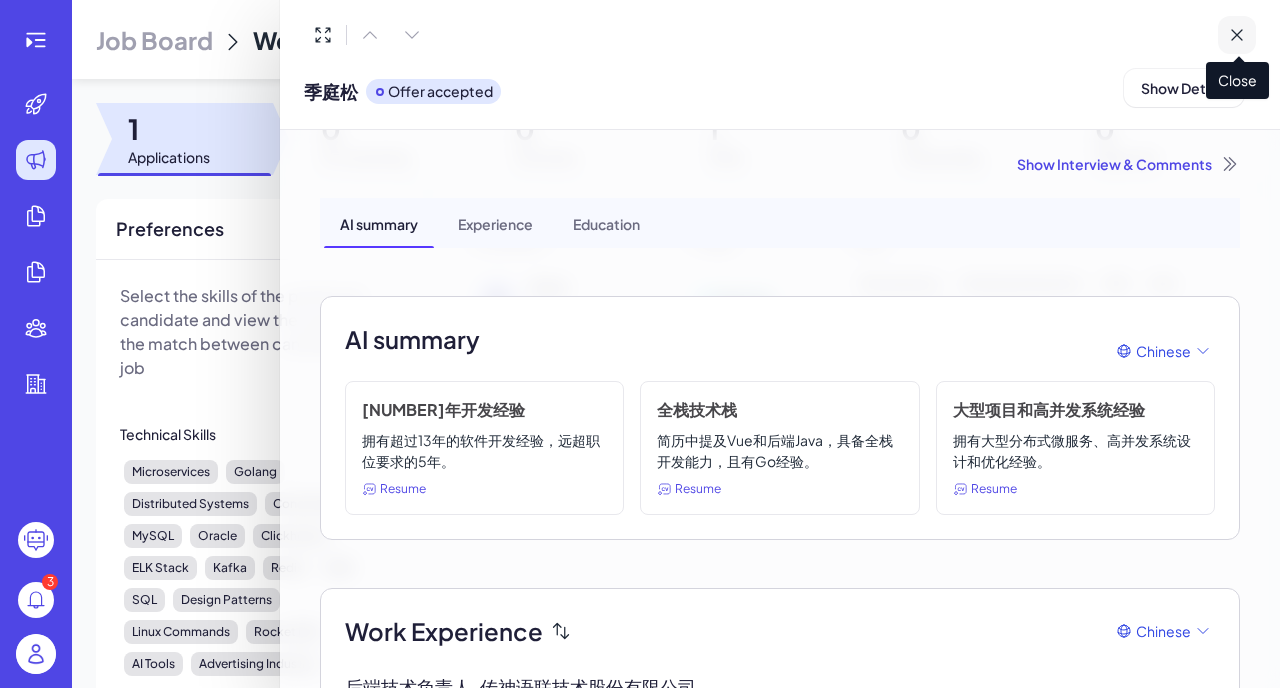 click 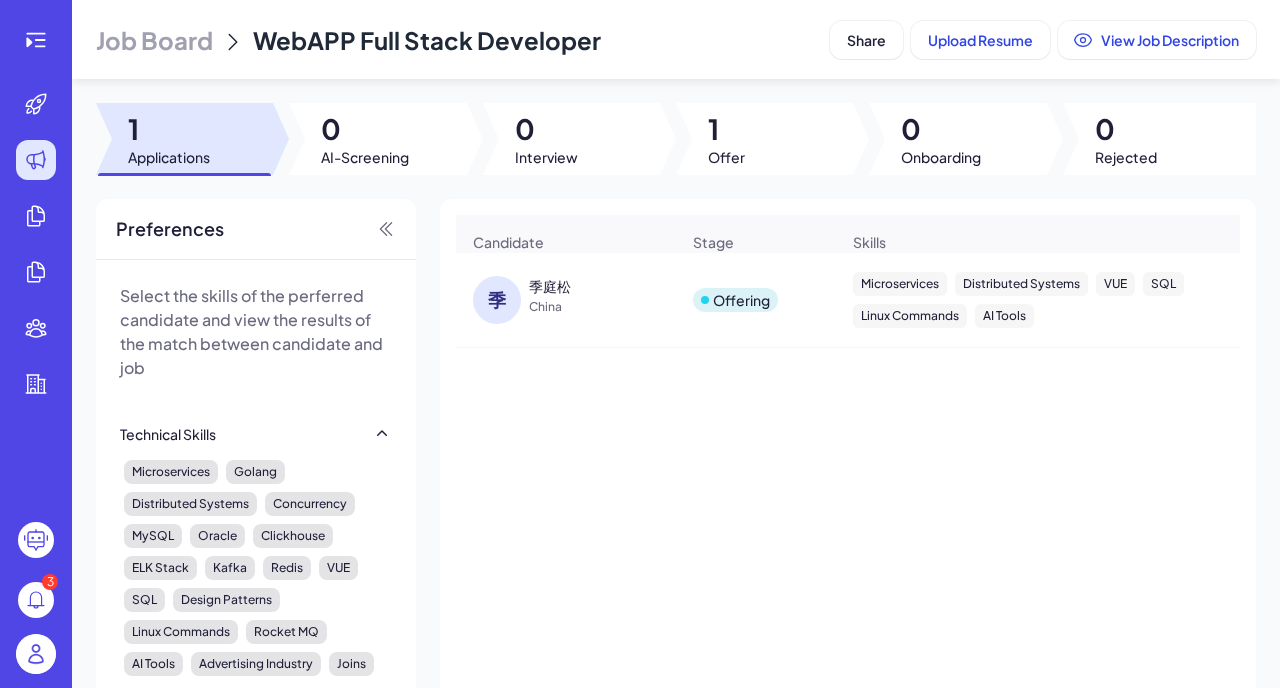 scroll, scrollTop: 6, scrollLeft: 0, axis: vertical 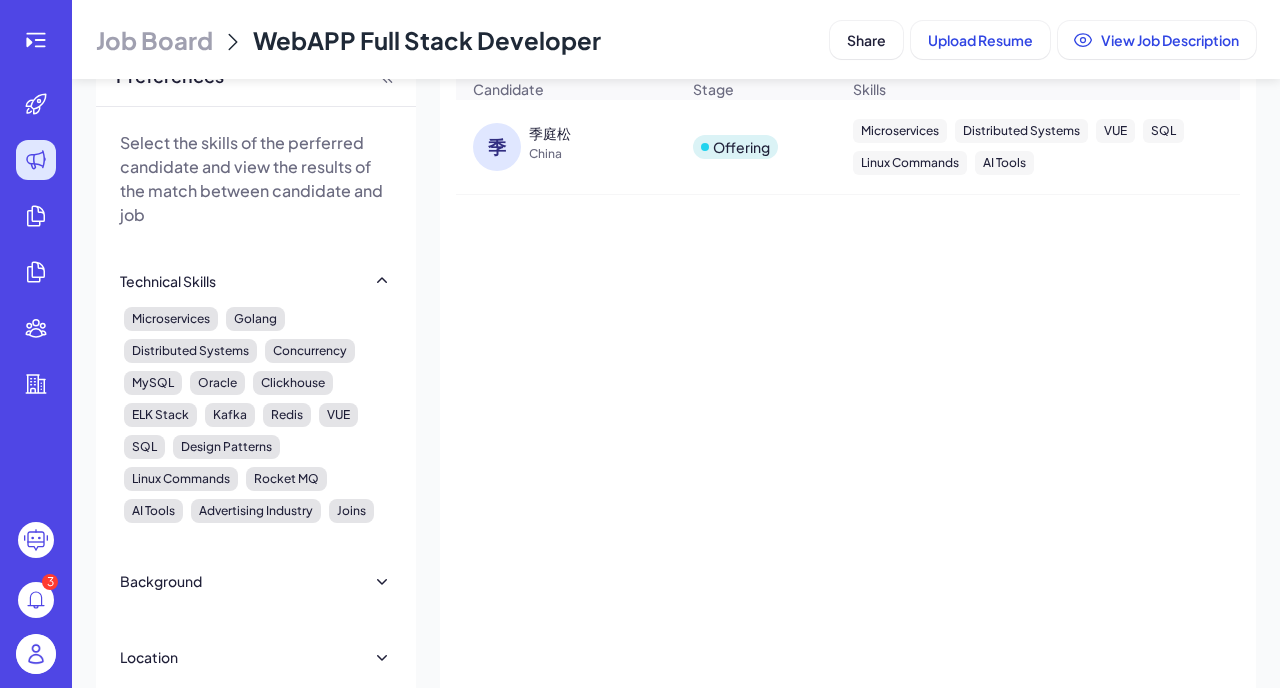 click on "3" at bounding box center (36, 600) 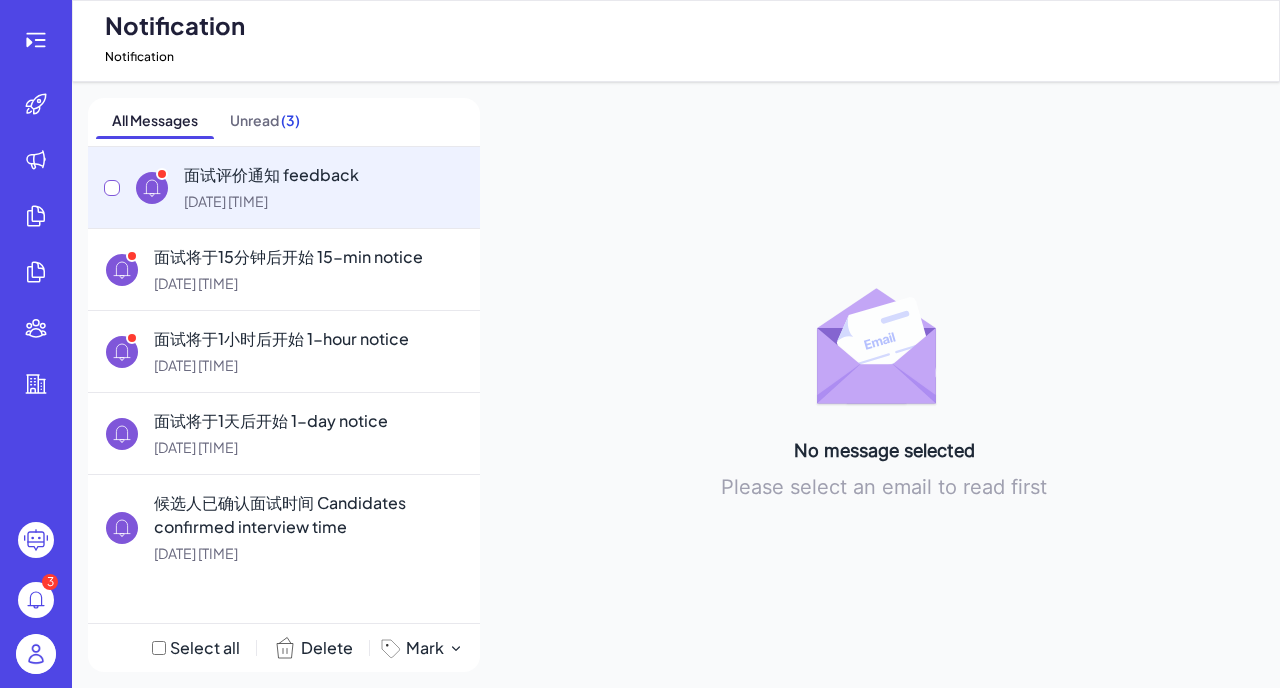 click on "[DATE] [TIME]" at bounding box center (324, 201) 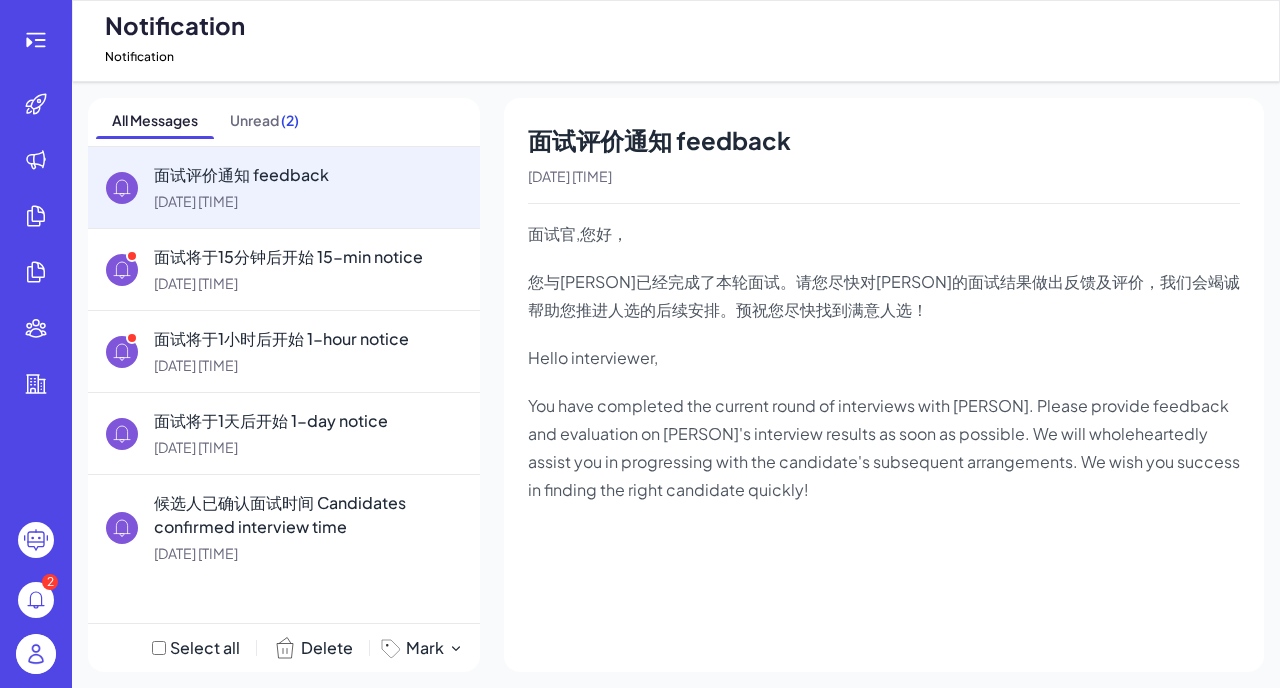 click on "您与[PERSON]已经完成了本轮面试。请您尽快对[PERSON]的面试结果做出反馈及评价，我们会竭诚帮助您推进人选的后续安排。预祝您尽快找到满意人选！" at bounding box center (884, 295) 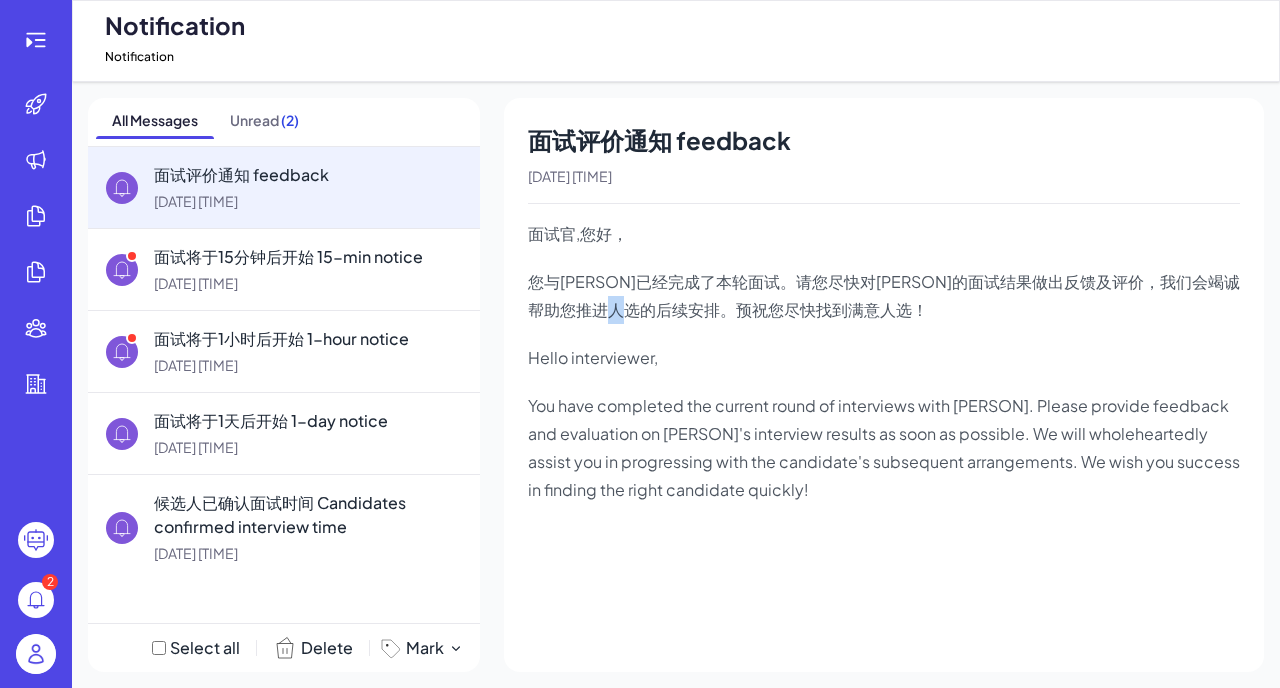 click on "您与[PERSON]已经完成了本轮面试。请您尽快对[PERSON]的面试结果做出反馈及评价，我们会竭诚帮助您推进人选的后续安排。预祝您尽快找到满意人选！" at bounding box center (884, 295) 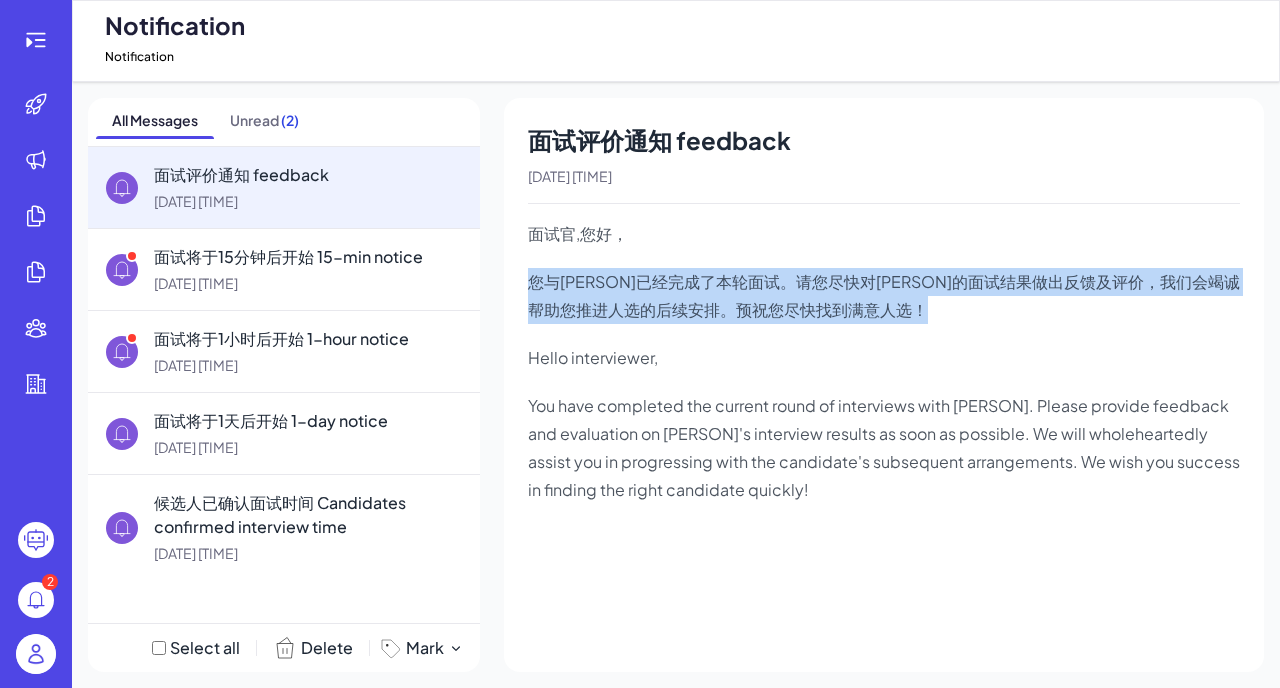 click on "您与[PERSON]已经完成了本轮面试。请您尽快对[PERSON]的面试结果做出反馈及评价，我们会竭诚帮助您推进人选的后续安排。预祝您尽快找到满意人选！" at bounding box center (884, 295) 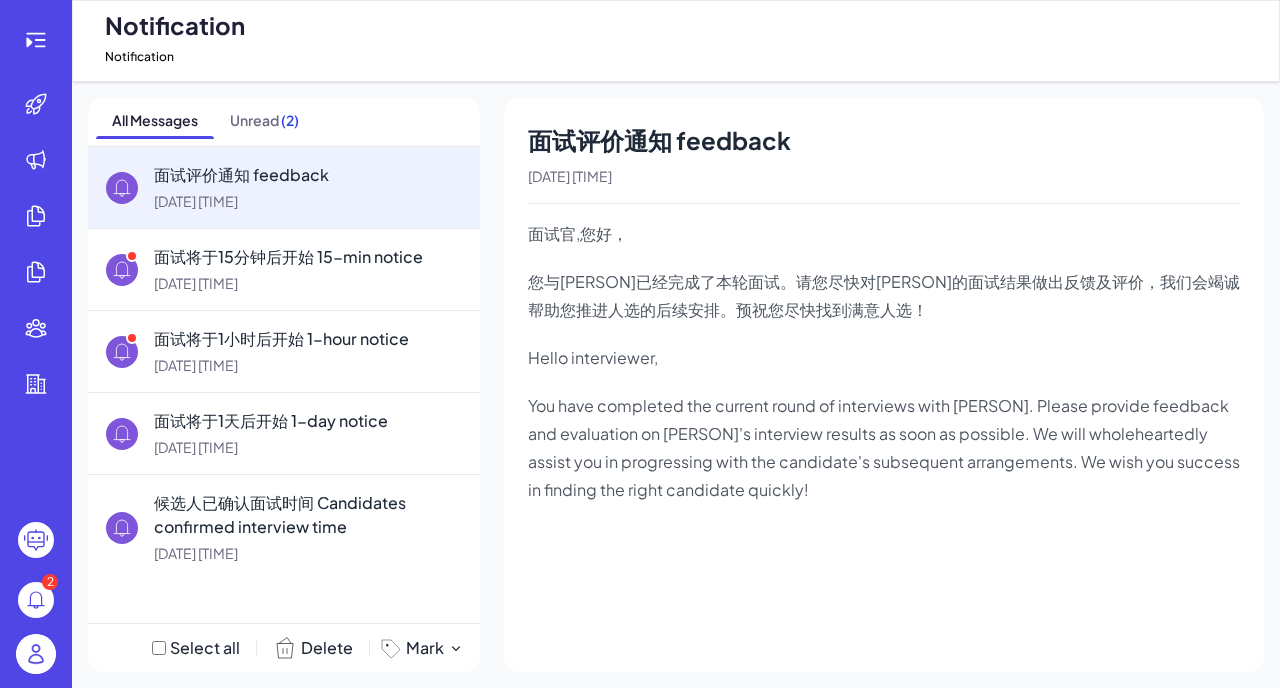 click on "您与[PERSON]已经完成了本轮面试。请您尽快对[PERSON]的面试结果做出反馈及评价，我们会竭诚帮助您推进人选的后续安排。预祝您尽快找到满意人选！" at bounding box center [884, 295] 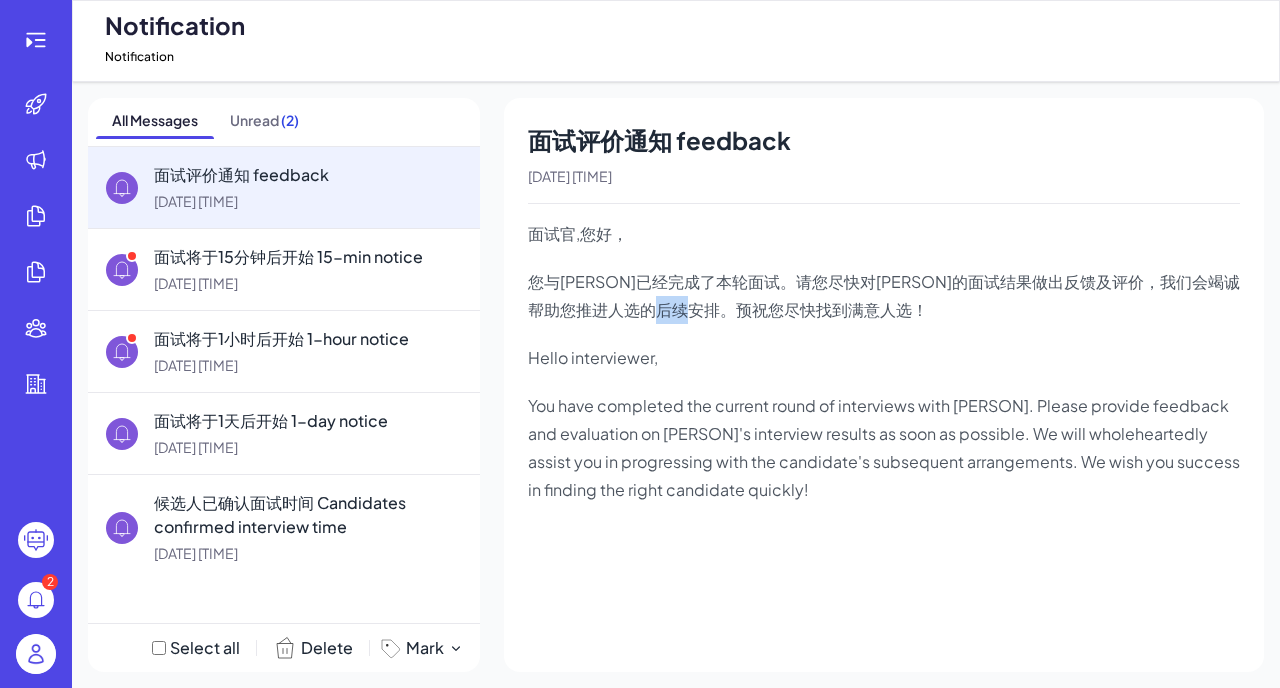 click on "您与[PERSON]已经完成了本轮面试。请您尽快对[PERSON]的面试结果做出反馈及评价，我们会竭诚帮助您推进人选的后续安排。预祝您尽快找到满意人选！" at bounding box center (884, 295) 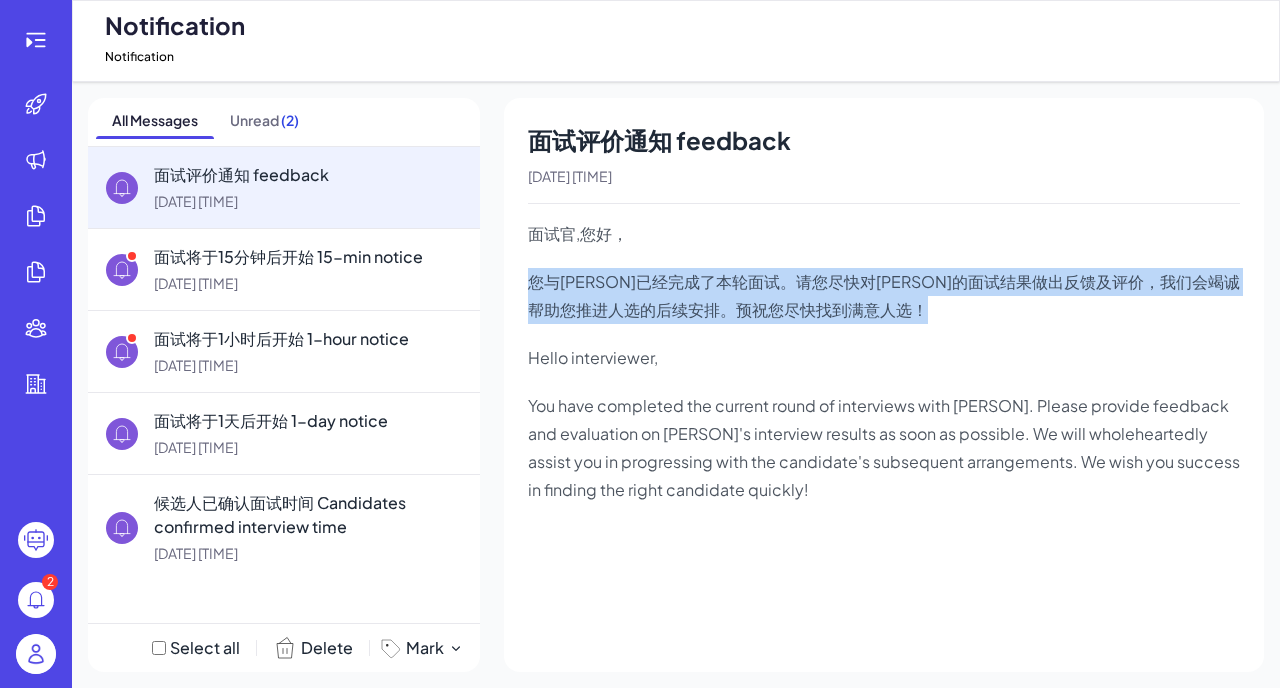 click on "您与[PERSON]已经完成了本轮面试。请您尽快对[PERSON]的面试结果做出反馈及评价，我们会竭诚帮助您推进人选的后续安排。预祝您尽快找到满意人选！" at bounding box center (884, 295) 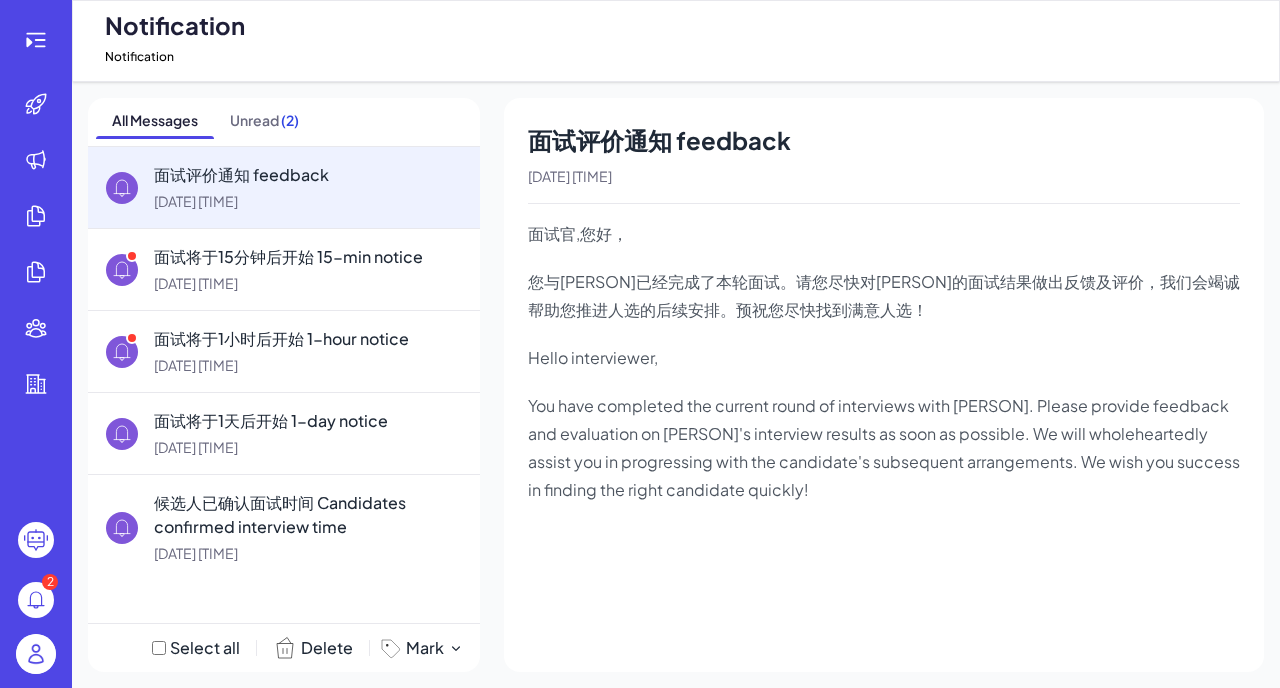 click on "您与[PERSON]已经完成了本轮面试。请您尽快对[PERSON]的面试结果做出反馈及评价，我们会竭诚帮助您推进人选的后续安排。预祝您尽快找到满意人选！" at bounding box center [884, 295] 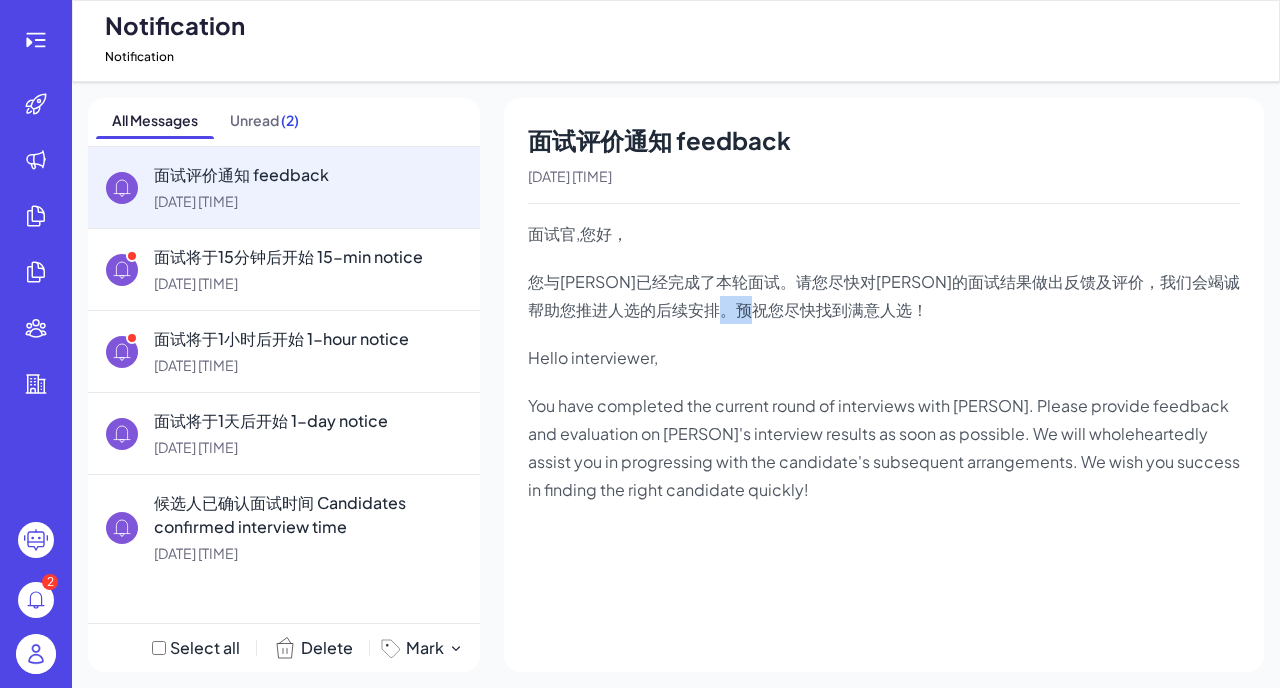 click on "您与[PERSON]已经完成了本轮面试。请您尽快对[PERSON]的面试结果做出反馈及评价，我们会竭诚帮助您推进人选的后续安排。预祝您尽快找到满意人选！" at bounding box center [884, 295] 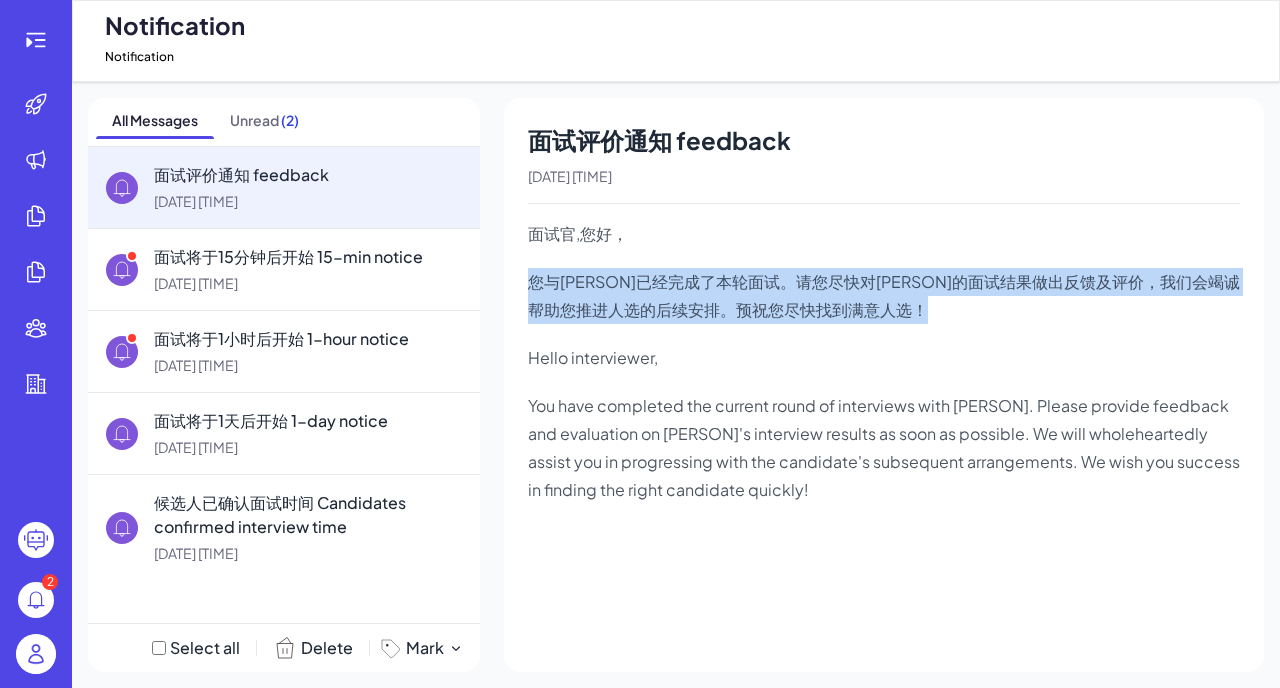 click on "您与[PERSON]已经完成了本轮面试。请您尽快对[PERSON]的面试结果做出反馈及评价，我们会竭诚帮助您推进人选的后续安排。预祝您尽快找到满意人选！" at bounding box center [884, 295] 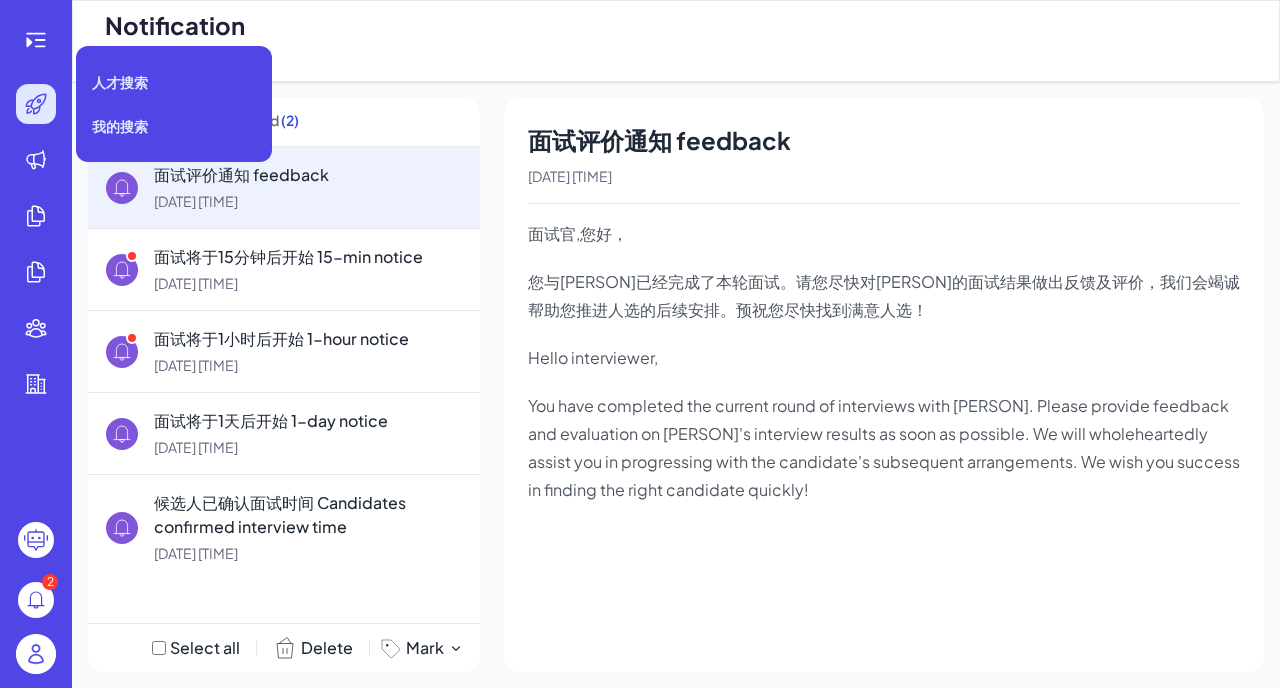 click 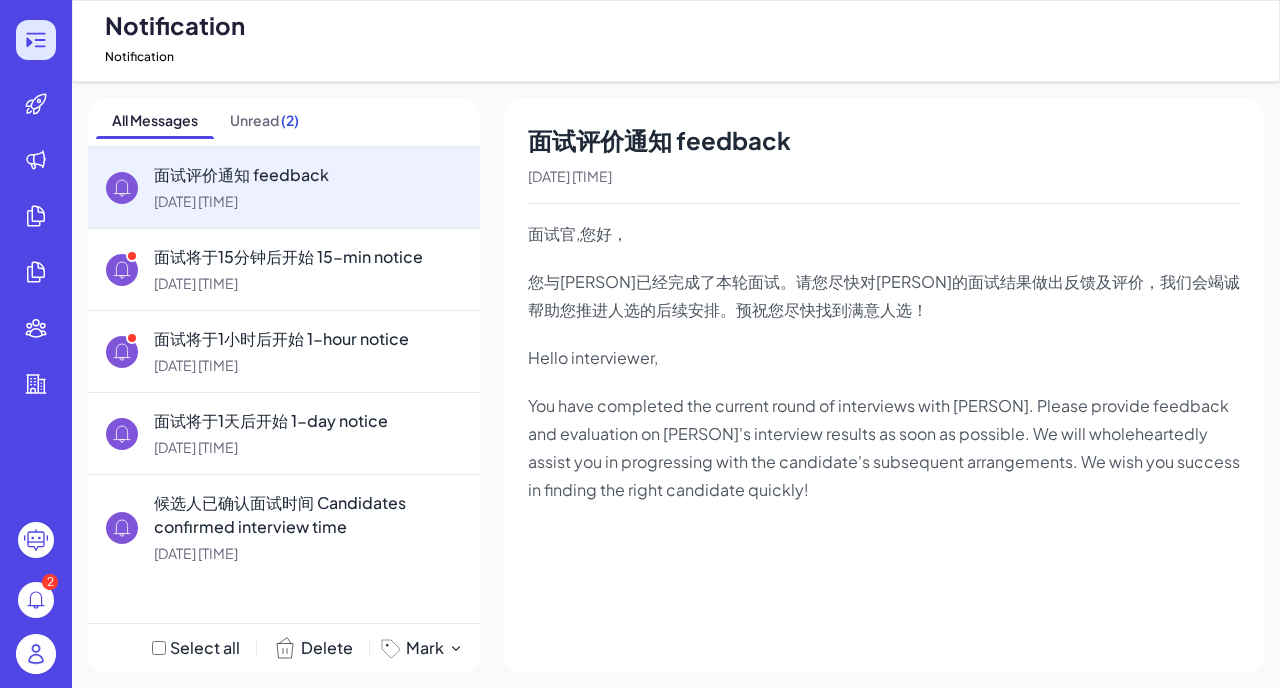 click 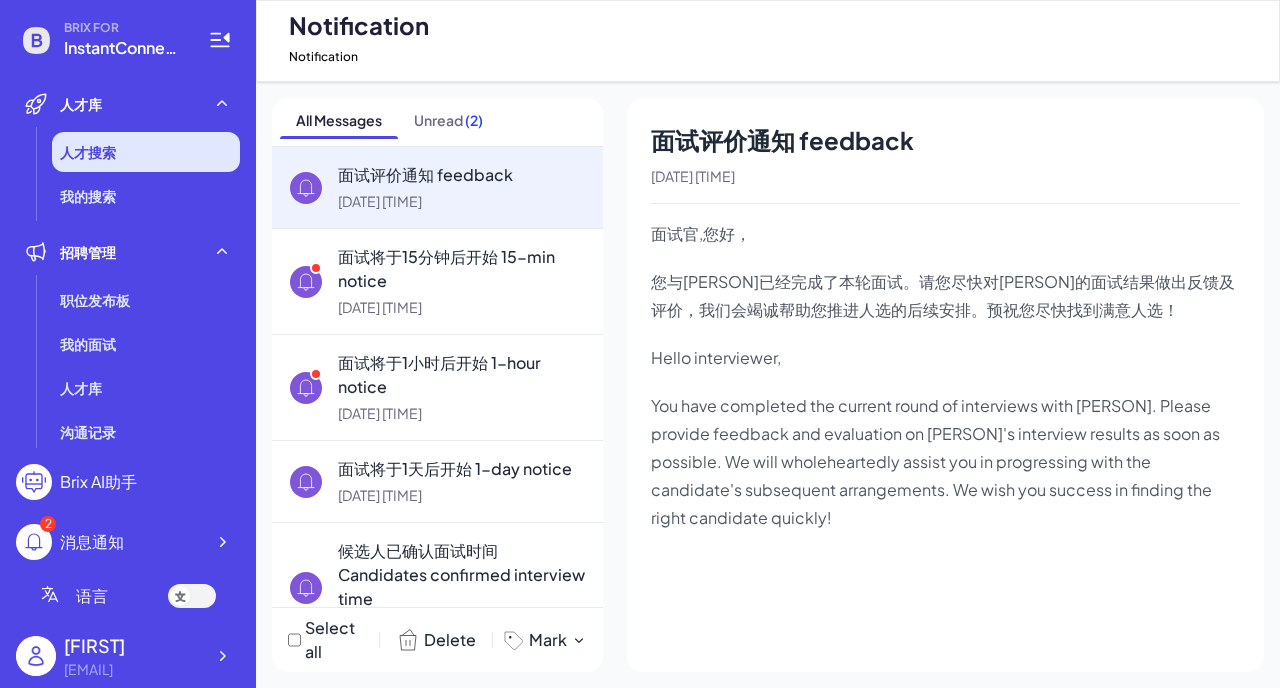click on "人才搜索" at bounding box center (88, 152) 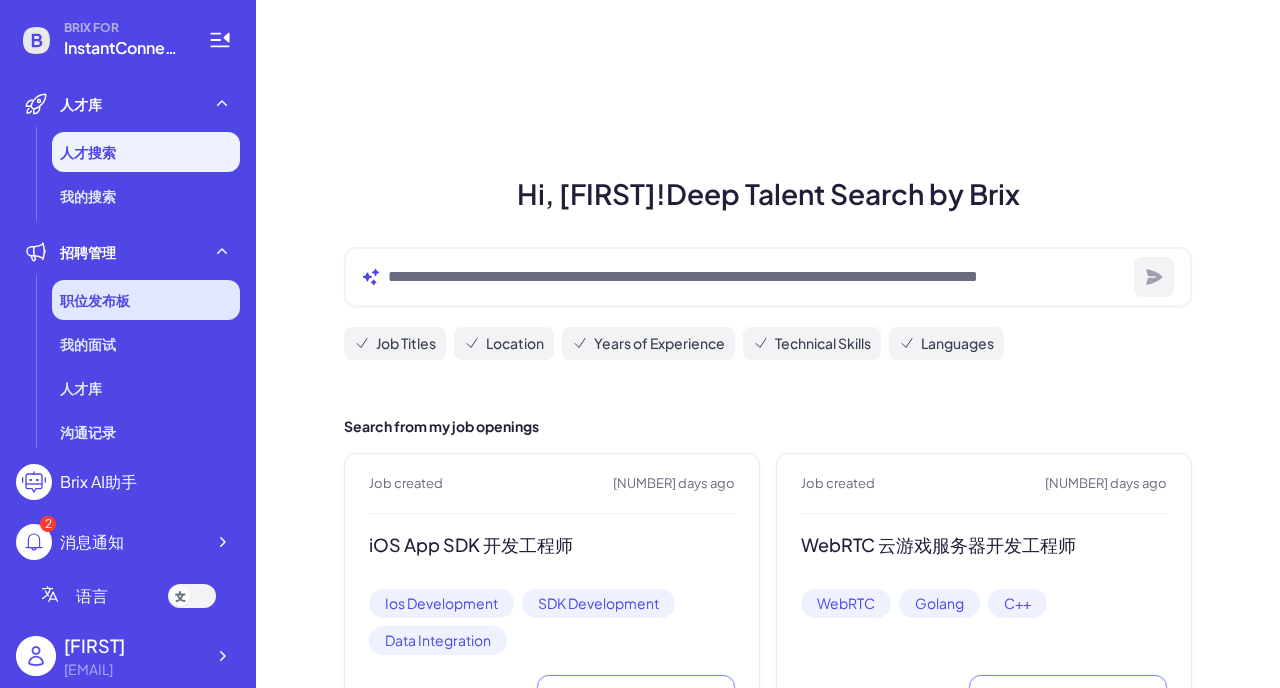 click on "职位发布板" at bounding box center (95, 300) 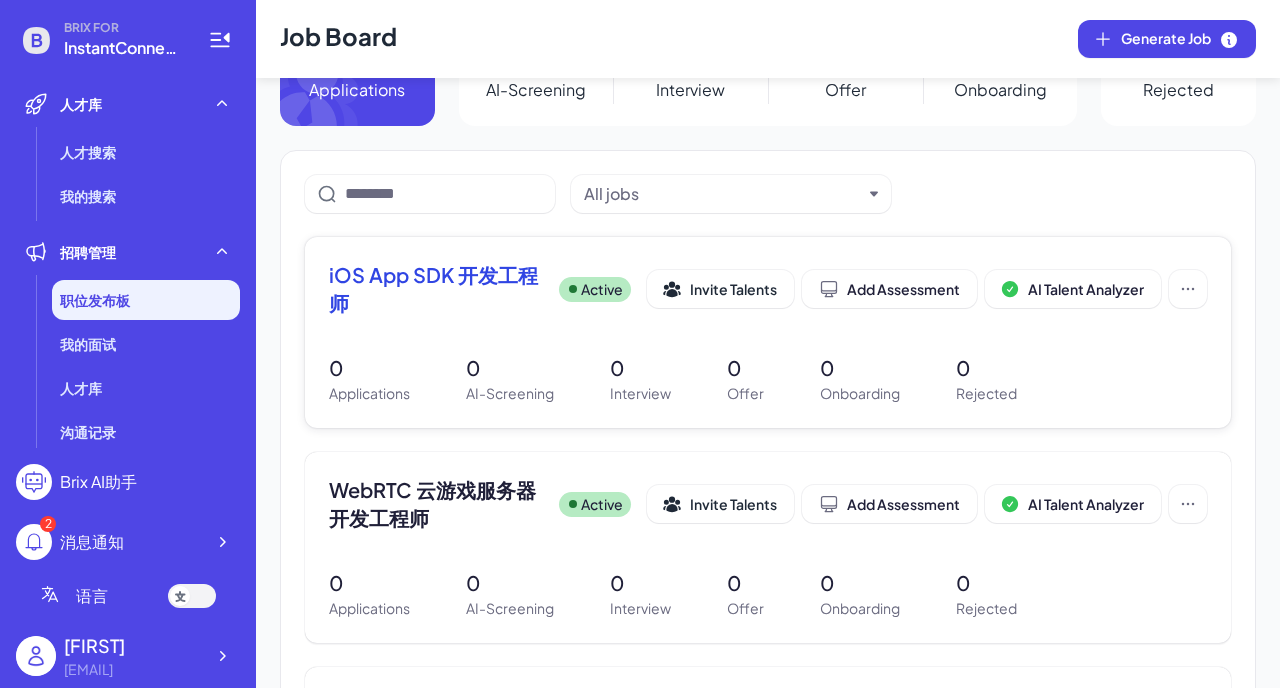 scroll, scrollTop: 192, scrollLeft: 0, axis: vertical 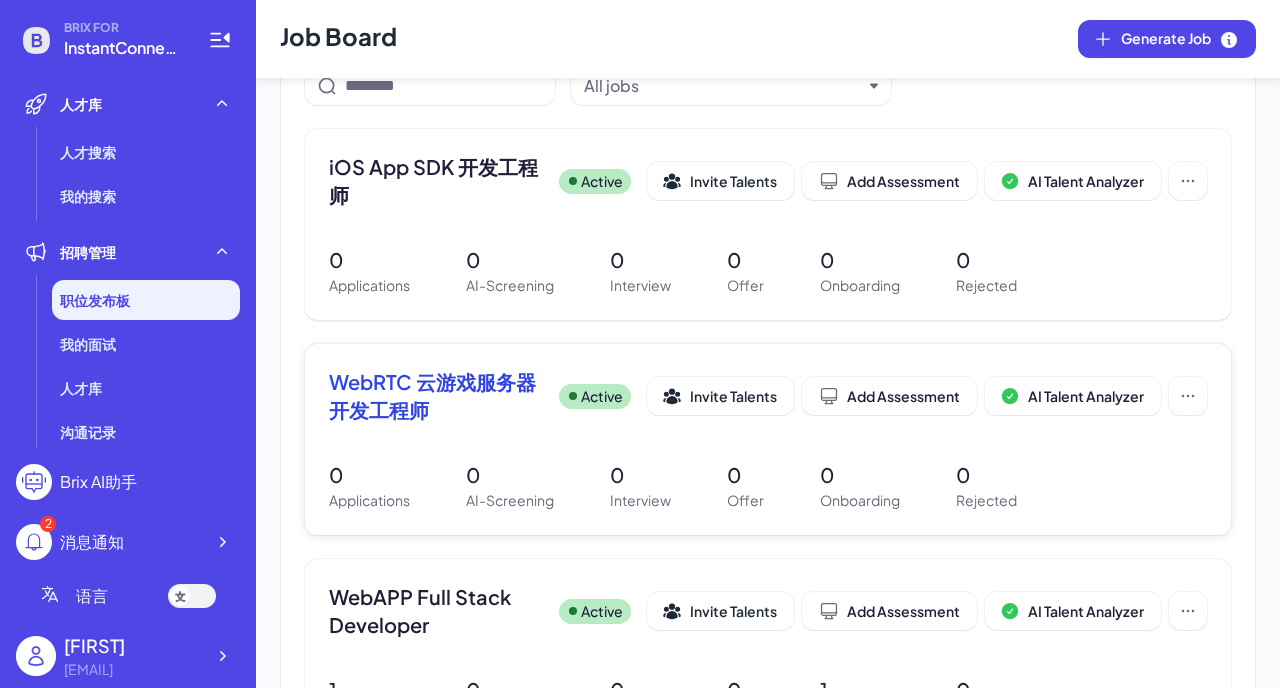 click on "WebRTC 云游戏服务器开发工程师" at bounding box center (436, 396) 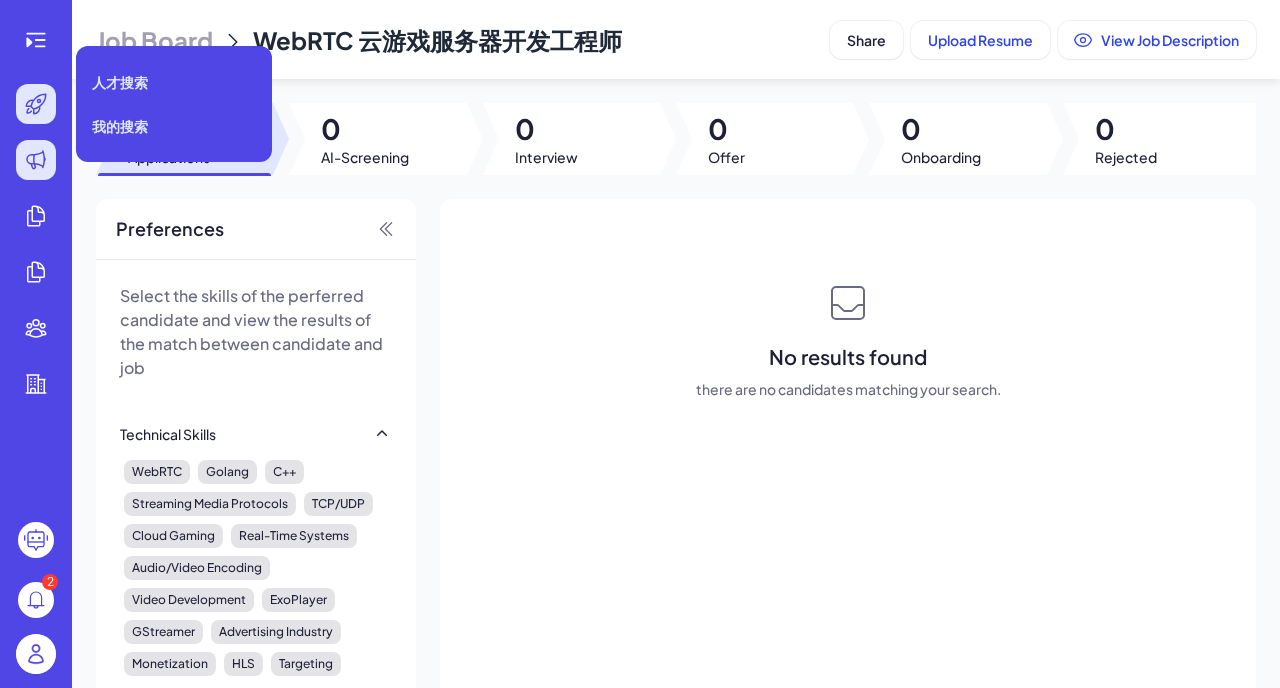 click at bounding box center [36, 104] 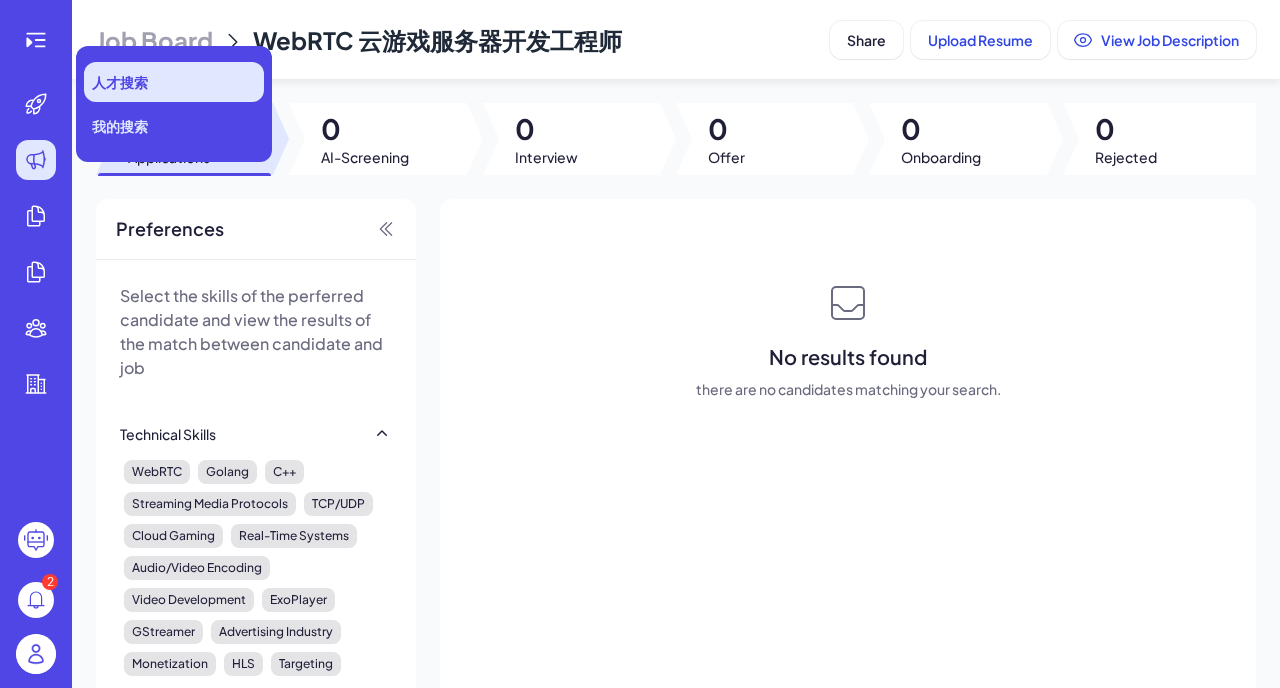 click on "人才搜索" at bounding box center (120, 82) 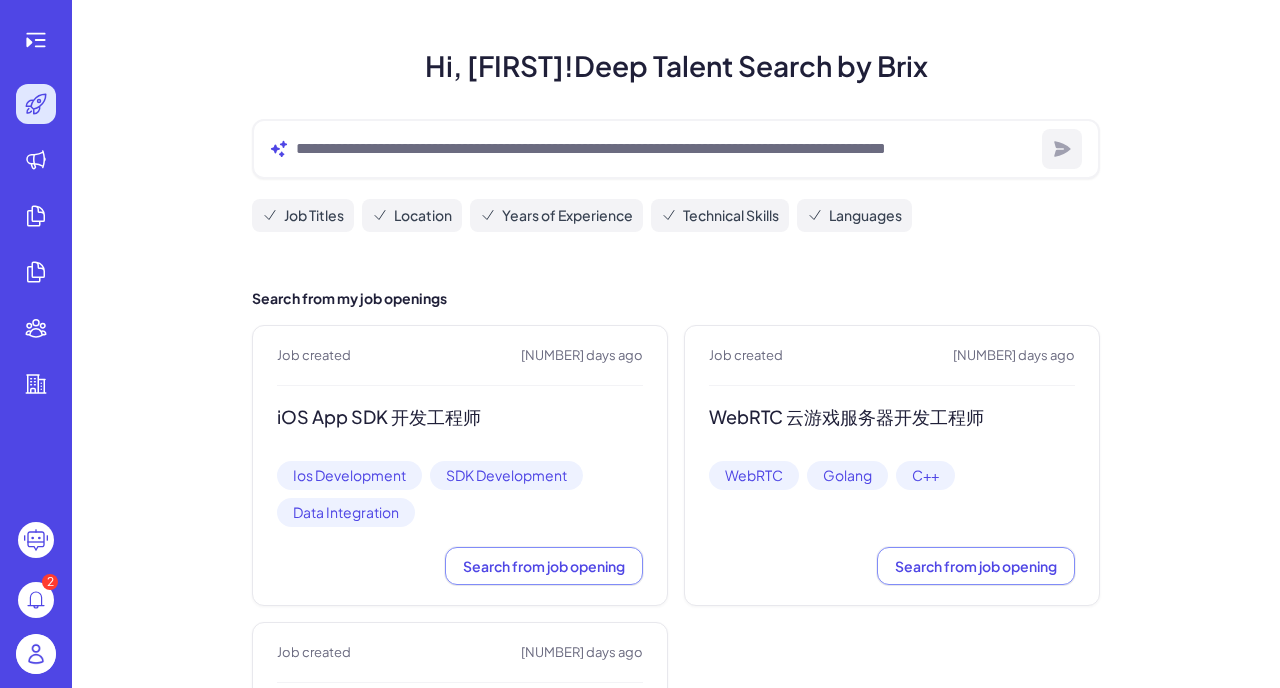 scroll, scrollTop: 208, scrollLeft: 0, axis: vertical 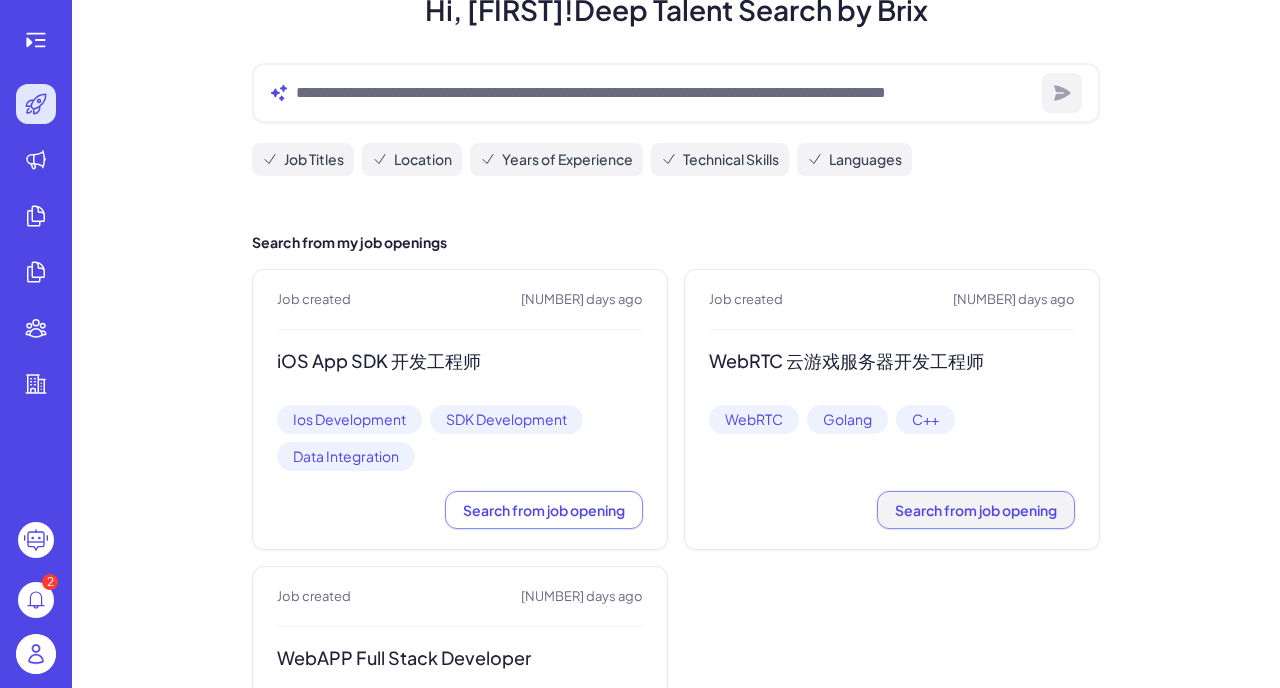 click on "Search from job opening" at bounding box center (976, 510) 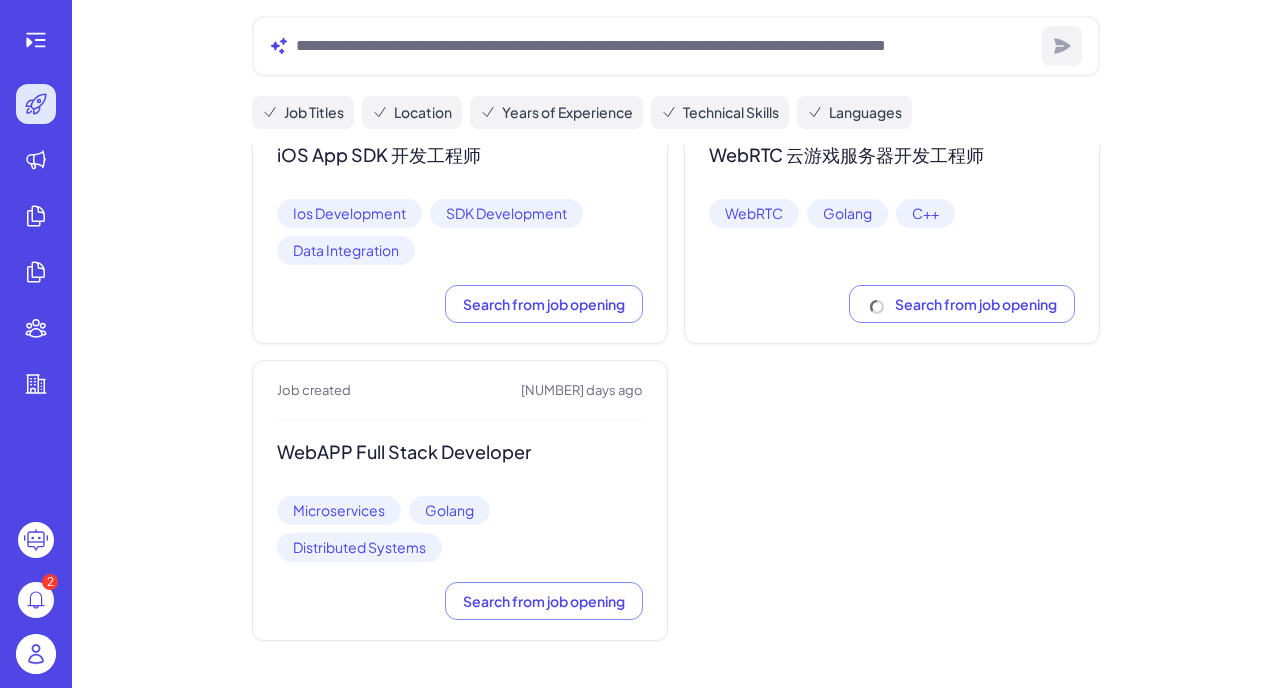 scroll, scrollTop: 367, scrollLeft: 0, axis: vertical 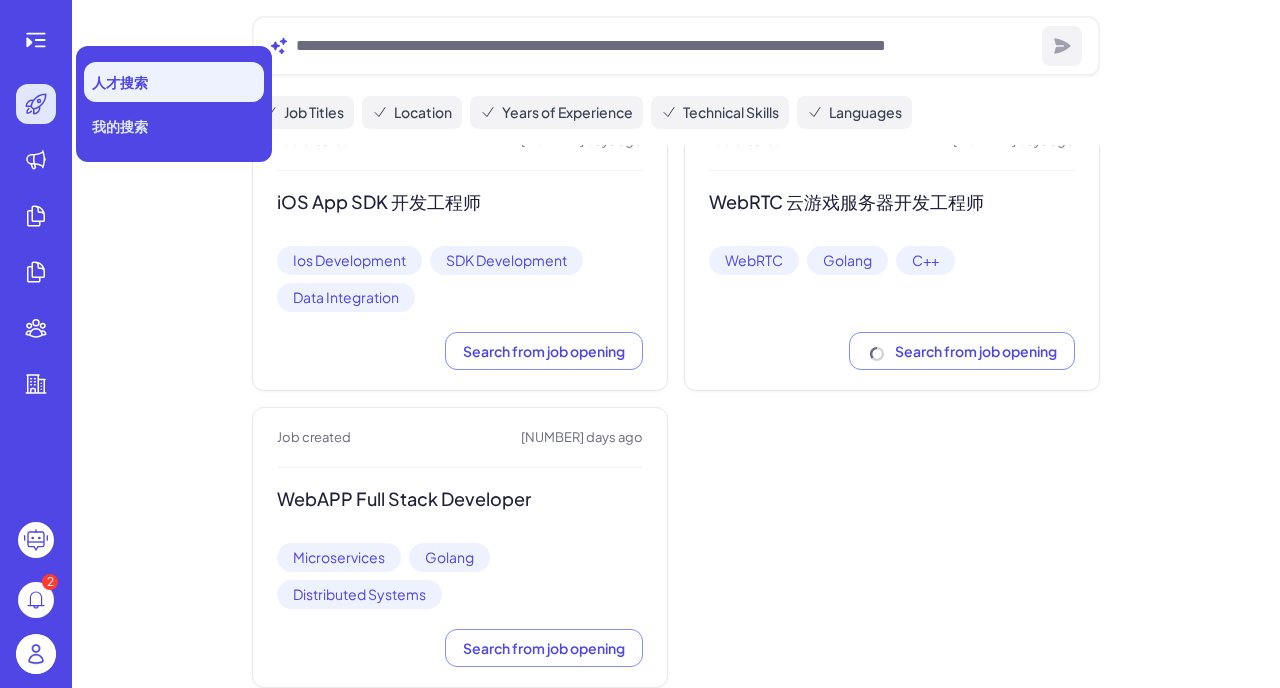 click 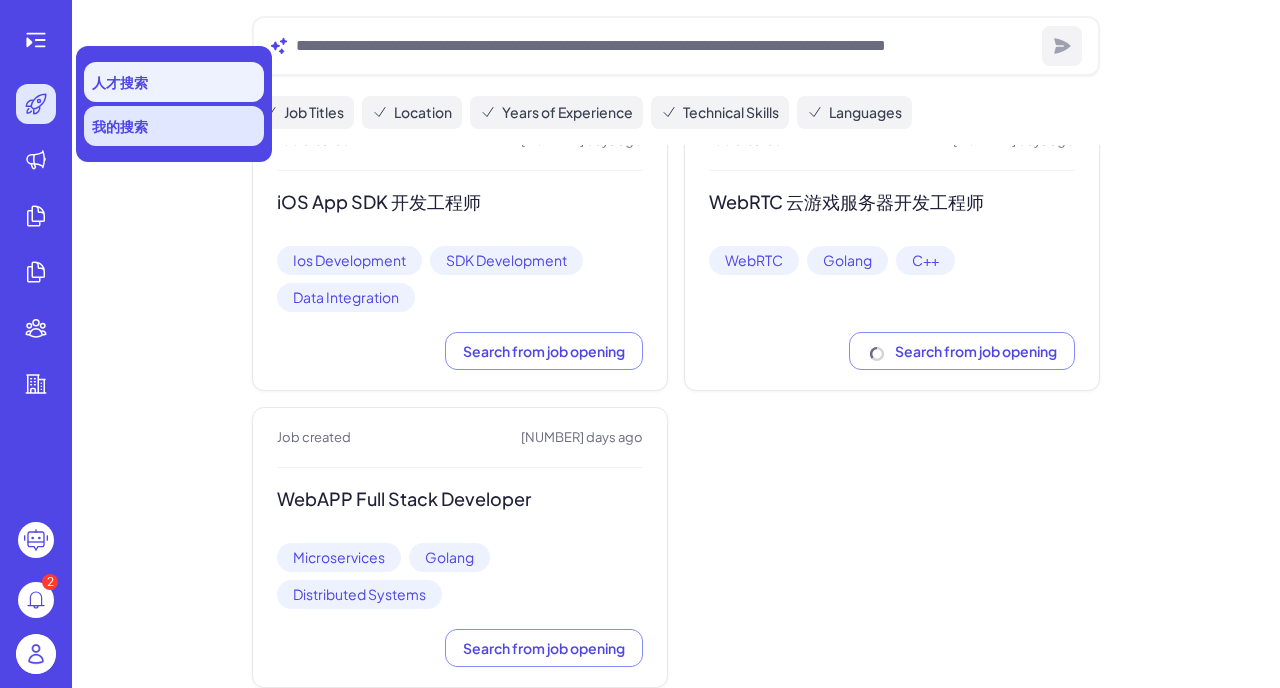 click on "我的搜索" at bounding box center (120, 126) 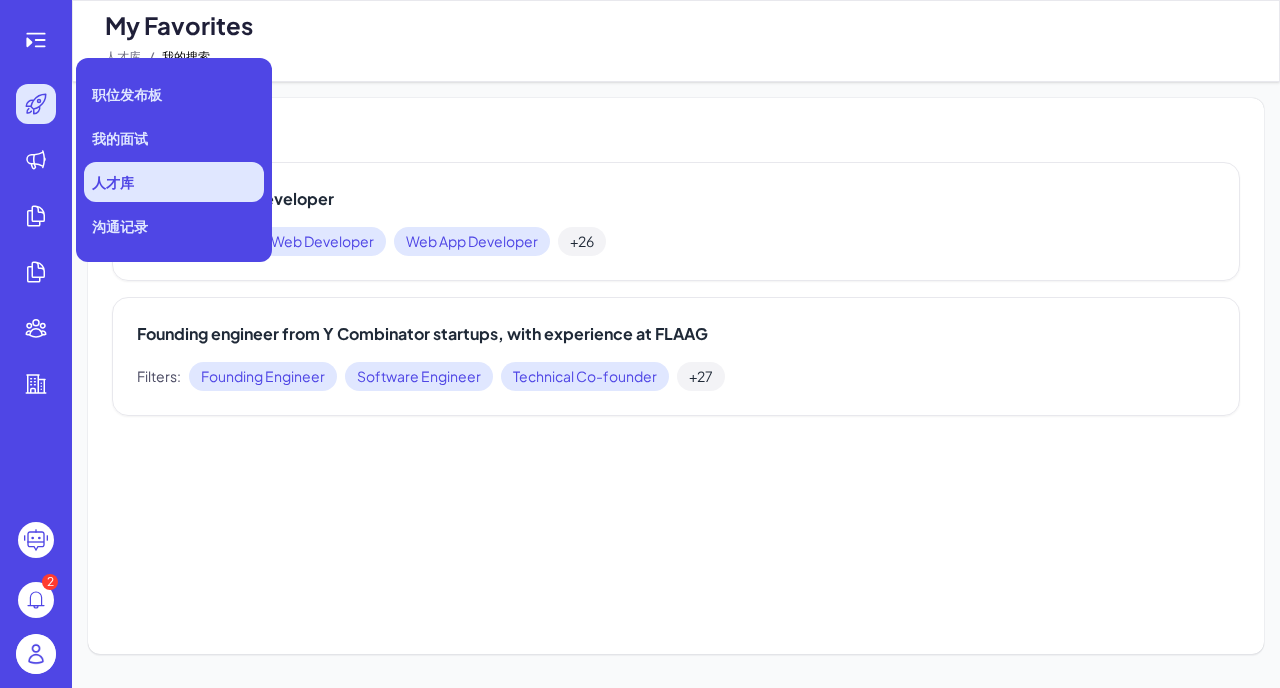 click on "人才库" at bounding box center (113, 182) 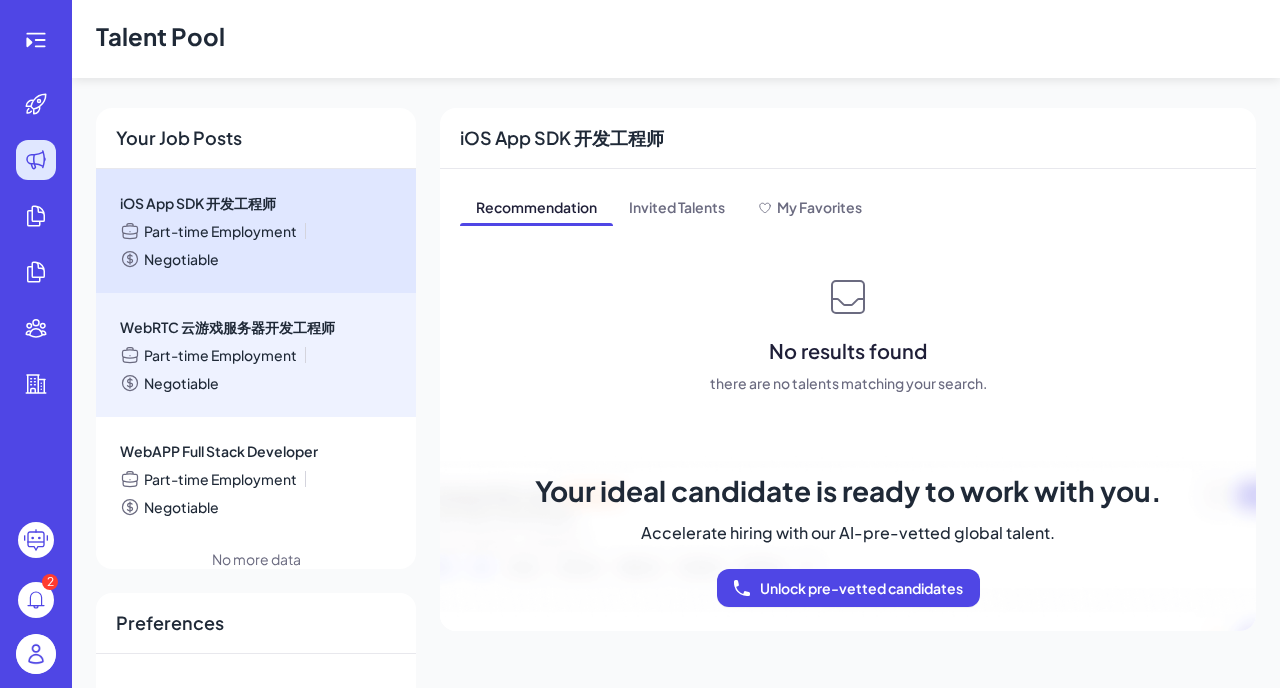 click on "WebRTC 云游戏服务器开发工程师 Part-time Employment Negotiable" at bounding box center [256, 355] 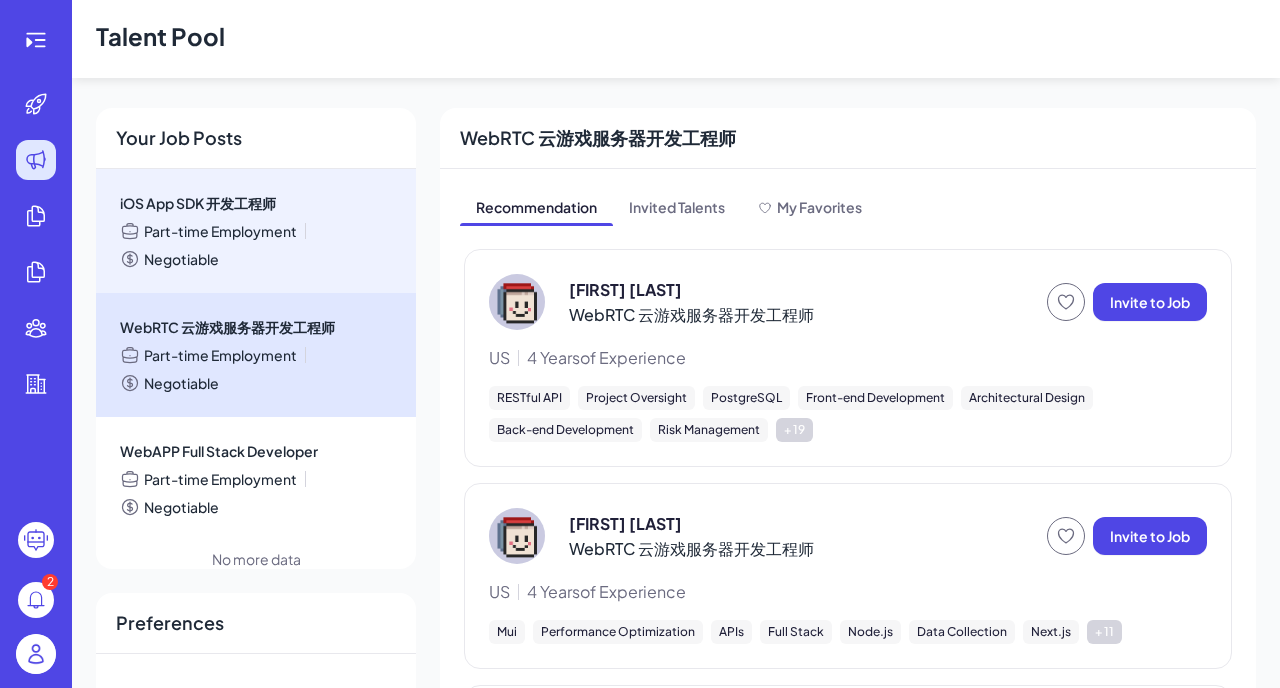 click on "iOS App SDK 开发工程师" at bounding box center [256, 203] 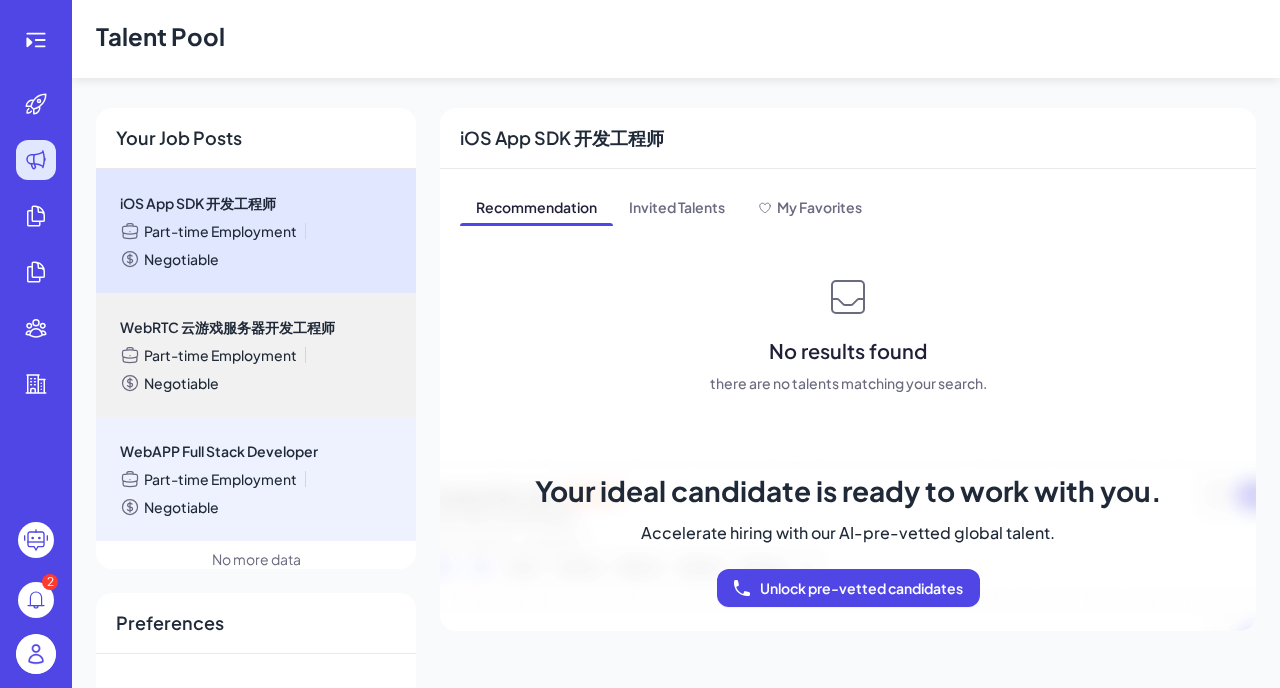 click on "Negotiable" at bounding box center (181, 507) 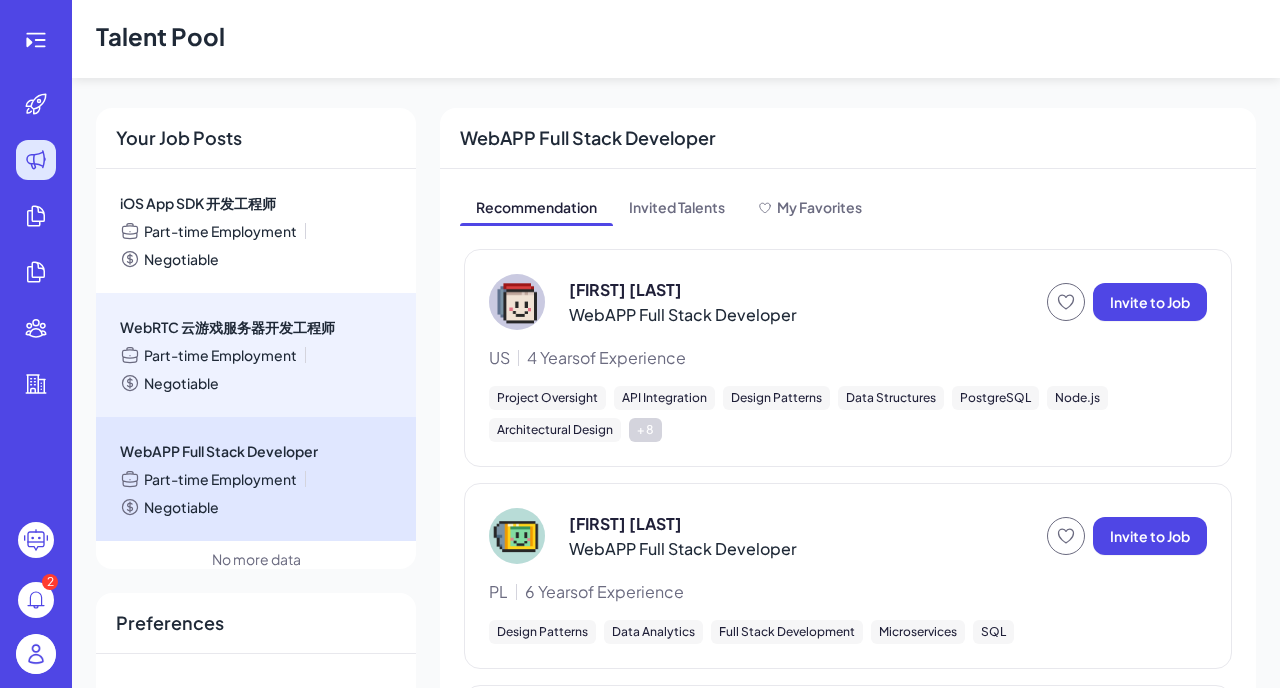 click on "WebRTC 云游戏服务器开发工程师 Part-time Employment Negotiable" at bounding box center (256, 355) 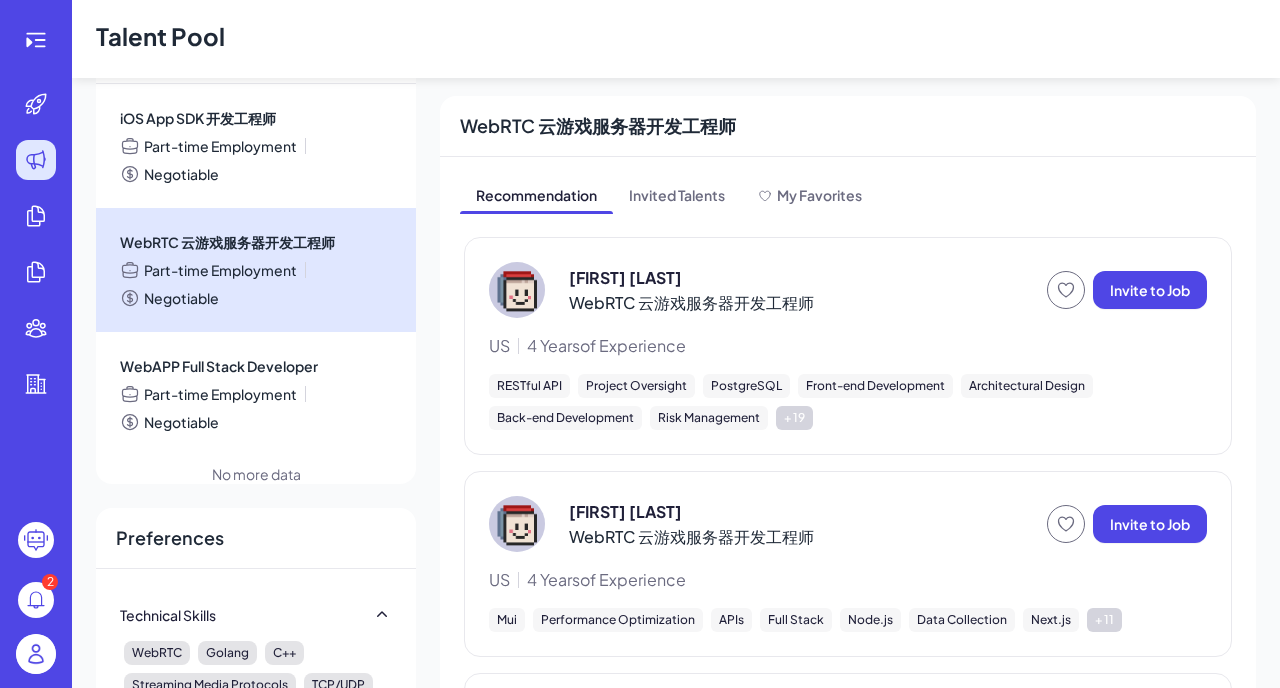 scroll, scrollTop: 72, scrollLeft: 0, axis: vertical 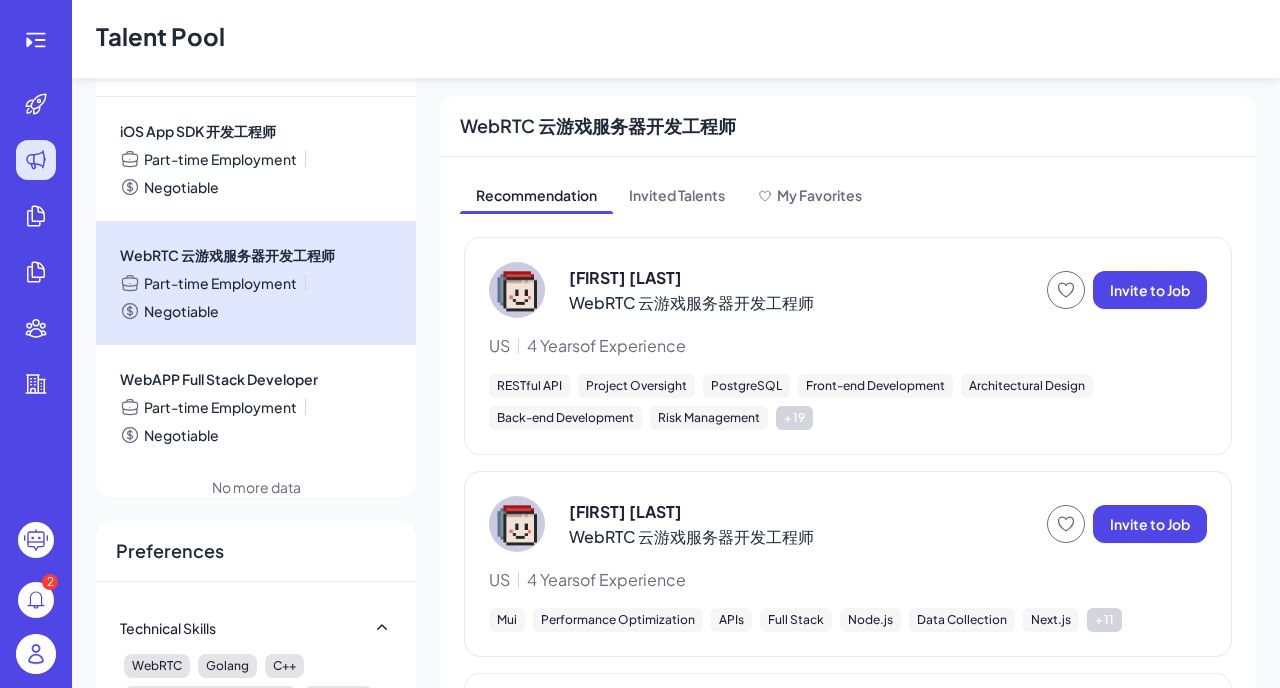 click at bounding box center (517, 290) 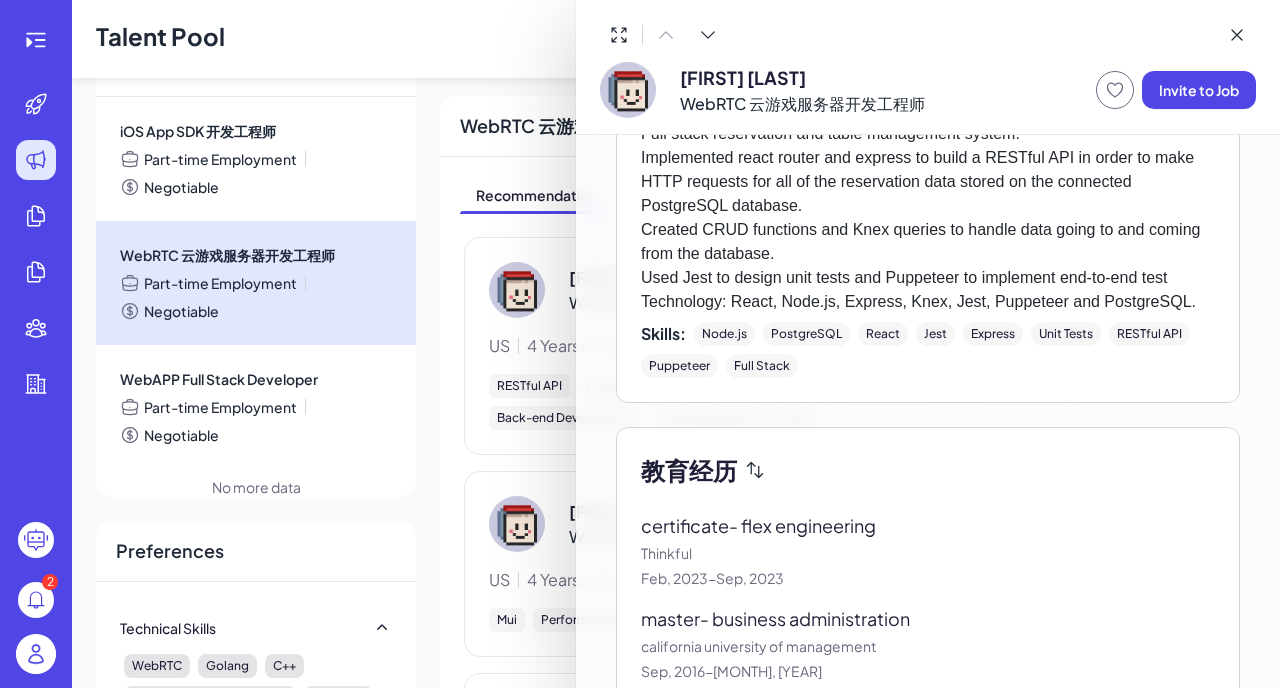scroll, scrollTop: 1859, scrollLeft: 0, axis: vertical 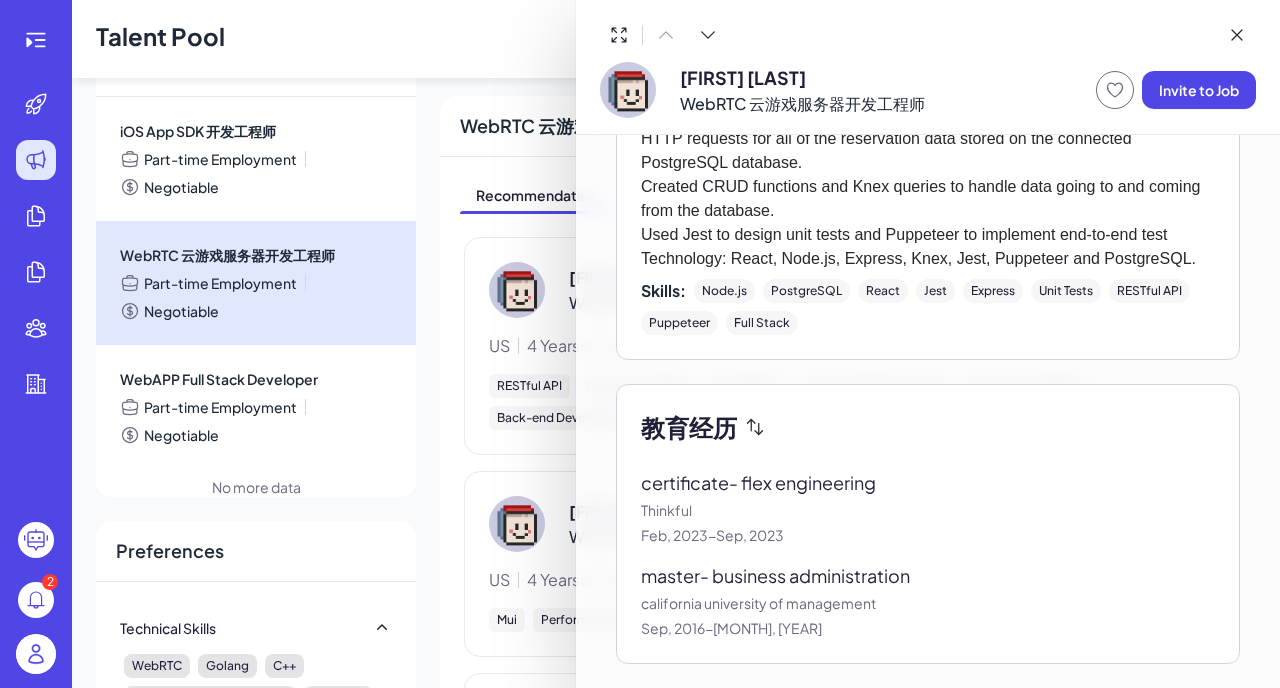 click on "Thinkful" at bounding box center [928, 510] 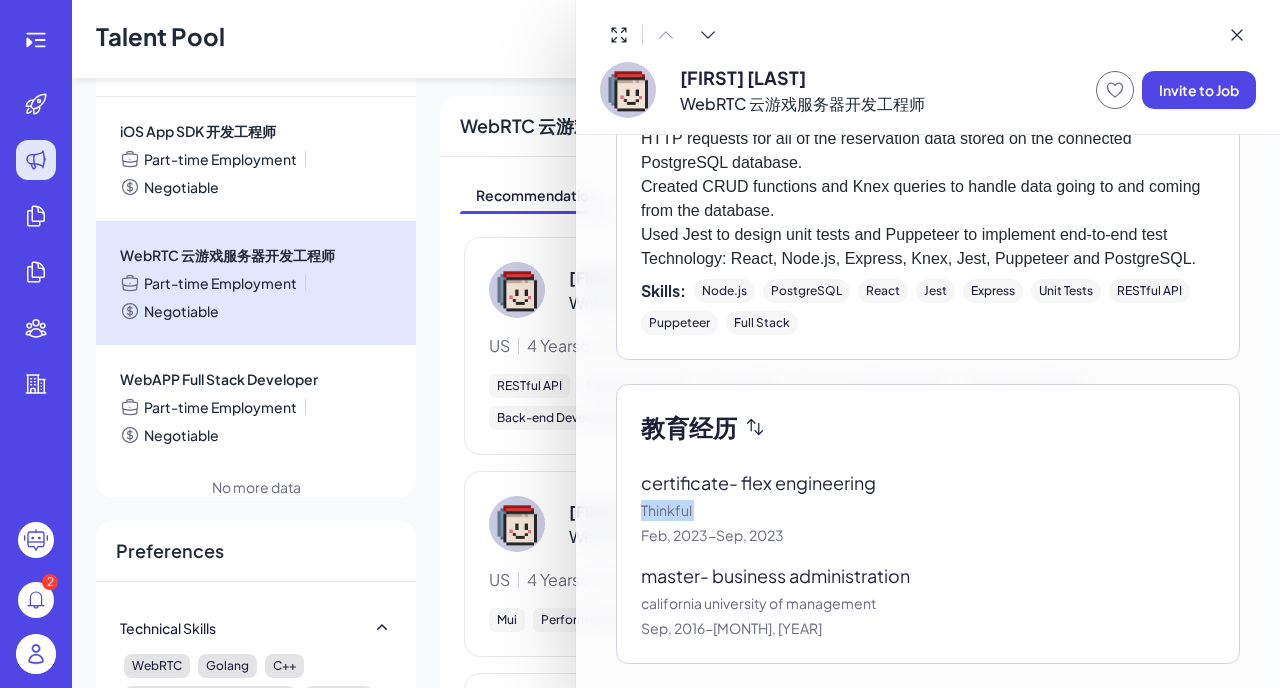 click on "教育经历 certificate  -   flex engineering Thinkful [MONTH], [YEAR]  -  [MONTH], [YEAR] master  -   business administration california university of management  [MONTH], [YEAR]  -  [MONTH], [YEAR]" at bounding box center (928, 524) 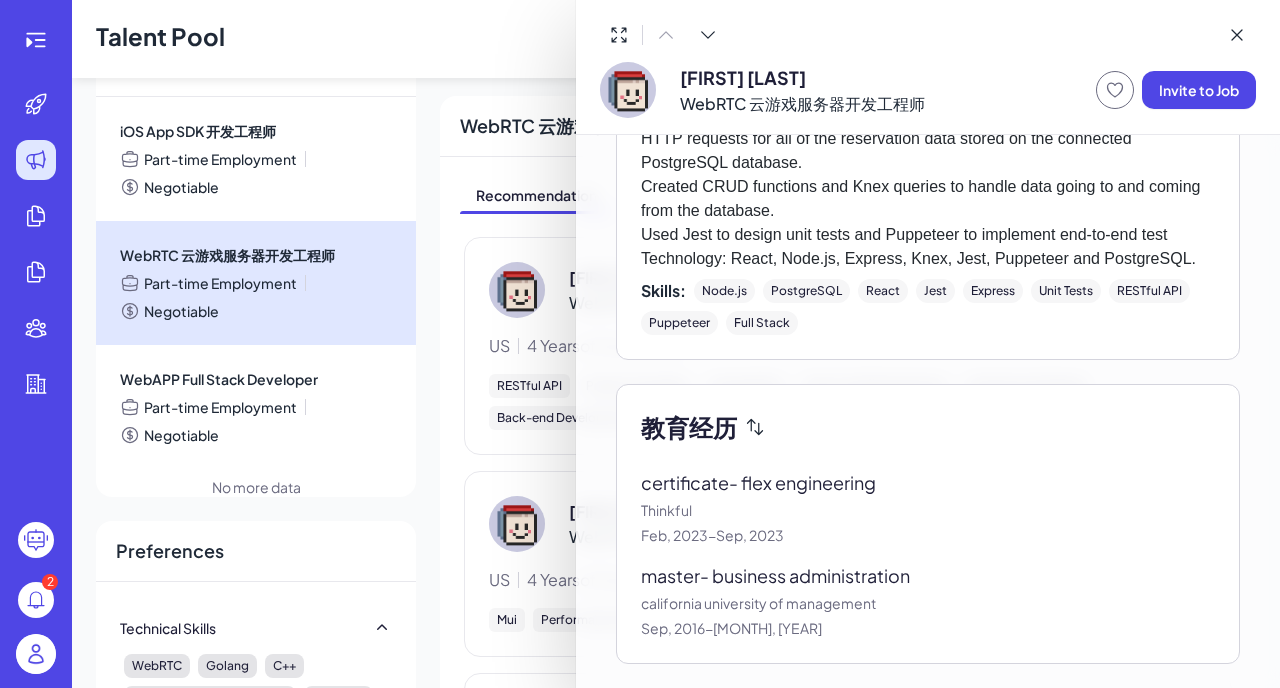 click on "教育经历 certificate  -   flex engineering Thinkful [MONTH], [YEAR]  -  [MONTH], [YEAR] master  -   business administration california university of management  [MONTH], [YEAR]  -  [MONTH], [YEAR]" at bounding box center [928, 524] 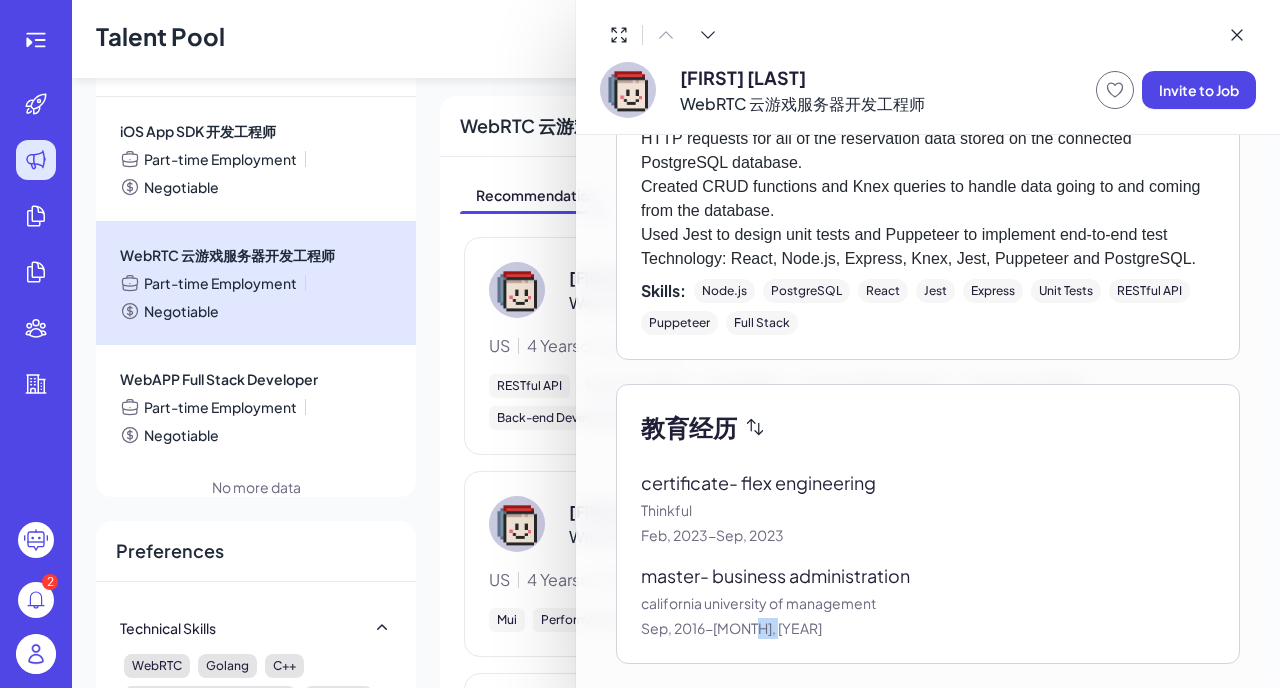 click on "教育经历 certificate  -   flex engineering Thinkful [MONTH], [YEAR]  -  [MONTH], [YEAR] master  -   business administration california university of management  [MONTH], [YEAR]  -  [MONTH], [YEAR]" at bounding box center (928, 524) 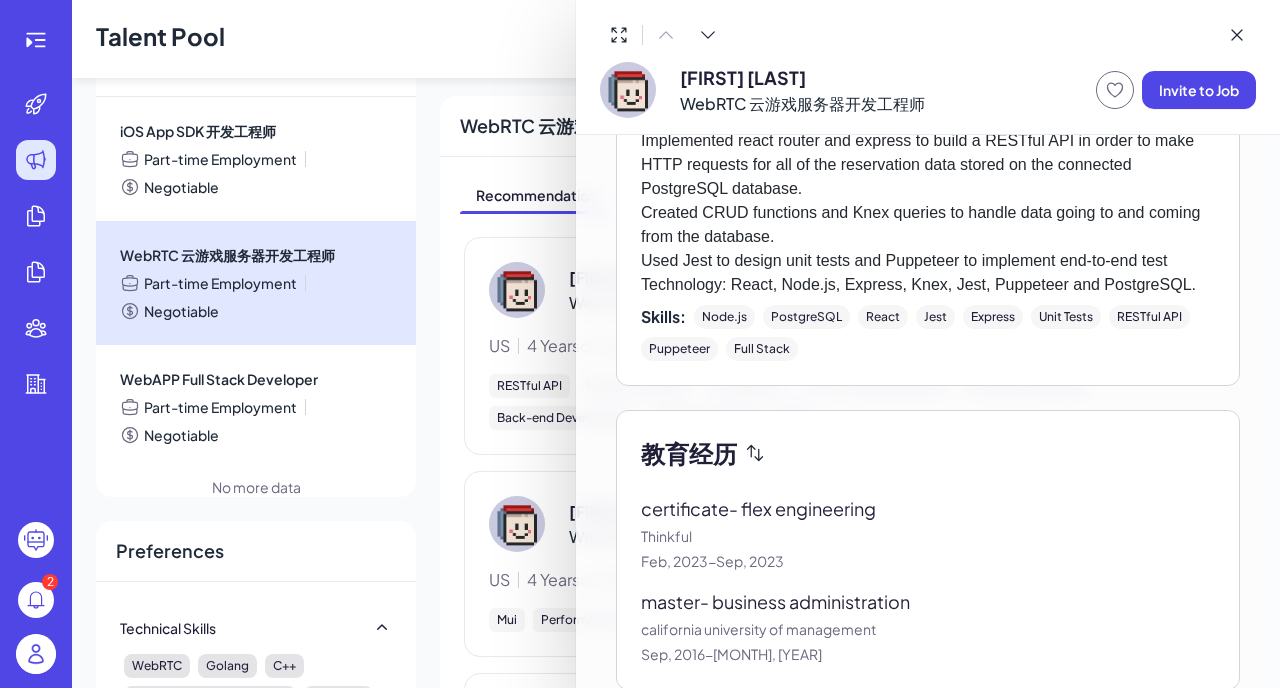 scroll, scrollTop: 1748, scrollLeft: 0, axis: vertical 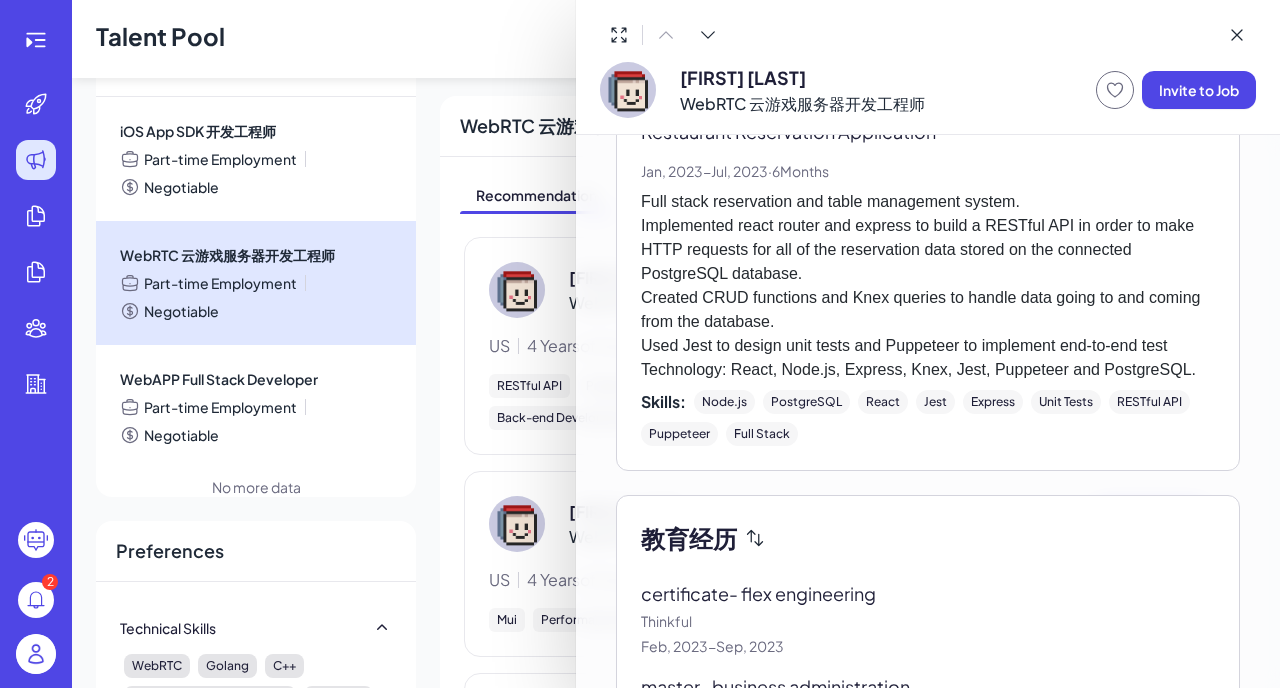 click 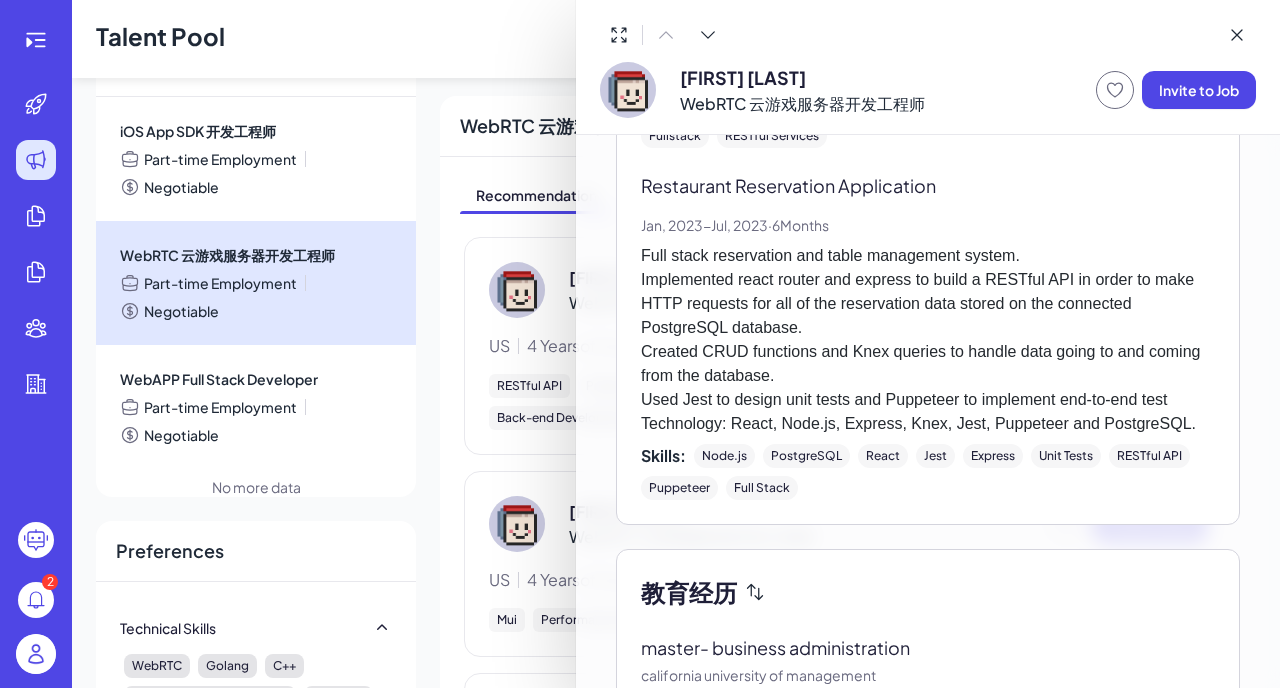 scroll, scrollTop: 1859, scrollLeft: 0, axis: vertical 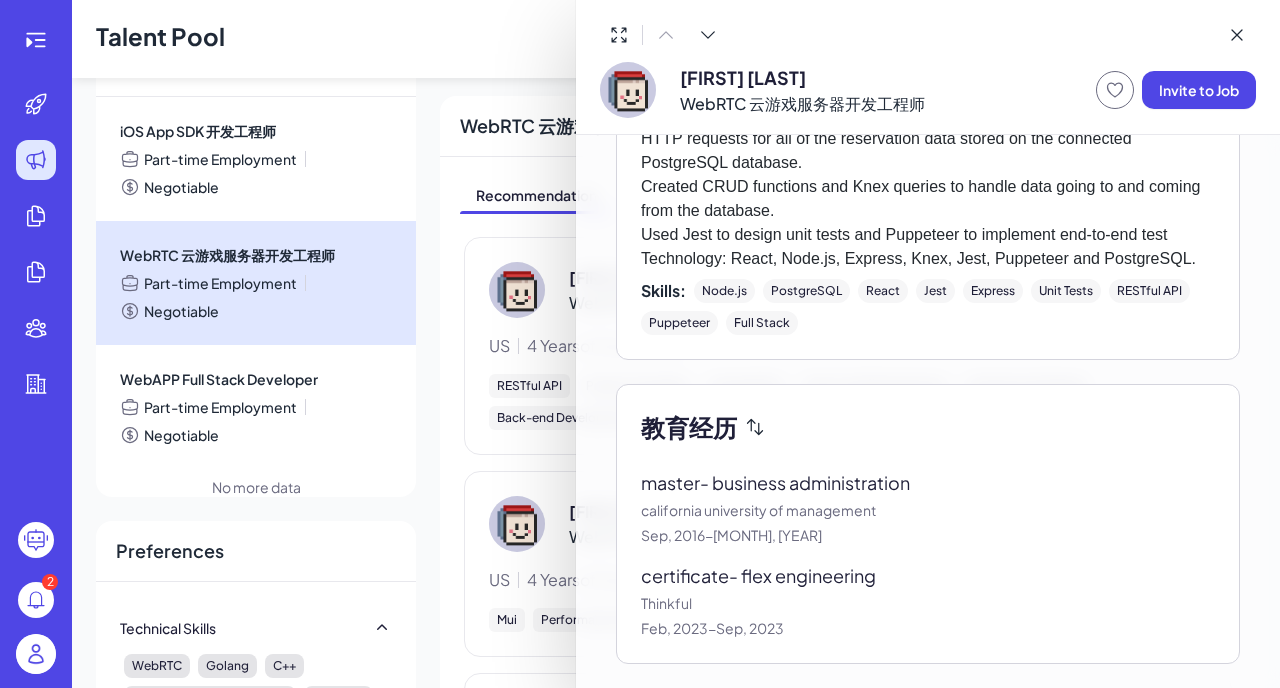 click at bounding box center (640, 344) 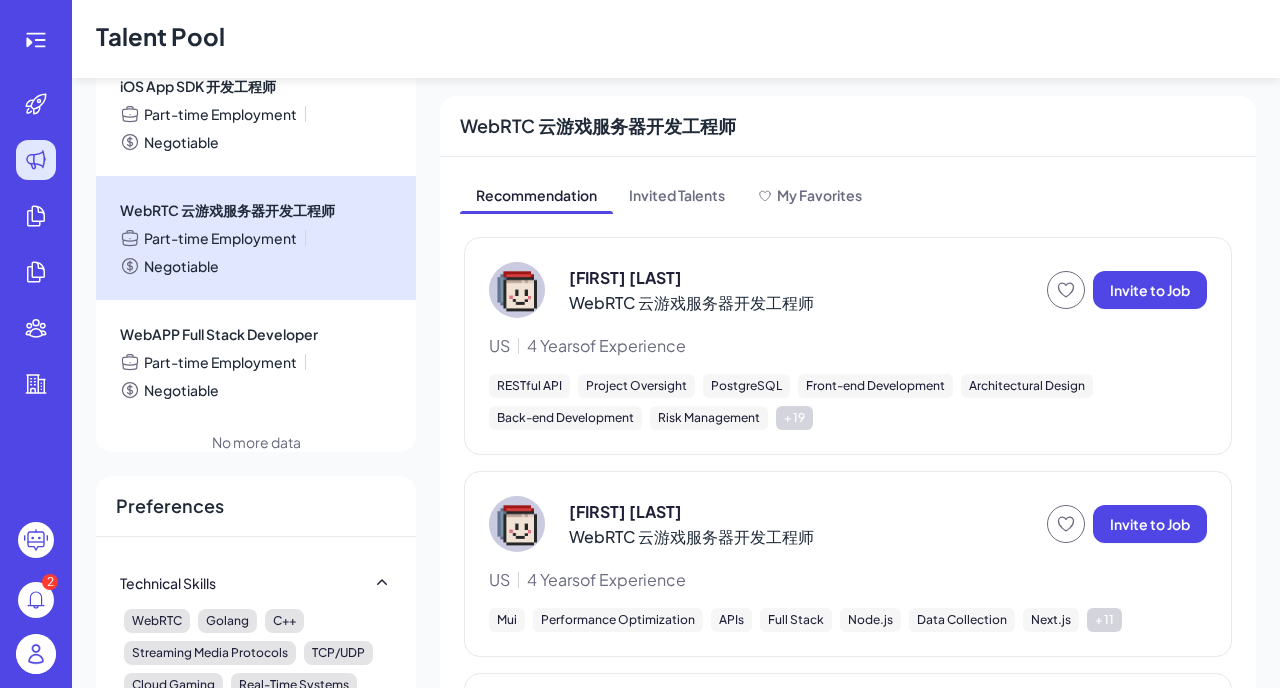 scroll, scrollTop: 187, scrollLeft: 0, axis: vertical 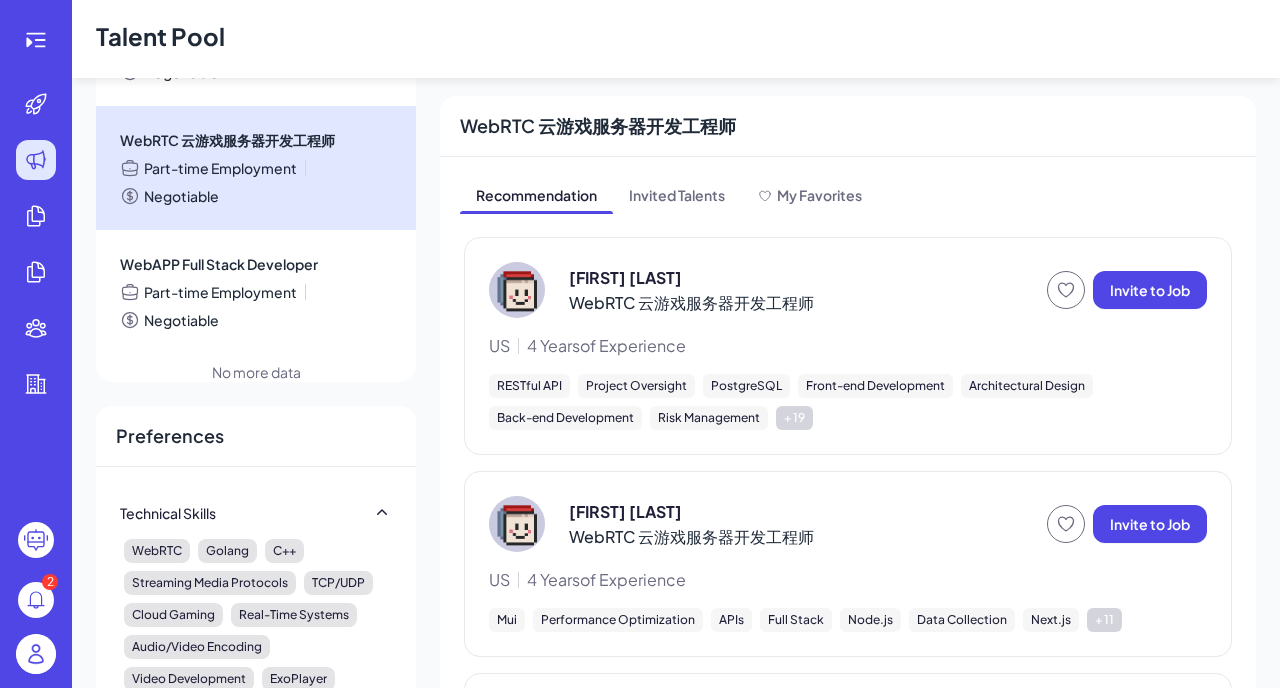 click on "WebRTC 云游戏服务器开发工程师" at bounding box center [691, 537] 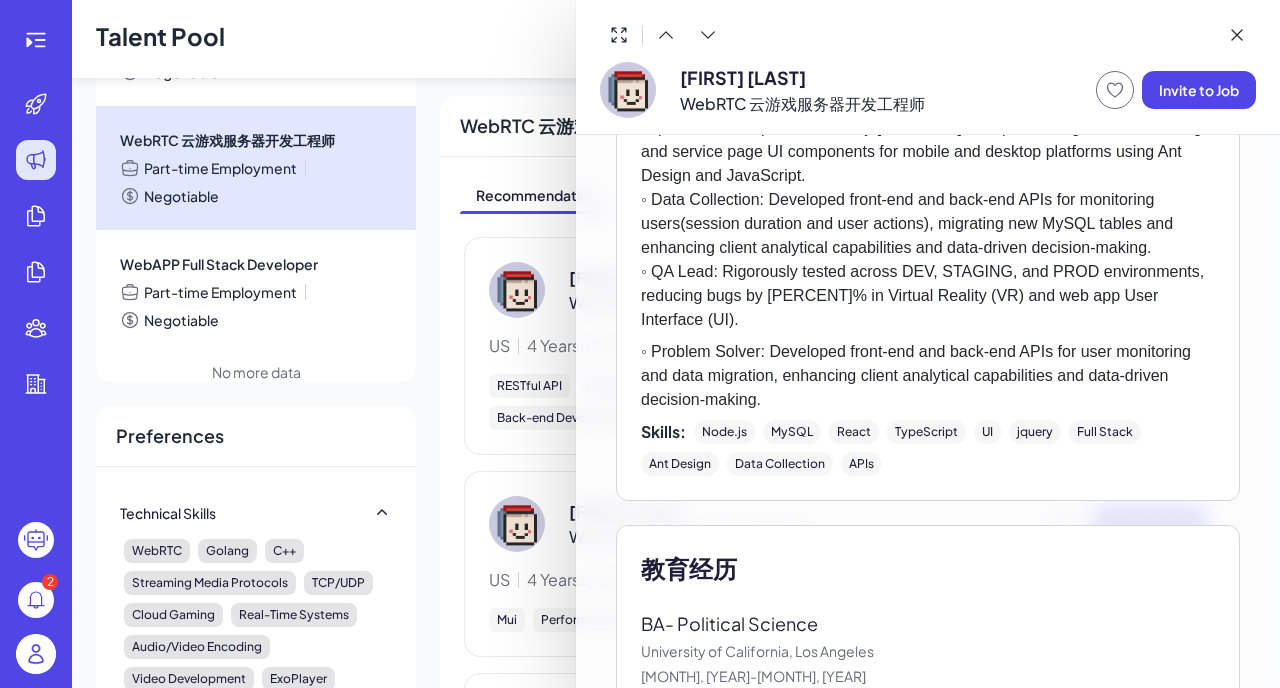scroll, scrollTop: 941, scrollLeft: 0, axis: vertical 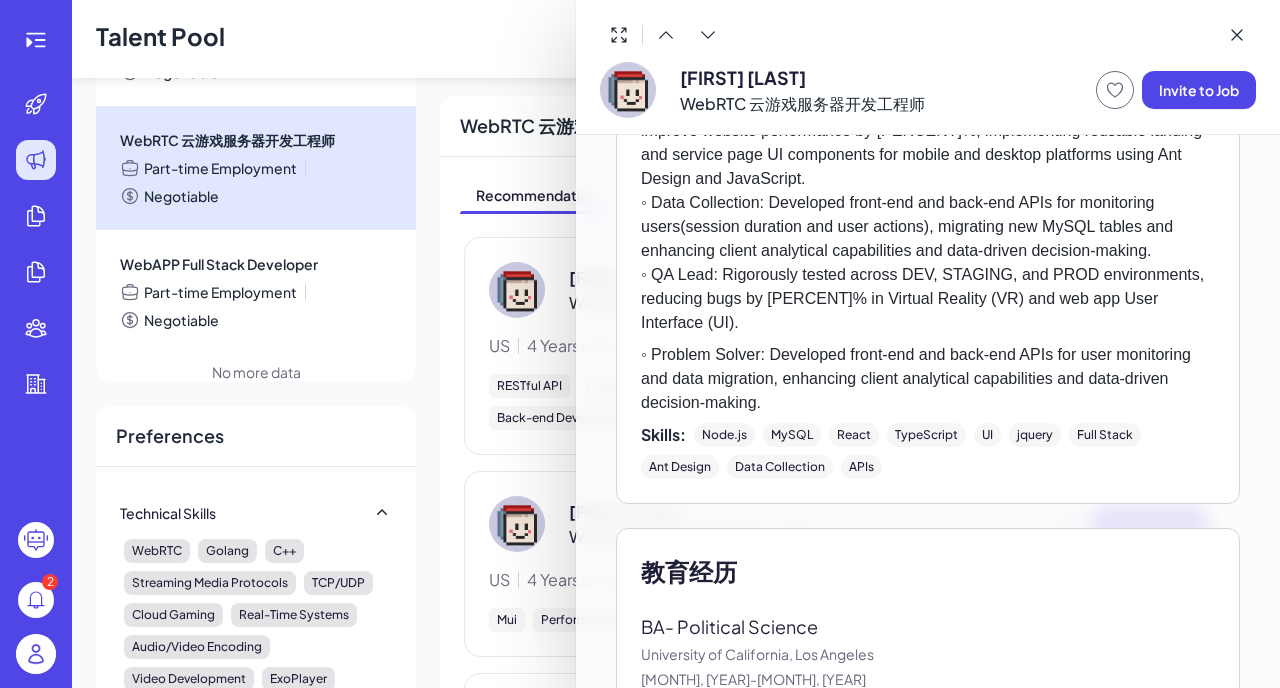 click on "BA  -   Political Science" at bounding box center (928, 626) 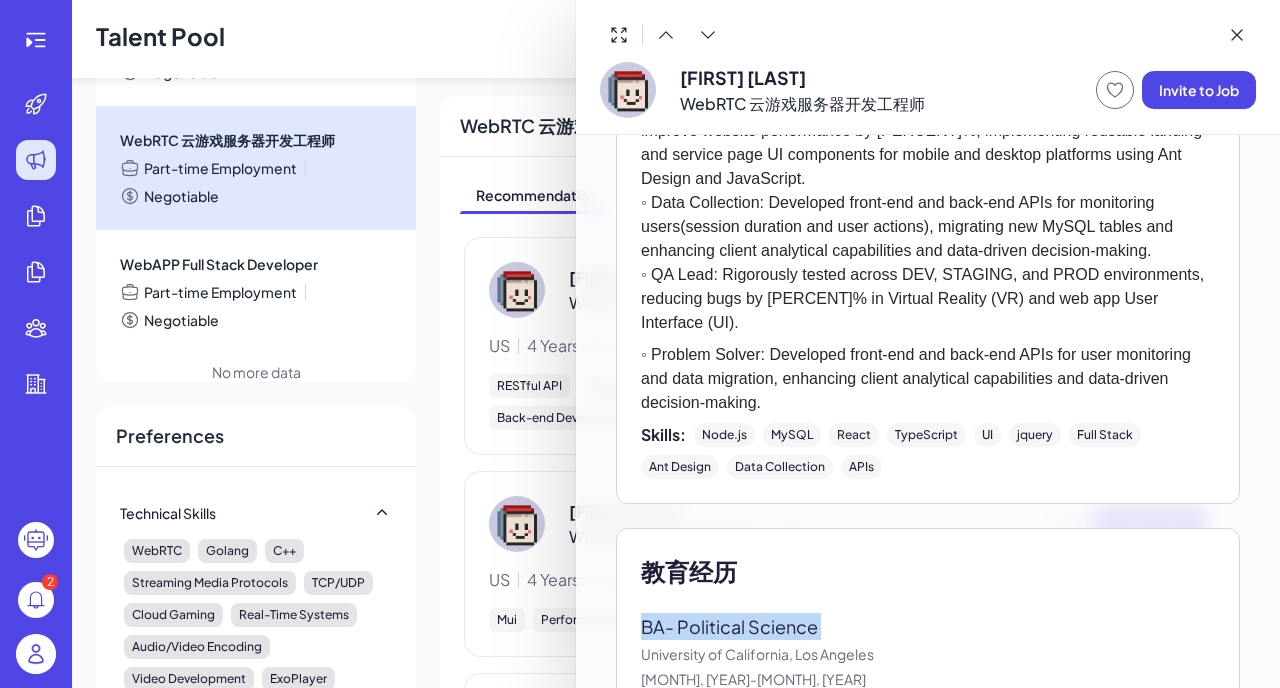 click on "BA  -   Political Science University of California, Los Angeles [MONTH], [YEAR]  -  [MONTH], [YEAR]" at bounding box center [928, 651] 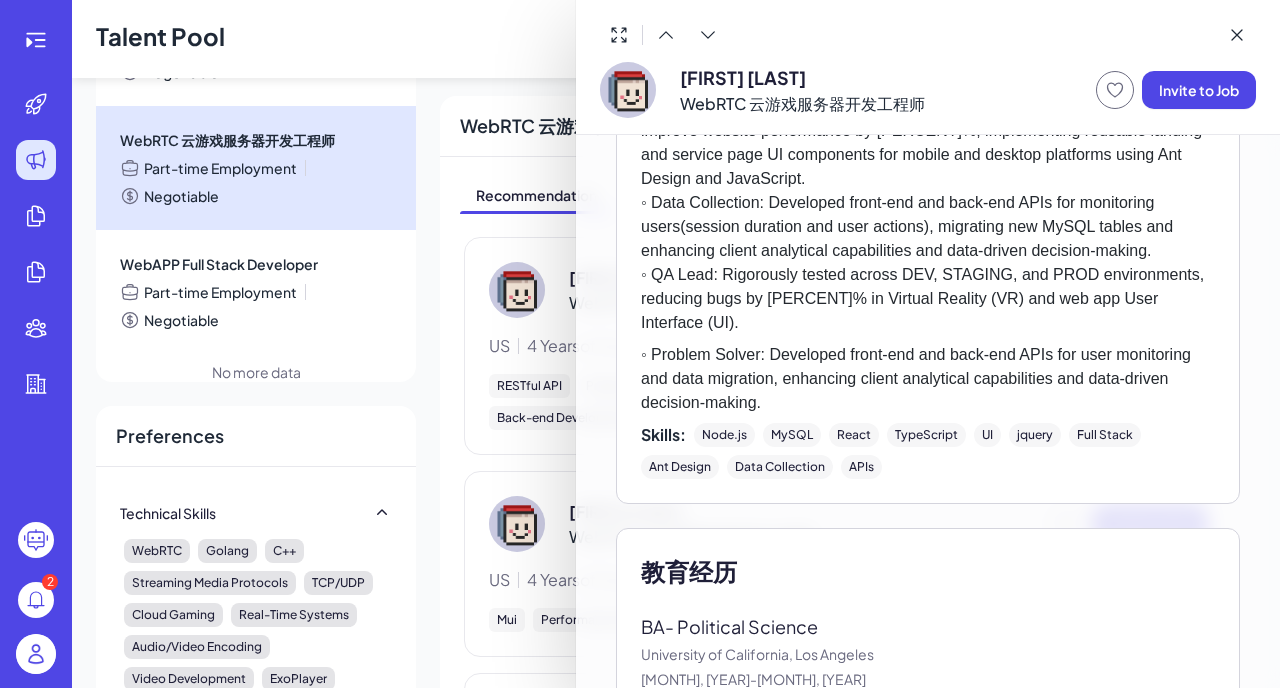 click on "BA  -   Political Science University of California, Los Angeles [MONTH], [YEAR]  -  [MONTH], [YEAR]" at bounding box center (928, 651) 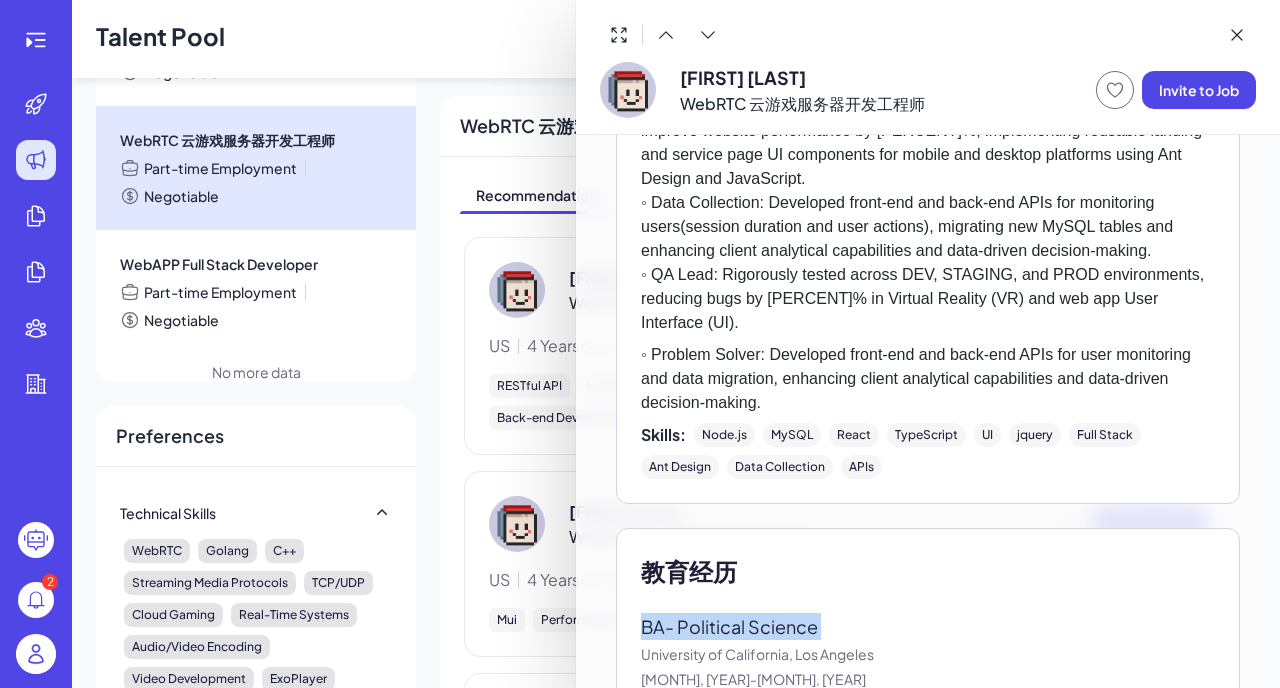 click on "BA  -   Political Science University of California, Los Angeles [MONTH], [YEAR]  -  [MONTH], [YEAR]" at bounding box center (928, 651) 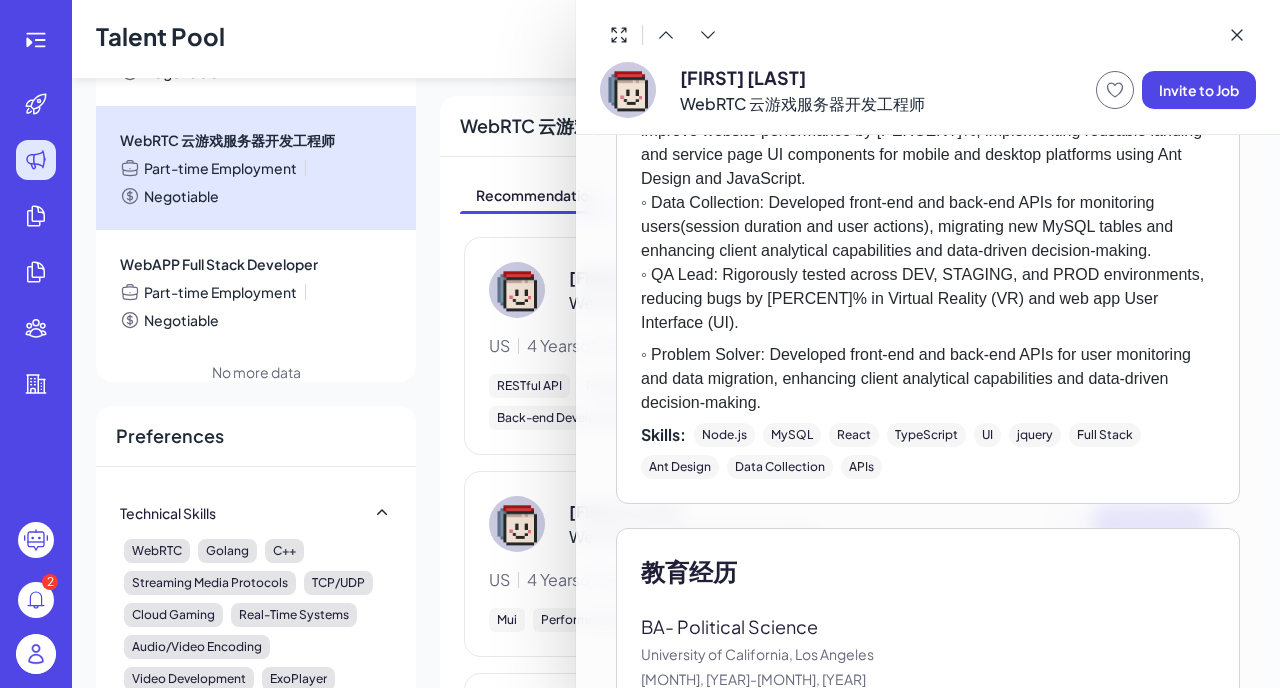 click on "University of California, Los Angeles" at bounding box center [928, 654] 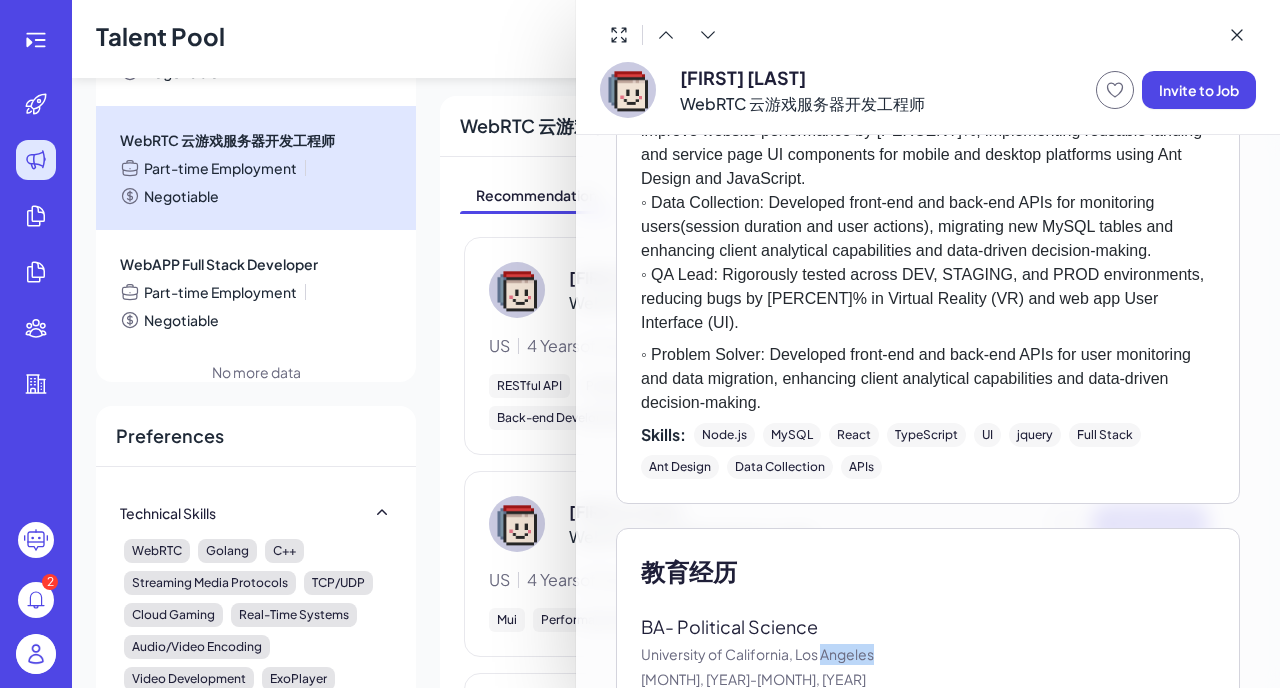 click on "University of California, Los Angeles" at bounding box center (928, 654) 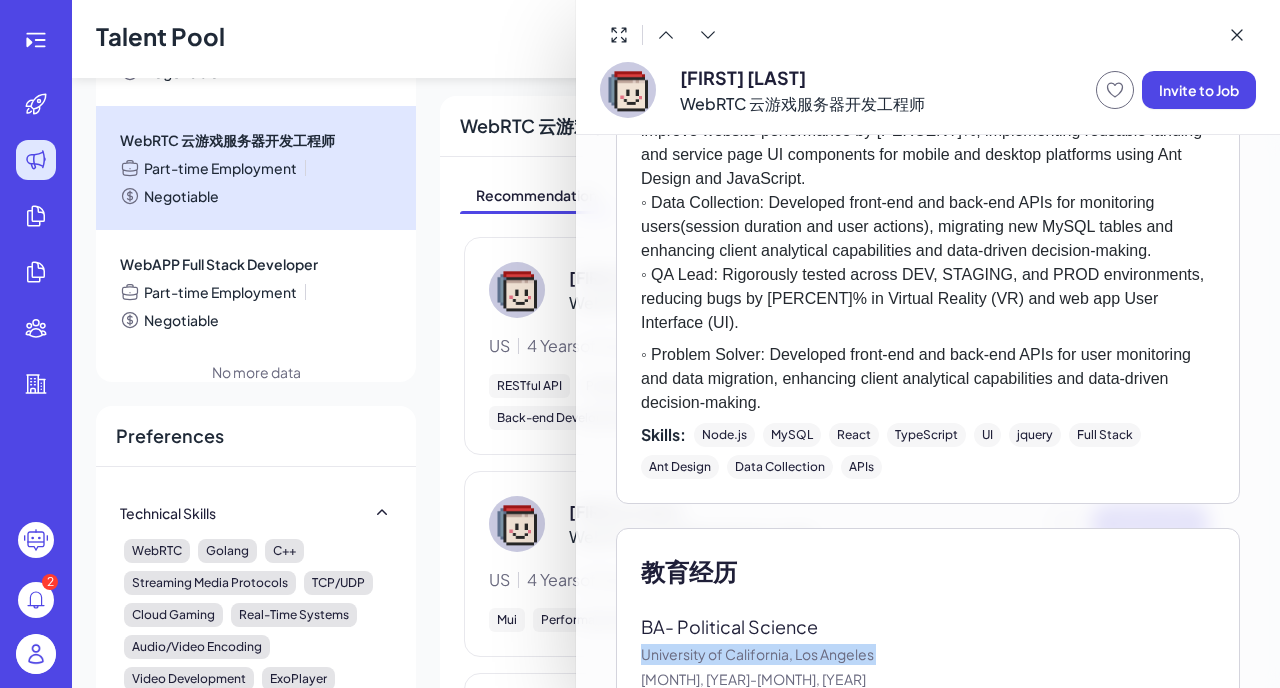 click on "University of California, Los Angeles" at bounding box center (928, 654) 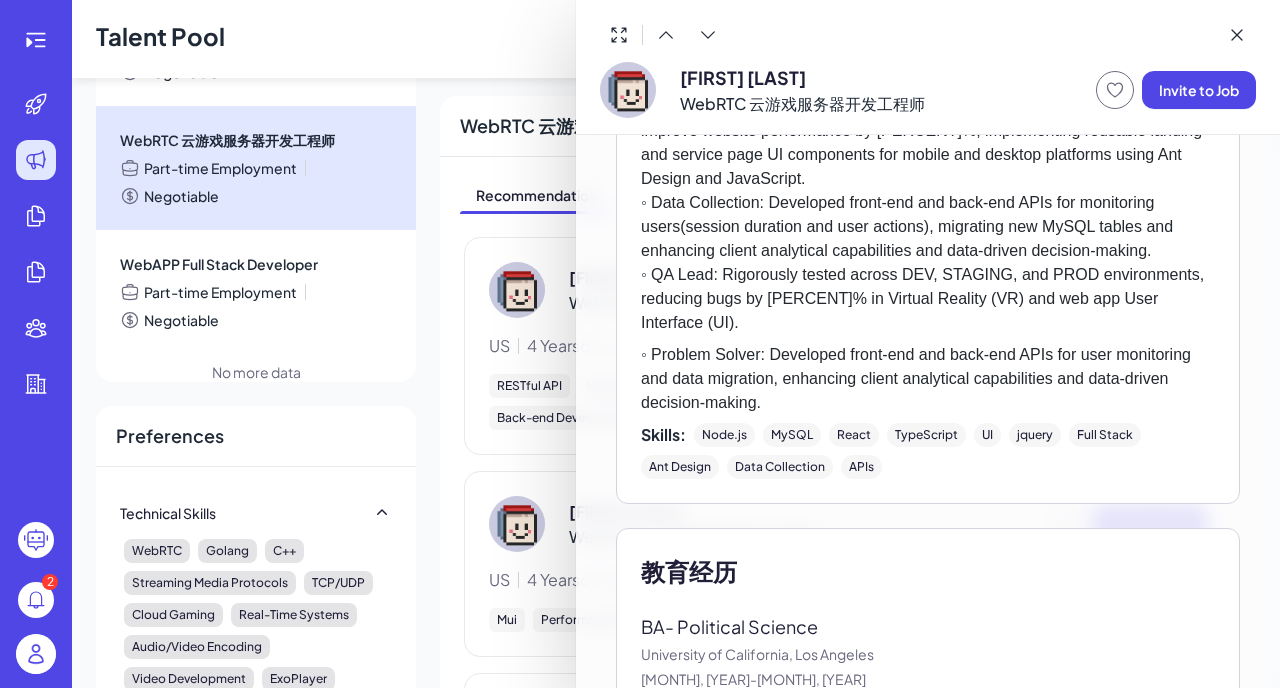click on "University of California, Los Angeles" at bounding box center (928, 654) 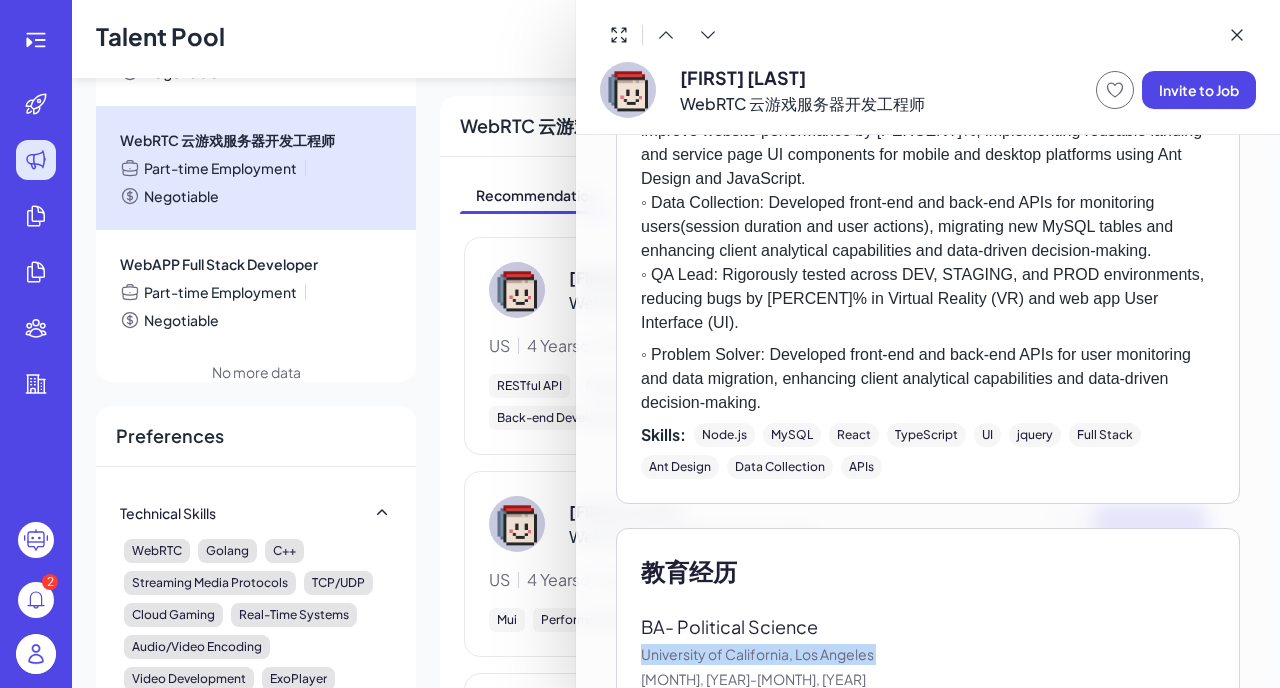 click on "University of California, Los Angeles" at bounding box center (928, 654) 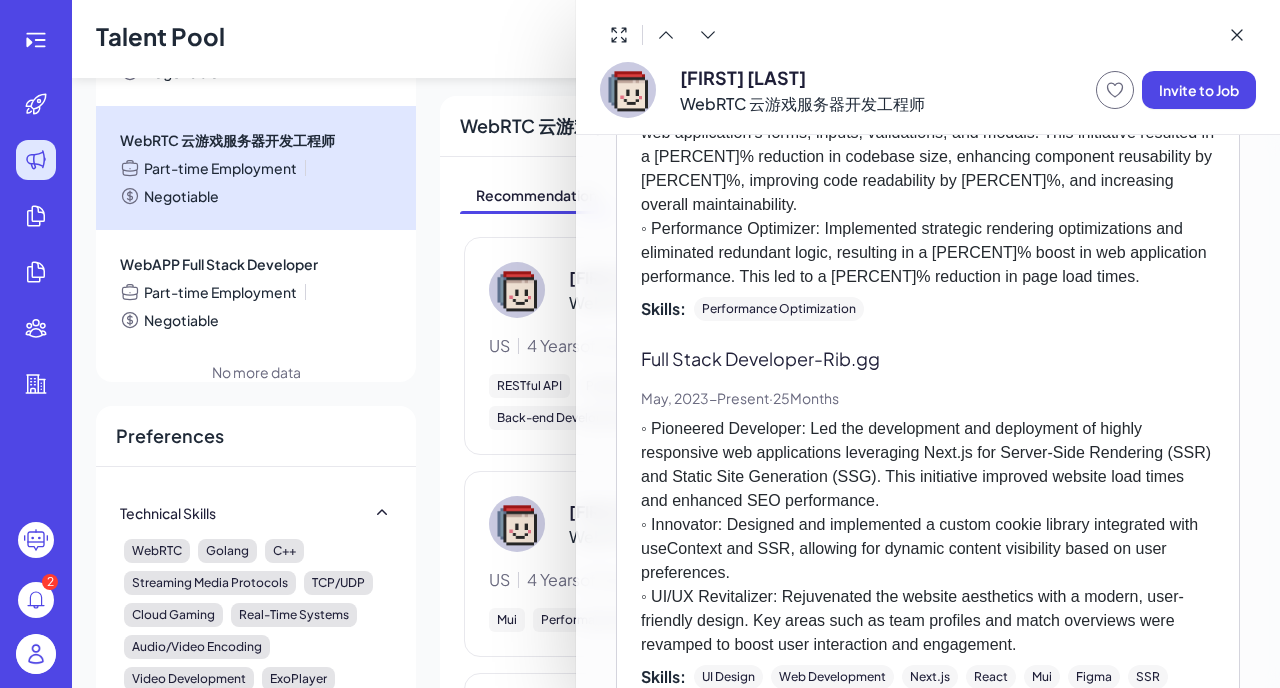 scroll, scrollTop: 0, scrollLeft: 0, axis: both 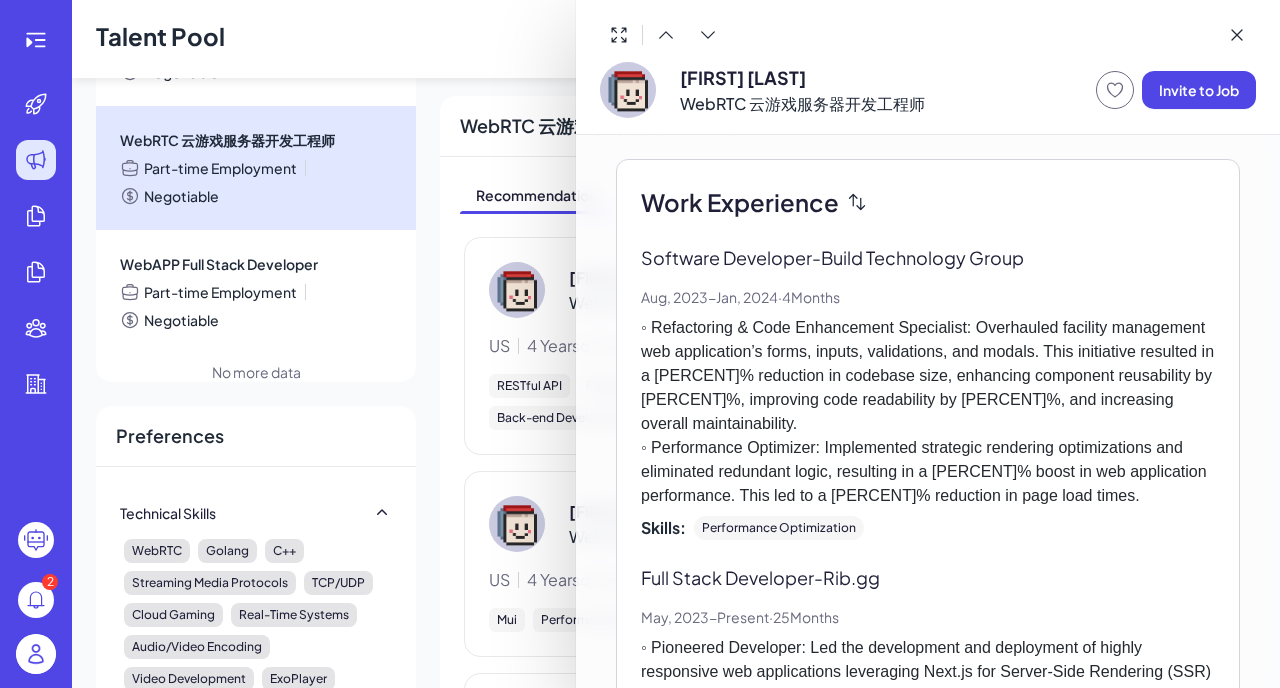 click on "◦ Refactoring & Code Enhancement Specialist: Overhauled facility management web application’s forms, inputs, validations, and modals. This initiative resulted in a [PERCENT]% reduction in codebase size, enhancing component reusability by [PERCENT]%, improving code readability by [PERCENT]%, and increasing overall maintainability.
◦ Performance Optimizer: Implemented strategic rendering optimizations and eliminated redundant logic, resulting in a [PERCENT]% boost in web application performance. This led to a [PERCENT]% reduction in page load times." at bounding box center (928, 412) 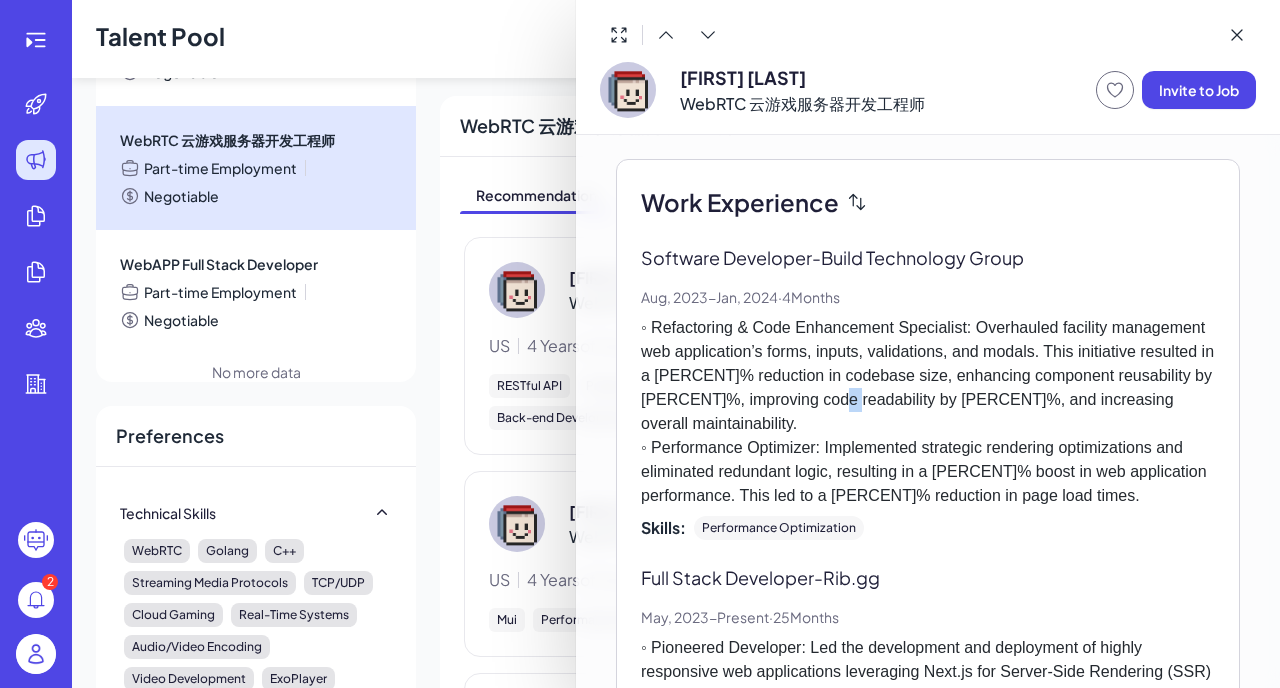 click on "◦ Refactoring & Code Enhancement Specialist: Overhauled facility management web application’s forms, inputs, validations, and modals. This initiative resulted in a [PERCENT]% reduction in codebase size, enhancing component reusability by [PERCENT]%, improving code readability by [PERCENT]%, and increasing overall maintainability.
◦ Performance Optimizer: Implemented strategic rendering optimizations and eliminated redundant logic, resulting in a [PERCENT]% boost in web application performance. This led to a [PERCENT]% reduction in page load times." at bounding box center [928, 412] 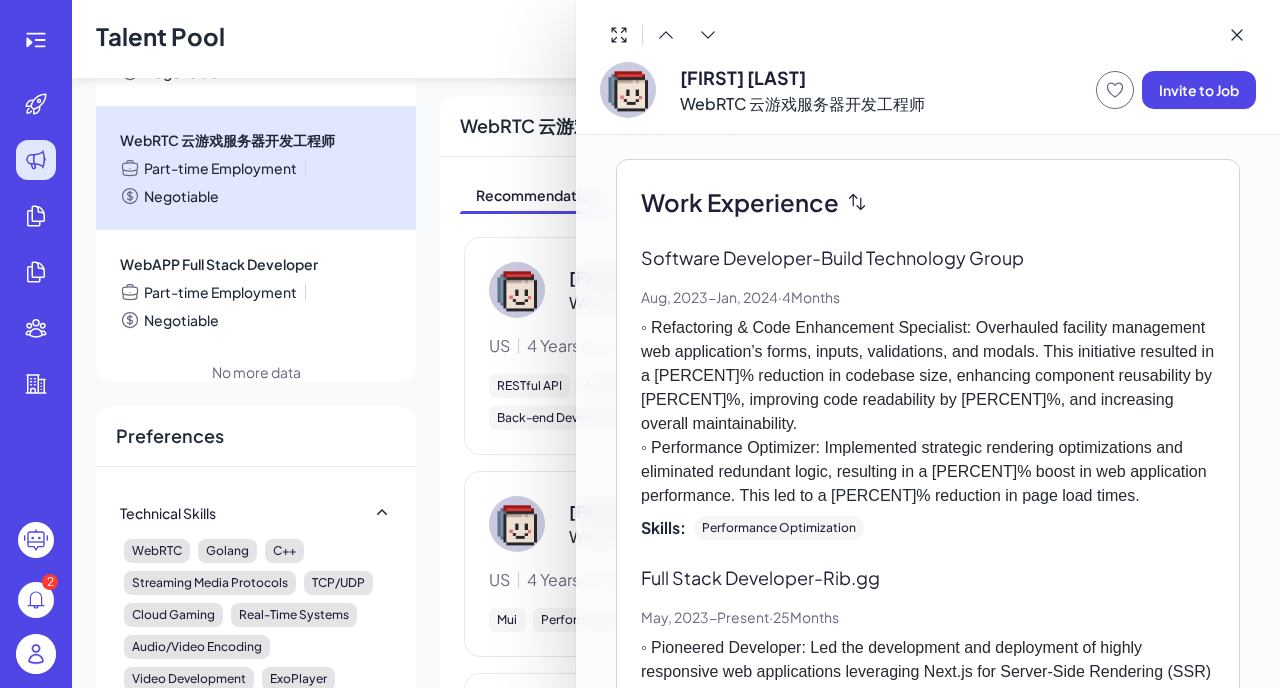 click on "◦ Refactoring & Code Enhancement Specialist: Overhauled facility management web application’s forms, inputs, validations, and modals. This initiative resulted in a [PERCENT]% reduction in codebase size, enhancing component reusability by [PERCENT]%, improving code readability by [PERCENT]%, and increasing overall maintainability.
◦ Performance Optimizer: Implemented strategic rendering optimizations and eliminated redundant logic, resulting in a [PERCENT]% boost in web application performance. This led to a [PERCENT]% reduction in page load times." at bounding box center [928, 412] 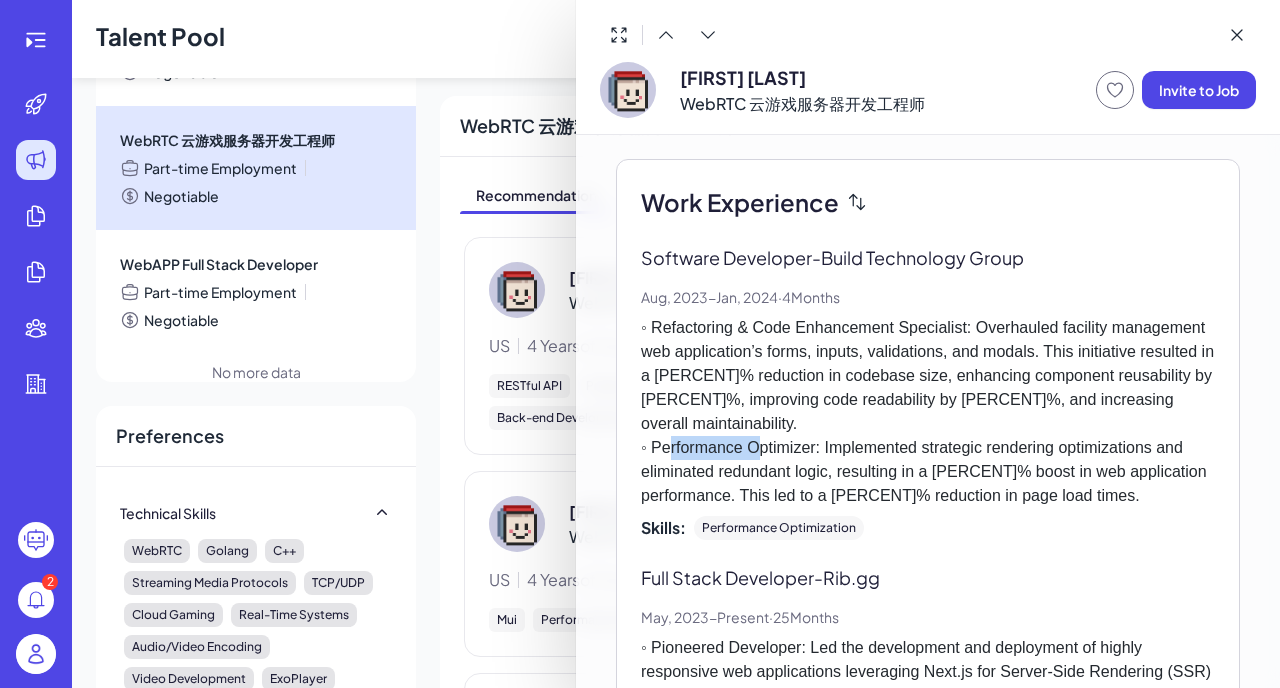 click on "◦ Refactoring & Code Enhancement Specialist: Overhauled facility management web application’s forms, inputs, validations, and modals. This initiative resulted in a [PERCENT]% reduction in codebase size, enhancing component reusability by [PERCENT]%, improving code readability by [PERCENT]%, and increasing overall maintainability.
◦ Performance Optimizer: Implemented strategic rendering optimizations and eliminated redundant logic, resulting in a [PERCENT]% boost in web application performance. This led to a [PERCENT]% reduction in page load times." at bounding box center [928, 412] 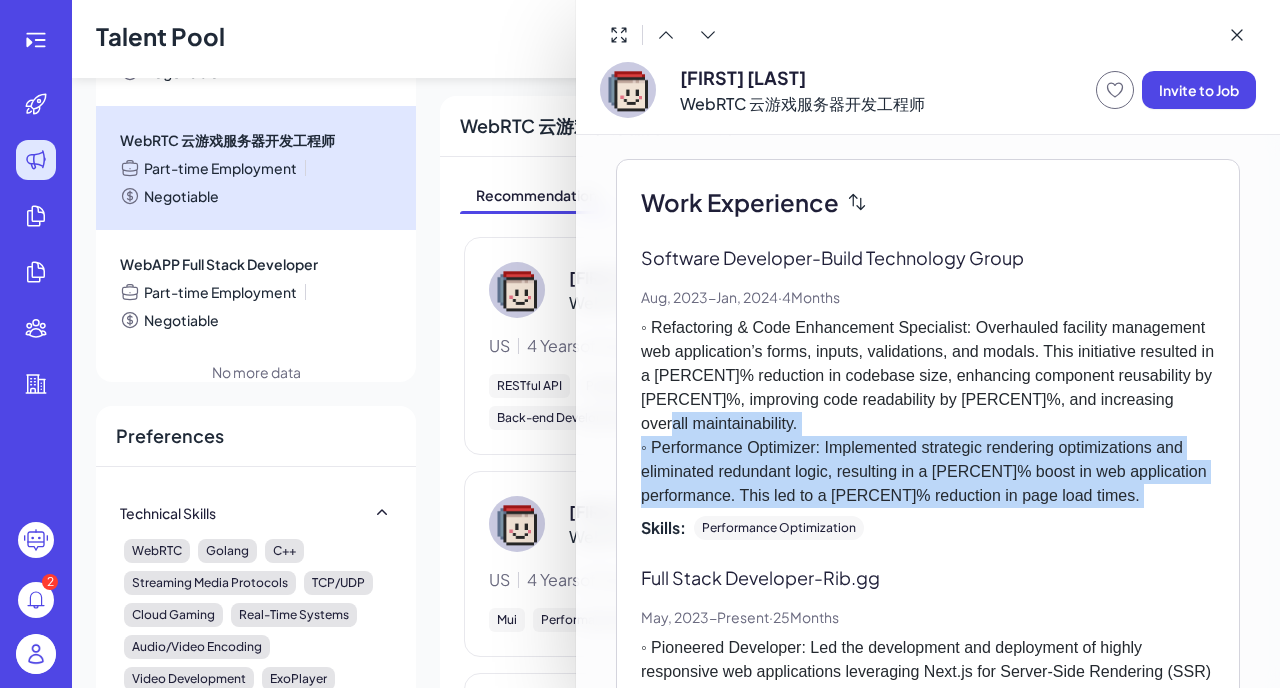 click on "◦ Refactoring & Code Enhancement Specialist: Overhauled facility management web application’s forms, inputs, validations, and modals. This initiative resulted in a [PERCENT]% reduction in codebase size, enhancing component reusability by [PERCENT]%, improving code readability by [PERCENT]%, and increasing overall maintainability.
◦ Performance Optimizer: Implemented strategic rendering optimizations and eliminated redundant logic, resulting in a [PERCENT]% boost in web application performance. This led to a [PERCENT]% reduction in page load times." at bounding box center [928, 412] 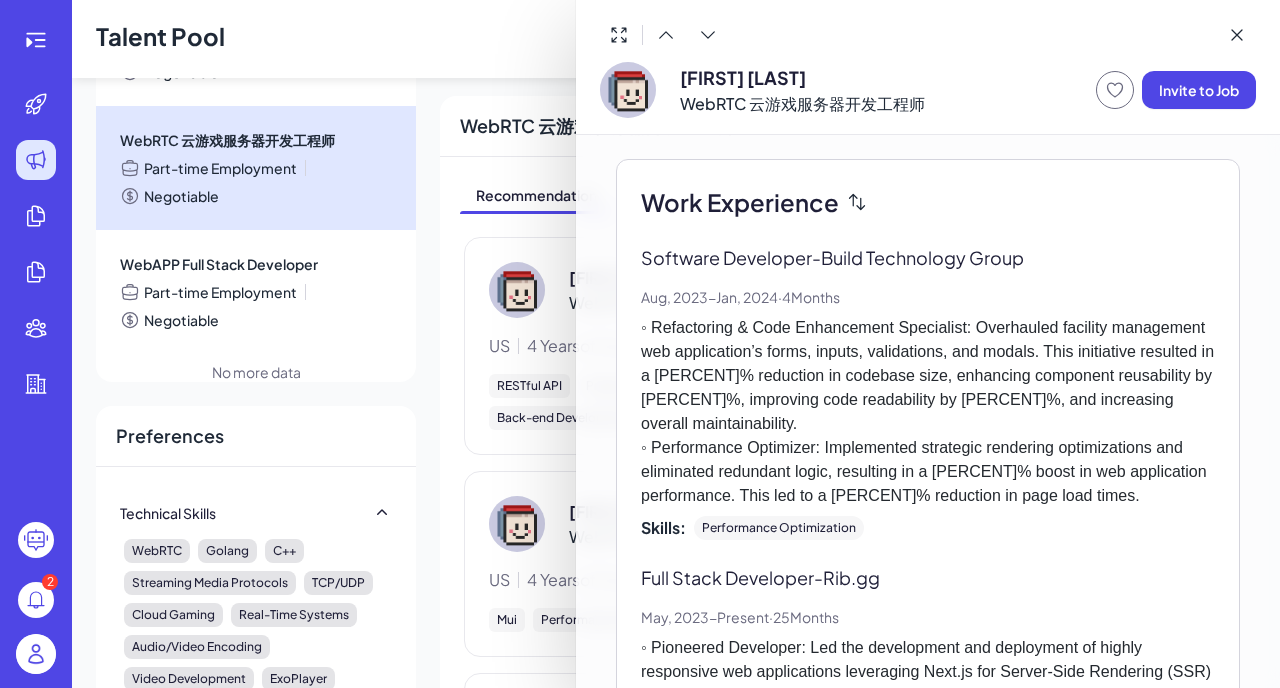 click on "◦ Refactoring & Code Enhancement Specialist: Overhauled facility management web application’s forms, inputs, validations, and modals. This initiative resulted in a [PERCENT]% reduction in codebase size, enhancing component reusability by [PERCENT]%, improving code readability by [PERCENT]%, and increasing overall maintainability.
◦ Performance Optimizer: Implemented strategic rendering optimizations and eliminated redundant logic, resulting in a [PERCENT]% boost in web application performance. This led to a [PERCENT]% reduction in page load times." at bounding box center (928, 412) 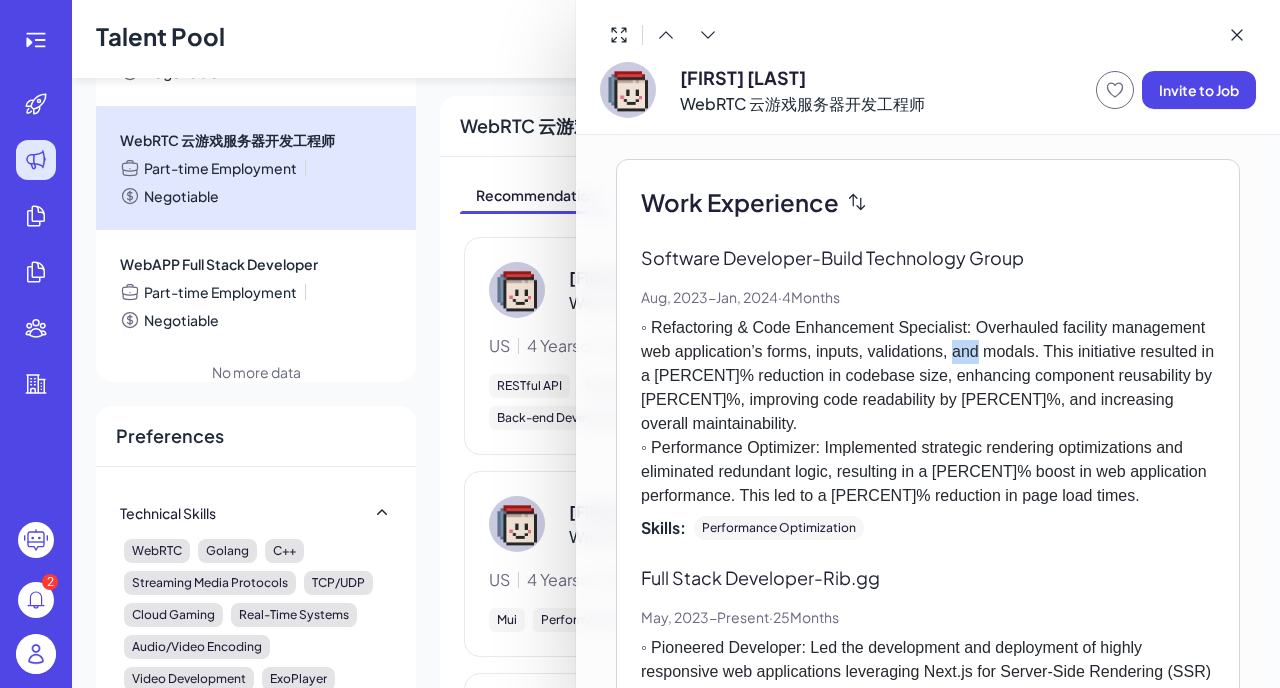 click on "◦ Refactoring & Code Enhancement Specialist: Overhauled facility management web application’s forms, inputs, validations, and modals. This initiative resulted in a [PERCENT]% reduction in codebase size, enhancing component reusability by [PERCENT]%, improving code readability by [PERCENT]%, and increasing overall maintainability.
◦ Performance Optimizer: Implemented strategic rendering optimizations and eliminated redundant logic, resulting in a [PERCENT]% boost in web application performance. This led to a [PERCENT]% reduction in page load times." at bounding box center (928, 412) 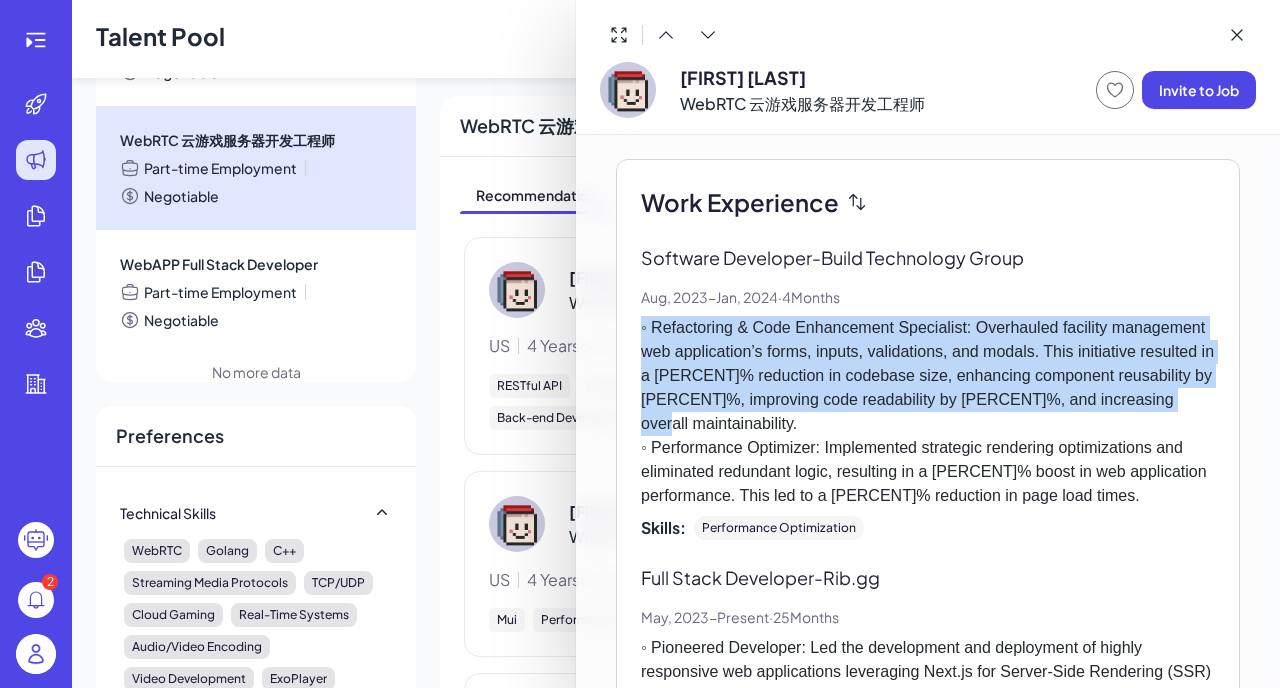 click on "◦ Refactoring & Code Enhancement Specialist: Overhauled facility management web application’s forms, inputs, validations, and modals. This initiative resulted in a [PERCENT]% reduction in codebase size, enhancing component reusability by [PERCENT]%, improving code readability by [PERCENT]%, and increasing overall maintainability.
◦ Performance Optimizer: Implemented strategic rendering optimizations and eliminated redundant logic, resulting in a [PERCENT]% boost in web application performance. This led to a [PERCENT]% reduction in page load times." at bounding box center (928, 412) 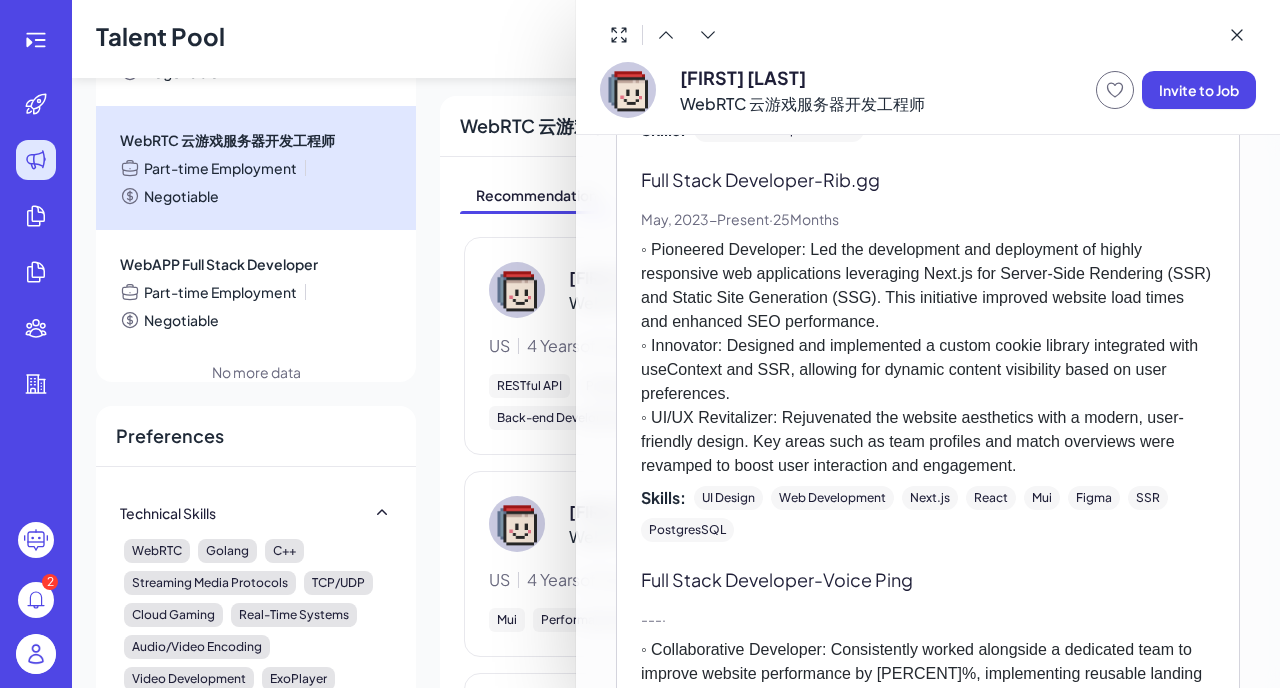 scroll, scrollTop: 944, scrollLeft: 0, axis: vertical 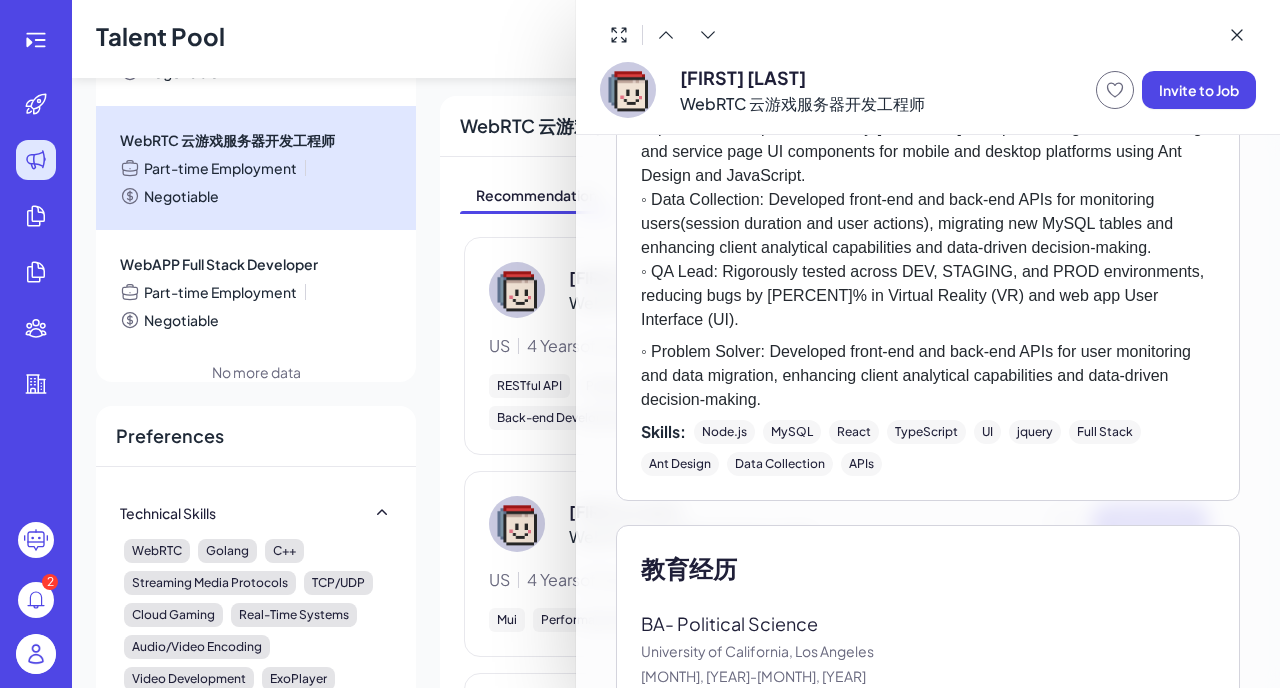 click on "University of California, Los Angeles" at bounding box center [928, 651] 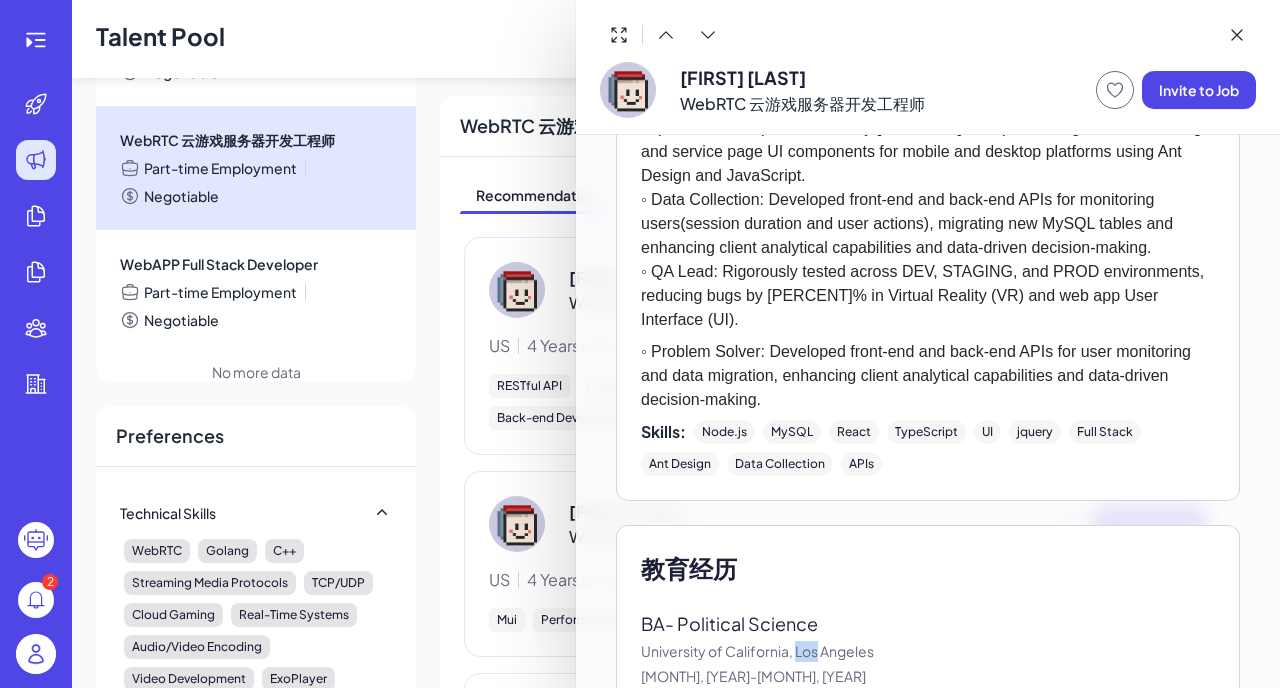 click on "University of California, Los Angeles" at bounding box center [928, 651] 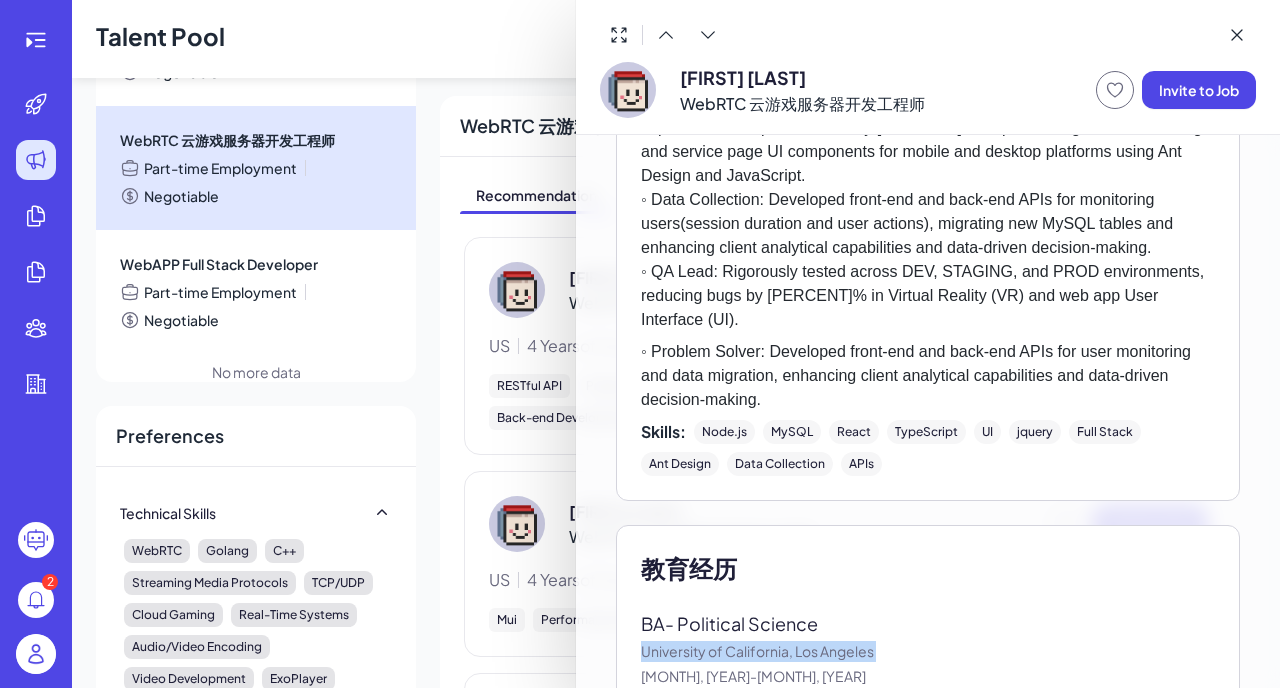 click on "University of California, Los Angeles" at bounding box center [928, 651] 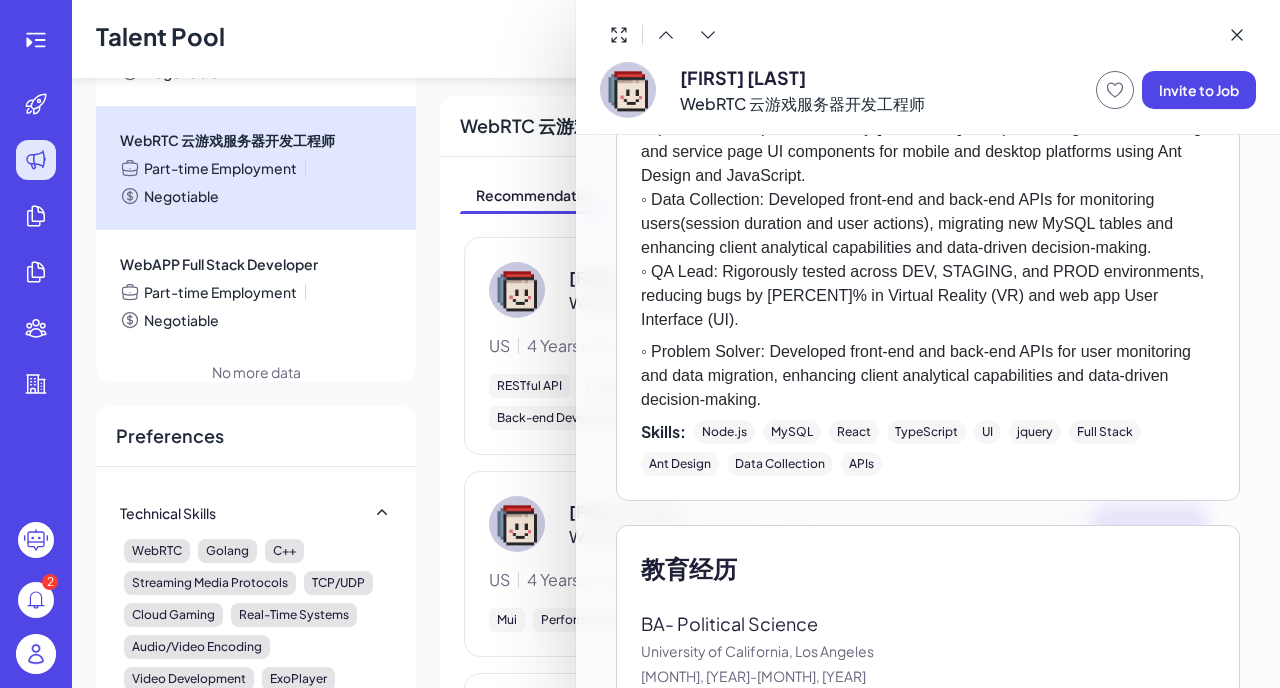click at bounding box center (640, 344) 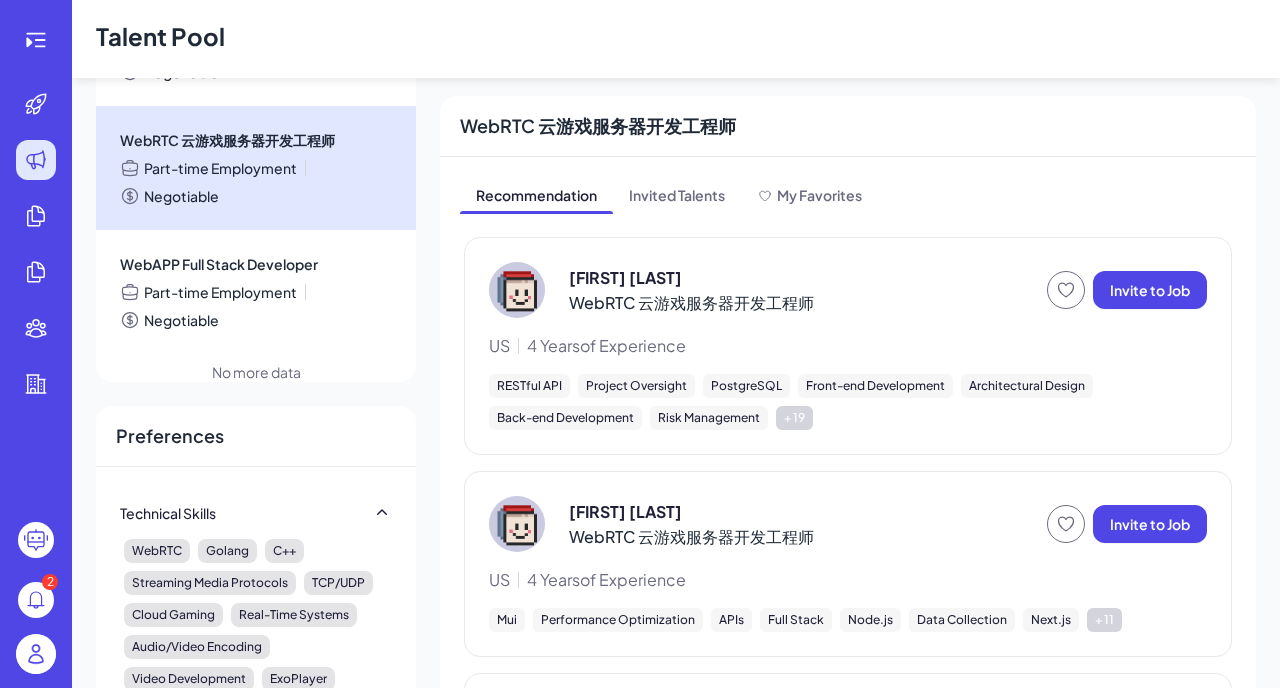 click on "[NUMBER]   Years  of Experience" at bounding box center (606, 346) 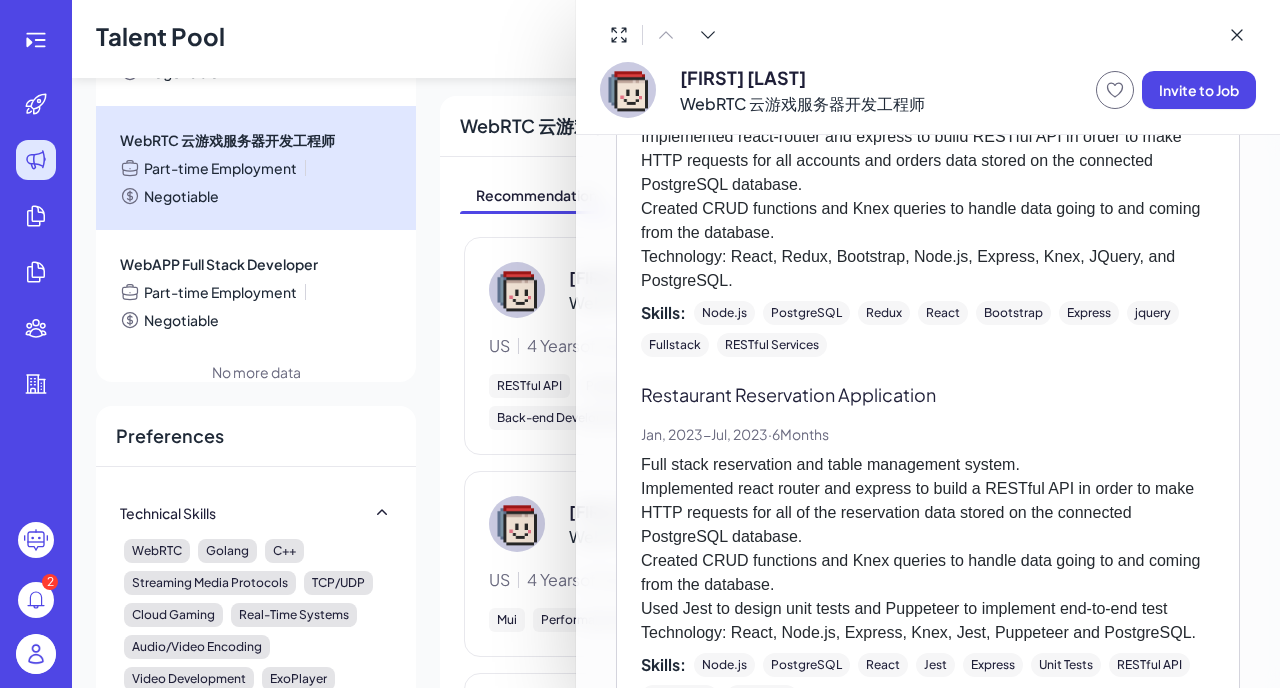 scroll, scrollTop: 1859, scrollLeft: 0, axis: vertical 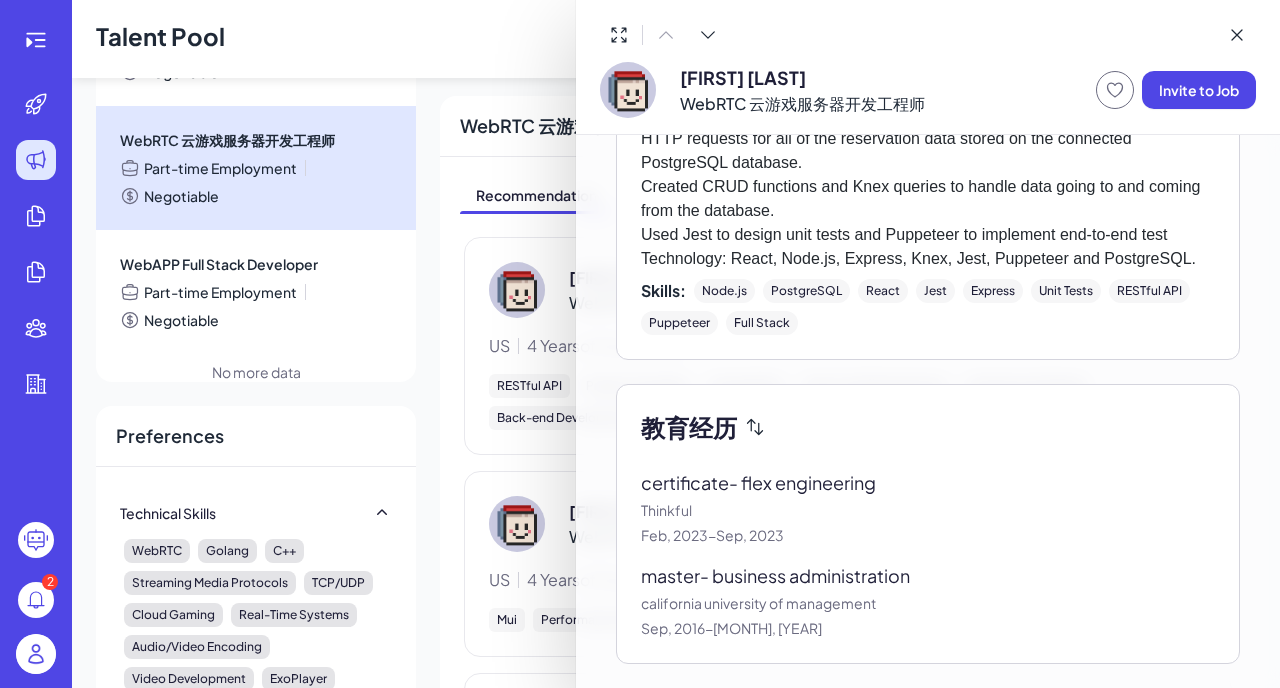 click on "certificate  -   flex engineering Thinkful [MONTH], [YEAR]  -  [MONTH], [YEAR] master  -   business administration california university of management  [MONTH], [YEAR]  -  [MONTH], [YEAR]" at bounding box center [928, 554] 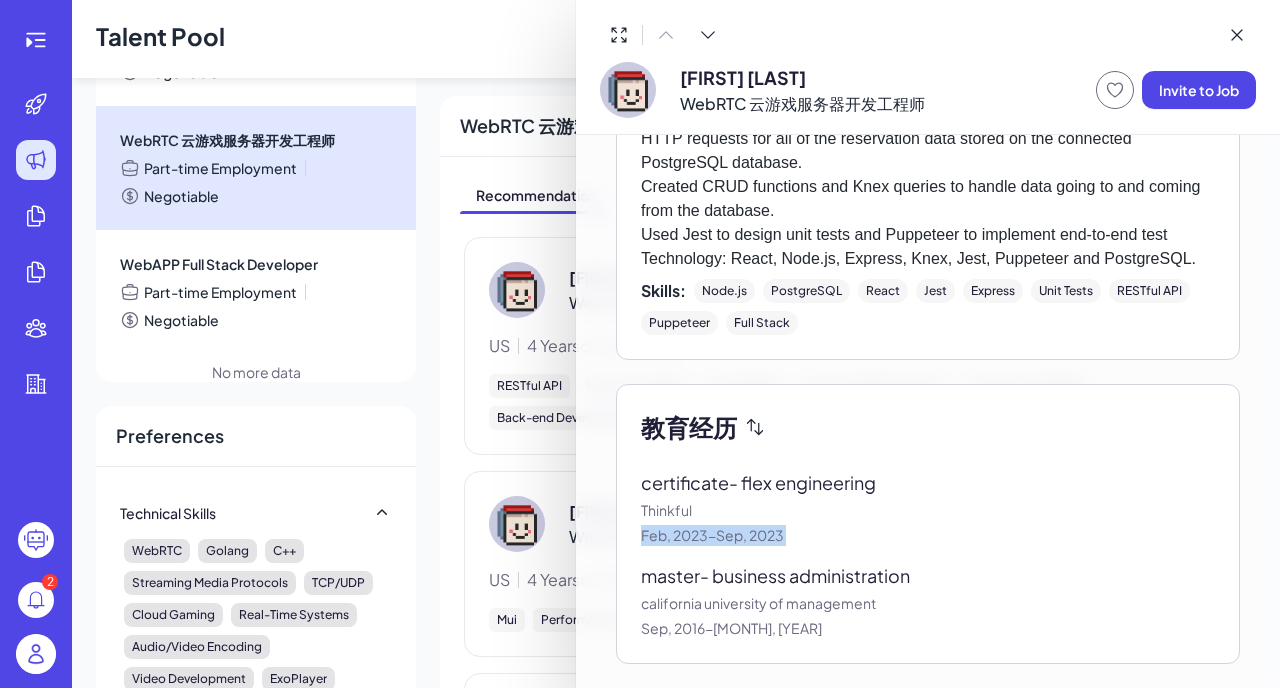 click on "[MONTH], [YEAR]  -  [MONTH], [YEAR]" at bounding box center (928, 535) 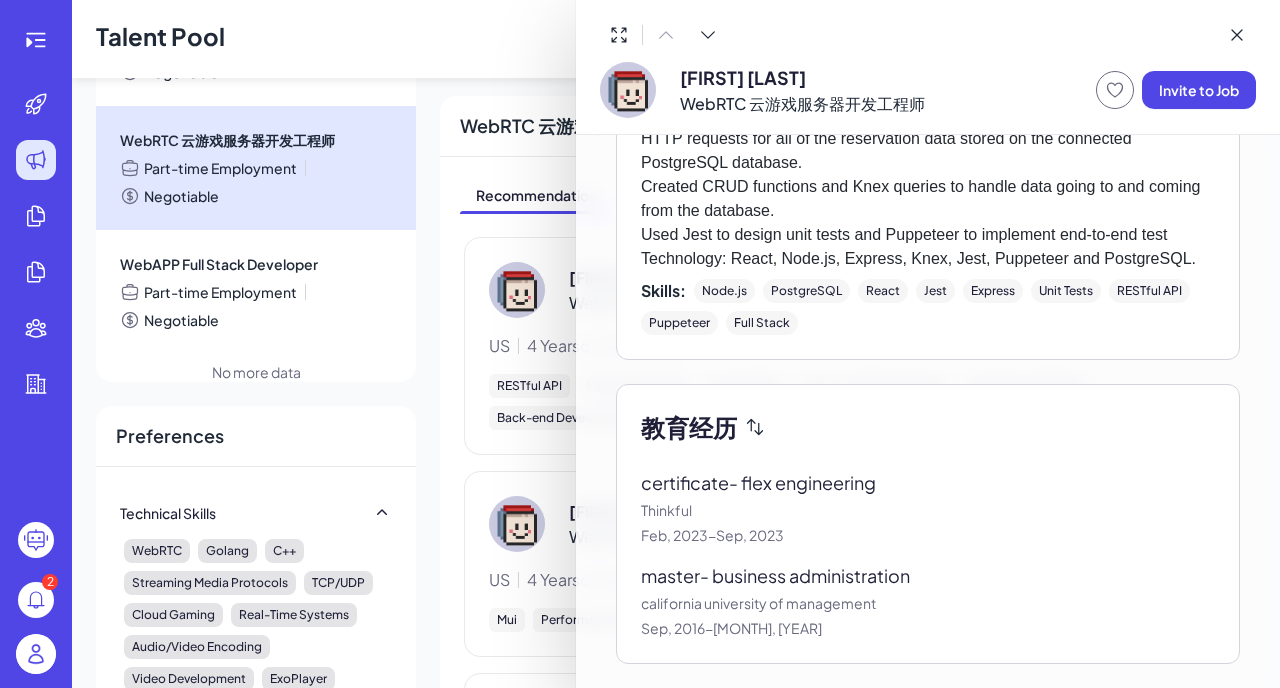 click on "[MONTH], [YEAR]  -  [MONTH], [YEAR]" at bounding box center (928, 535) 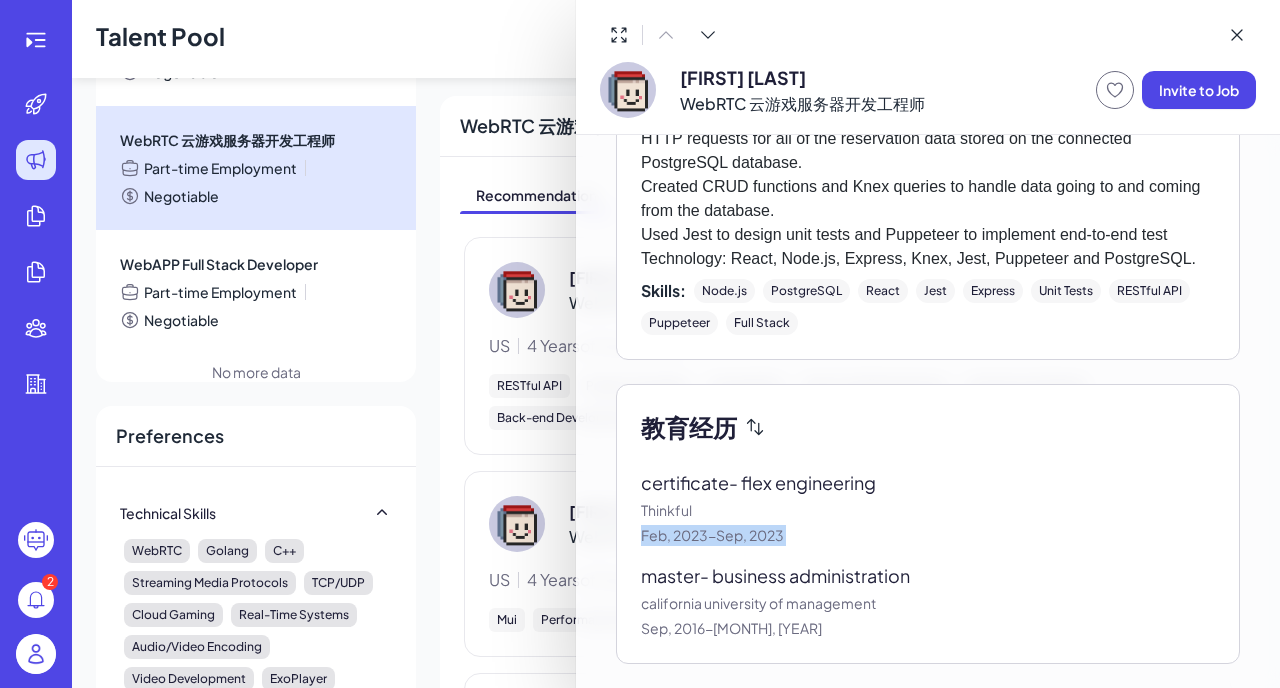 click on "[MONTH], [YEAR]  -  [MONTH], [YEAR]" at bounding box center (928, 535) 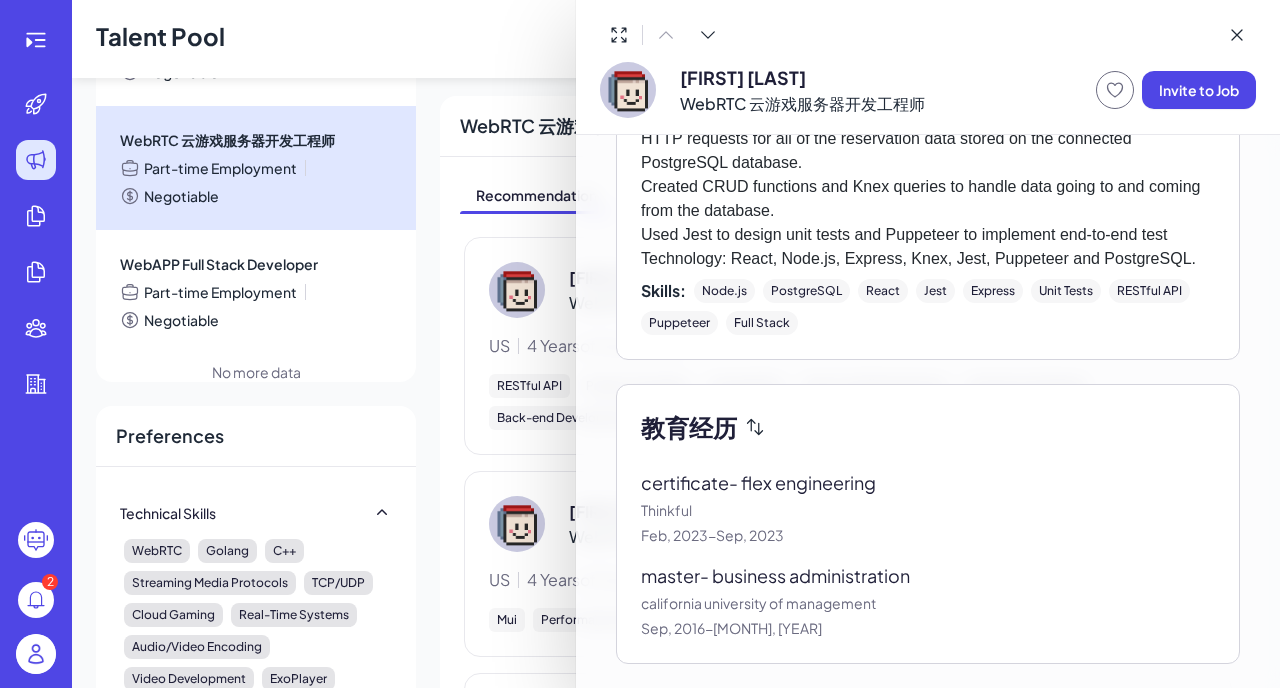 click at bounding box center [640, 344] 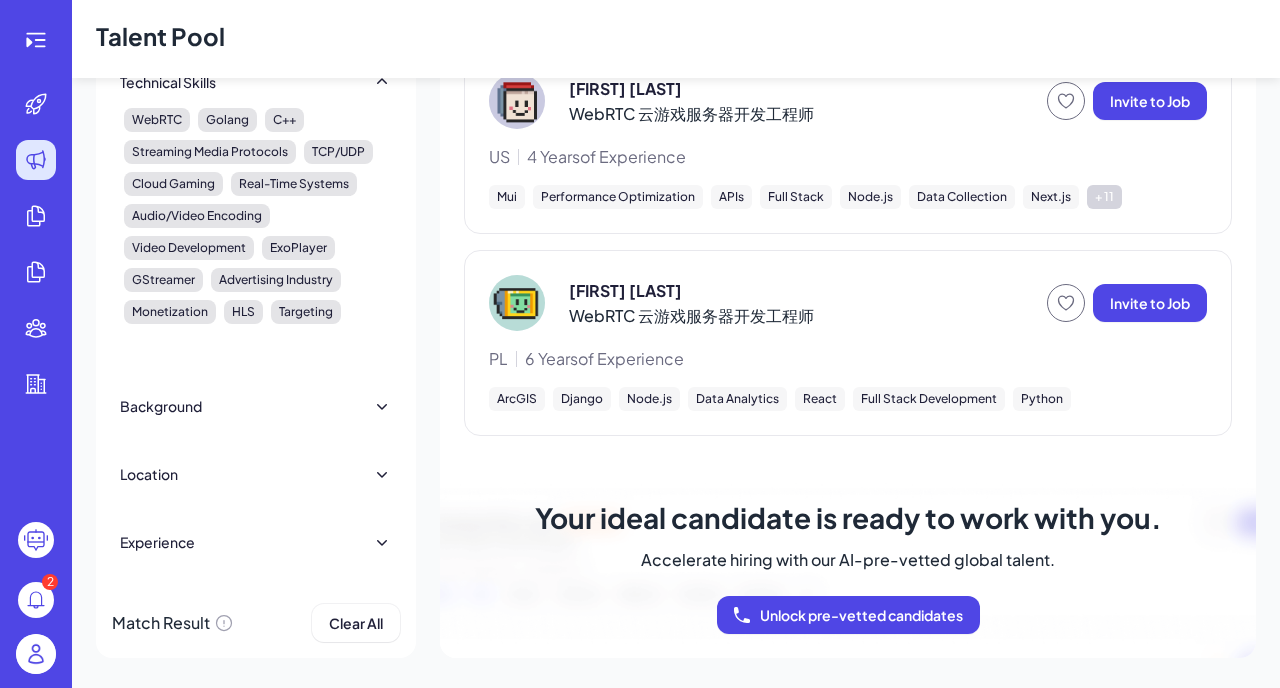 scroll, scrollTop: 542, scrollLeft: 0, axis: vertical 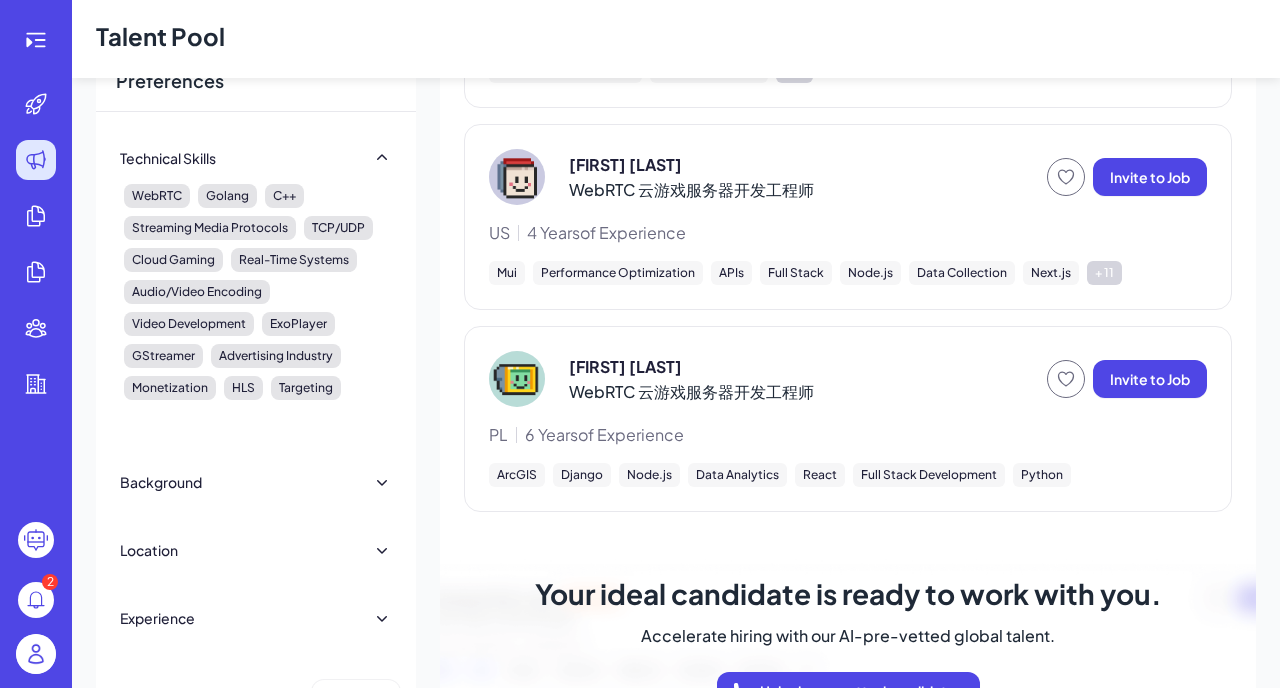 click on "[NUMBER]   Years  of Experience" at bounding box center (604, 435) 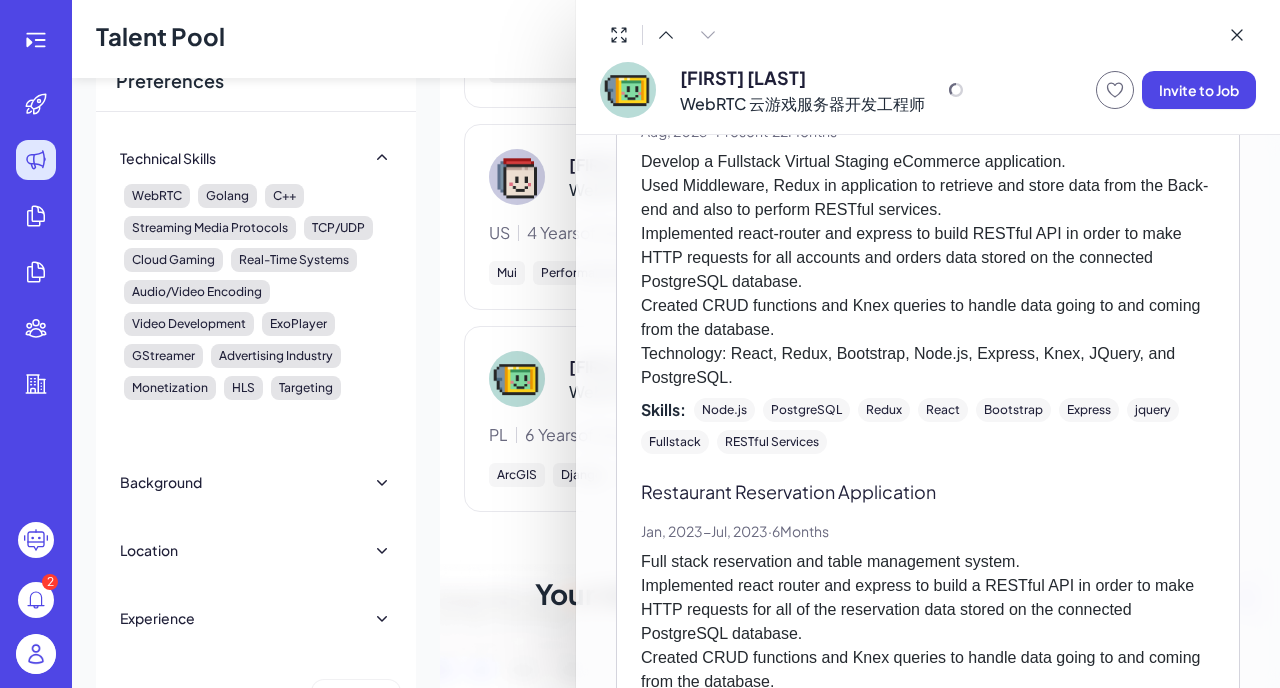scroll, scrollTop: 424, scrollLeft: 0, axis: vertical 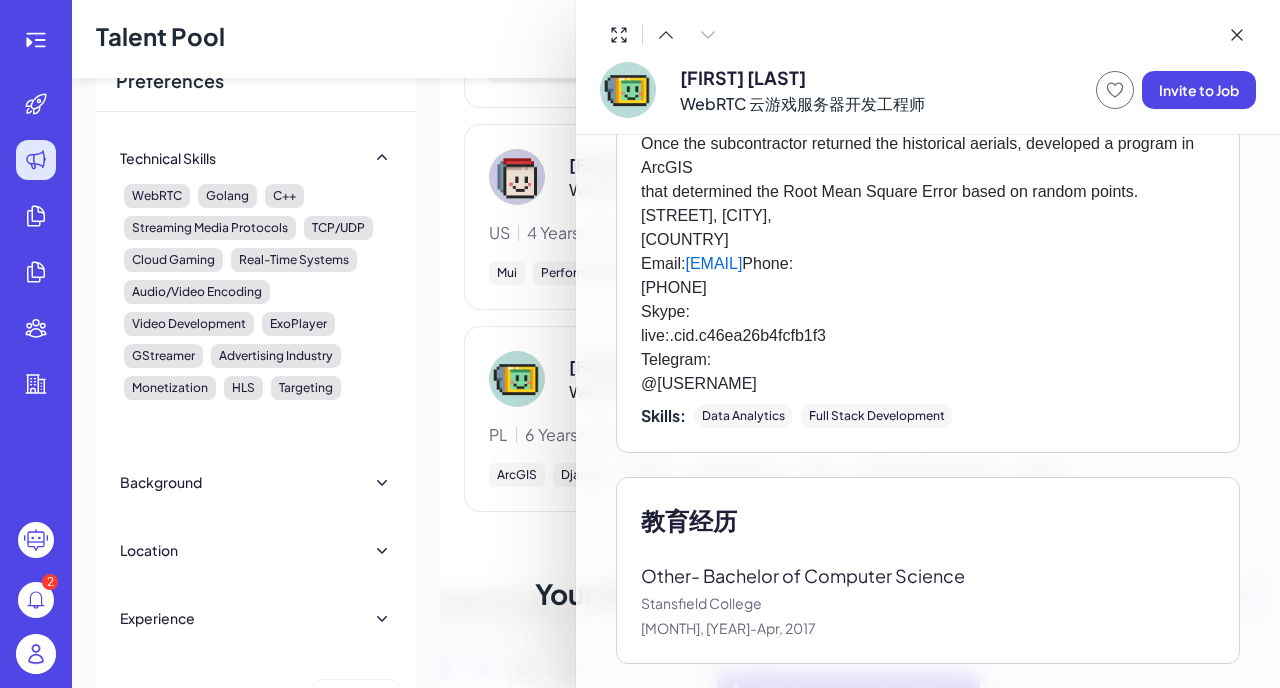 click on "Stansfield College" at bounding box center [928, 603] 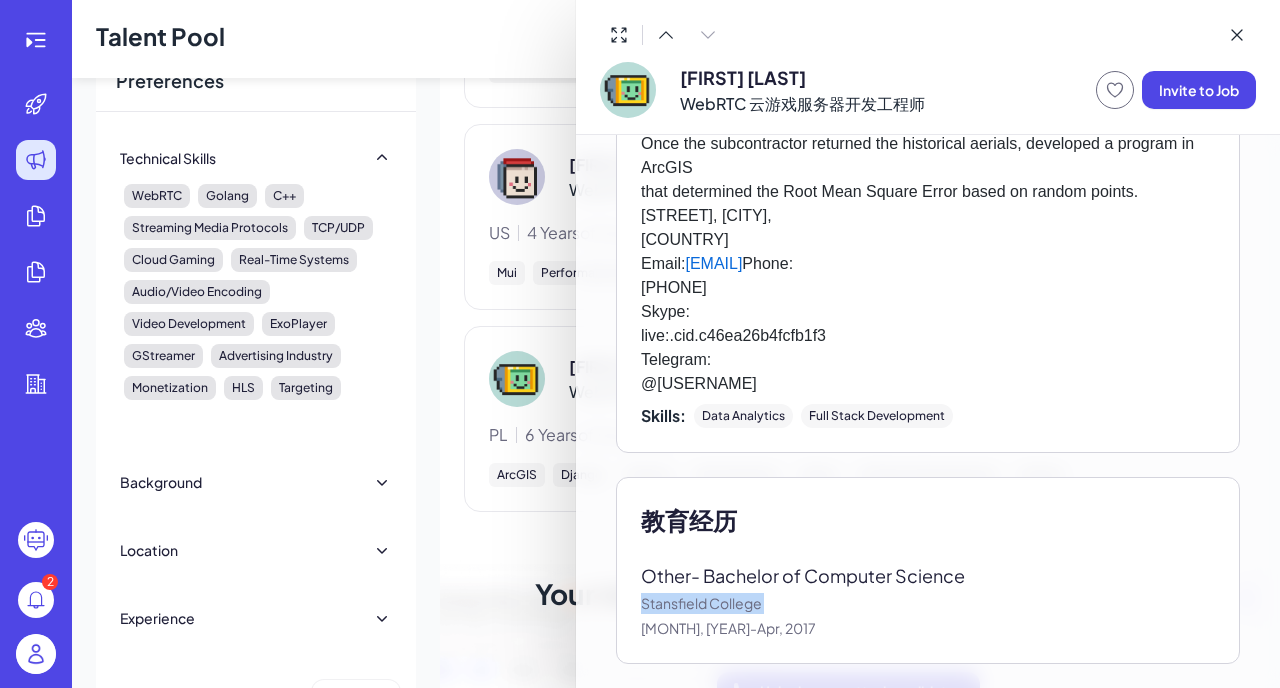 click on "Stansfield College" at bounding box center (928, 603) 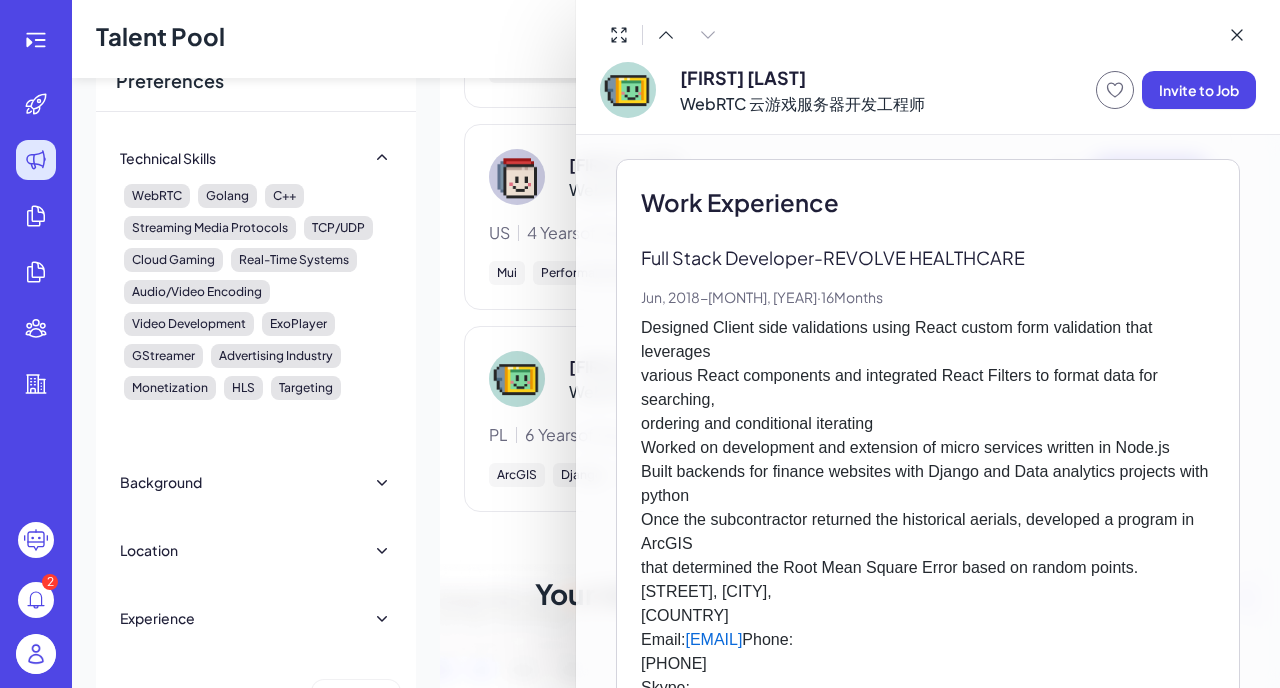scroll, scrollTop: 424, scrollLeft: 0, axis: vertical 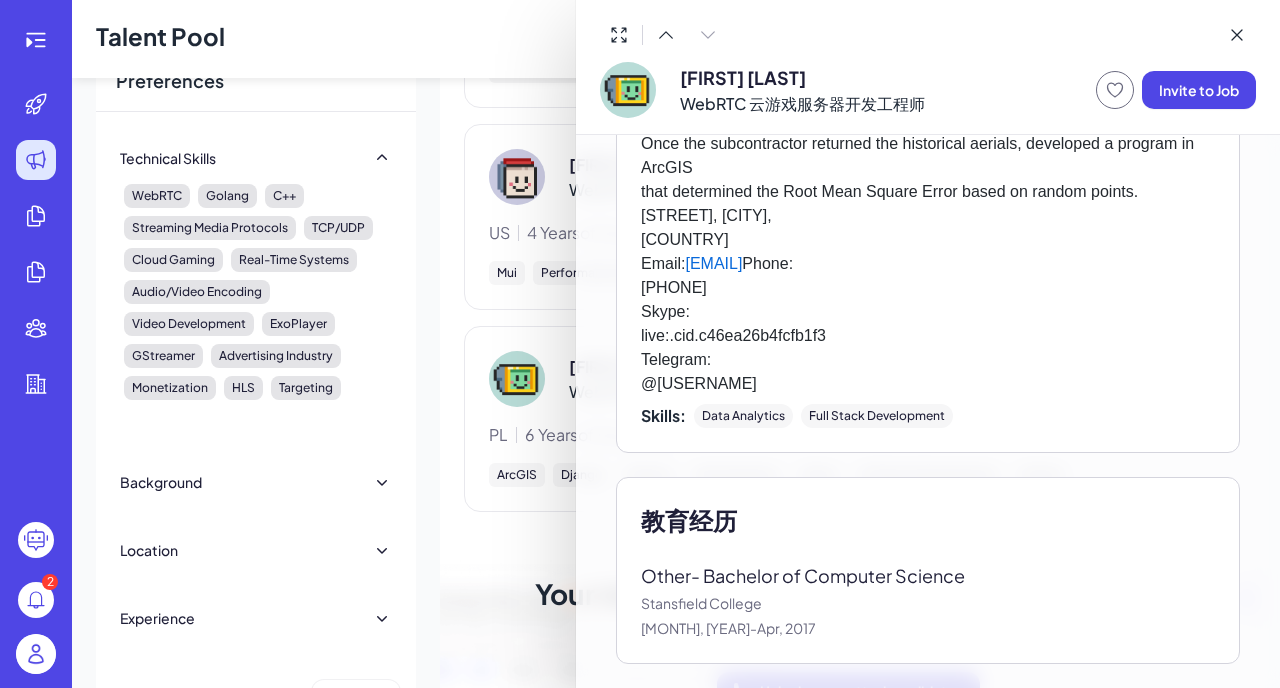 click at bounding box center [640, 344] 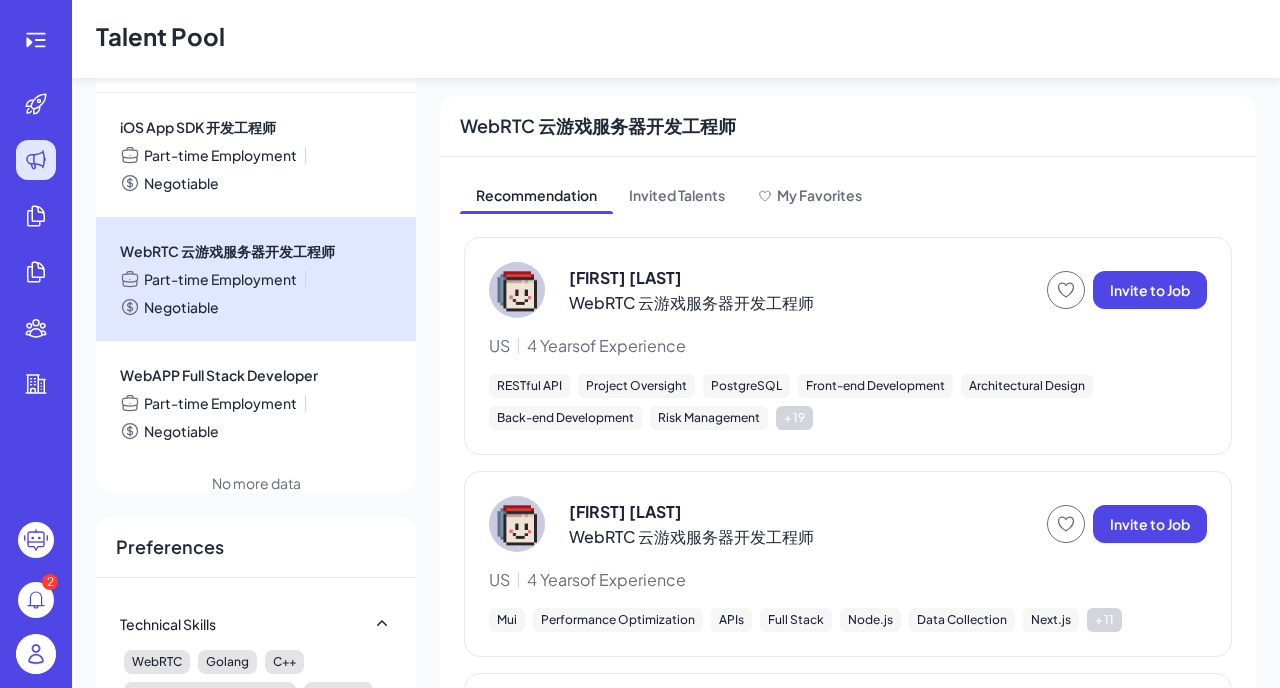 scroll, scrollTop: 0, scrollLeft: 0, axis: both 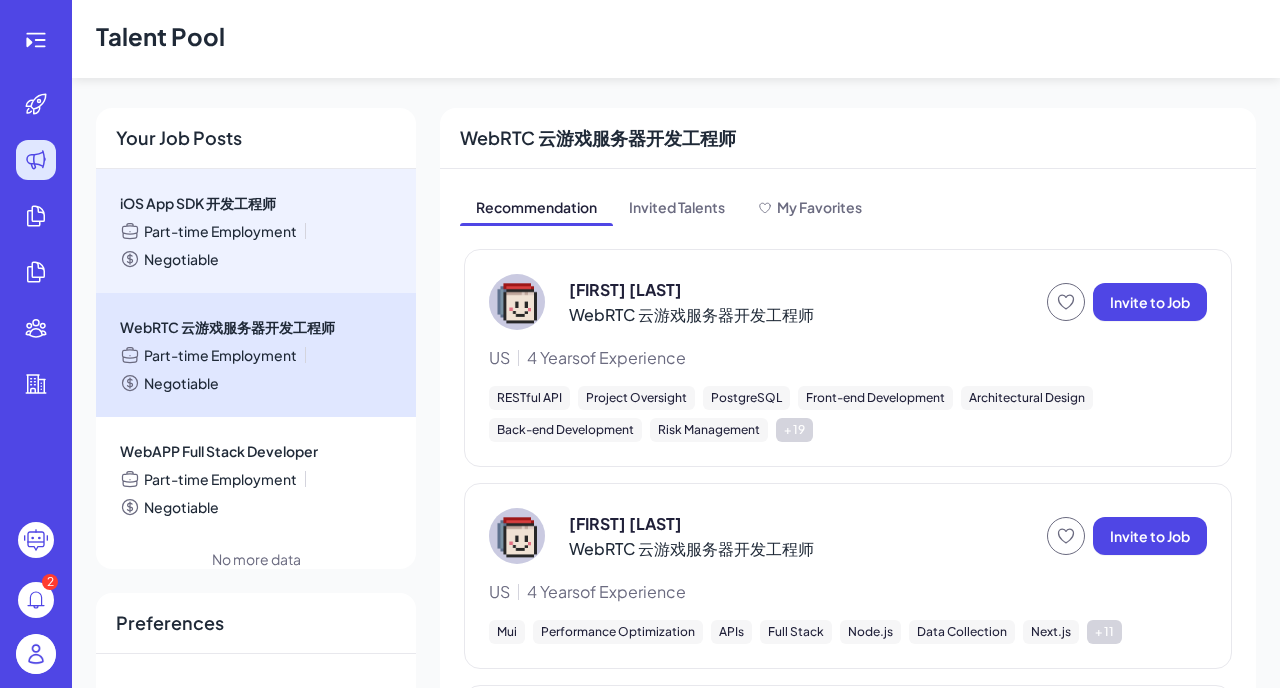 click on "iOS App SDK 开发工程师 Part-time Employment Negotiable" at bounding box center [256, 231] 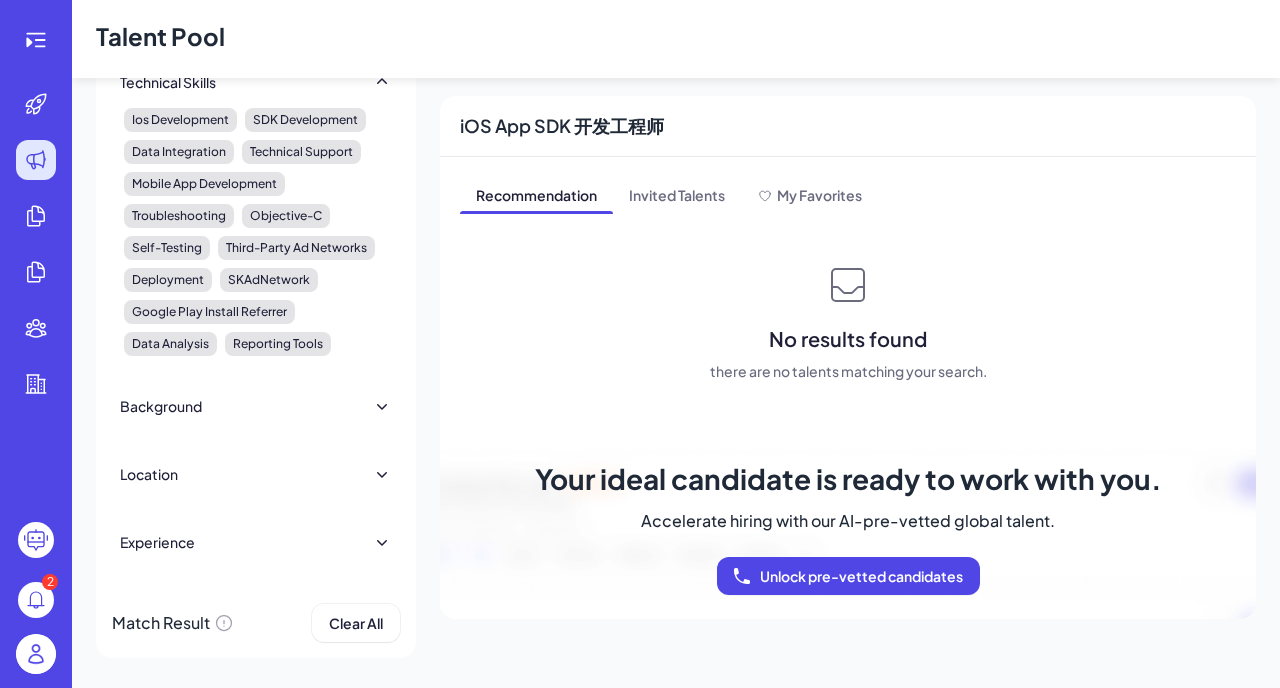 scroll, scrollTop: 0, scrollLeft: 0, axis: both 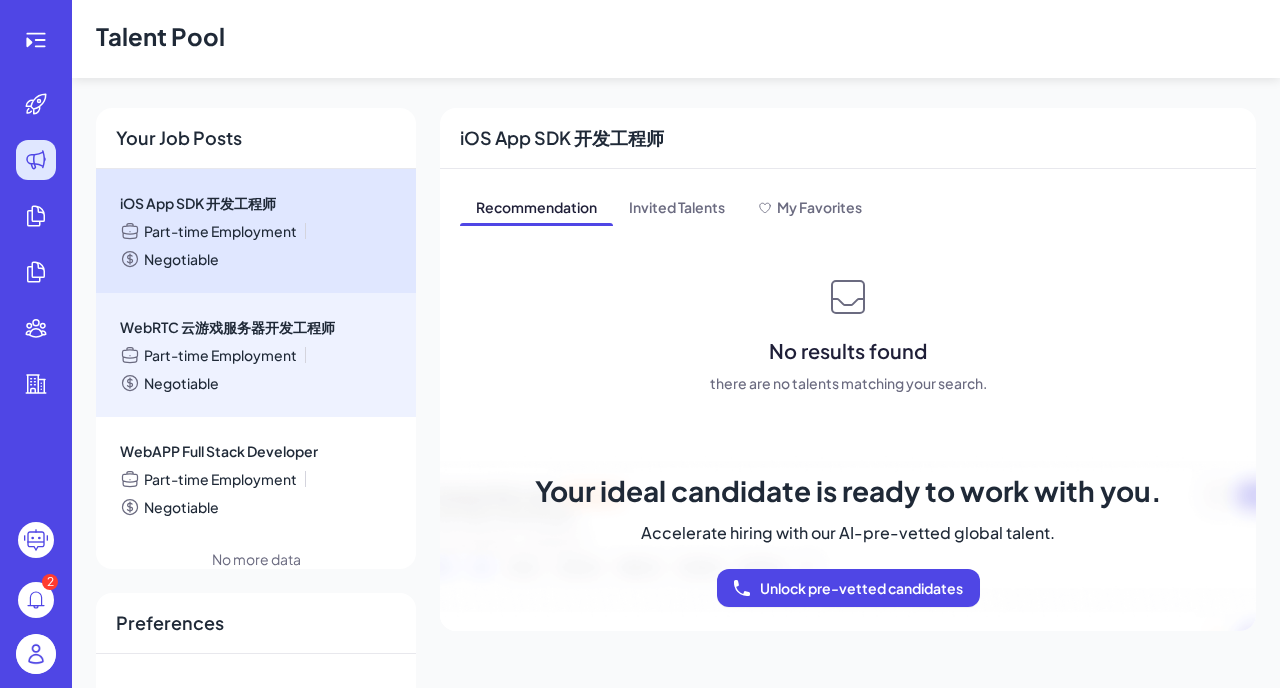 click on "Part-time Employment Negotiable" at bounding box center [256, 369] 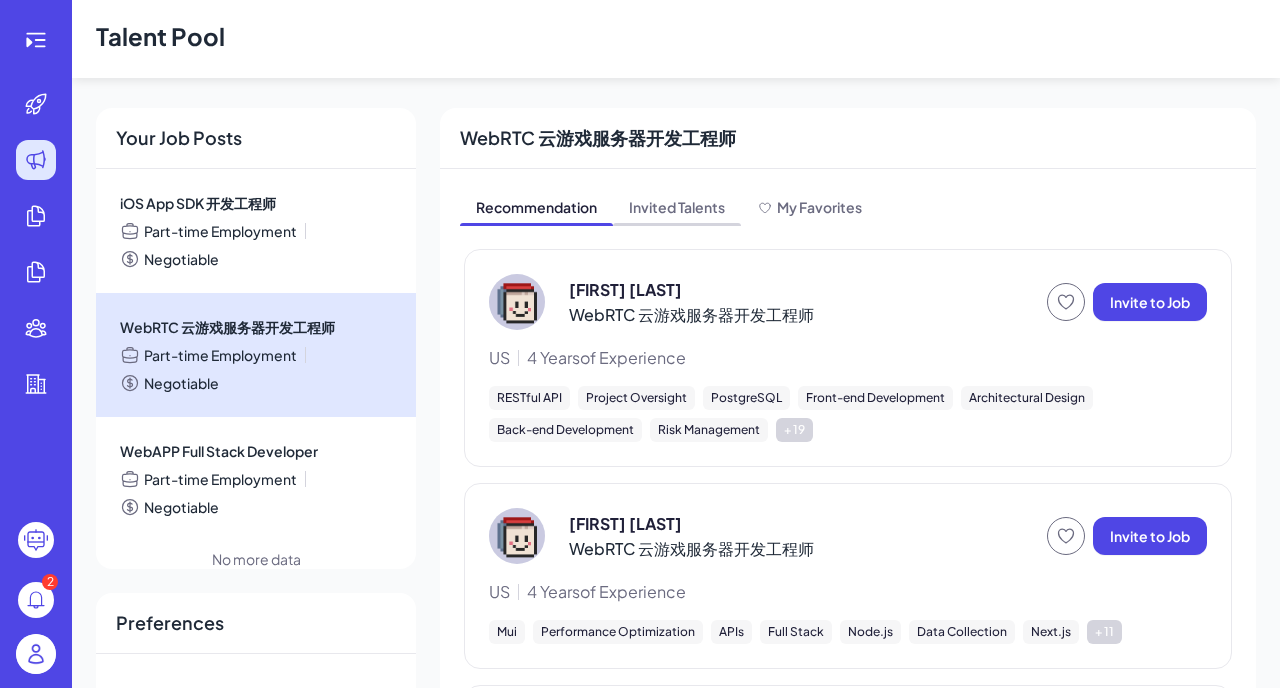 click on "Invited Talents" at bounding box center (677, 209) 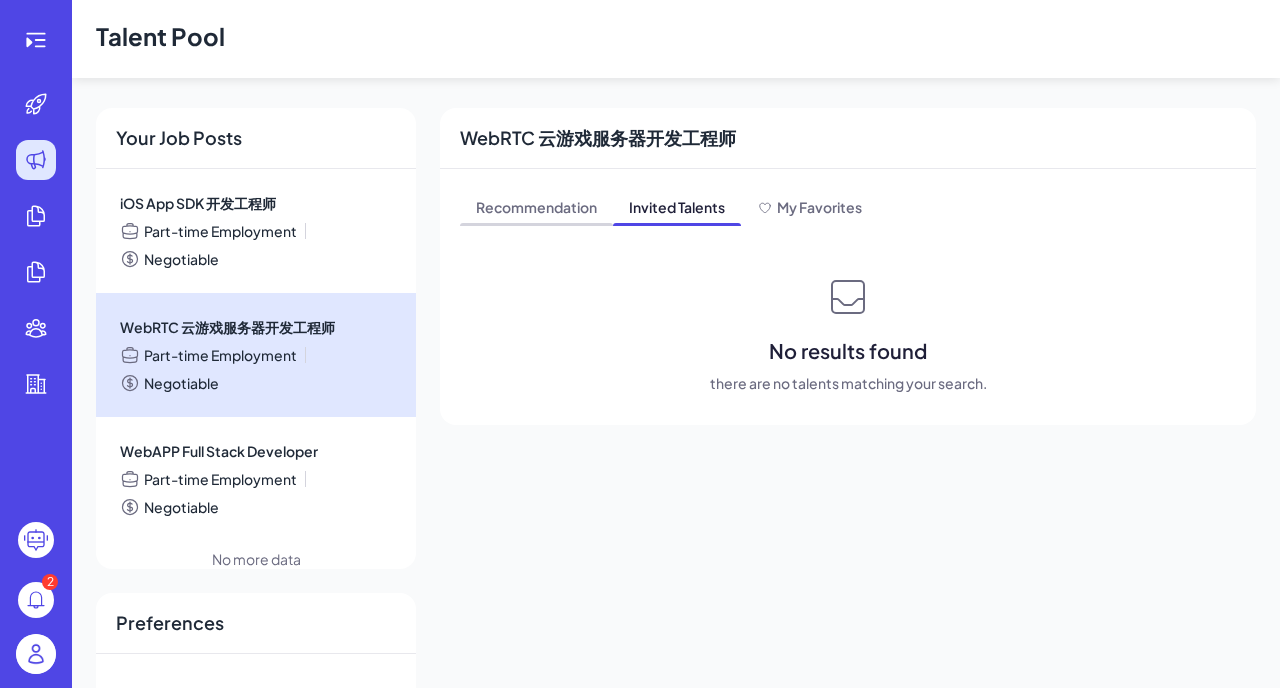 click on "Recommendation" at bounding box center [536, 209] 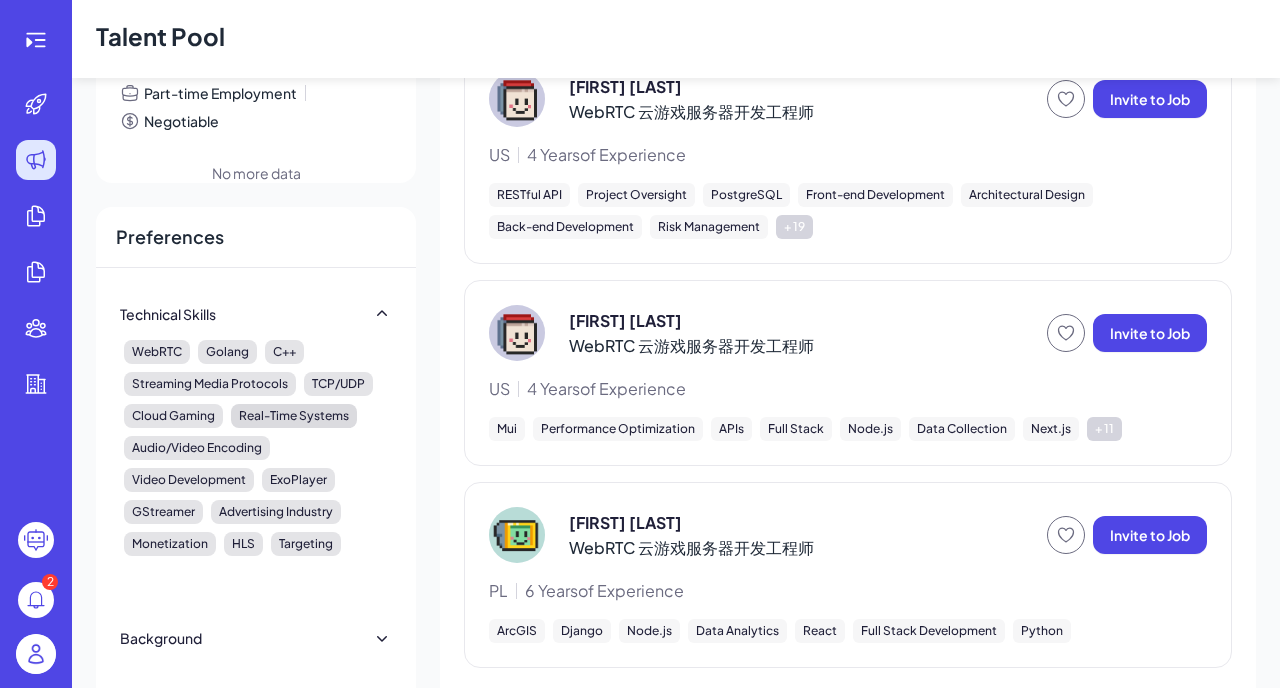 scroll, scrollTop: 0, scrollLeft: 0, axis: both 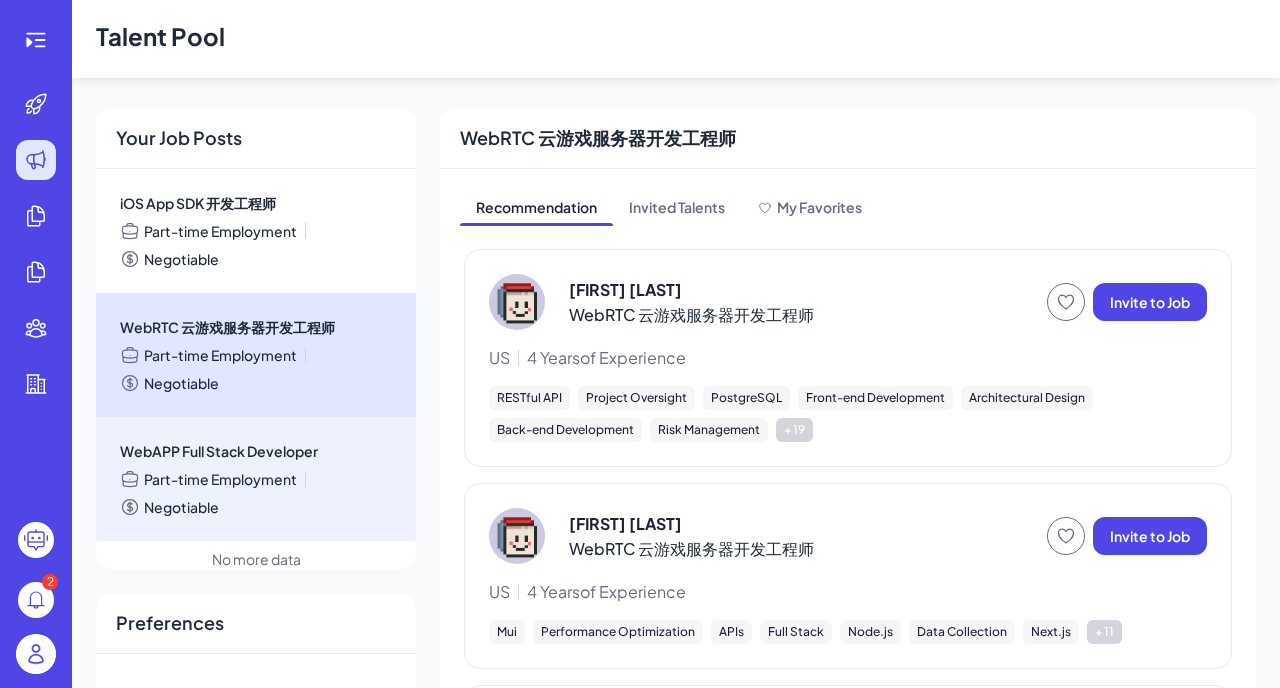 click on "WebAPP Full Stack Developer Part-time Employment Negotiable" at bounding box center (256, 479) 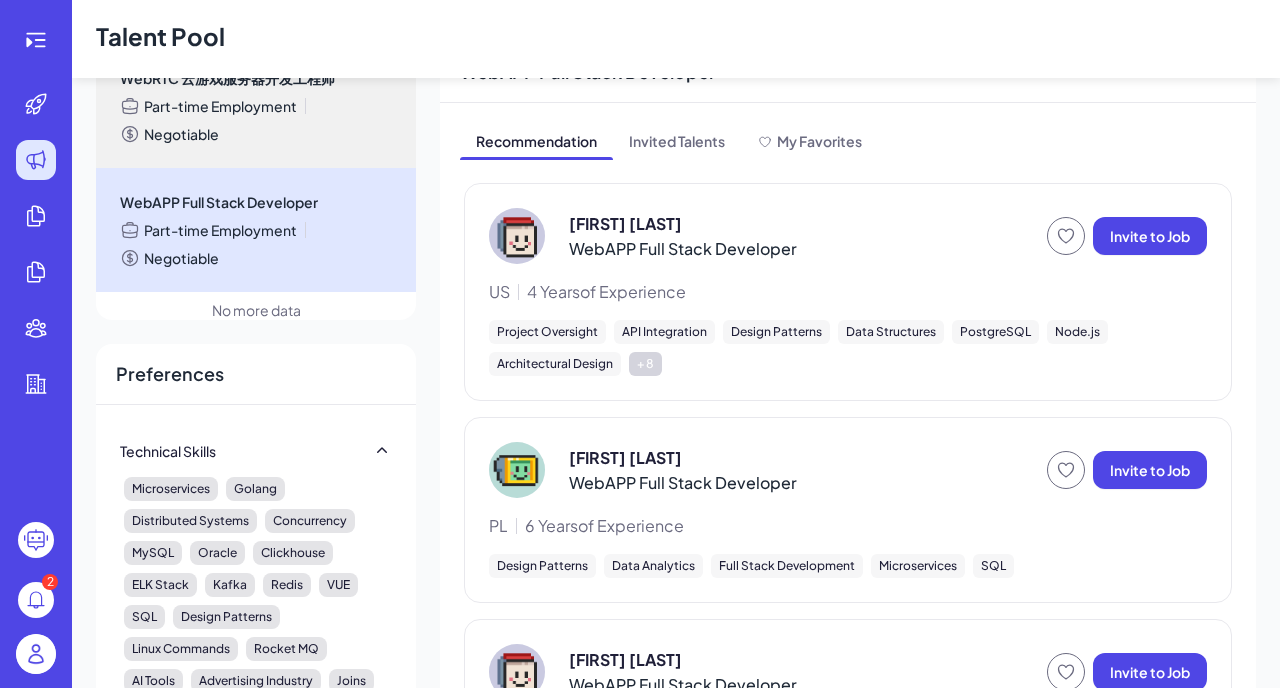 scroll, scrollTop: 381, scrollLeft: 0, axis: vertical 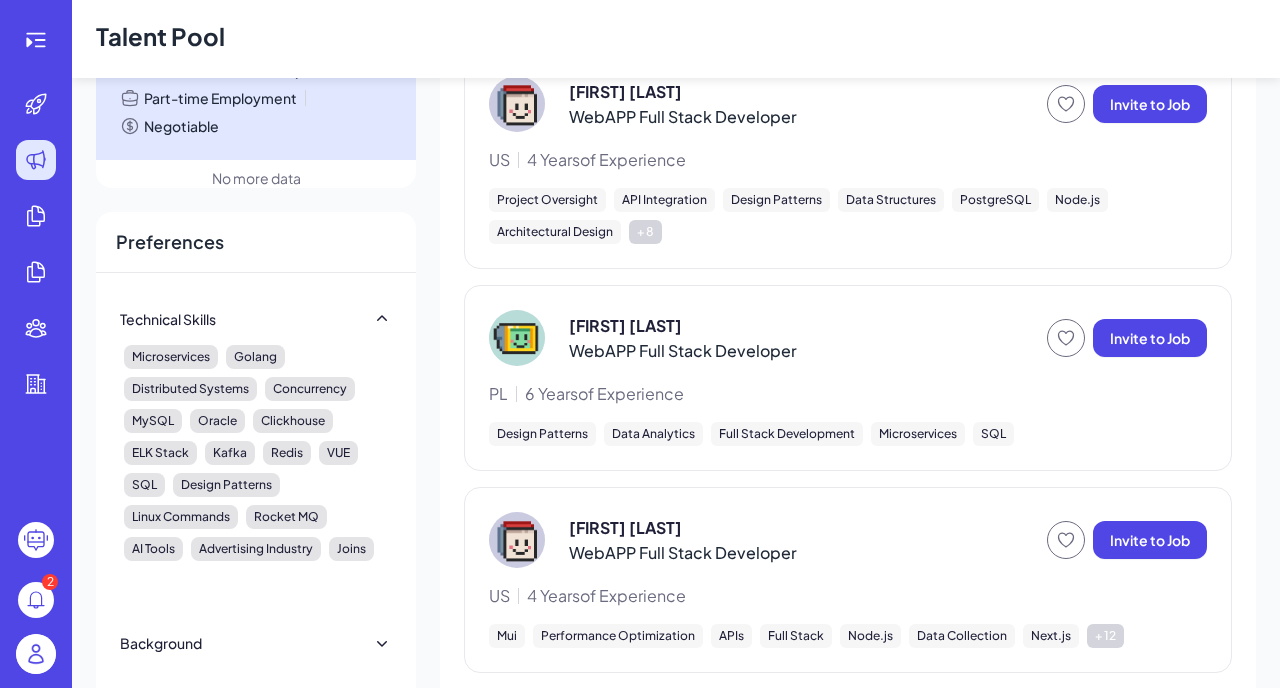 click on "WebAPP Full Stack Developer" at bounding box center (683, 553) 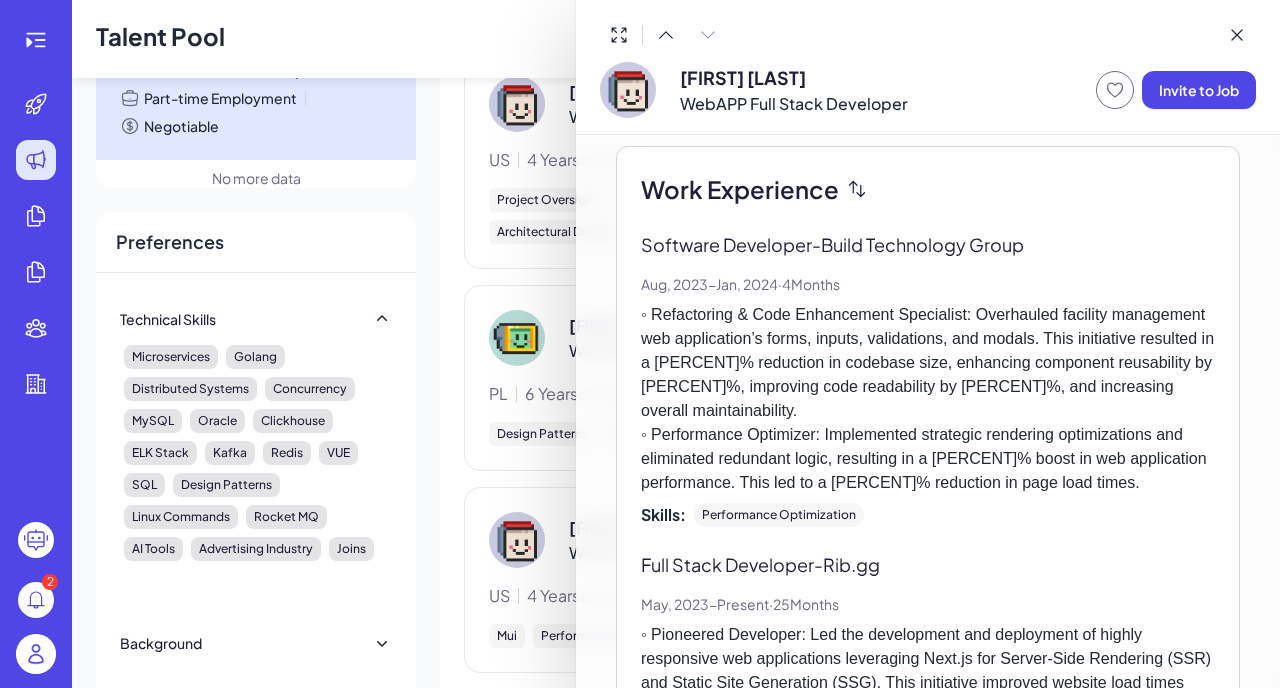 scroll, scrollTop: 0, scrollLeft: 0, axis: both 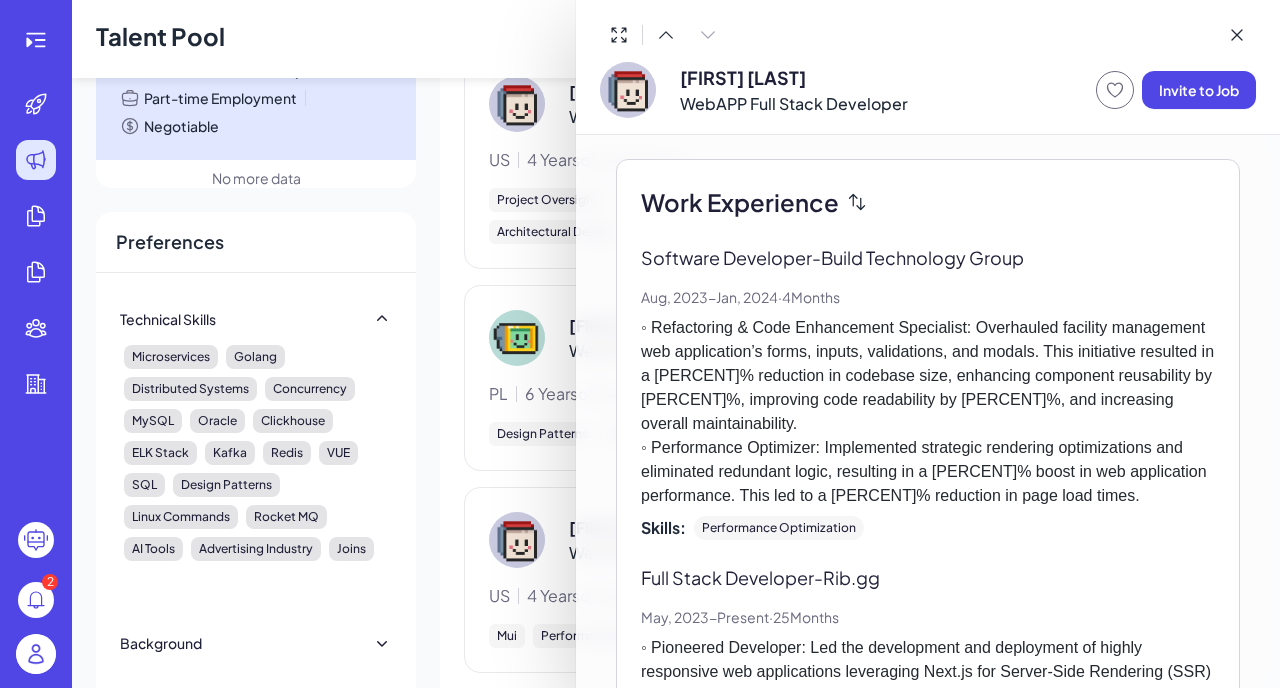 click on "◦ Refactoring & Code Enhancement Specialist: Overhauled facility management web application’s forms, inputs, validations, and modals. This initiative resulted in a [PERCENT]% reduction in codebase size, enhancing component reusability by [PERCENT]%, improving code readability by [PERCENT]%, and increasing overall maintainability.
◦ Performance Optimizer: Implemented strategic rendering optimizations and eliminated redundant logic, resulting in a [PERCENT]% boost in web application performance. This led to a [PERCENT]% reduction in page load times." at bounding box center (928, 412) 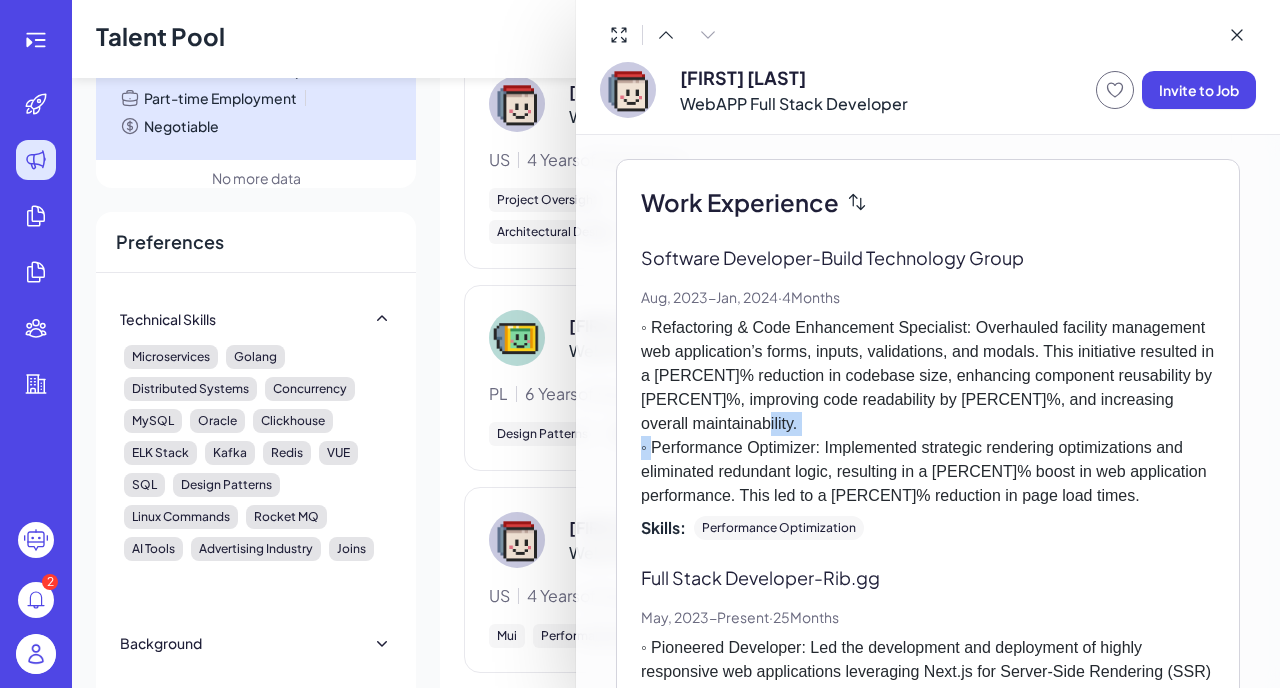 click on "◦ Refactoring & Code Enhancement Specialist: Overhauled facility management web application’s forms, inputs, validations, and modals. This initiative resulted in a [PERCENT]% reduction in codebase size, enhancing component reusability by [PERCENT]%, improving code readability by [PERCENT]%, and increasing overall maintainability.
◦ Performance Optimizer: Implemented strategic rendering optimizations and eliminated redundant logic, resulting in a [PERCENT]% boost in web application performance. This led to a [PERCENT]% reduction in page load times." at bounding box center (928, 412) 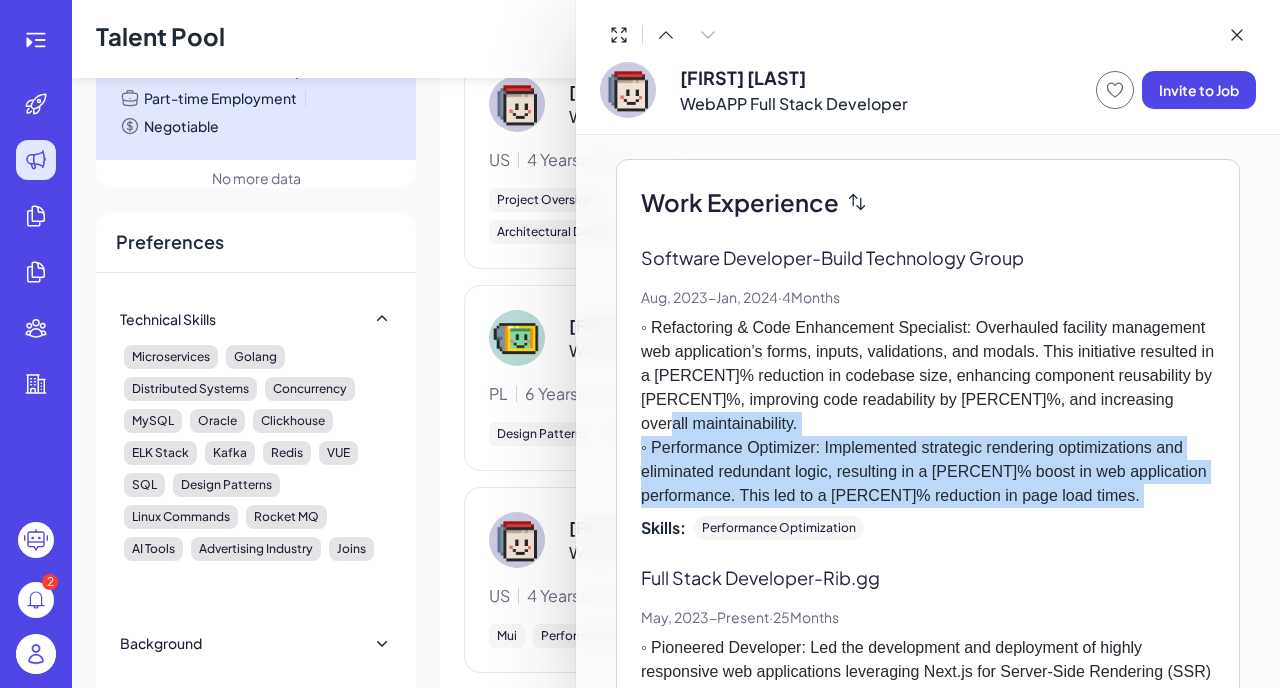click on "◦ Refactoring & Code Enhancement Specialist: Overhauled facility management web application’s forms, inputs, validations, and modals. This initiative resulted in a [PERCENT]% reduction in codebase size, enhancing component reusability by [PERCENT]%, improving code readability by [PERCENT]%, and increasing overall maintainability.
◦ Performance Optimizer: Implemented strategic rendering optimizations and eliminated redundant logic, resulting in a [PERCENT]% boost in web application performance. This led to a [PERCENT]% reduction in page load times." at bounding box center (928, 412) 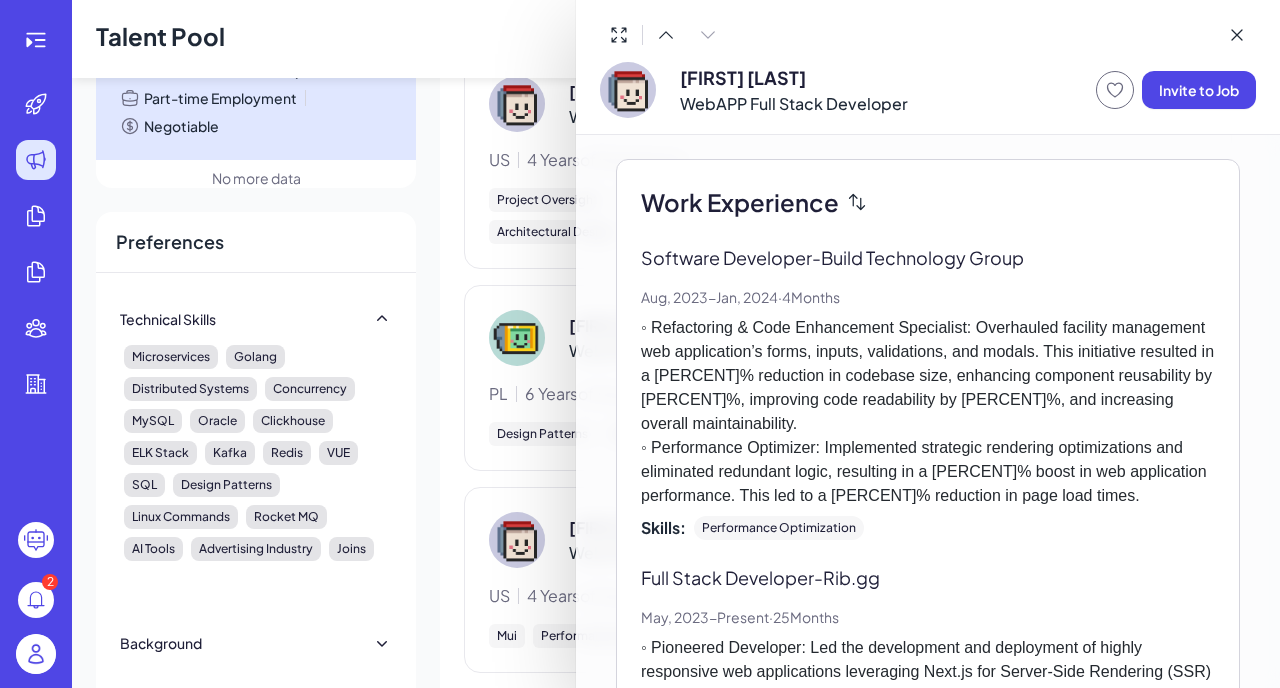 click on "◦ Refactoring & Code Enhancement Specialist: Overhauled facility management web application’s forms, inputs, validations, and modals. This initiative resulted in a [PERCENT]% reduction in codebase size, enhancing component reusability by [PERCENT]%, improving code readability by [PERCENT]%, and increasing overall maintainability.
◦ Performance Optimizer: Implemented strategic rendering optimizations and eliminated redundant logic, resulting in a [PERCENT]% boost in web application performance. This led to a [PERCENT]% reduction in page load times." at bounding box center (928, 412) 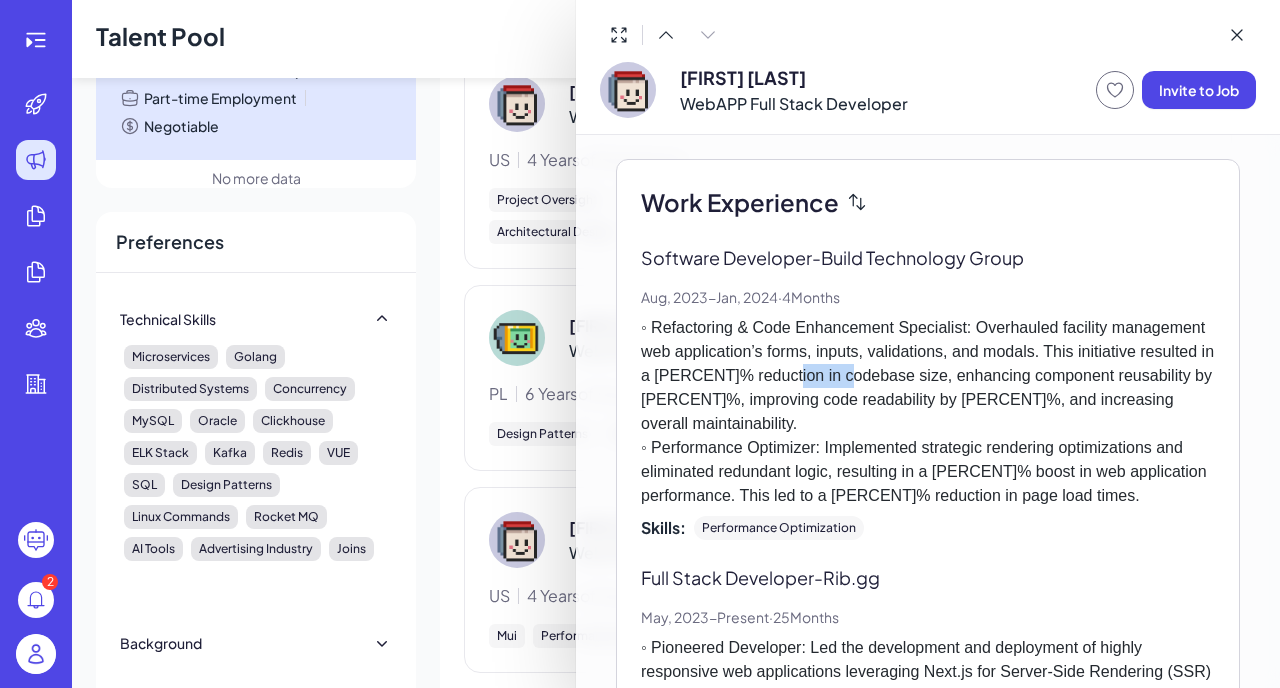 click on "◦ Refactoring & Code Enhancement Specialist: Overhauled facility management web application’s forms, inputs, validations, and modals. This initiative resulted in a [PERCENT]% reduction in codebase size, enhancing component reusability by [PERCENT]%, improving code readability by [PERCENT]%, and increasing overall maintainability.
◦ Performance Optimizer: Implemented strategic rendering optimizations and eliminated redundant logic, resulting in a [PERCENT]% boost in web application performance. This led to a [PERCENT]% reduction in page load times." at bounding box center (928, 412) 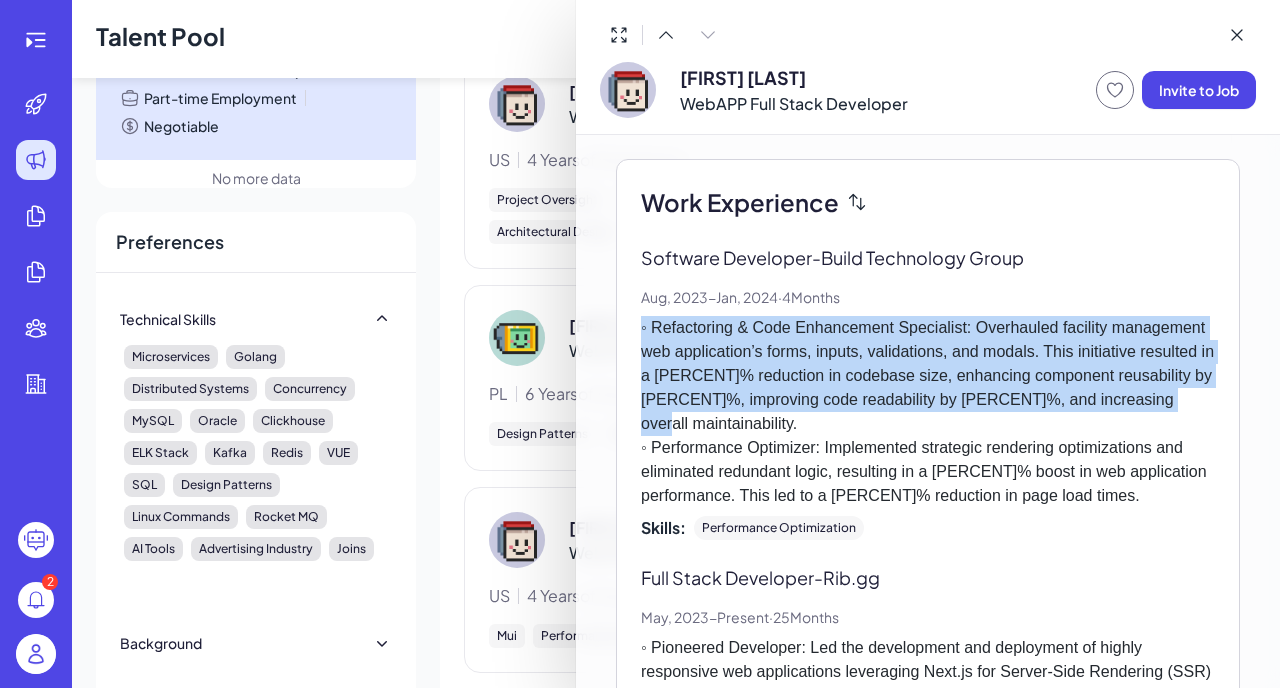 click on "◦ Refactoring & Code Enhancement Specialist: Overhauled facility management web application’s forms, inputs, validations, and modals. This initiative resulted in a [PERCENT]% reduction in codebase size, enhancing component reusability by [PERCENT]%, improving code readability by [PERCENT]%, and increasing overall maintainability.
◦ Performance Optimizer: Implemented strategic rendering optimizations and eliminated redundant logic, resulting in a [PERCENT]% boost in web application performance. This led to a [PERCENT]% reduction in page load times." at bounding box center [928, 412] 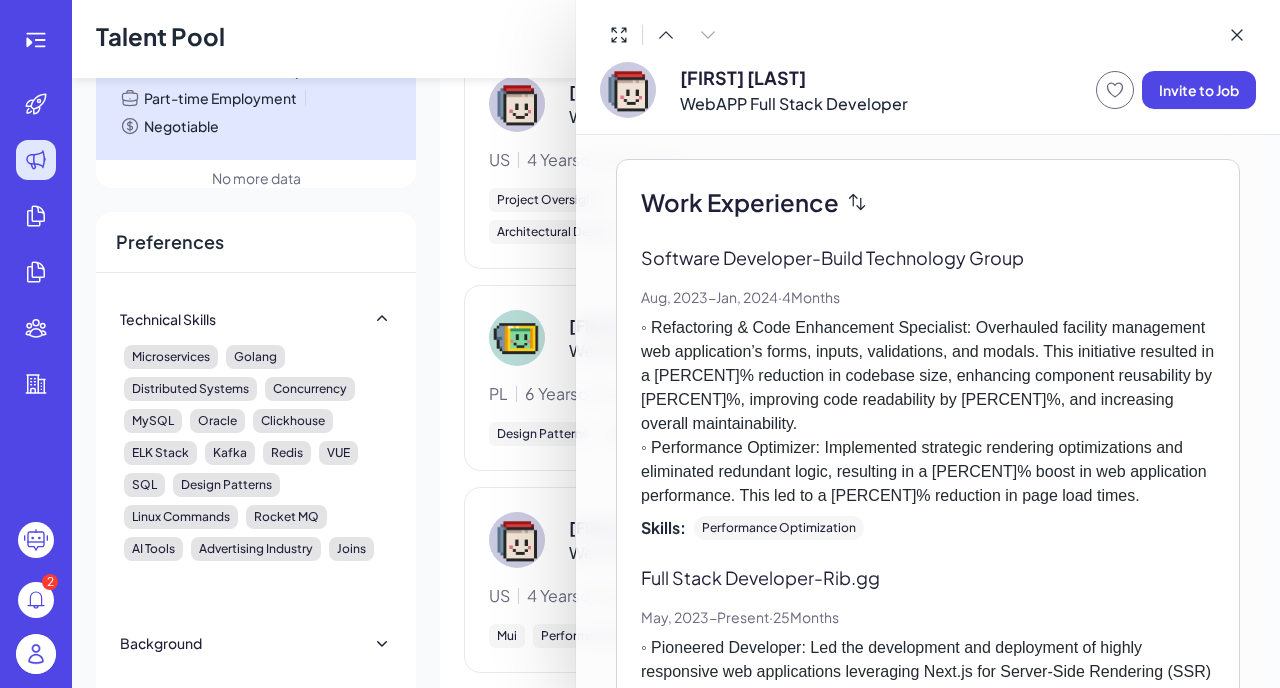 click on "◦ Refactoring & Code Enhancement Specialist: Overhauled facility management web application’s forms, inputs, validations, and modals. This initiative resulted in a [PERCENT]% reduction in codebase size, enhancing component reusability by [PERCENT]%, improving code readability by [PERCENT]%, and increasing overall maintainability.
◦ Performance Optimizer: Implemented strategic rendering optimizations and eliminated redundant logic, resulting in a [PERCENT]% boost in web application performance. This led to a [PERCENT]% reduction in page load times." at bounding box center (928, 412) 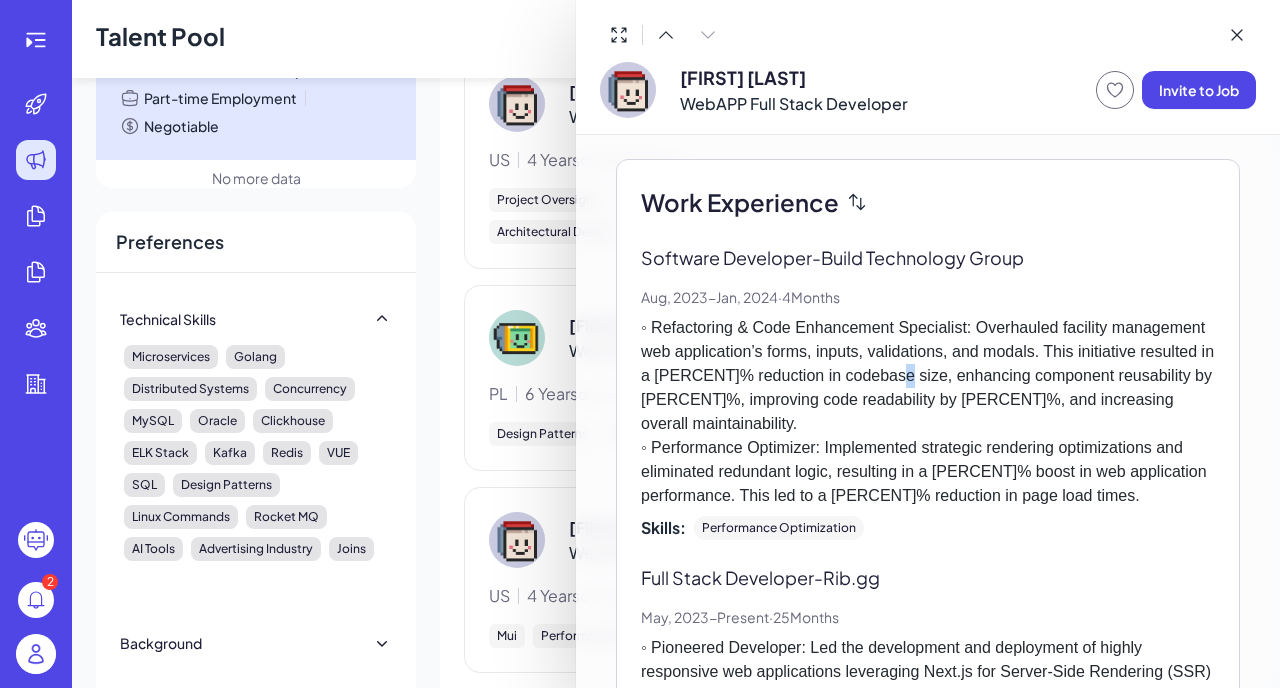 click on "◦ Refactoring & Code Enhancement Specialist: Overhauled facility management web application’s forms, inputs, validations, and modals. This initiative resulted in a [PERCENT]% reduction in codebase size, enhancing component reusability by [PERCENT]%, improving code readability by [PERCENT]%, and increasing overall maintainability.
◦ Performance Optimizer: Implemented strategic rendering optimizations and eliminated redundant logic, resulting in a [PERCENT]% boost in web application performance. This led to a [PERCENT]% reduction in page load times." at bounding box center [928, 412] 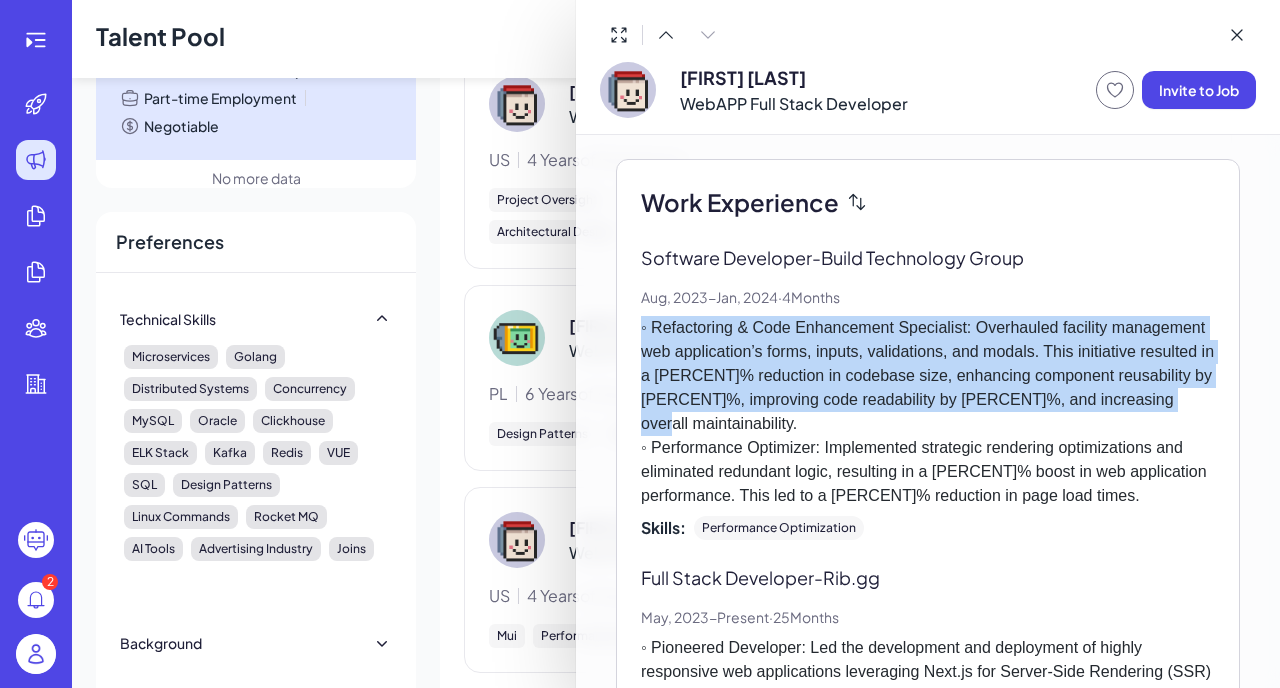 click on "◦ Refactoring & Code Enhancement Specialist: Overhauled facility management web application’s forms, inputs, validations, and modals. This initiative resulted in a [PERCENT]% reduction in codebase size, enhancing component reusability by [PERCENT]%, improving code readability by [PERCENT]%, and increasing overall maintainability.
◦ Performance Optimizer: Implemented strategic rendering optimizations and eliminated redundant logic, resulting in a [PERCENT]% boost in web application performance. This led to a [PERCENT]% reduction in page load times." at bounding box center (928, 412) 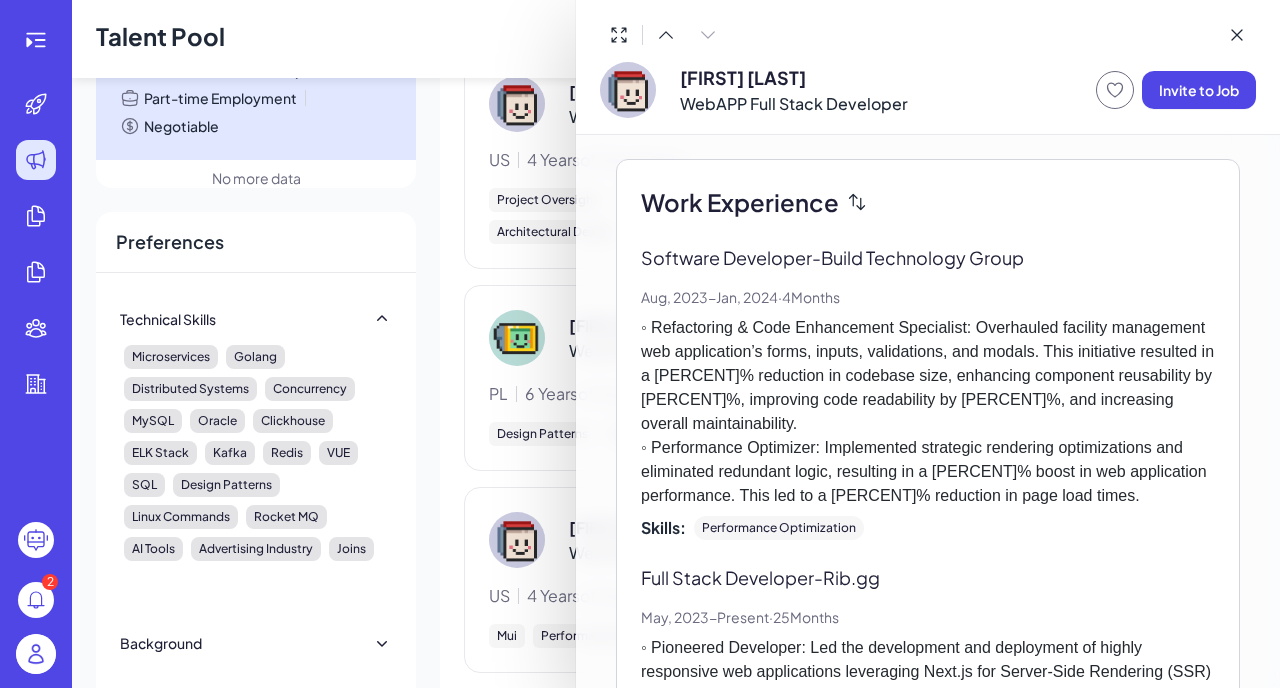 click on "◦ Refactoring & Code Enhancement Specialist: Overhauled facility management web application’s forms, inputs, validations, and modals. This initiative resulted in a [PERCENT]% reduction in codebase size, enhancing component reusability by [PERCENT]%, improving code readability by [PERCENT]%, and increasing overall maintainability.
◦ Performance Optimizer: Implemented strategic rendering optimizations and eliminated redundant logic, resulting in a [PERCENT]% boost in web application performance. This led to a [PERCENT]% reduction in page load times." at bounding box center (928, 412) 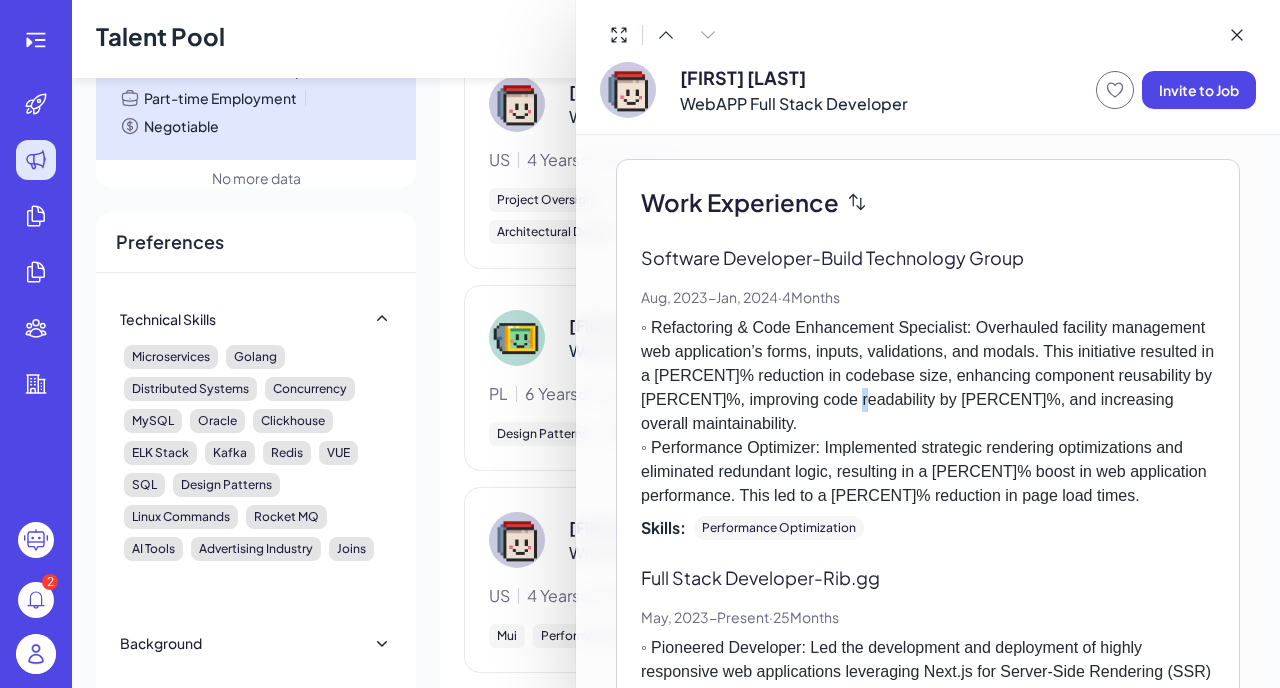click on "◦ Refactoring & Code Enhancement Specialist: Overhauled facility management web application’s forms, inputs, validations, and modals. This initiative resulted in a [PERCENT]% reduction in codebase size, enhancing component reusability by [PERCENT]%, improving code readability by [PERCENT]%, and increasing overall maintainability.
◦ Performance Optimizer: Implemented strategic rendering optimizations and eliminated redundant logic, resulting in a [PERCENT]% boost in web application performance. This led to a [PERCENT]% reduction in page load times." at bounding box center [928, 412] 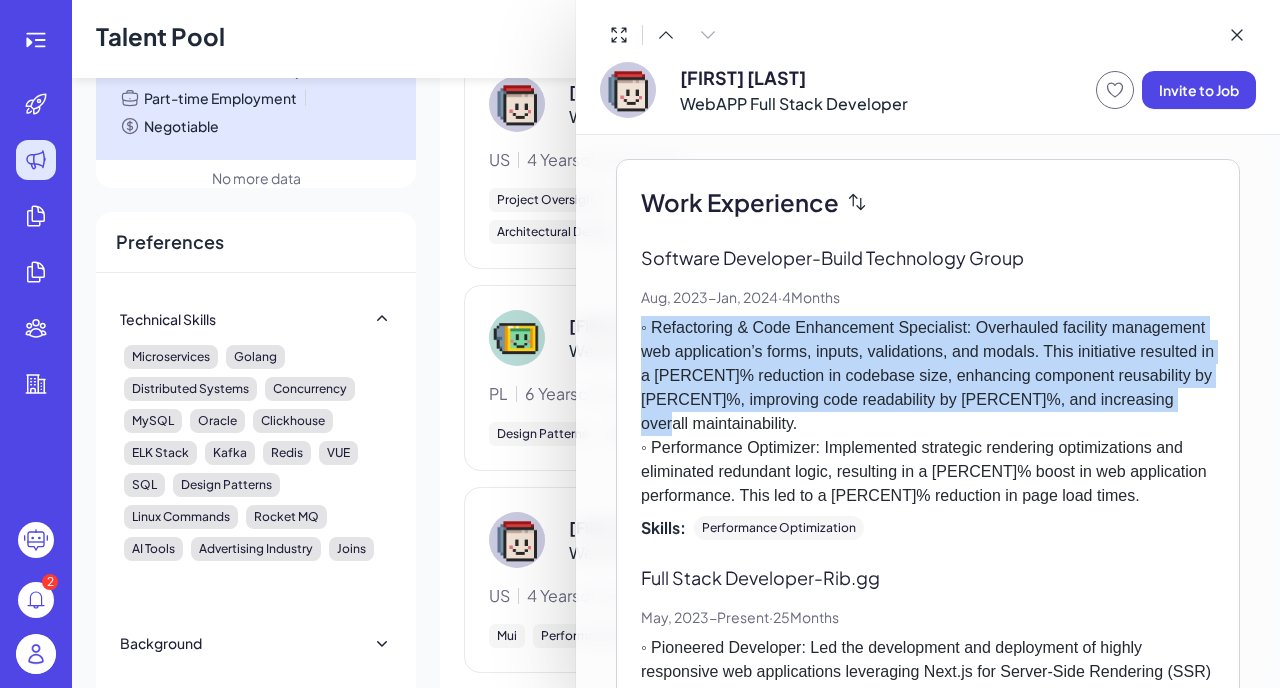 click on "◦ Refactoring & Code Enhancement Specialist: Overhauled facility management web application’s forms, inputs, validations, and modals. This initiative resulted in a [PERCENT]% reduction in codebase size, enhancing component reusability by [PERCENT]%, improving code readability by [PERCENT]%, and increasing overall maintainability.
◦ Performance Optimizer: Implemented strategic rendering optimizations and eliminated redundant logic, resulting in a [PERCENT]% boost in web application performance. This led to a [PERCENT]% reduction in page load times." at bounding box center (928, 412) 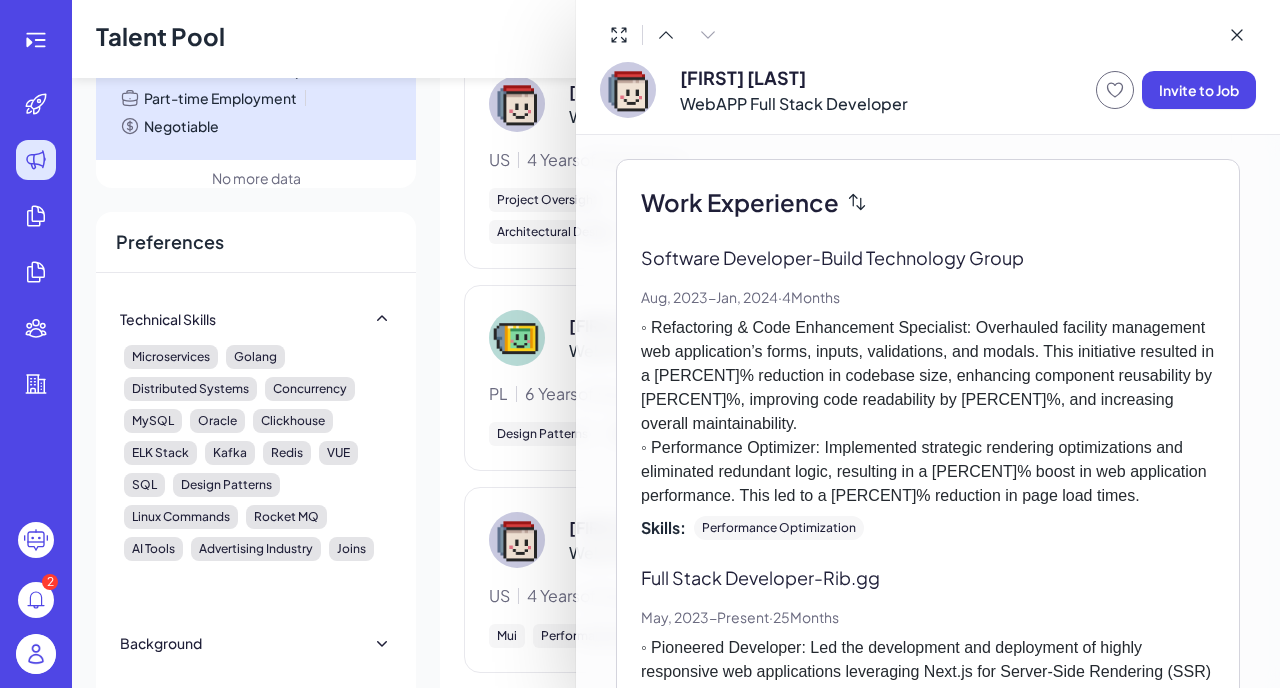 click on "◦ Refactoring & Code Enhancement Specialist: Overhauled facility management web application’s forms, inputs, validations, and modals. This initiative resulted in a [PERCENT]% reduction in codebase size, enhancing component reusability by [PERCENT]%, improving code readability by [PERCENT]%, and increasing overall maintainability.
◦ Performance Optimizer: Implemented strategic rendering optimizations and eliminated redundant logic, resulting in a [PERCENT]% boost in web application performance. This led to a [PERCENT]% reduction in page load times." at bounding box center [928, 412] 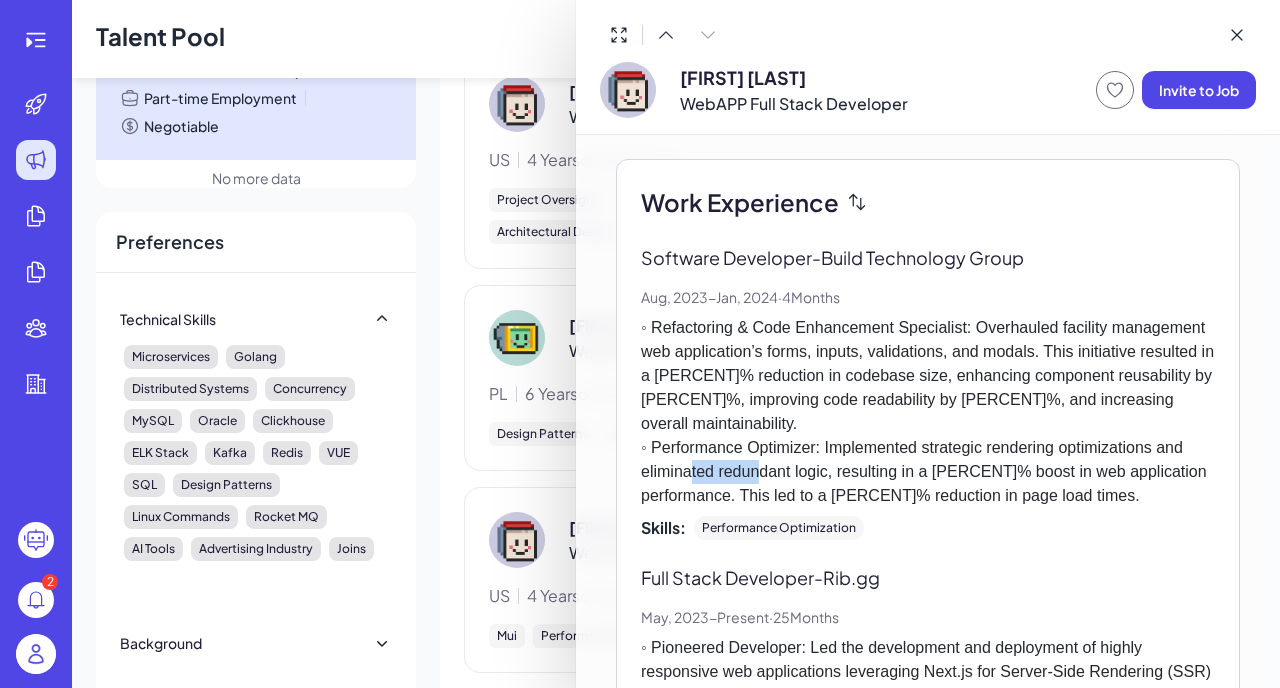 click on "◦ Refactoring & Code Enhancement Specialist: Overhauled facility management web application’s forms, inputs, validations, and modals. This initiative resulted in a [PERCENT]% reduction in codebase size, enhancing component reusability by [PERCENT]%, improving code readability by [PERCENT]%, and increasing overall maintainability.
◦ Performance Optimizer: Implemented strategic rendering optimizations and eliminated redundant logic, resulting in a [PERCENT]% boost in web application performance. This led to a [PERCENT]% reduction in page load times." at bounding box center (928, 412) 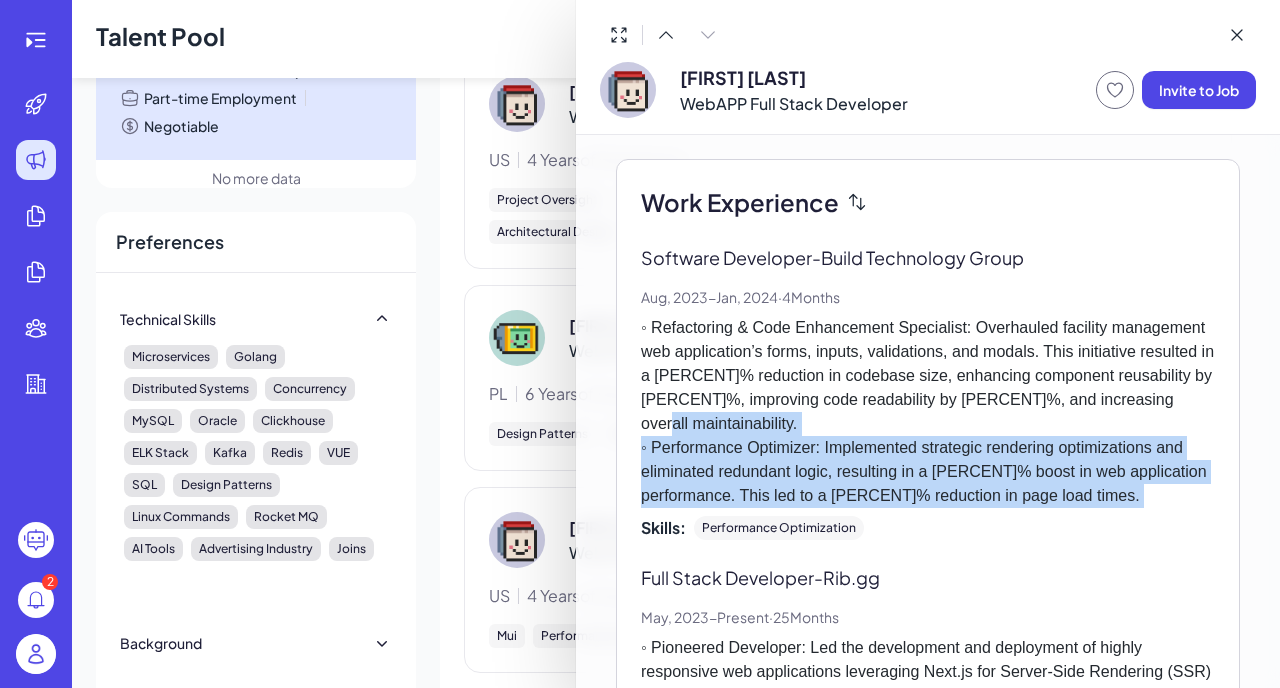 click on "◦ Refactoring & Code Enhancement Specialist: Overhauled facility management web application’s forms, inputs, validations, and modals. This initiative resulted in a [PERCENT]% reduction in codebase size, enhancing component reusability by [PERCENT]%, improving code readability by [PERCENT]%, and increasing overall maintainability.
◦ Performance Optimizer: Implemented strategic rendering optimizations and eliminated redundant logic, resulting in a [PERCENT]% boost in web application performance. This led to a [PERCENT]% reduction in page load times." at bounding box center [928, 412] 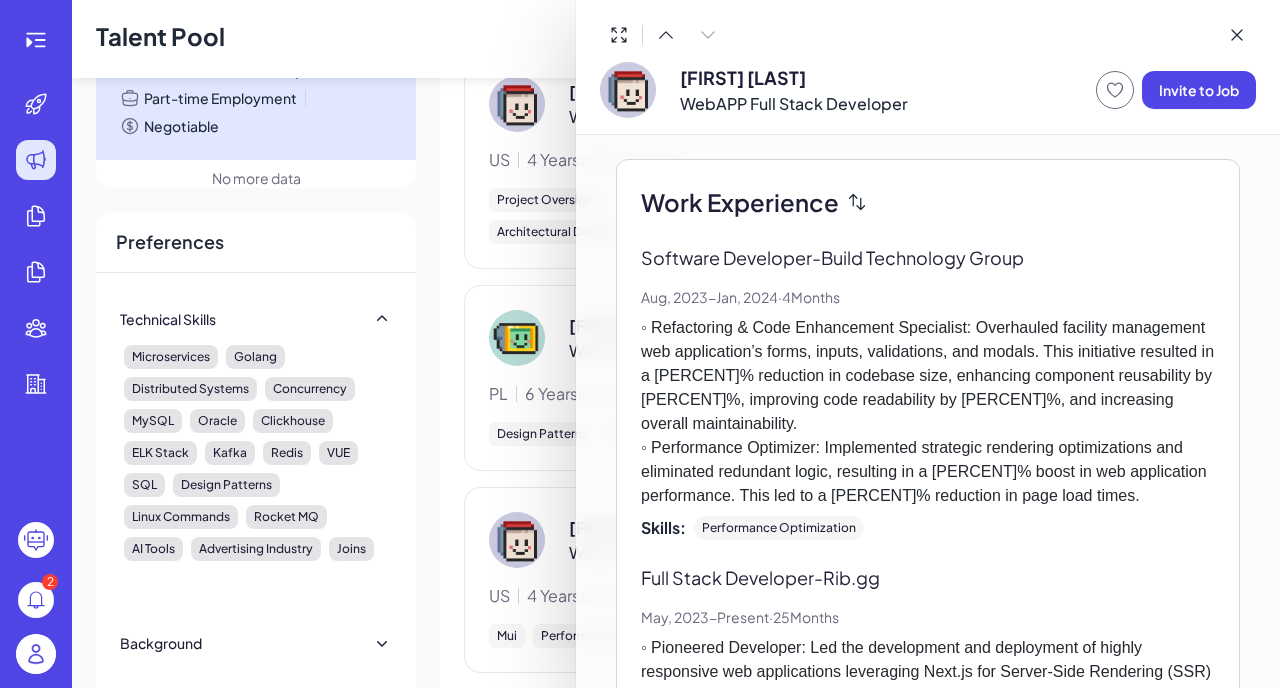 click on "◦ Refactoring & Code Enhancement Specialist: Overhauled facility management web application’s forms, inputs, validations, and modals. This initiative resulted in a [PERCENT]% reduction in codebase size, enhancing component reusability by [PERCENT]%, improving code readability by [PERCENT]%, and increasing overall maintainability.
◦ Performance Optimizer: Implemented strategic rendering optimizations and eliminated redundant logic, resulting in a [PERCENT]% boost in web application performance. This led to a [PERCENT]% reduction in page load times." at bounding box center [928, 412] 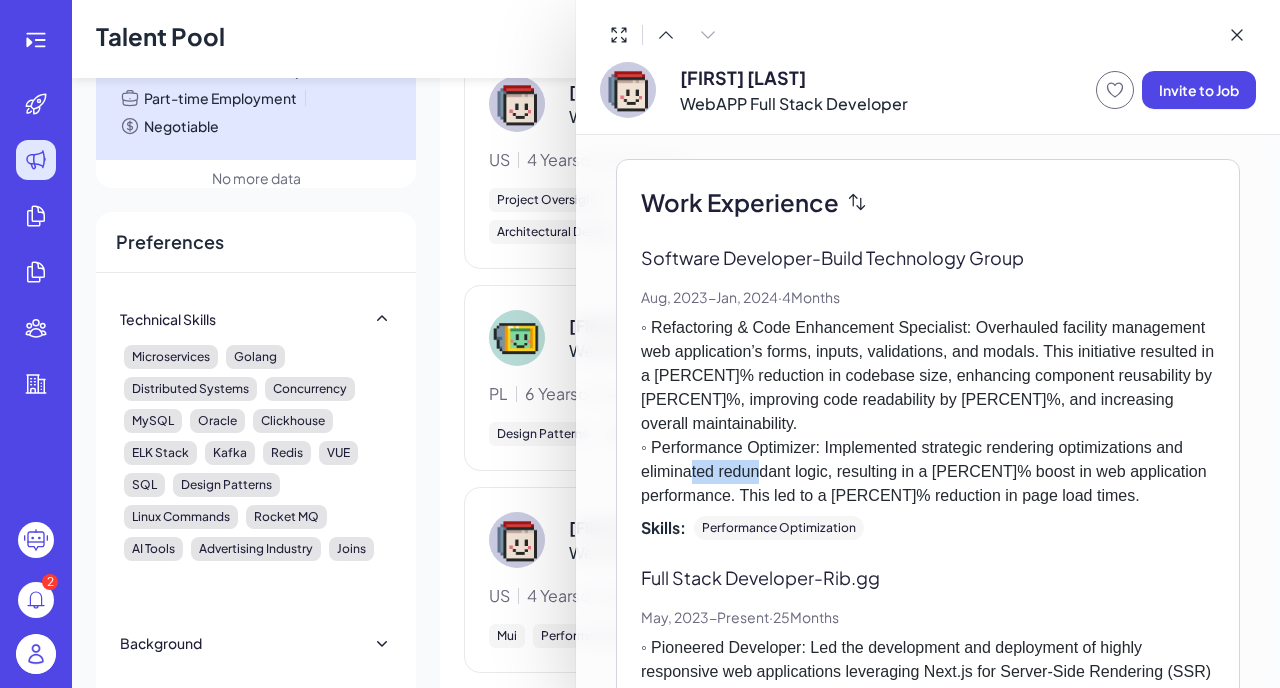 click on "◦ Refactoring & Code Enhancement Specialist: Overhauled facility management web application’s forms, inputs, validations, and modals. This initiative resulted in a [PERCENT]% reduction in codebase size, enhancing component reusability by [PERCENT]%, improving code readability by [PERCENT]%, and increasing overall maintainability.
◦ Performance Optimizer: Implemented strategic rendering optimizations and eliminated redundant logic, resulting in a [PERCENT]% boost in web application performance. This led to a [PERCENT]% reduction in page load times." at bounding box center (928, 412) 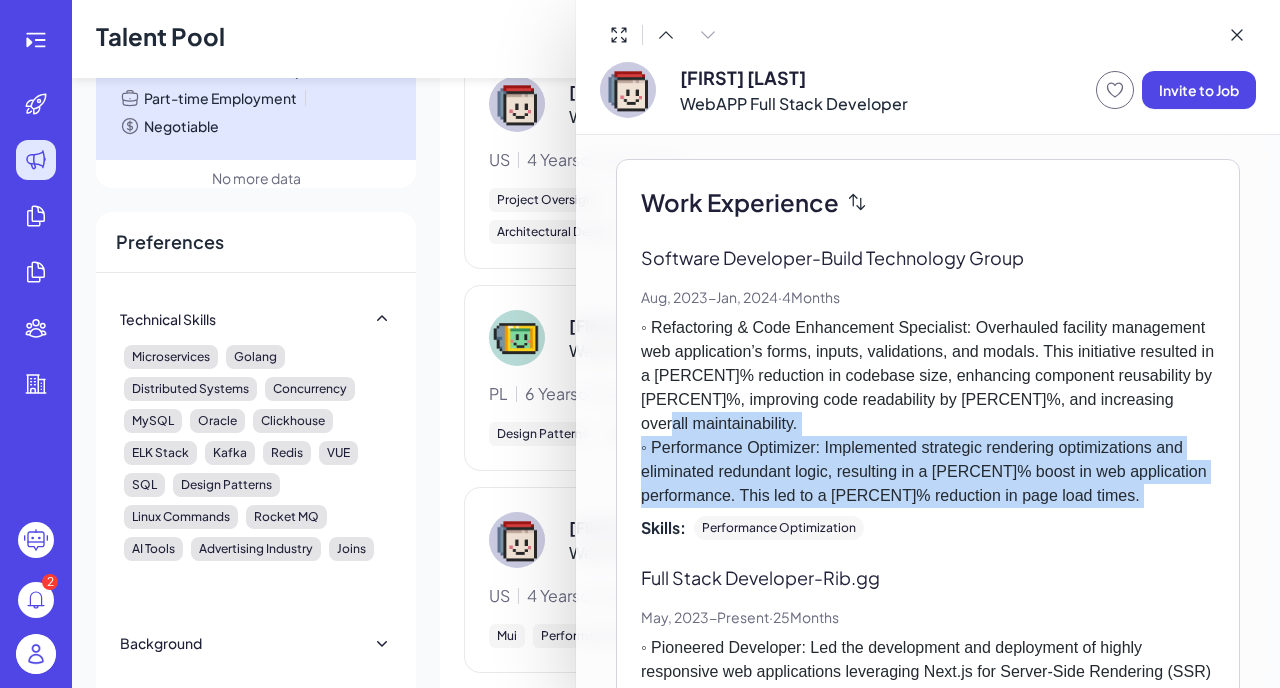 scroll, scrollTop: 272, scrollLeft: 0, axis: vertical 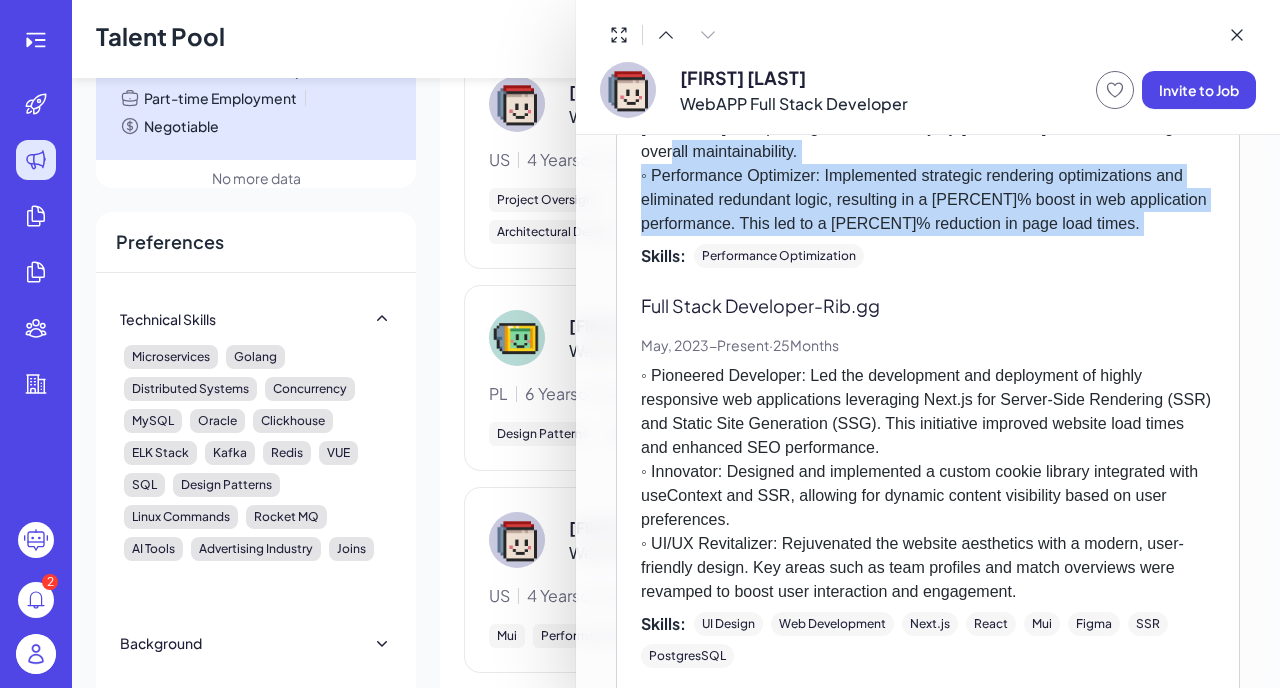 click on "◦ Pioneered Developer: Led the development and deployment of highly responsive web applications leveraging Next.js for Server-Side Rendering (SSR) and Static Site Generation (SSG). This initiative improved website load times and enhanced SEO performance.
◦ Innovator: Designed and implemented a custom cookie library integrated with useContext and SSR, allowing for dynamic content visibility based on user preferences.
◦ UI/UX Revitalizer: Rejuvenated the website aesthetics with a modern, user-friendly design. Key areas such as team profiles and match overviews were revamped to boost user interaction and engagement." at bounding box center [928, 484] 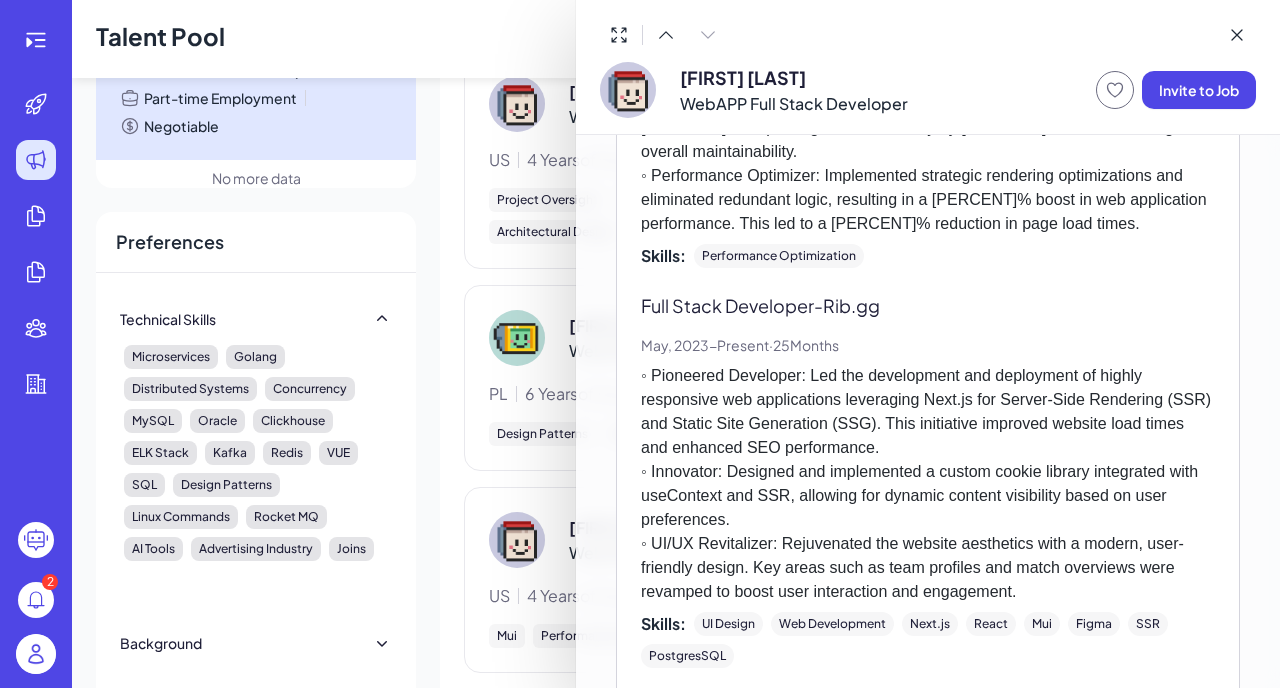 click on "◦ Pioneered Developer: Led the development and deployment of highly responsive web applications leveraging Next.js for Server-Side Rendering (SSR) and Static Site Generation (SSG). This initiative improved website load times and enhanced SEO performance.
◦ Innovator: Designed and implemented a custom cookie library integrated with useContext and SSR, allowing for dynamic content visibility based on user preferences.
◦ UI/UX Revitalizer: Rejuvenated the website aesthetics with a modern, user-friendly design. Key areas such as team profiles and match overviews were revamped to boost user interaction and engagement." at bounding box center [928, 484] 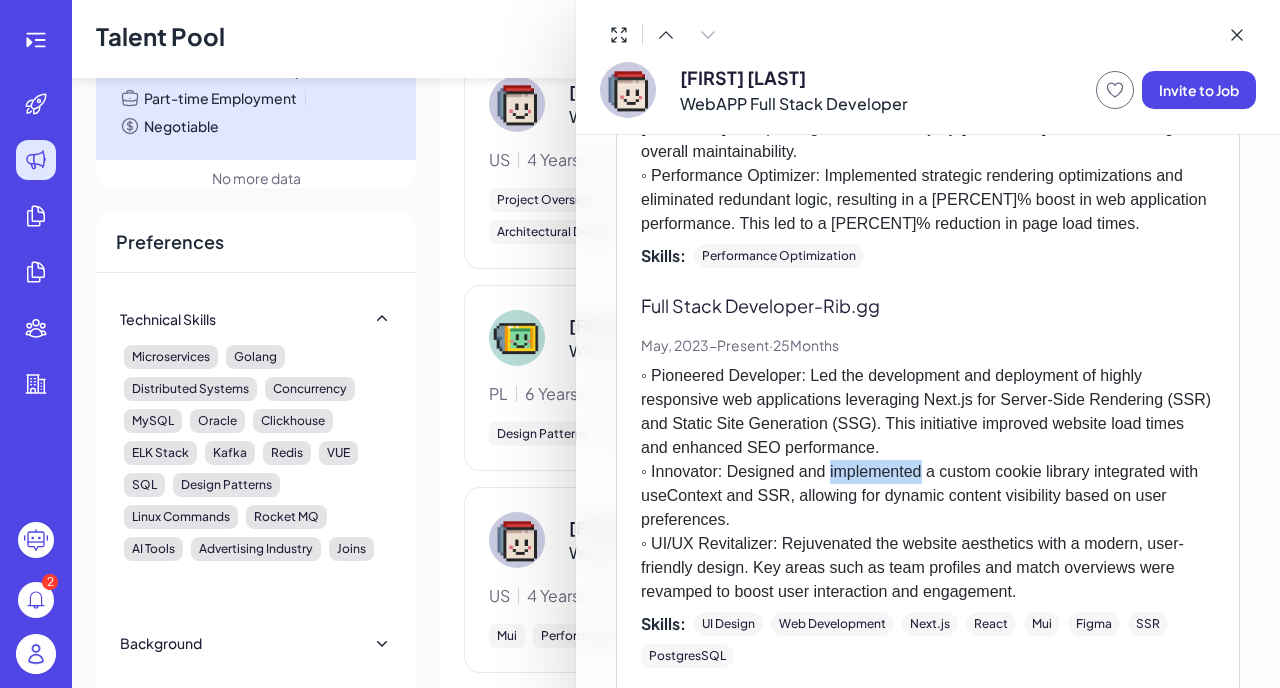 click on "◦ Pioneered Developer: Led the development and deployment of highly responsive web applications leveraging Next.js for Server-Side Rendering (SSR) and Static Site Generation (SSG). This initiative improved website load times and enhanced SEO performance.
◦ Innovator: Designed and implemented a custom cookie library integrated with useContext and SSR, allowing for dynamic content visibility based on user preferences.
◦ UI/UX Revitalizer: Rejuvenated the website aesthetics with a modern, user-friendly design. Key areas such as team profiles and match overviews were revamped to boost user interaction and engagement." at bounding box center [928, 484] 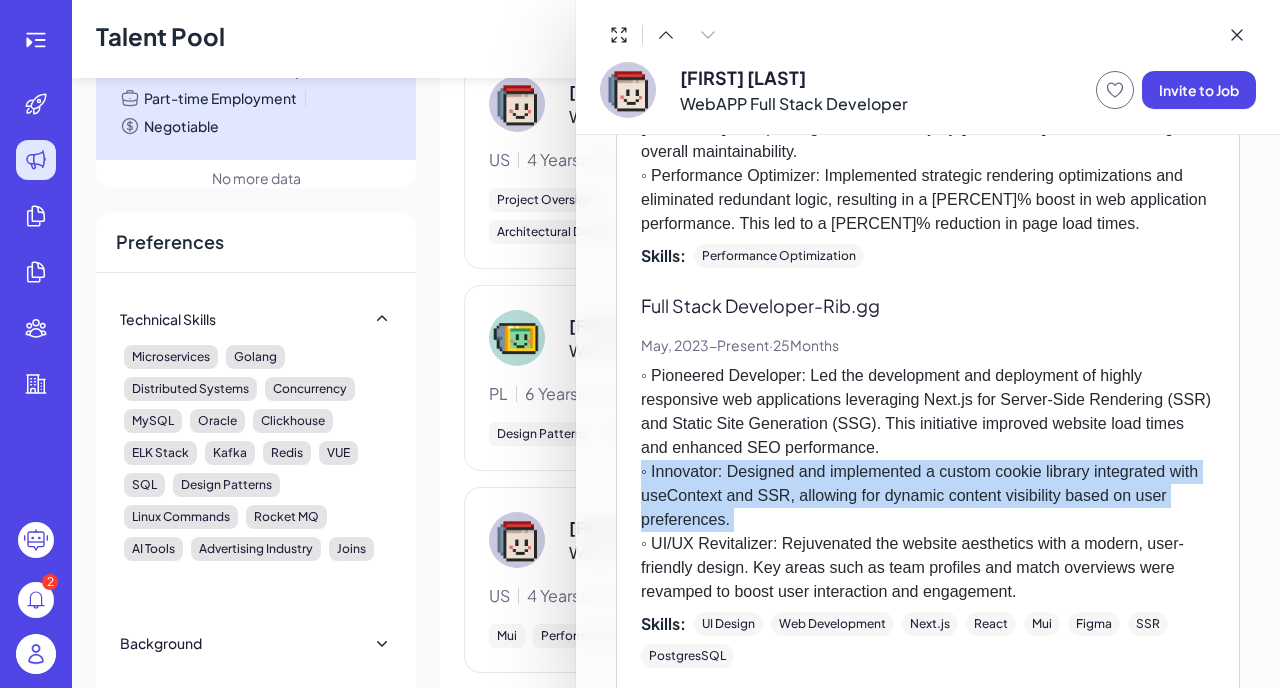 click on "◦ Pioneered Developer: Led the development and deployment of highly responsive web applications leveraging Next.js for Server-Side Rendering (SSR) and Static Site Generation (SSG). This initiative improved website load times and enhanced SEO performance.
◦ Innovator: Designed and implemented a custom cookie library integrated with useContext and SSR, allowing for dynamic content visibility based on user preferences.
◦ UI/UX Revitalizer: Rejuvenated the website aesthetics with a modern, user-friendly design. Key areas such as team profiles and match overviews were revamped to boost user interaction and engagement." at bounding box center [928, 484] 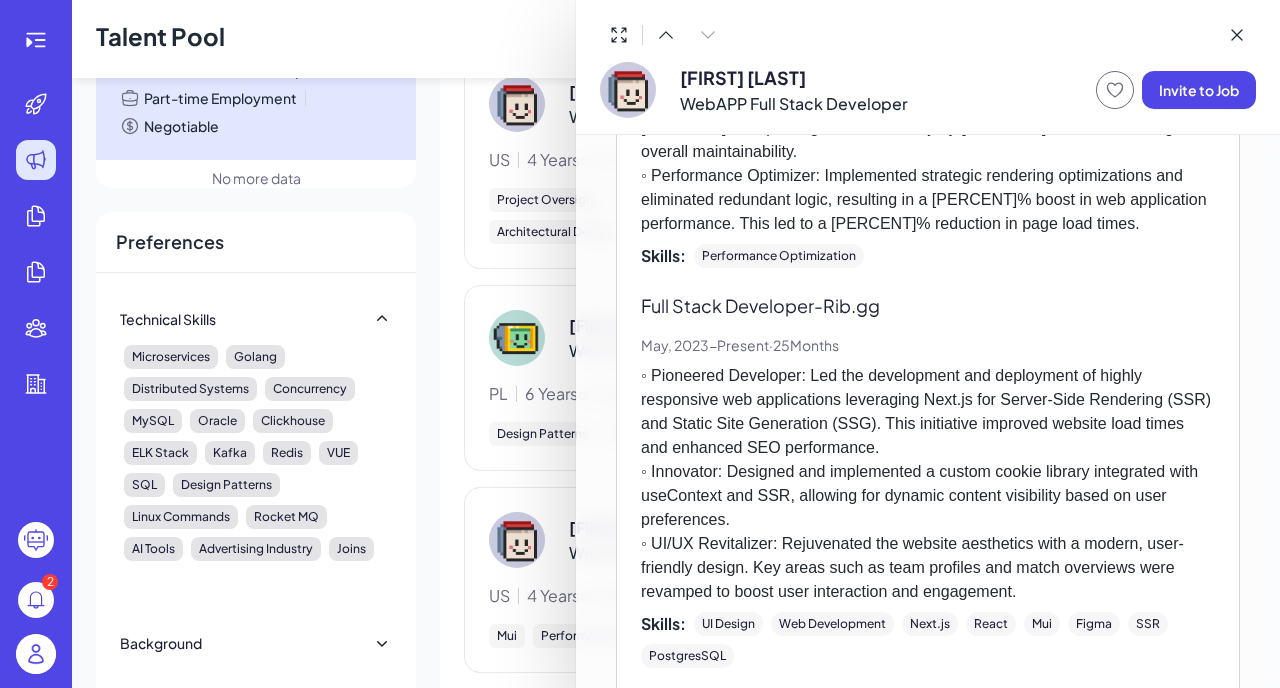 click on "◦ Pioneered Developer: Led the development and deployment of highly responsive web applications leveraging Next.js for Server-Side Rendering (SSR) and Static Site Generation (SSG). This initiative improved website load times and enhanced SEO performance.
◦ Innovator: Designed and implemented a custom cookie library integrated with useContext and SSR, allowing for dynamic content visibility based on user preferences.
◦ UI/UX Revitalizer: Rejuvenated the website aesthetics with a modern, user-friendly design. Key areas such as team profiles and match overviews were revamped to boost user interaction and engagement." at bounding box center [928, 484] 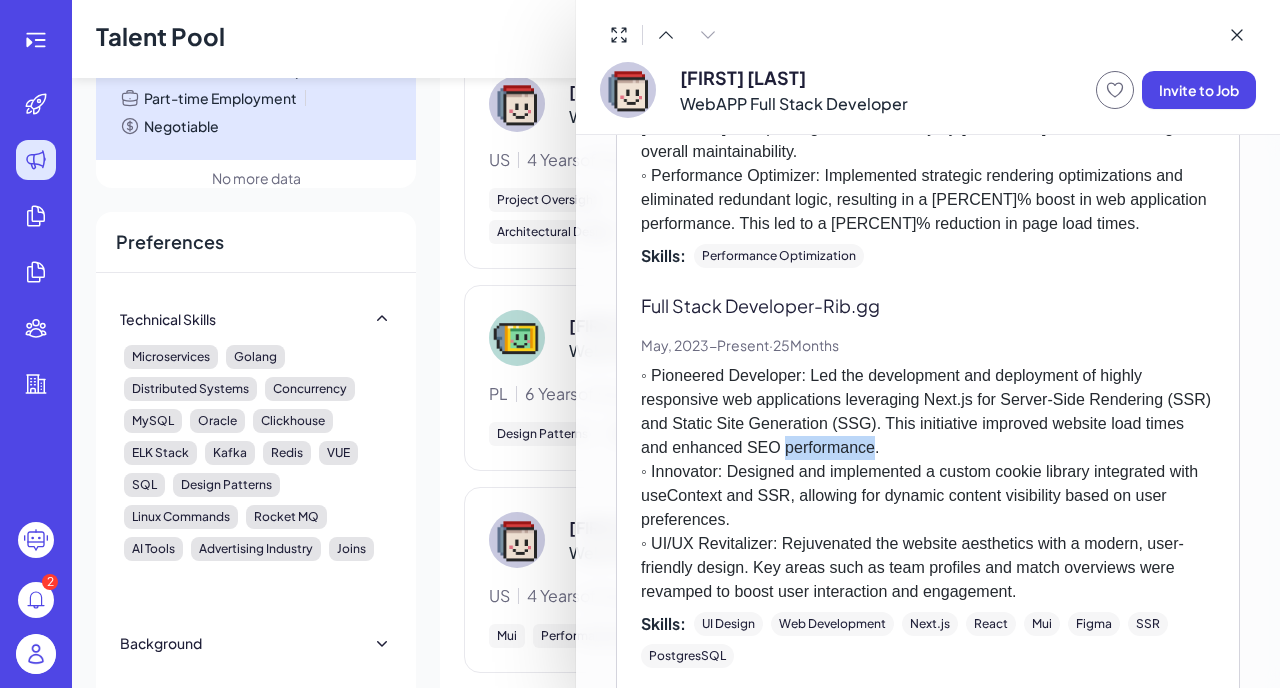 click on "◦ Pioneered Developer: Led the development and deployment of highly responsive web applications leveraging Next.js for Server-Side Rendering (SSR) and Static Site Generation (SSG). This initiative improved website load times and enhanced SEO performance.
◦ Innovator: Designed and implemented a custom cookie library integrated with useContext and SSR, allowing for dynamic content visibility based on user preferences.
◦ UI/UX Revitalizer: Rejuvenated the website aesthetics with a modern, user-friendly design. Key areas such as team profiles and match overviews were revamped to boost user interaction and engagement." at bounding box center [928, 484] 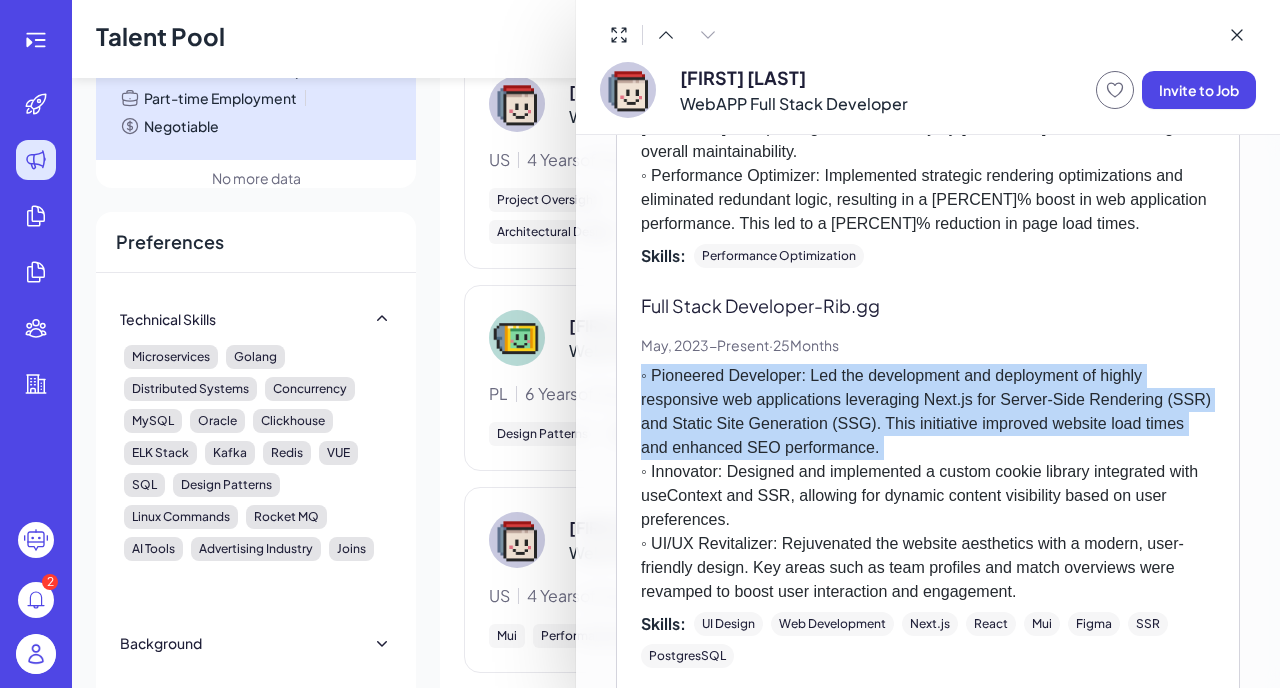 click on "◦ Pioneered Developer: Led the development and deployment of highly responsive web applications leveraging Next.js for Server-Side Rendering (SSR) and Static Site Generation (SSG). This initiative improved website load times and enhanced SEO performance.
◦ Innovator: Designed and implemented a custom cookie library integrated with useContext and SSR, allowing for dynamic content visibility based on user preferences.
◦ UI/UX Revitalizer: Rejuvenated the website aesthetics with a modern, user-friendly design. Key areas such as team profiles and match overviews were revamped to boost user interaction and engagement." at bounding box center [928, 484] 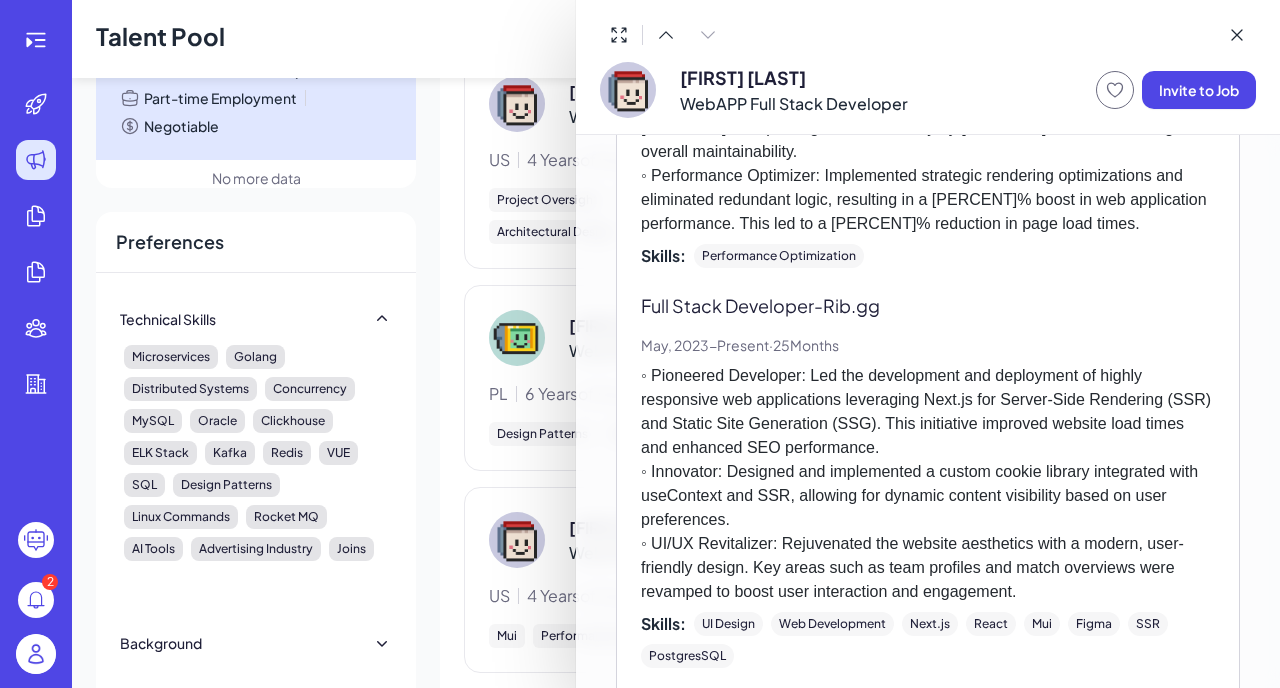 click on "◦ Pioneered Developer: Led the development and deployment of highly responsive web applications leveraging Next.js for Server-Side Rendering (SSR) and Static Site Generation (SSG). This initiative improved website load times and enhanced SEO performance.
◦ Innovator: Designed and implemented a custom cookie library integrated with useContext and SSR, allowing for dynamic content visibility based on user preferences.
◦ UI/UX Revitalizer: Rejuvenated the website aesthetics with a modern, user-friendly design. Key areas such as team profiles and match overviews were revamped to boost user interaction and engagement." at bounding box center (928, 484) 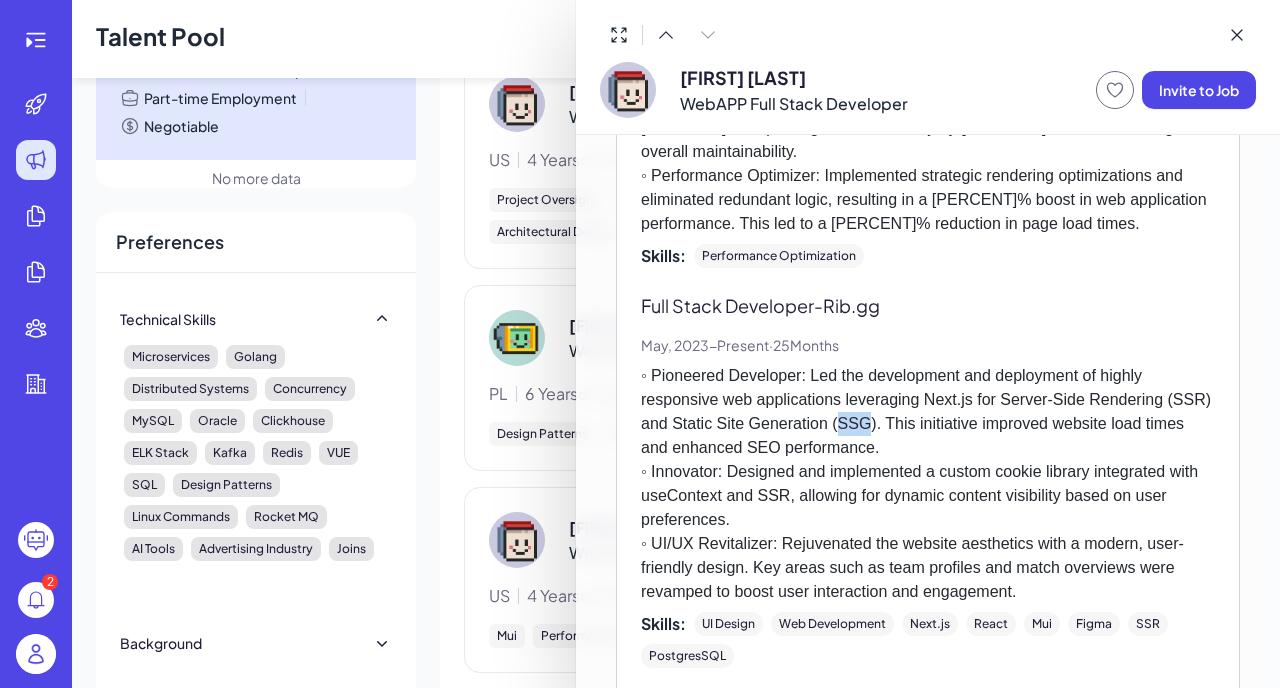 click on "◦ Pioneered Developer: Led the development and deployment of highly responsive web applications leveraging Next.js for Server-Side Rendering (SSR) and Static Site Generation (SSG). This initiative improved website load times and enhanced SEO performance.
◦ Innovator: Designed and implemented a custom cookie library integrated with useContext and SSR, allowing for dynamic content visibility based on user preferences.
◦ UI/UX Revitalizer: Rejuvenated the website aesthetics with a modern, user-friendly design. Key areas such as team profiles and match overviews were revamped to boost user interaction and engagement." at bounding box center (928, 484) 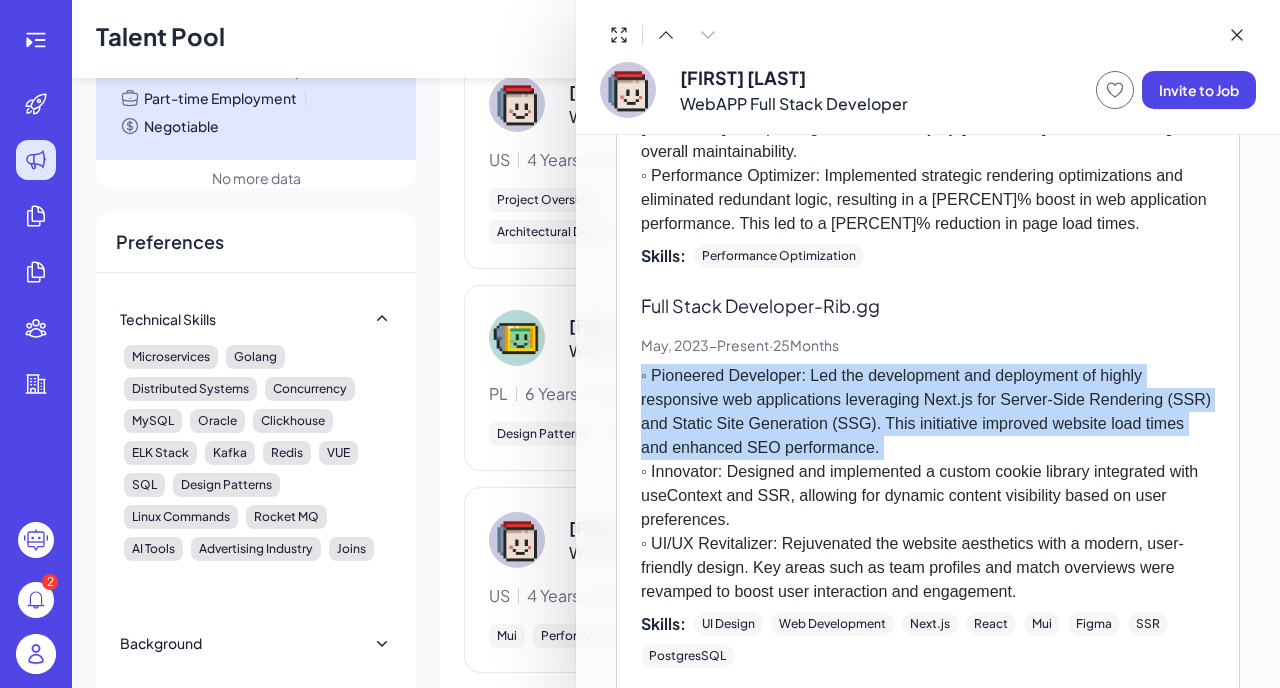 click on "◦ Pioneered Developer: Led the development and deployment of highly responsive web applications leveraging Next.js for Server-Side Rendering (SSR) and Static Site Generation (SSG). This initiative improved website load times and enhanced SEO performance.
◦ Innovator: Designed and implemented a custom cookie library integrated with useContext and SSR, allowing for dynamic content visibility based on user preferences.
◦ UI/UX Revitalizer: Rejuvenated the website aesthetics with a modern, user-friendly design. Key areas such as team profiles and match overviews were revamped to boost user interaction and engagement." at bounding box center (928, 484) 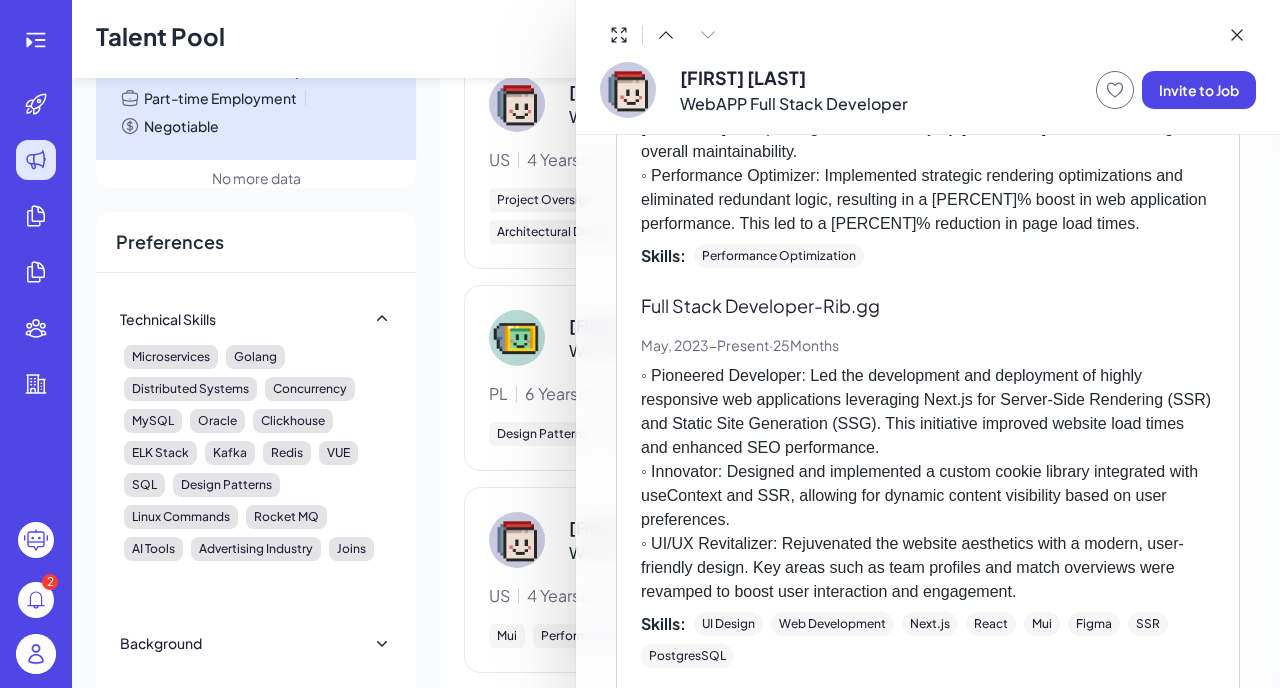 click on "◦ Pioneered Developer: Led the development and deployment of highly responsive web applications leveraging Next.js for Server-Side Rendering (SSR) and Static Site Generation (SSG). This initiative improved website load times and enhanced SEO performance.
◦ Innovator: Designed and implemented a custom cookie library integrated with useContext and SSR, allowing for dynamic content visibility based on user preferences.
◦ UI/UX Revitalizer: Rejuvenated the website aesthetics with a modern, user-friendly design. Key areas such as team profiles and match overviews were revamped to boost user interaction and engagement." at bounding box center (928, 484) 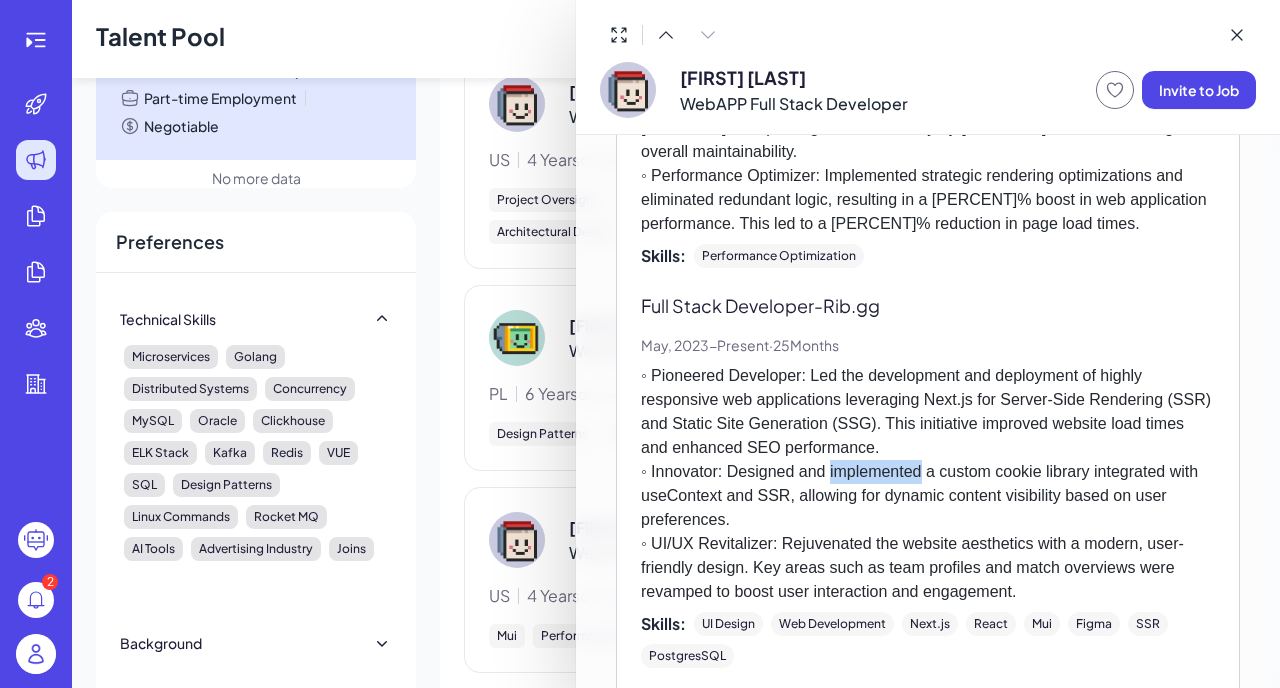 click on "◦ Pioneered Developer: Led the development and deployment of highly responsive web applications leveraging Next.js for Server-Side Rendering (SSR) and Static Site Generation (SSG). This initiative improved website load times and enhanced SEO performance.
◦ Innovator: Designed and implemented a custom cookie library integrated with useContext and SSR, allowing for dynamic content visibility based on user preferences.
◦ UI/UX Revitalizer: Rejuvenated the website aesthetics with a modern, user-friendly design. Key areas such as team profiles and match overviews were revamped to boost user interaction and engagement." at bounding box center (928, 484) 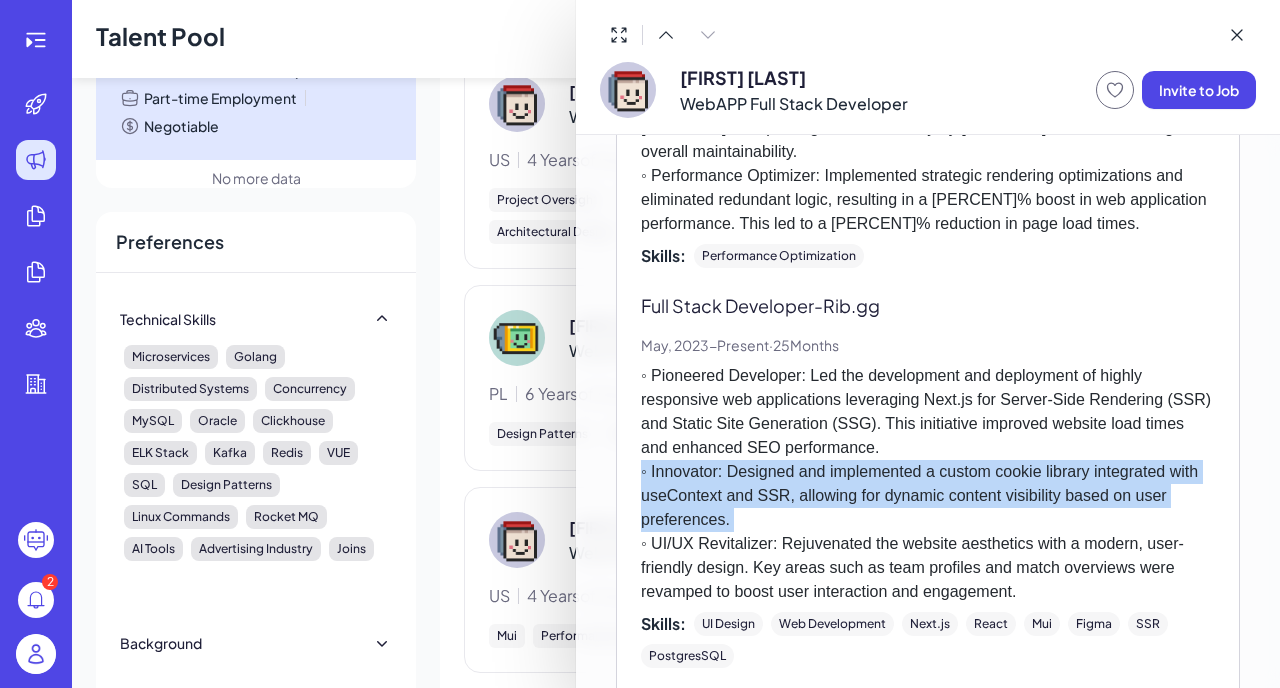 click on "◦ Pioneered Developer: Led the development and deployment of highly responsive web applications leveraging Next.js for Server-Side Rendering (SSR) and Static Site Generation (SSG). This initiative improved website load times and enhanced SEO performance.
◦ Innovator: Designed and implemented a custom cookie library integrated with useContext and SSR, allowing for dynamic content visibility based on user preferences.
◦ UI/UX Revitalizer: Rejuvenated the website aesthetics with a modern, user-friendly design. Key areas such as team profiles and match overviews were revamped to boost user interaction and engagement." at bounding box center [928, 484] 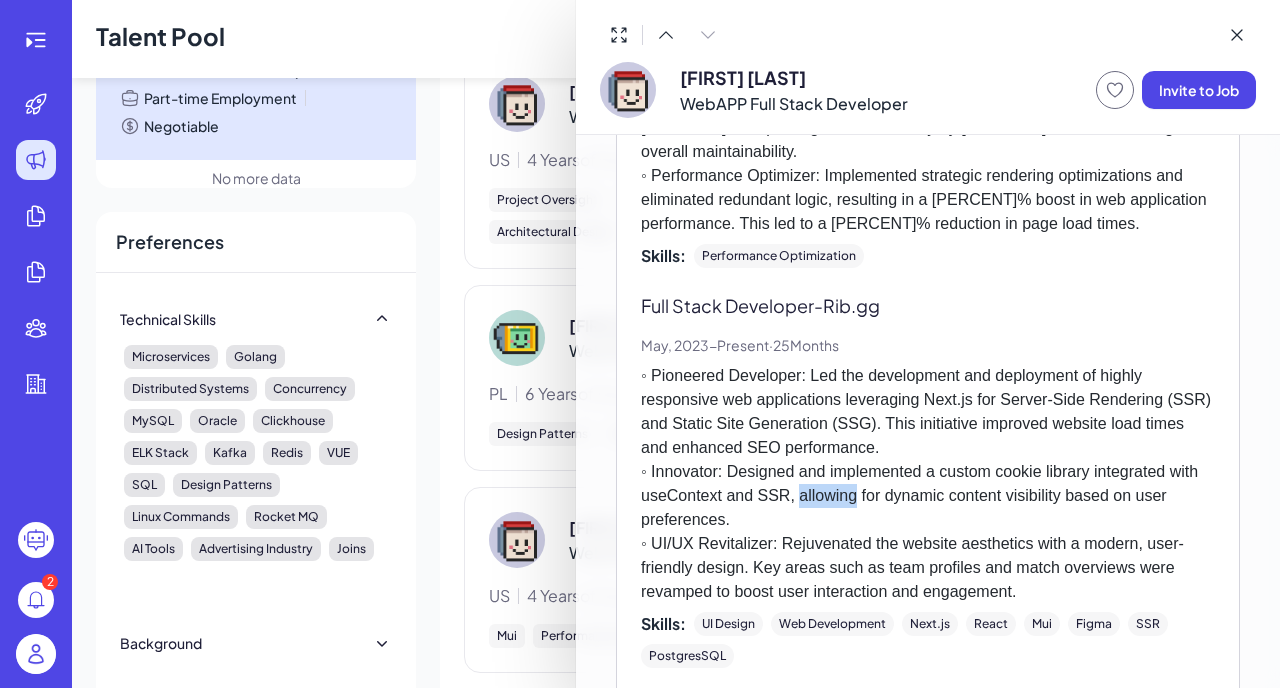 click on "◦ Pioneered Developer: Led the development and deployment of highly responsive web applications leveraging Next.js for Server-Side Rendering (SSR) and Static Site Generation (SSG). This initiative improved website load times and enhanced SEO performance.
◦ Innovator: Designed and implemented a custom cookie library integrated with useContext and SSR, allowing for dynamic content visibility based on user preferences.
◦ UI/UX Revitalizer: Rejuvenated the website aesthetics with a modern, user-friendly design. Key areas such as team profiles and match overviews were revamped to boost user interaction and engagement." at bounding box center (928, 484) 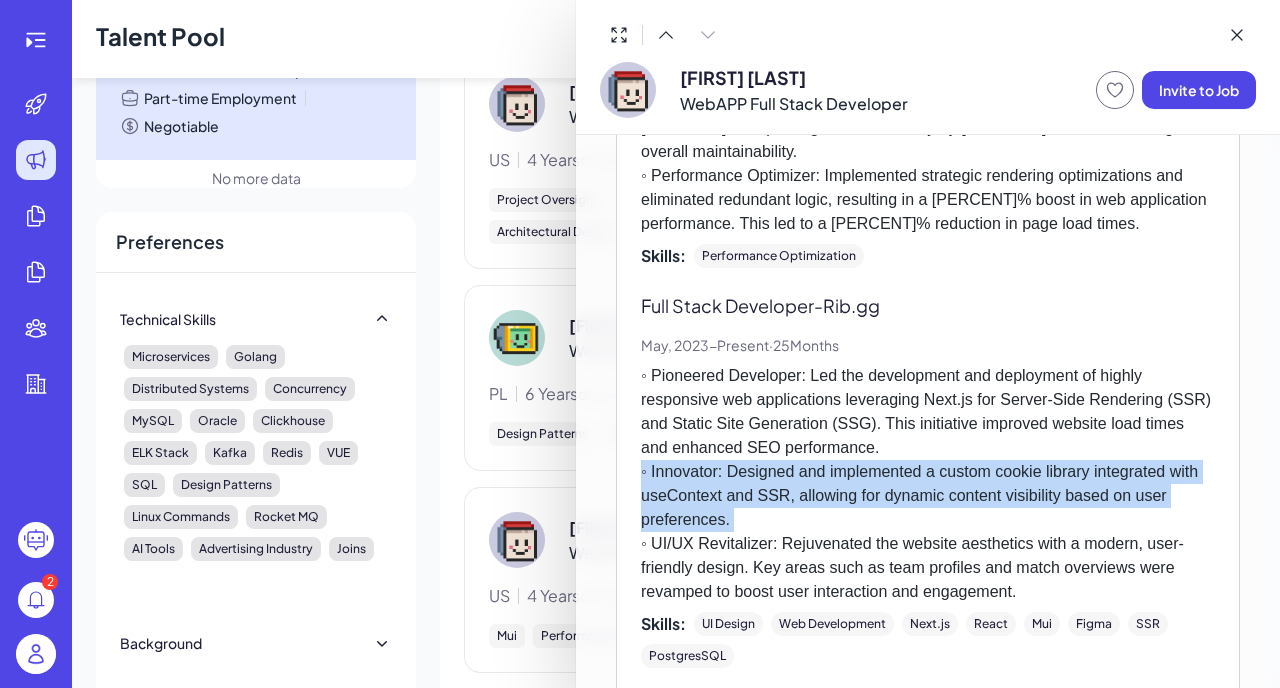 click on "◦ Pioneered Developer: Led the development and deployment of highly responsive web applications leveraging Next.js for Server-Side Rendering (SSR) and Static Site Generation (SSG). This initiative improved website load times and enhanced SEO performance.
◦ Innovator: Designed and implemented a custom cookie library integrated with useContext and SSR, allowing for dynamic content visibility based on user preferences.
◦ UI/UX Revitalizer: Rejuvenated the website aesthetics with a modern, user-friendly design. Key areas such as team profiles and match overviews were revamped to boost user interaction and engagement." at bounding box center (928, 484) 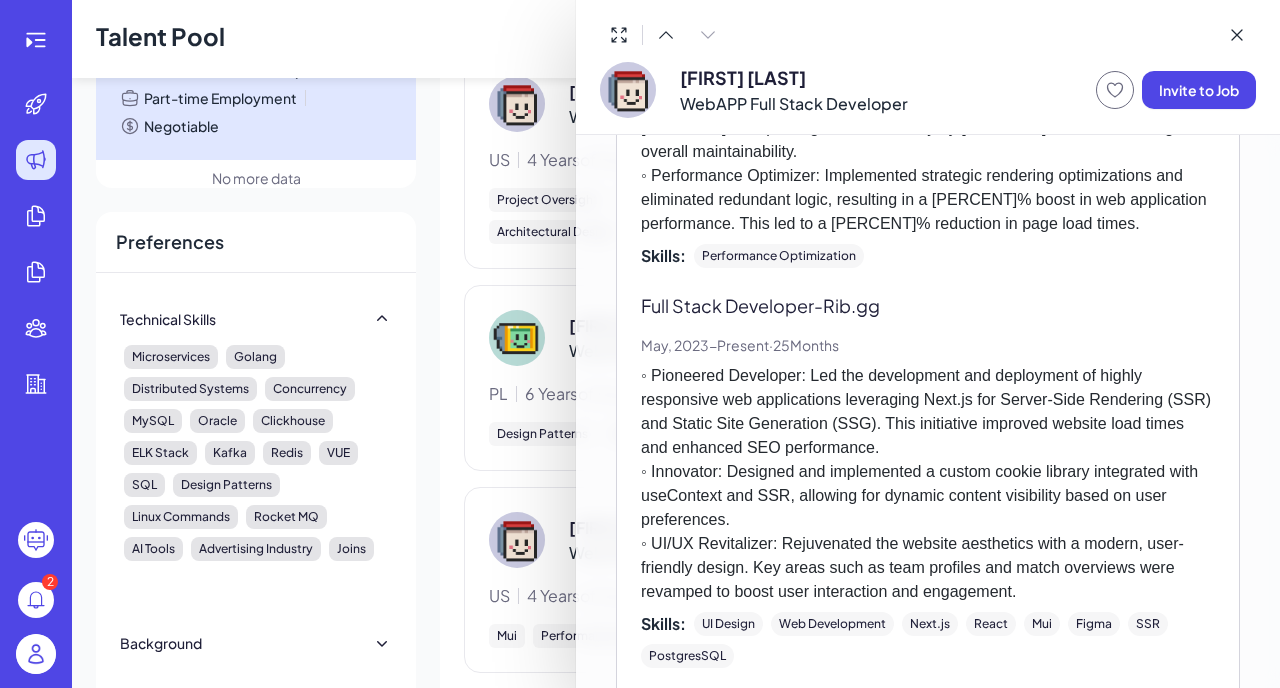 click on "◦ Pioneered Developer: Led the development and deployment of highly responsive web applications leveraging Next.js for Server-Side Rendering (SSR) and Static Site Generation (SSG). This initiative improved website load times and enhanced SEO performance.
◦ Innovator: Designed and implemented a custom cookie library integrated with useContext and SSR, allowing for dynamic content visibility based on user preferences.
◦ UI/UX Revitalizer: Rejuvenated the website aesthetics with a modern, user-friendly design. Key areas such as team profiles and match overviews were revamped to boost user interaction and engagement." at bounding box center [928, 484] 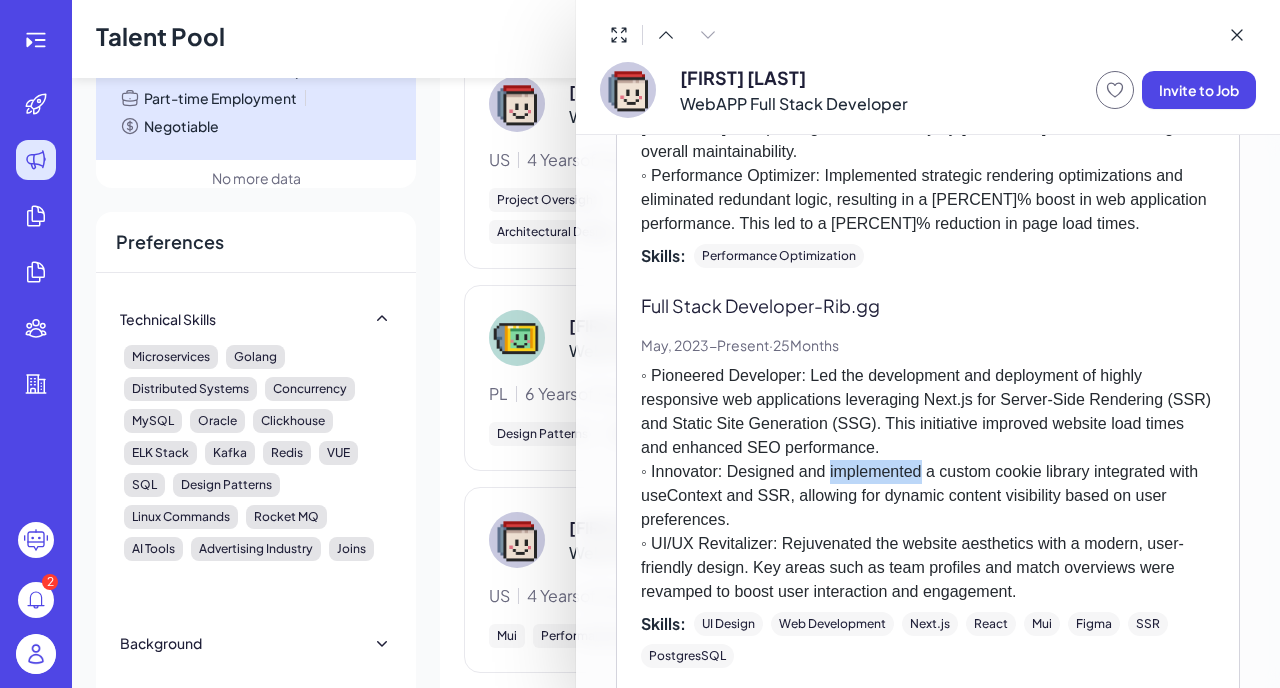 click on "◦ Pioneered Developer: Led the development and deployment of highly responsive web applications leveraging Next.js for Server-Side Rendering (SSR) and Static Site Generation (SSG). This initiative improved website load times and enhanced SEO performance.
◦ Innovator: Designed and implemented a custom cookie library integrated with useContext and SSR, allowing for dynamic content visibility based on user preferences.
◦ UI/UX Revitalizer: Rejuvenated the website aesthetics with a modern, user-friendly design. Key areas such as team profiles and match overviews were revamped to boost user interaction and engagement." at bounding box center (928, 484) 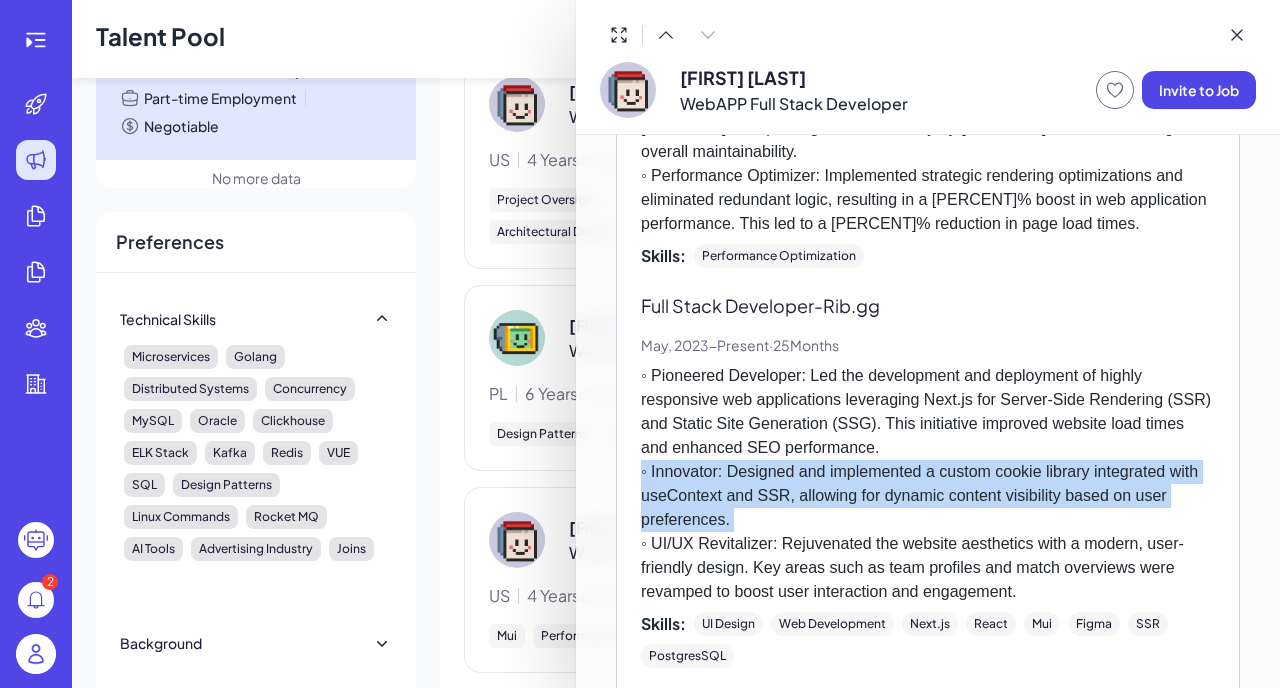 click on "◦ Pioneered Developer: Led the development and deployment of highly responsive web applications leveraging Next.js for Server-Side Rendering (SSR) and Static Site Generation (SSG). This initiative improved website load times and enhanced SEO performance.
◦ Innovator: Designed and implemented a custom cookie library integrated with useContext and SSR, allowing for dynamic content visibility based on user preferences.
◦ UI/UX Revitalizer: Rejuvenated the website aesthetics with a modern, user-friendly design. Key areas such as team profiles and match overviews were revamped to boost user interaction and engagement." at bounding box center [928, 484] 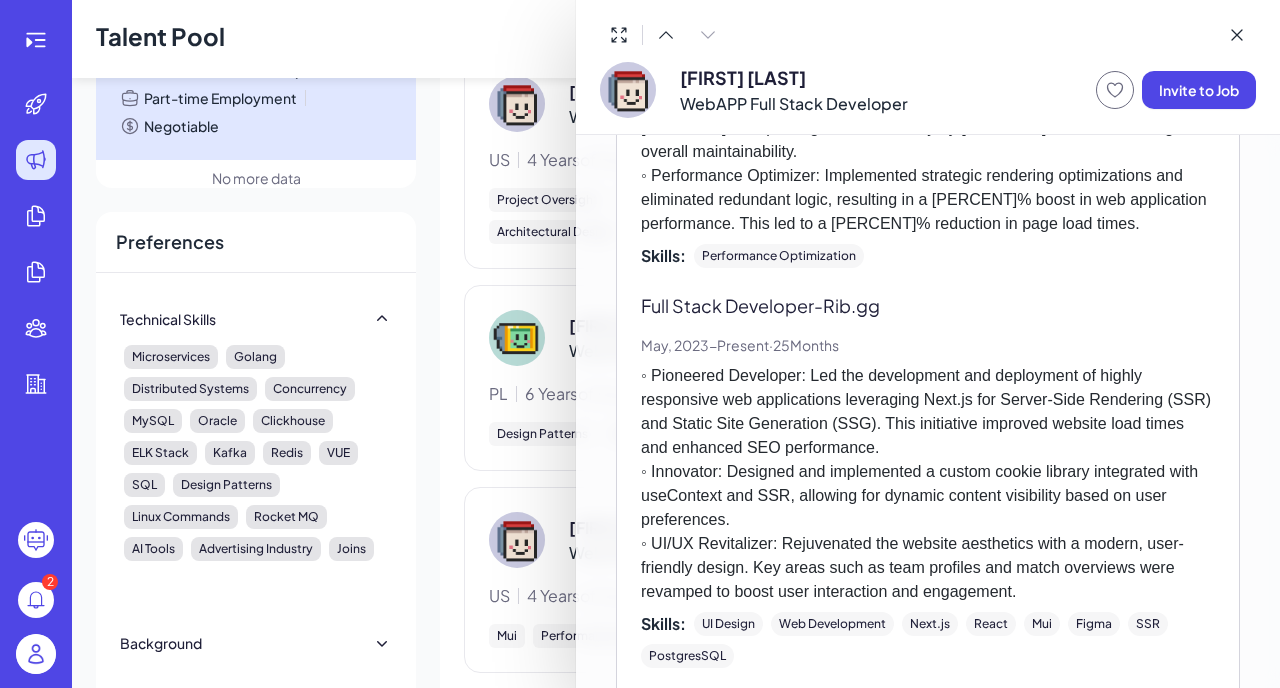 click on "◦ Pioneered Developer: Led the development and deployment of highly responsive web applications leveraging Next.js for Server-Side Rendering (SSR) and Static Site Generation (SSG). This initiative improved website load times and enhanced SEO performance.
◦ Innovator: Designed and implemented a custom cookie library integrated with useContext and SSR, allowing for dynamic content visibility based on user preferences.
◦ UI/UX Revitalizer: Rejuvenated the website aesthetics with a modern, user-friendly design. Key areas such as team profiles and match overviews were revamped to boost user interaction and engagement." at bounding box center [928, 484] 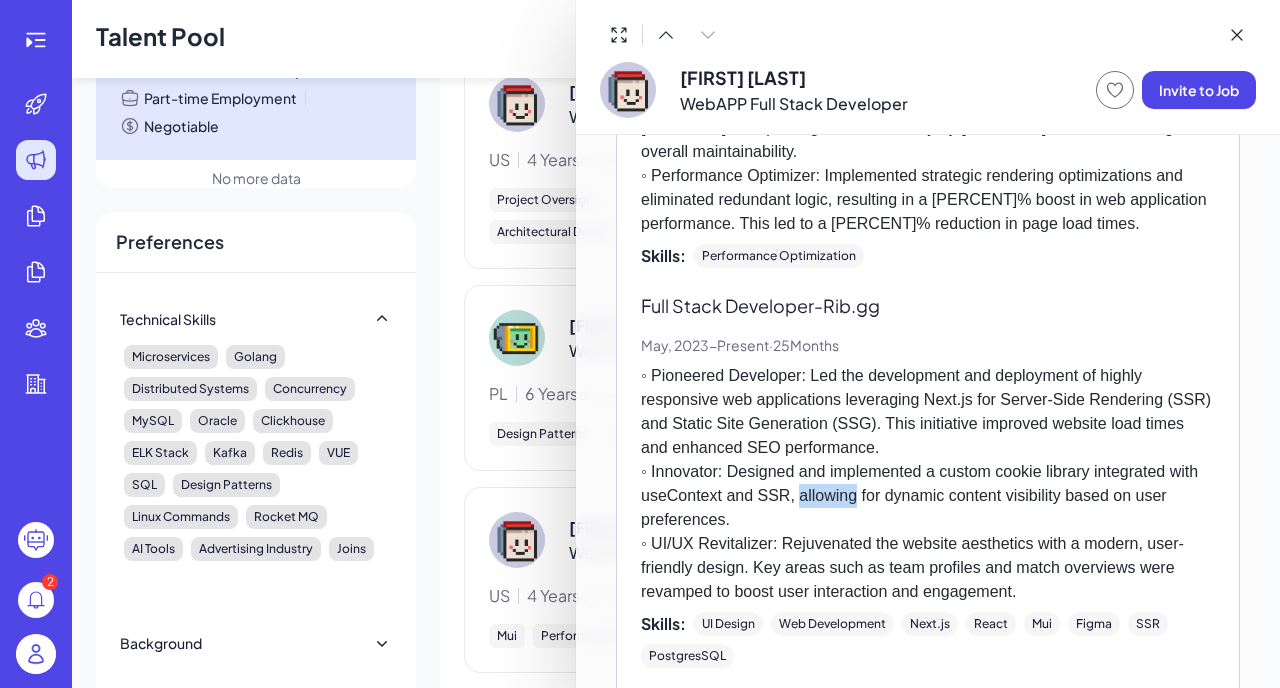 click on "◦ Pioneered Developer: Led the development and deployment of highly responsive web applications leveraging Next.js for Server-Side Rendering (SSR) and Static Site Generation (SSG). This initiative improved website load times and enhanced SEO performance.
◦ Innovator: Designed and implemented a custom cookie library integrated with useContext and SSR, allowing for dynamic content visibility based on user preferences.
◦ UI/UX Revitalizer: Rejuvenated the website aesthetics with a modern, user-friendly design. Key areas such as team profiles and match overviews were revamped to boost user interaction and engagement." at bounding box center (928, 484) 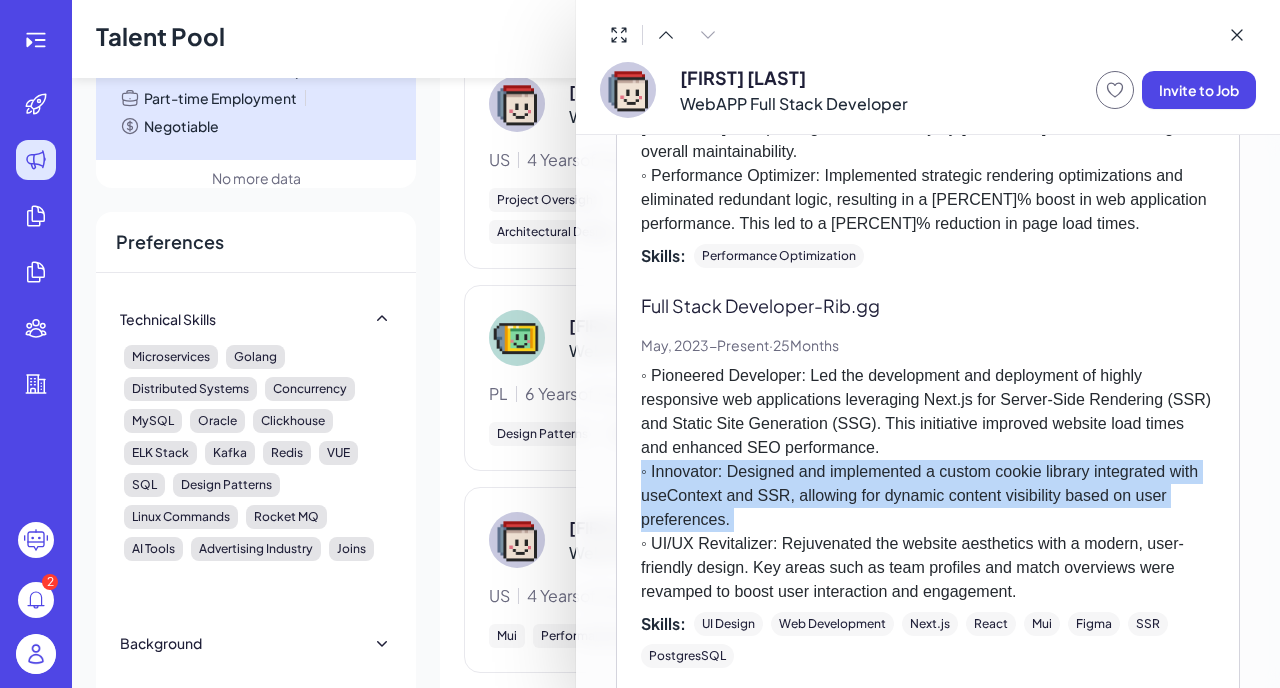 click on "◦ Pioneered Developer: Led the development and deployment of highly responsive web applications leveraging Next.js for Server-Side Rendering (SSR) and Static Site Generation (SSG). This initiative improved website load times and enhanced SEO performance.
◦ Innovator: Designed and implemented a custom cookie library integrated with useContext and SSR, allowing for dynamic content visibility based on user preferences.
◦ UI/UX Revitalizer: Rejuvenated the website aesthetics with a modern, user-friendly design. Key areas such as team profiles and match overviews were revamped to boost user interaction and engagement." at bounding box center [928, 484] 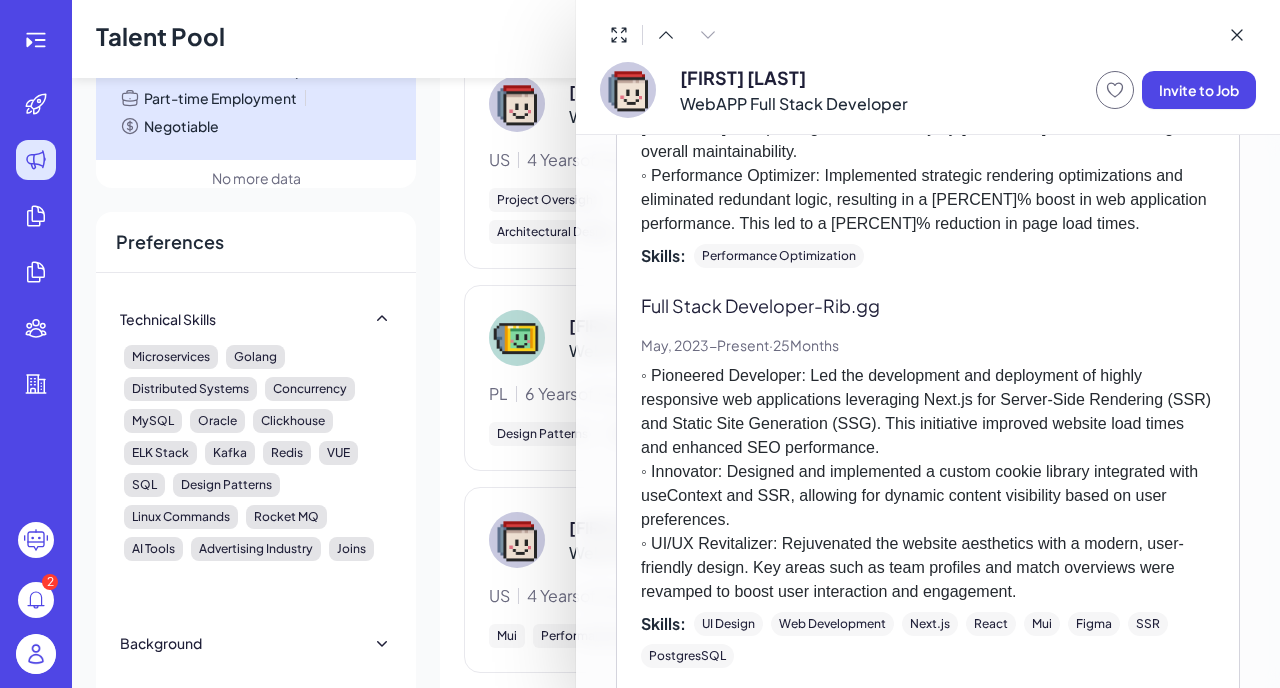 click on "◦ Pioneered Developer: Led the development and deployment of highly responsive web applications leveraging Next.js for Server-Side Rendering (SSR) and Static Site Generation (SSG). This initiative improved website load times and enhanced SEO performance.
◦ Innovator: Designed and implemented a custom cookie library integrated with useContext and SSR, allowing for dynamic content visibility based on user preferences.
◦ UI/UX Revitalizer: Rejuvenated the website aesthetics with a modern, user-friendly design. Key areas such as team profiles and match overviews were revamped to boost user interaction and engagement." at bounding box center (928, 484) 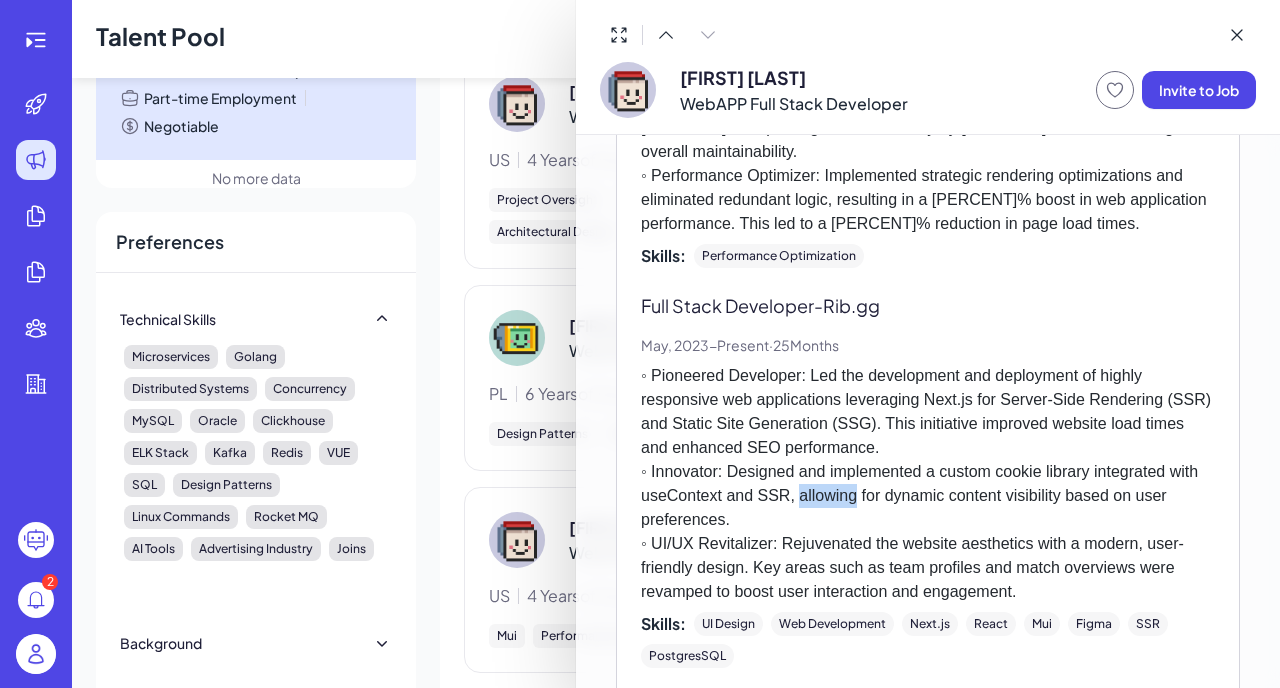 click on "◦ Pioneered Developer: Led the development and deployment of highly responsive web applications leveraging Next.js for Server-Side Rendering (SSR) and Static Site Generation (SSG). This initiative improved website load times and enhanced SEO performance.
◦ Innovator: Designed and implemented a custom cookie library integrated with useContext and SSR, allowing for dynamic content visibility based on user preferences.
◦ UI/UX Revitalizer: Rejuvenated the website aesthetics with a modern, user-friendly design. Key areas such as team profiles and match overviews were revamped to boost user interaction and engagement." at bounding box center [928, 484] 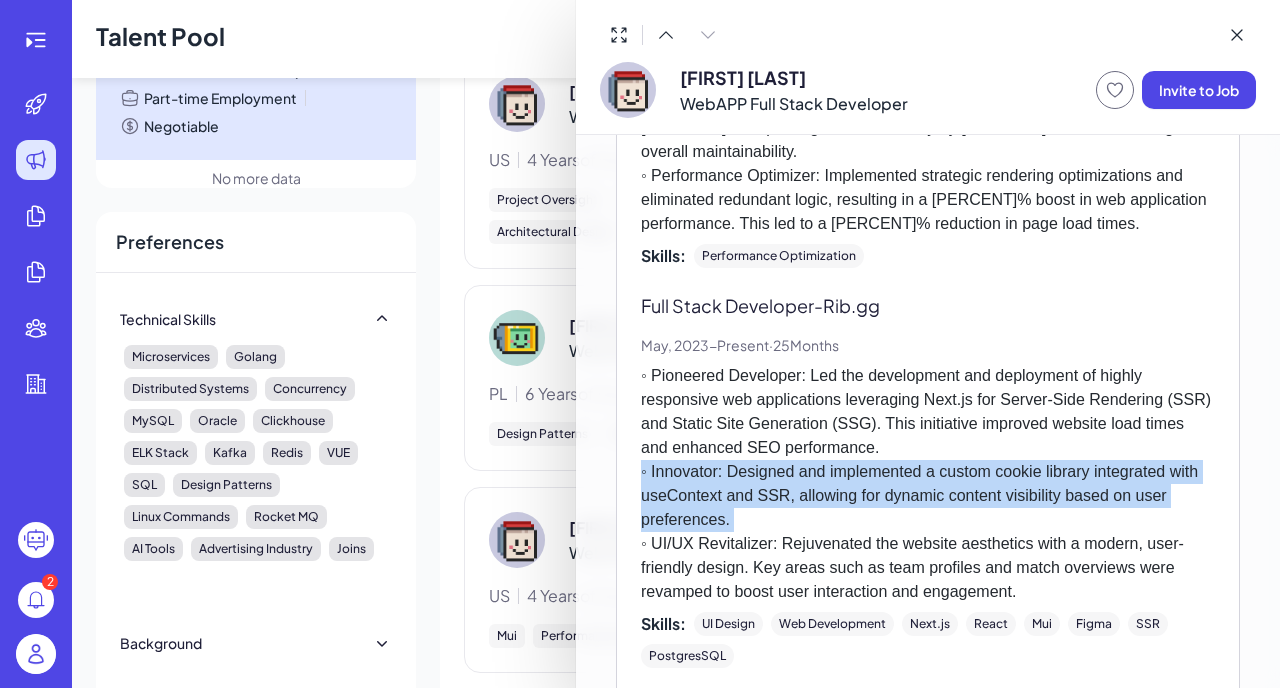 click on "◦ Pioneered Developer: Led the development and deployment of highly responsive web applications leveraging Next.js for Server-Side Rendering (SSR) and Static Site Generation (SSG). This initiative improved website load times and enhanced SEO performance.
◦ Innovator: Designed and implemented a custom cookie library integrated with useContext and SSR, allowing for dynamic content visibility based on user preferences.
◦ UI/UX Revitalizer: Rejuvenated the website aesthetics with a modern, user-friendly design. Key areas such as team profiles and match overviews were revamped to boost user interaction and engagement." at bounding box center [928, 484] 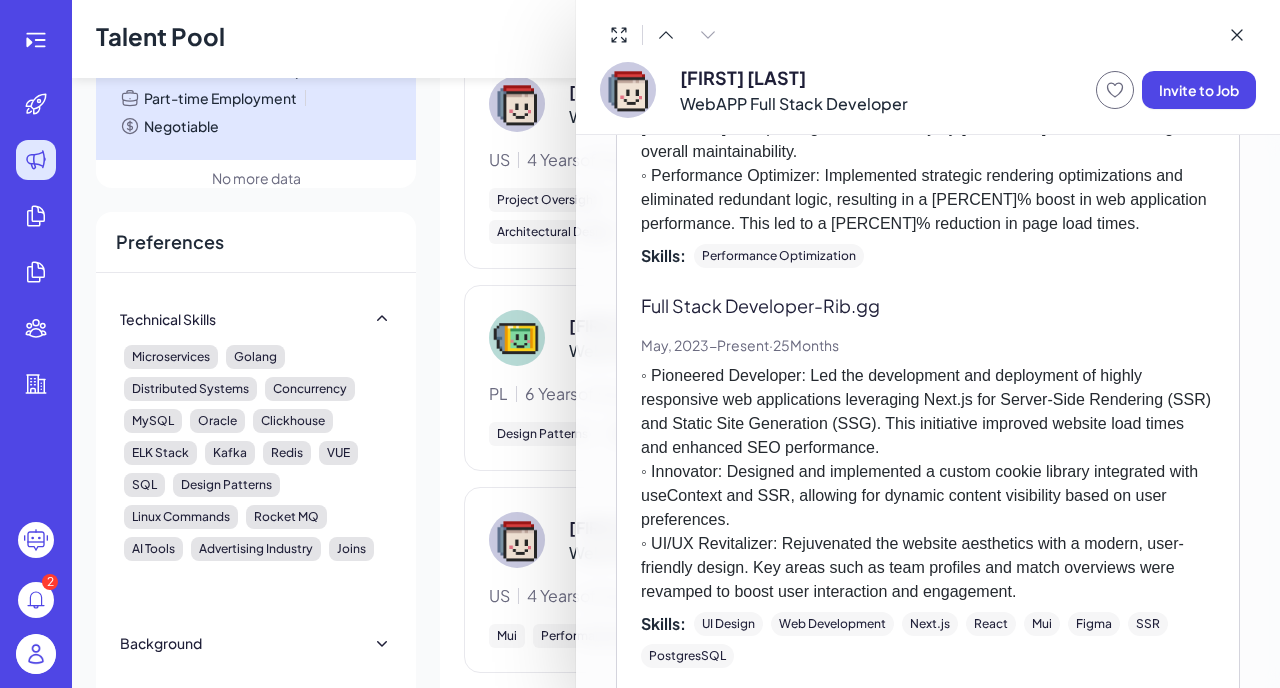 click on "◦ Pioneered Developer: Led the development and deployment of highly responsive web applications leveraging Next.js for Server-Side Rendering (SSR) and Static Site Generation (SSG). This initiative improved website load times and enhanced SEO performance.
◦ Innovator: Designed and implemented a custom cookie library integrated with useContext and SSR, allowing for dynamic content visibility based on user preferences.
◦ UI/UX Revitalizer: Rejuvenated the website aesthetics with a modern, user-friendly design. Key areas such as team profiles and match overviews were revamped to boost user interaction and engagement." at bounding box center (928, 484) 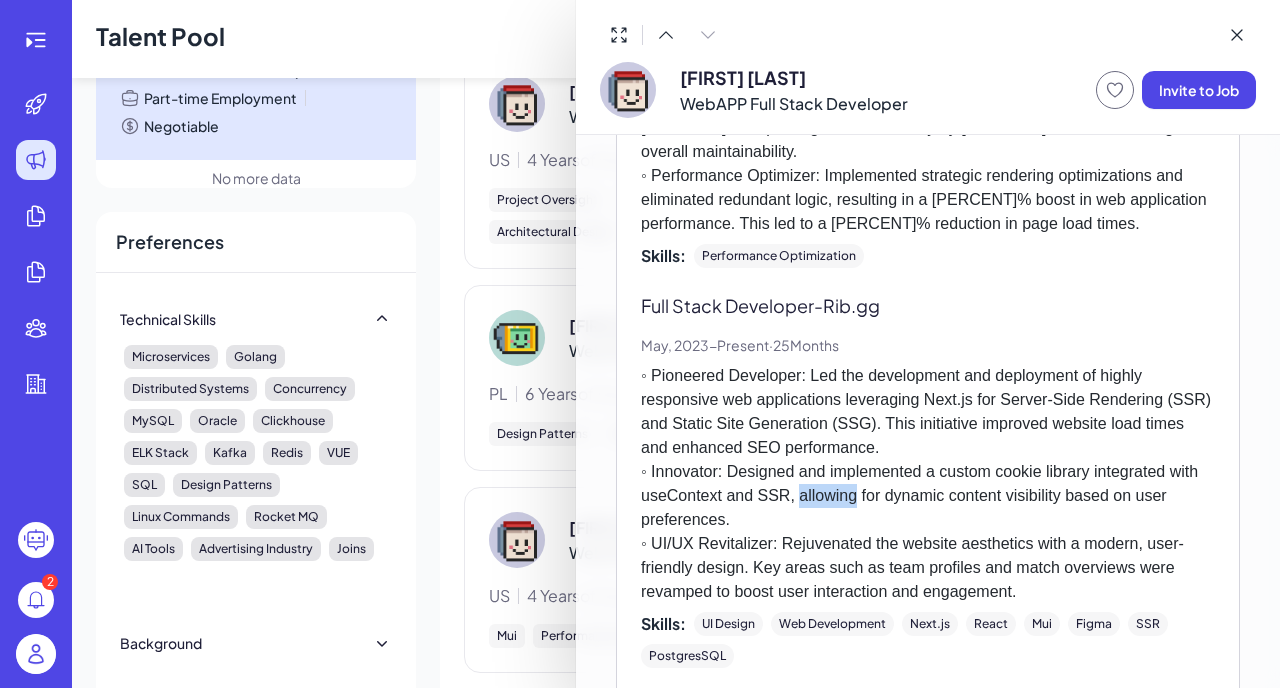 click on "◦ Pioneered Developer: Led the development and deployment of highly responsive web applications leveraging Next.js for Server-Side Rendering (SSR) and Static Site Generation (SSG). This initiative improved website load times and enhanced SEO performance.
◦ Innovator: Designed and implemented a custom cookie library integrated with useContext and SSR, allowing for dynamic content visibility based on user preferences.
◦ UI/UX Revitalizer: Rejuvenated the website aesthetics with a modern, user-friendly design. Key areas such as team profiles and match overviews were revamped to boost user interaction and engagement." at bounding box center [928, 484] 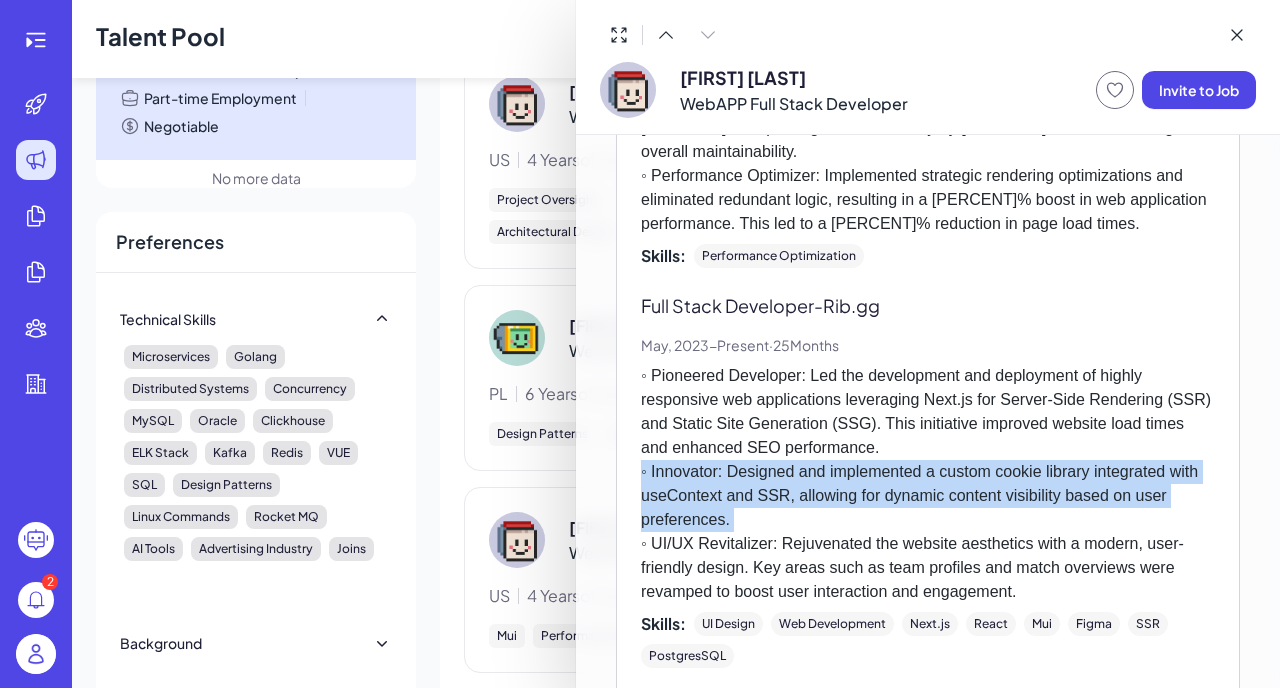 click on "◦ Pioneered Developer: Led the development and deployment of highly responsive web applications leveraging Next.js for Server-Side Rendering (SSR) and Static Site Generation (SSG). This initiative improved website load times and enhanced SEO performance.
◦ Innovator: Designed and implemented a custom cookie library integrated with useContext and SSR, allowing for dynamic content visibility based on user preferences.
◦ UI/UX Revitalizer: Rejuvenated the website aesthetics with a modern, user-friendly design. Key areas such as team profiles and match overviews were revamped to boost user interaction and engagement." at bounding box center (928, 484) 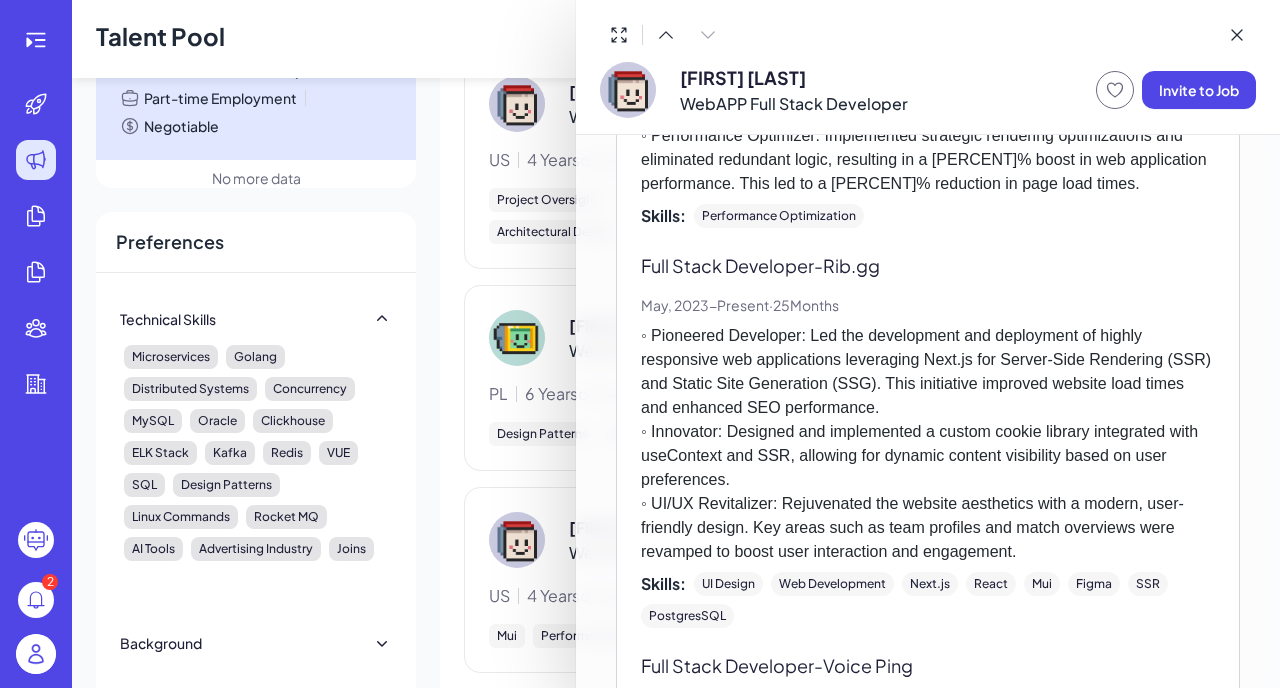 scroll, scrollTop: 0, scrollLeft: 0, axis: both 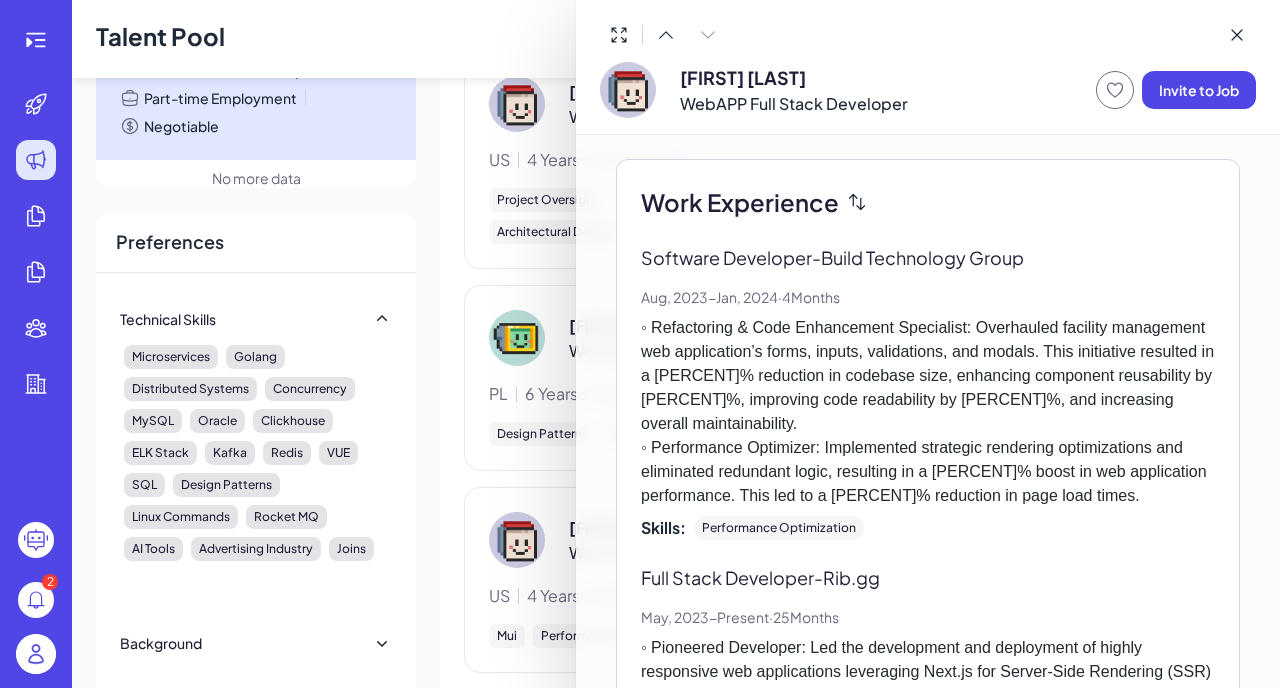 click on "Work Experience Software Developer  -  Build Technology Group [MONTH], [YEAR]  -  [MONTH], [YEAR]  ·  [NUMBER]  Months ◦ Refactoring & Code Enhancement Specialist: Overhauled facility management web application’s forms, inputs, validations, and modals. This initiative resulted in a [PERCENT]% reduction in codebase size, enhancing component reusability by [PERCENT]%, improving code readability by [PERCENT]%, and increasing overall maintainability.
◦ Performance Optimizer: Implemented strategic rendering optimizations and eliminated redundant logic, resulting in a [PERCENT]% boost in web application performance. This led to a [PERCENT]% reduction in page load times. Skills: Performance Optimization Full Stack Developer  -  Rib.gg [MONTH], [YEAR]  -  Present  ·  [NUMBER]  Months Skills: UI Design Web Development Next.js React Mui Figma SSR PostgresSQL Full Stack Developer  -  Voice Ping -  -  -  ·
Skills: Node.js MySQL React TypeScript UI jquery Full Stack Ant Design Data Collection APIs" at bounding box center [928, 802] 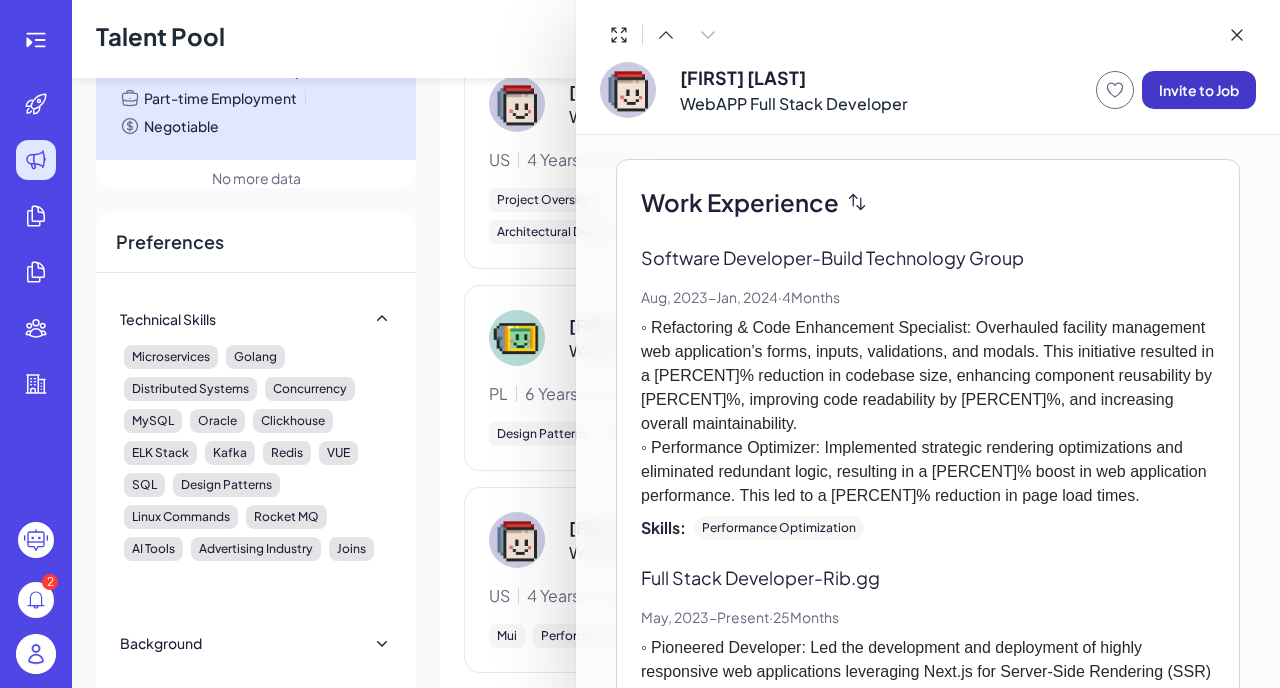 click on "Invite to Job" at bounding box center (1199, 90) 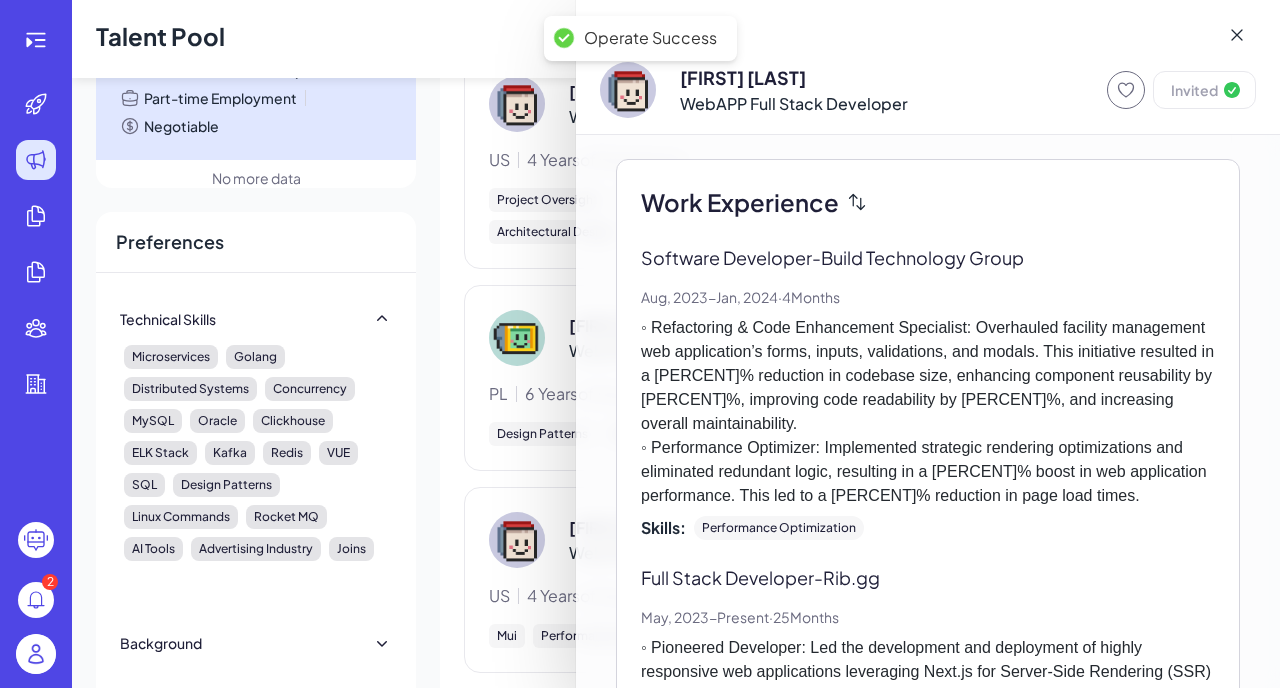 click at bounding box center (640, 344) 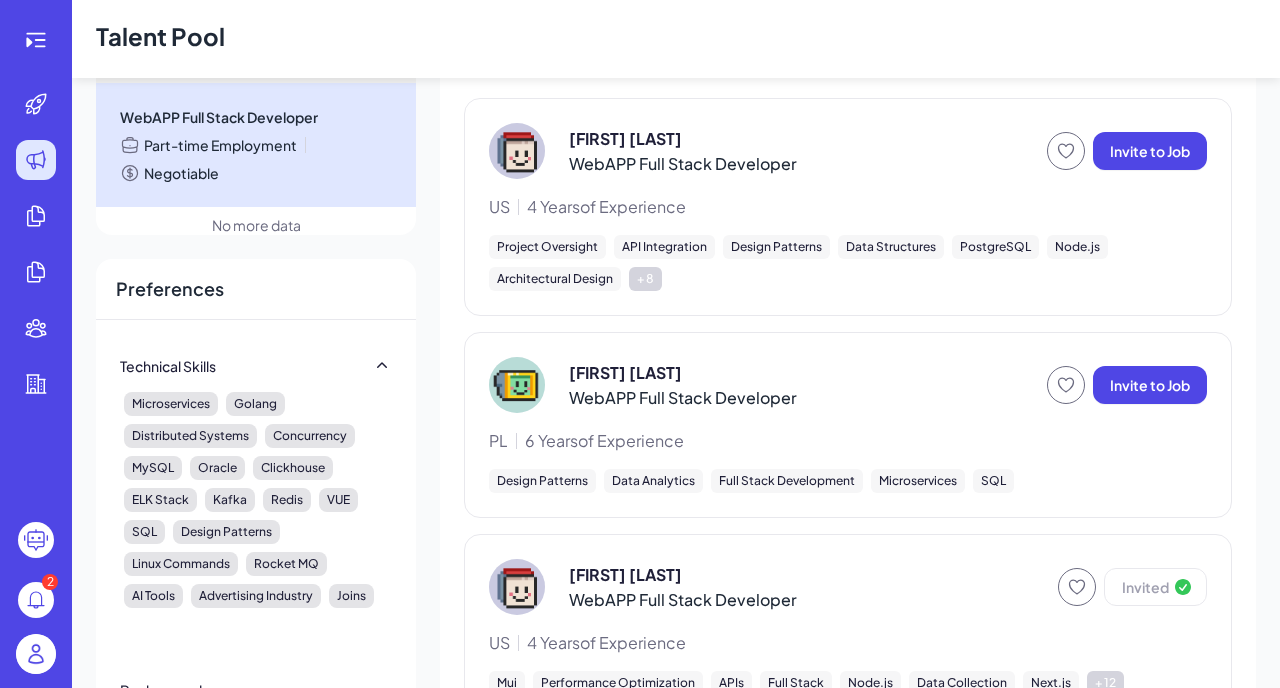 scroll, scrollTop: 329, scrollLeft: 0, axis: vertical 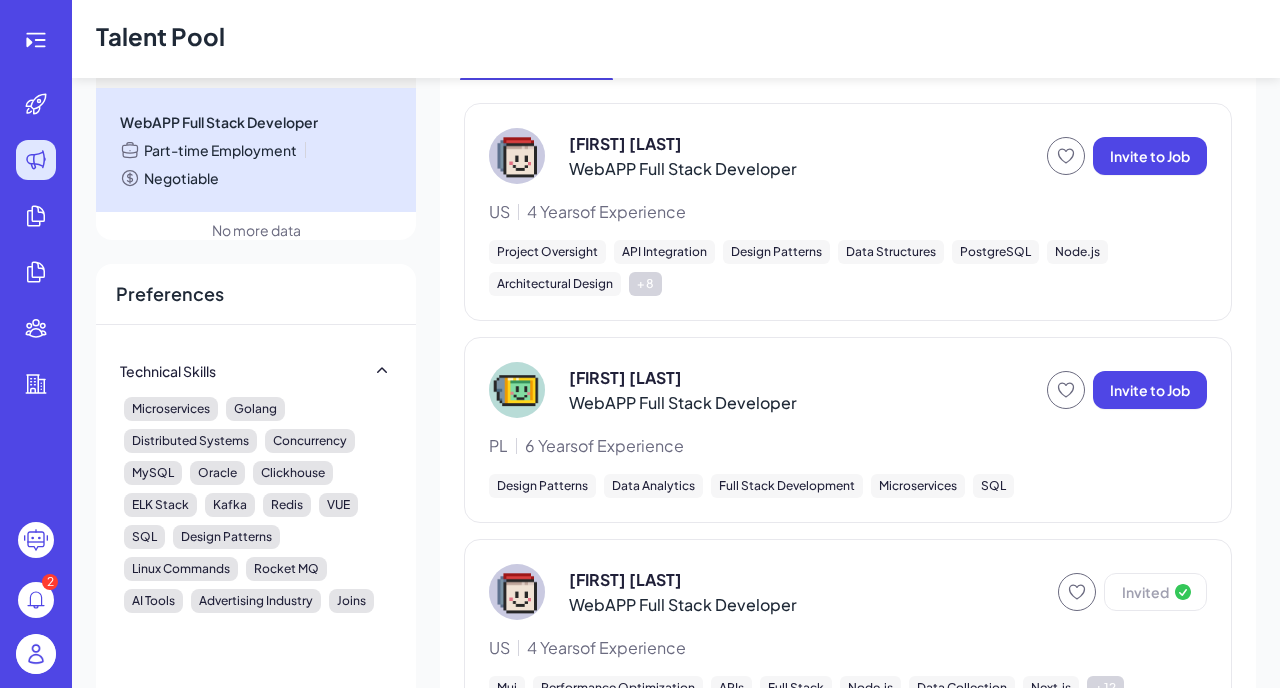 click on "[FIRST] [LAST]" at bounding box center [625, 378] 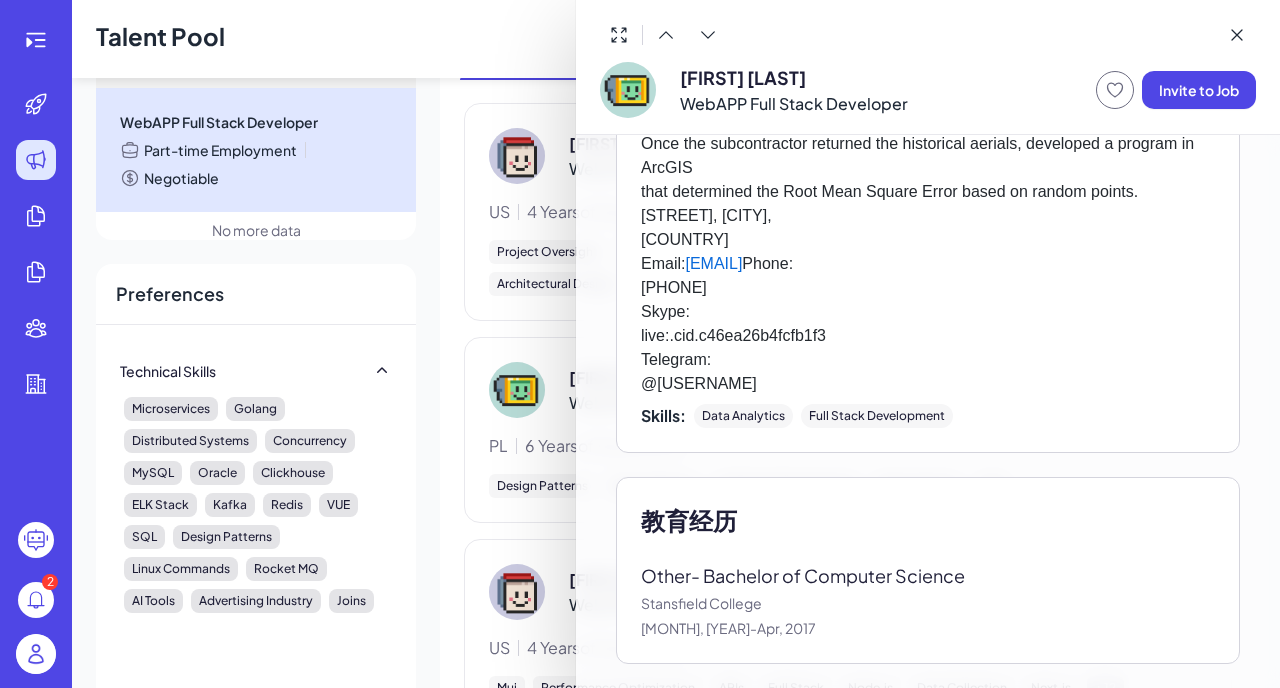 scroll, scrollTop: 424, scrollLeft: 0, axis: vertical 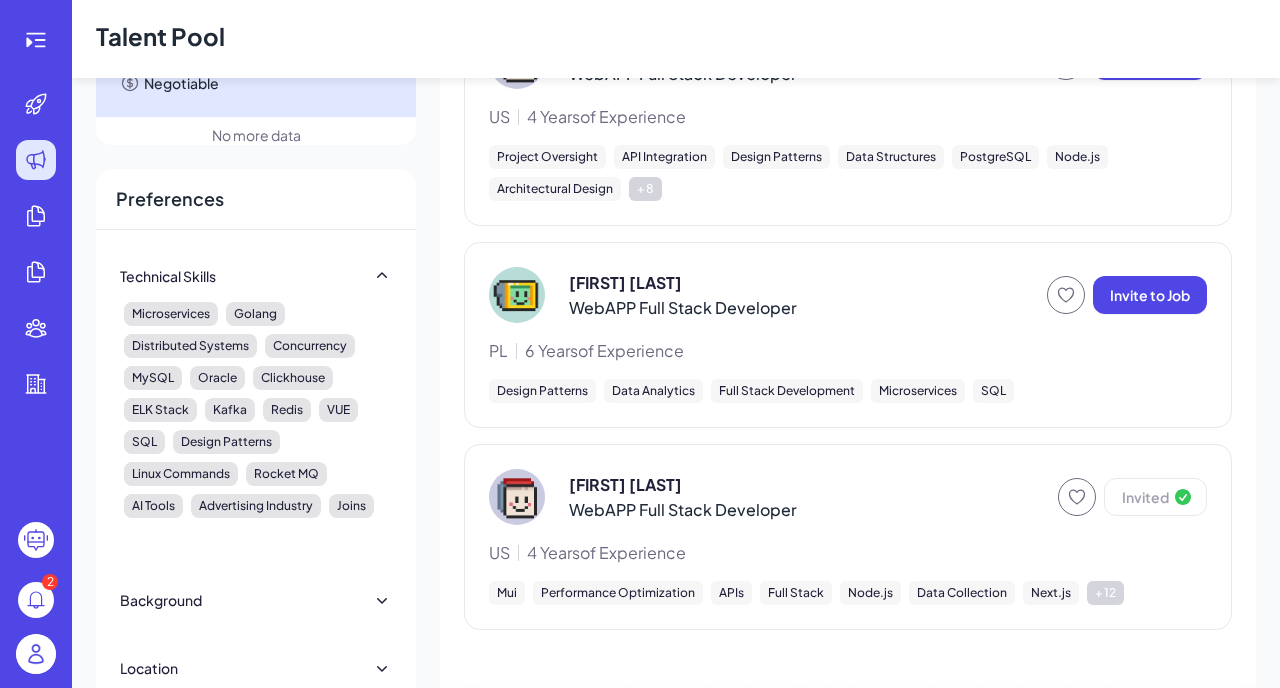 click on "[FIRST] [LAST]" at bounding box center (625, 485) 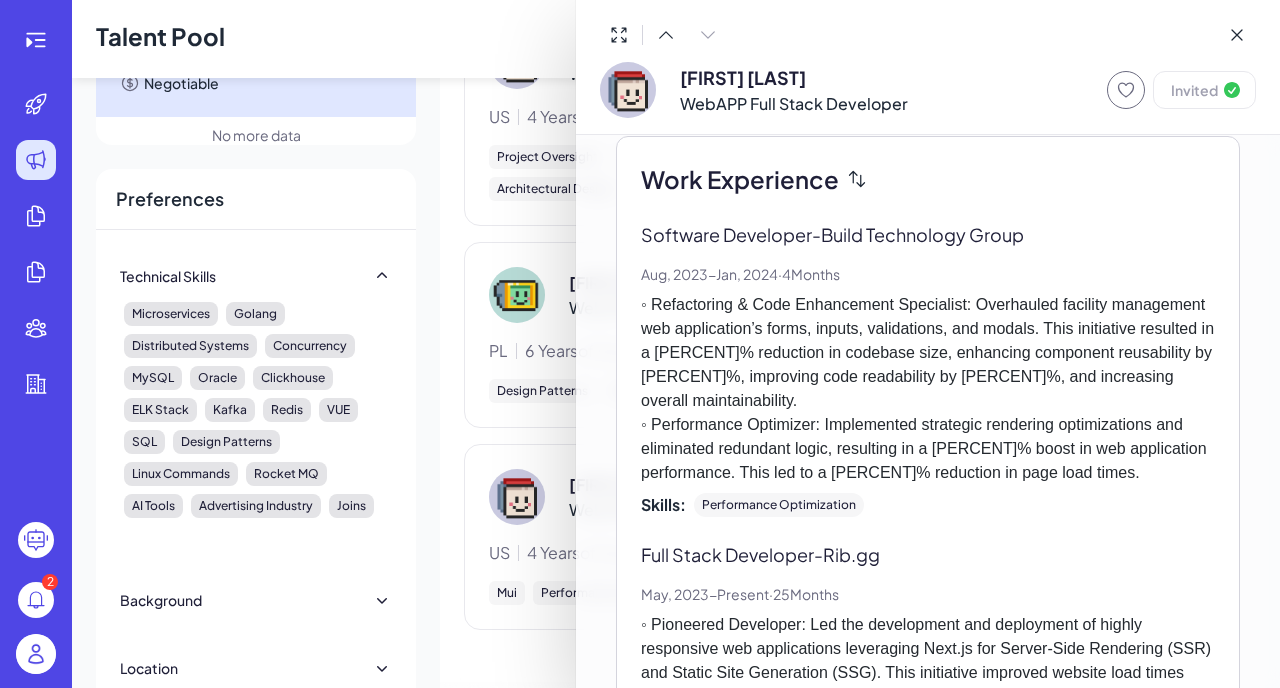 scroll, scrollTop: 24, scrollLeft: 0, axis: vertical 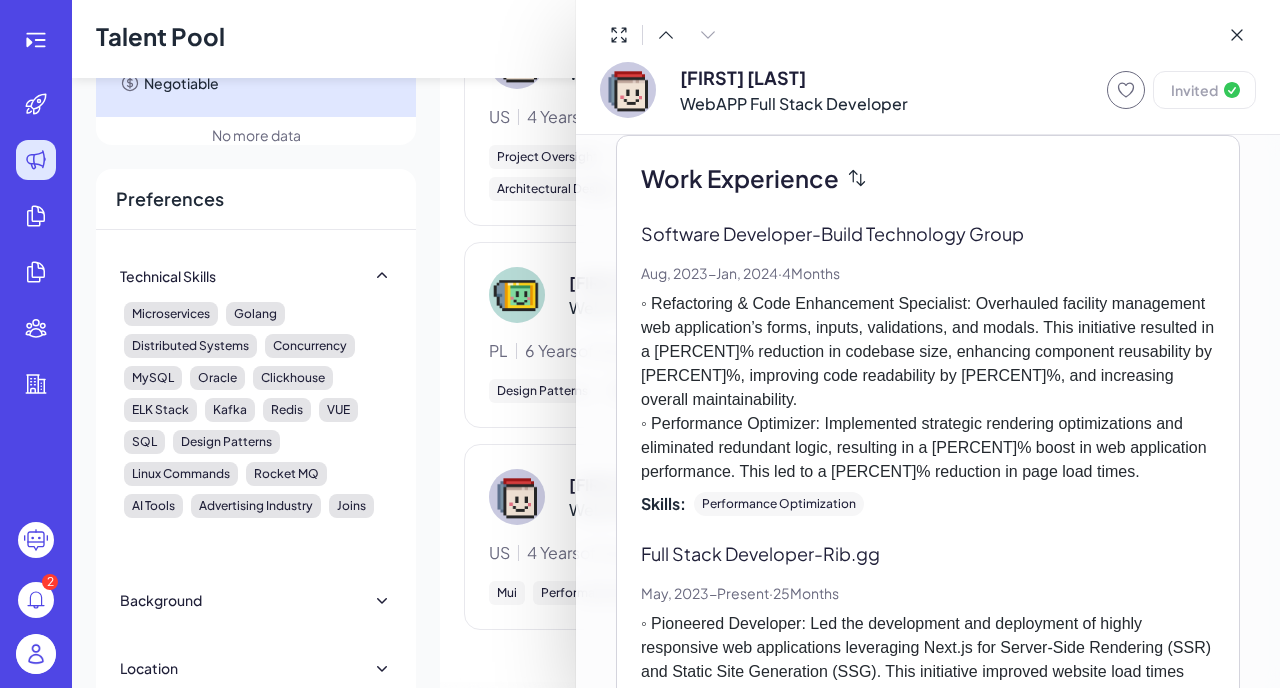 click at bounding box center (640, 344) 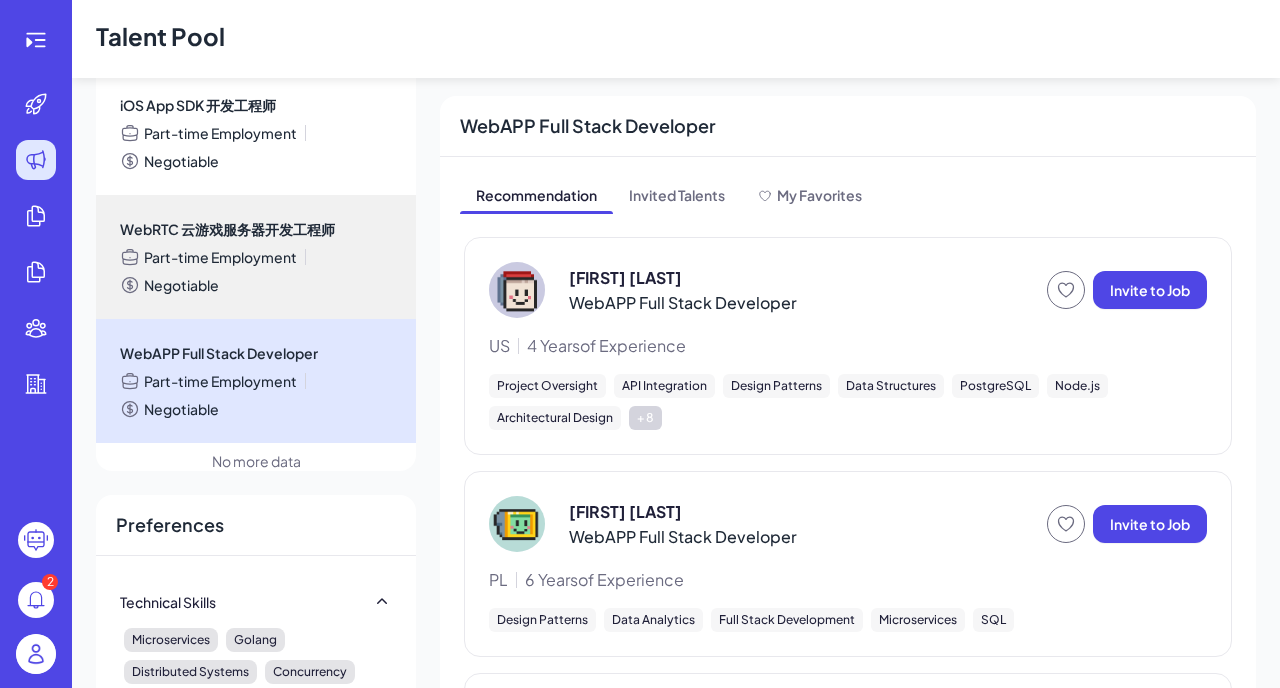 scroll, scrollTop: 253, scrollLeft: 0, axis: vertical 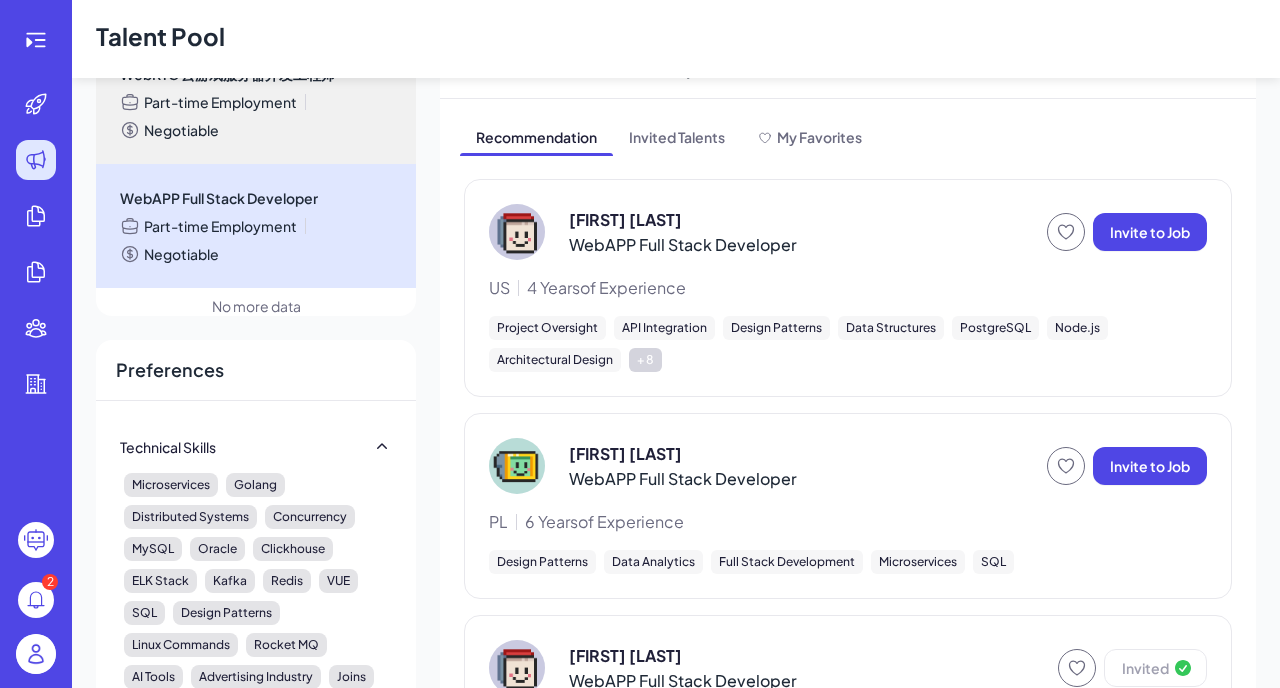 click on "PL" at bounding box center (498, 522) 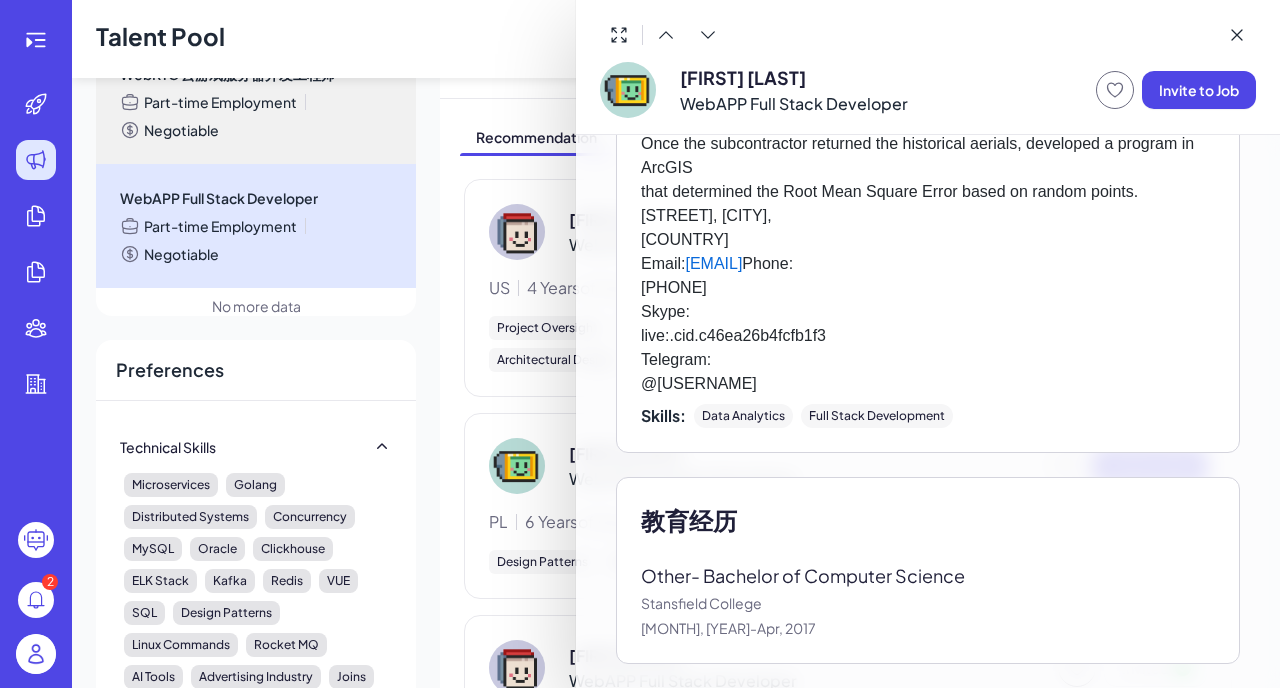 scroll, scrollTop: 0, scrollLeft: 0, axis: both 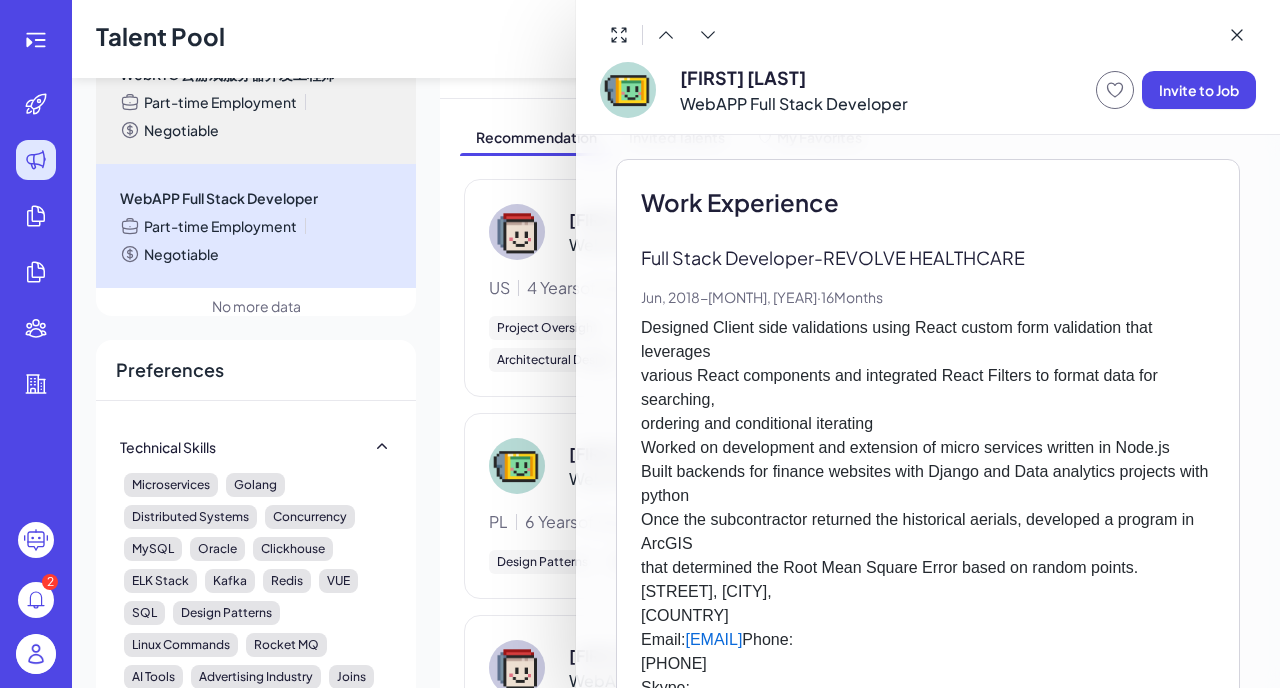 click at bounding box center [640, 344] 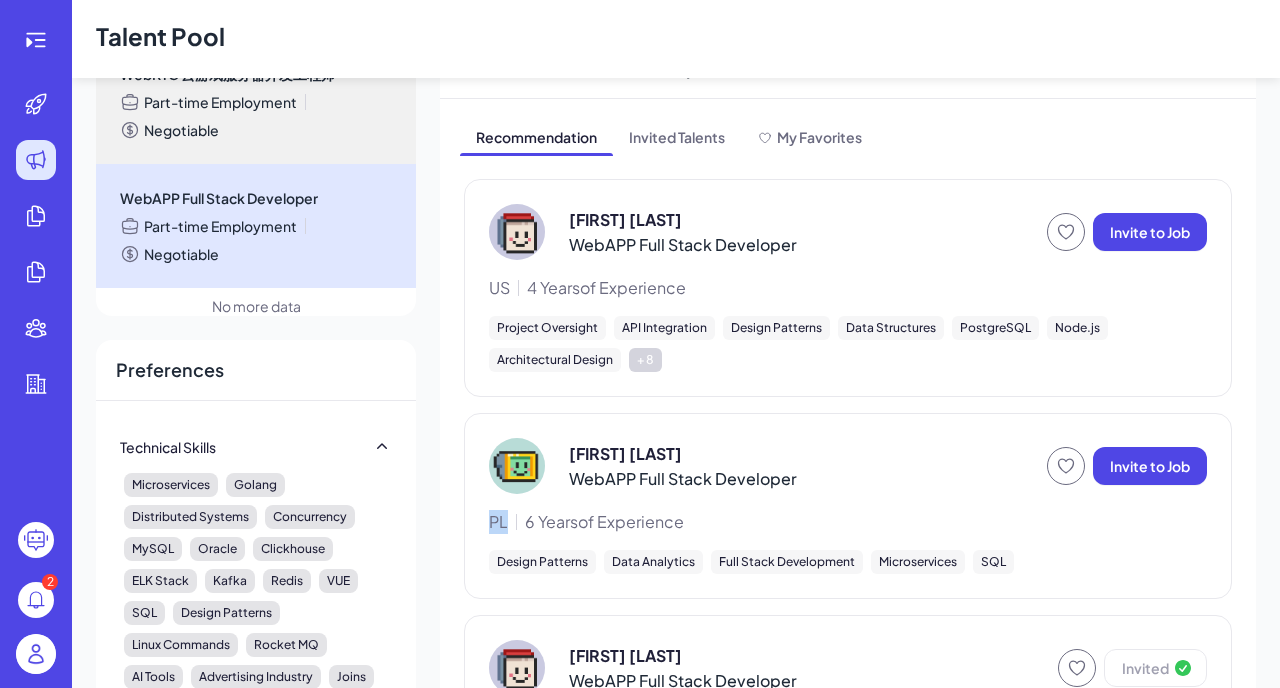 drag, startPoint x: 507, startPoint y: 516, endPoint x: 486, endPoint y: 517, distance: 21.023796 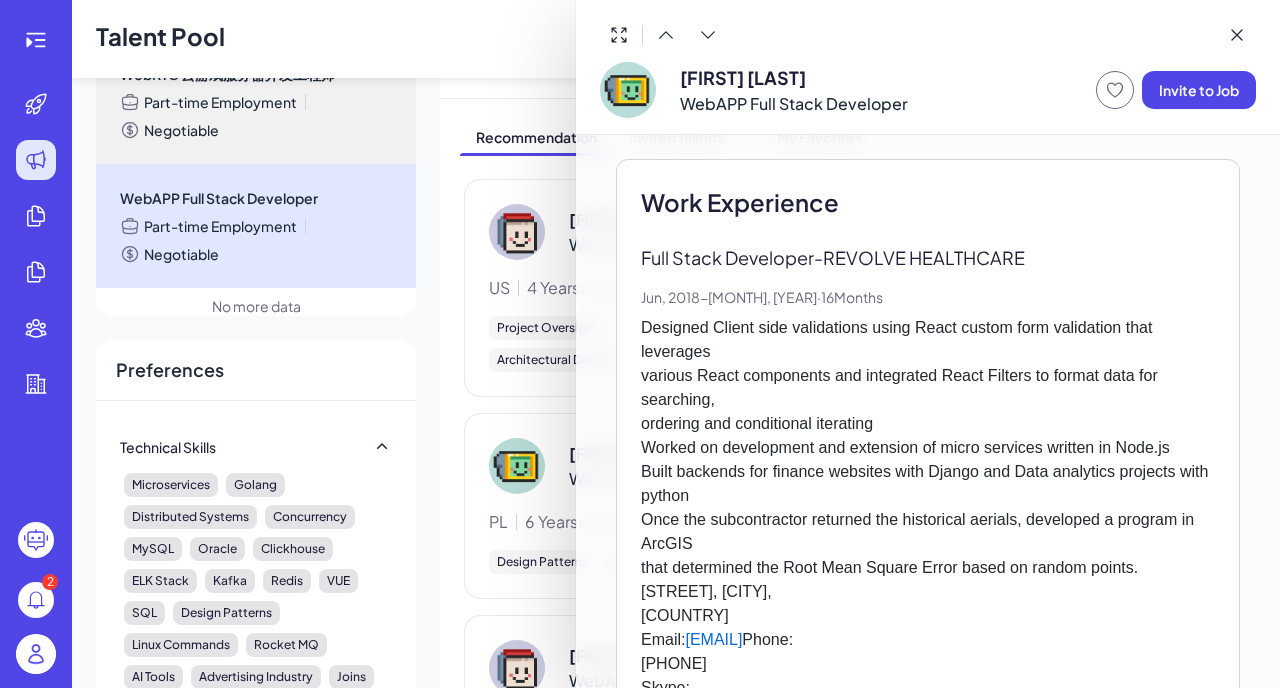 click at bounding box center (640, 344) 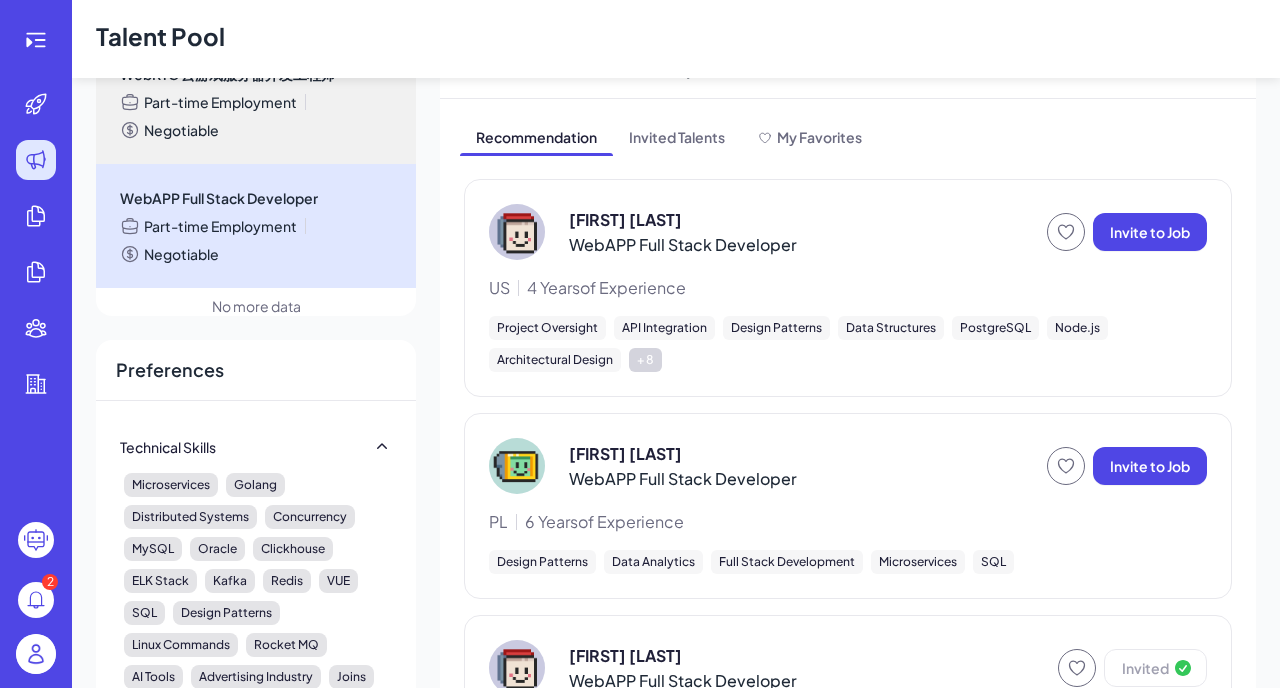 click on "PL" at bounding box center (498, 522) 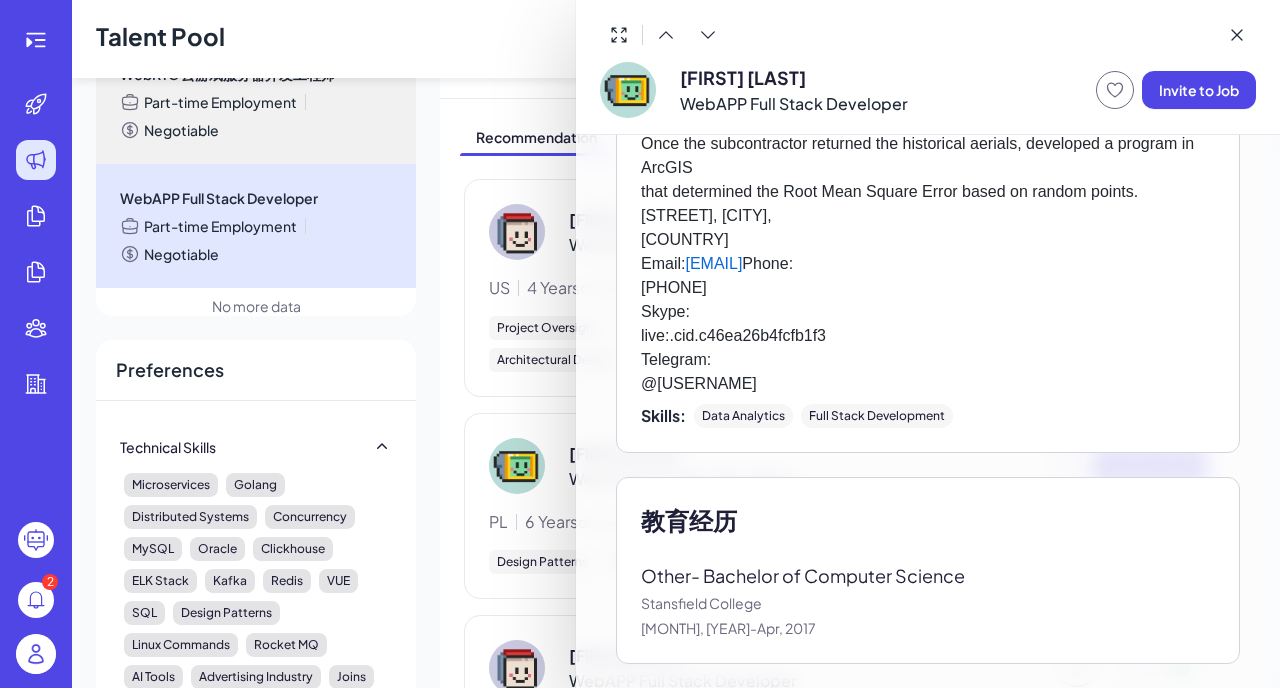 scroll, scrollTop: 394, scrollLeft: 0, axis: vertical 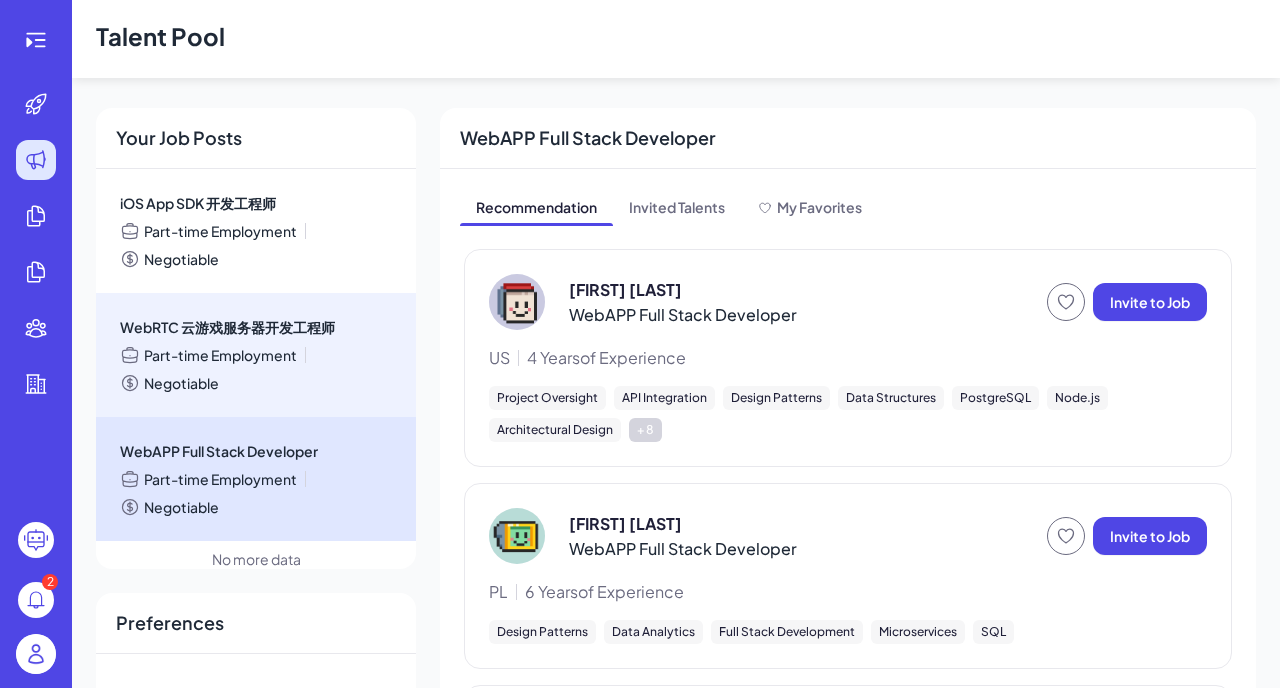 click on "WebRTC 云游戏服务器开发工程师 Part-time Employment Negotiable" at bounding box center (256, 355) 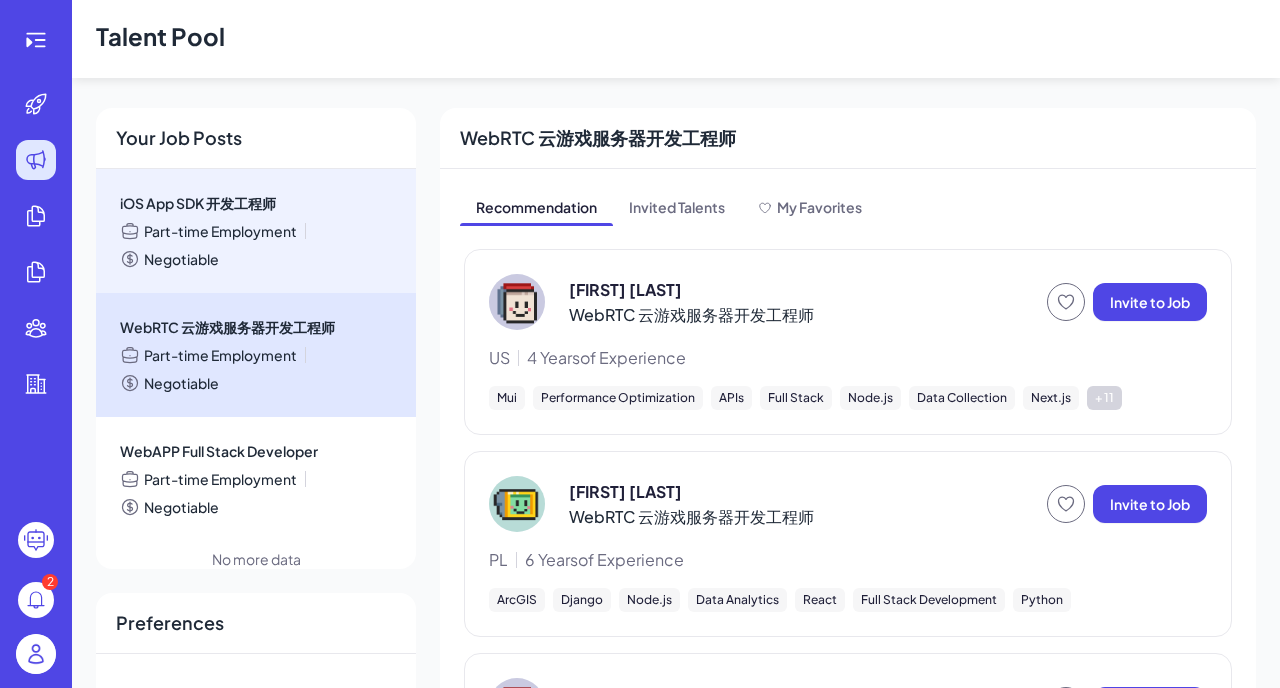 click on "Part-time Employment Negotiable" at bounding box center (256, 245) 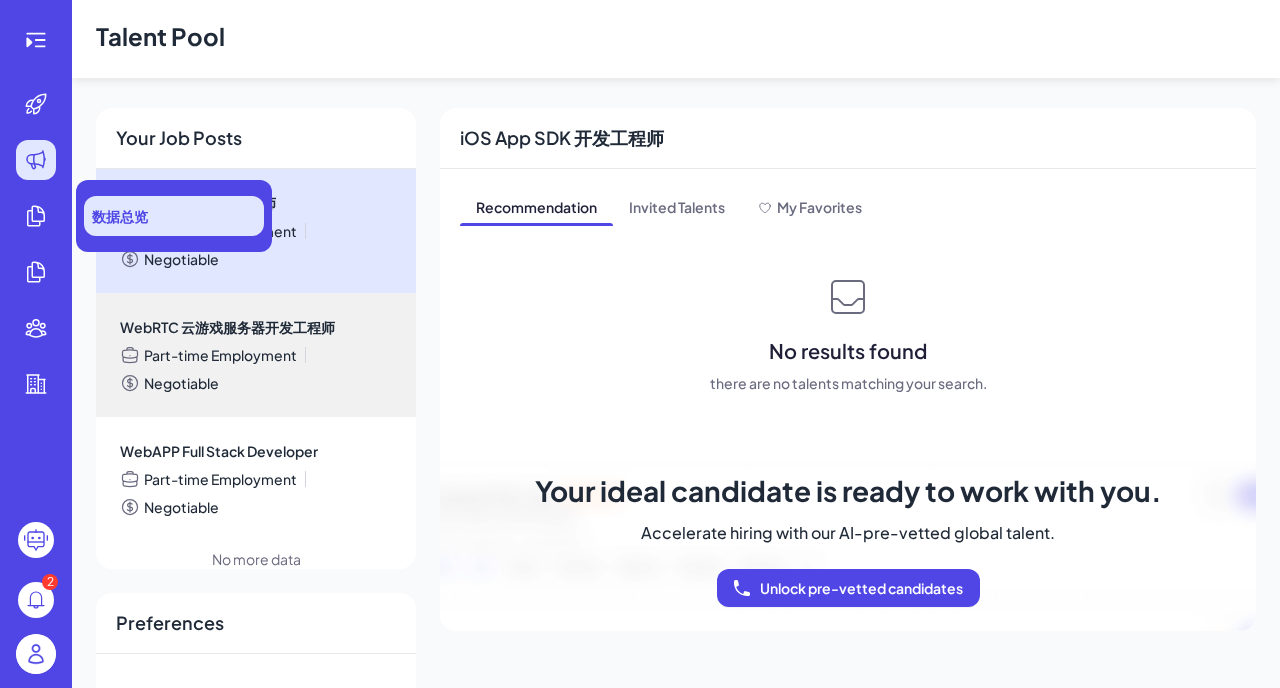 click on "数据总览" at bounding box center (120, 216) 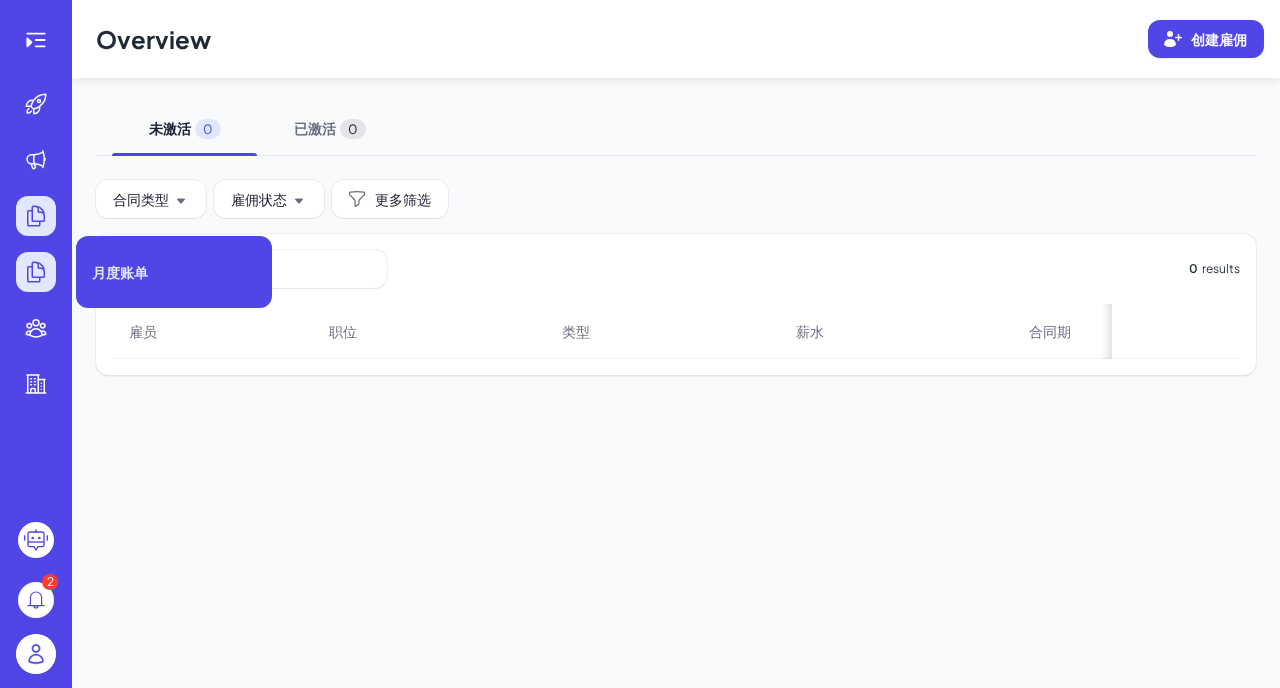 click at bounding box center (36, 272) 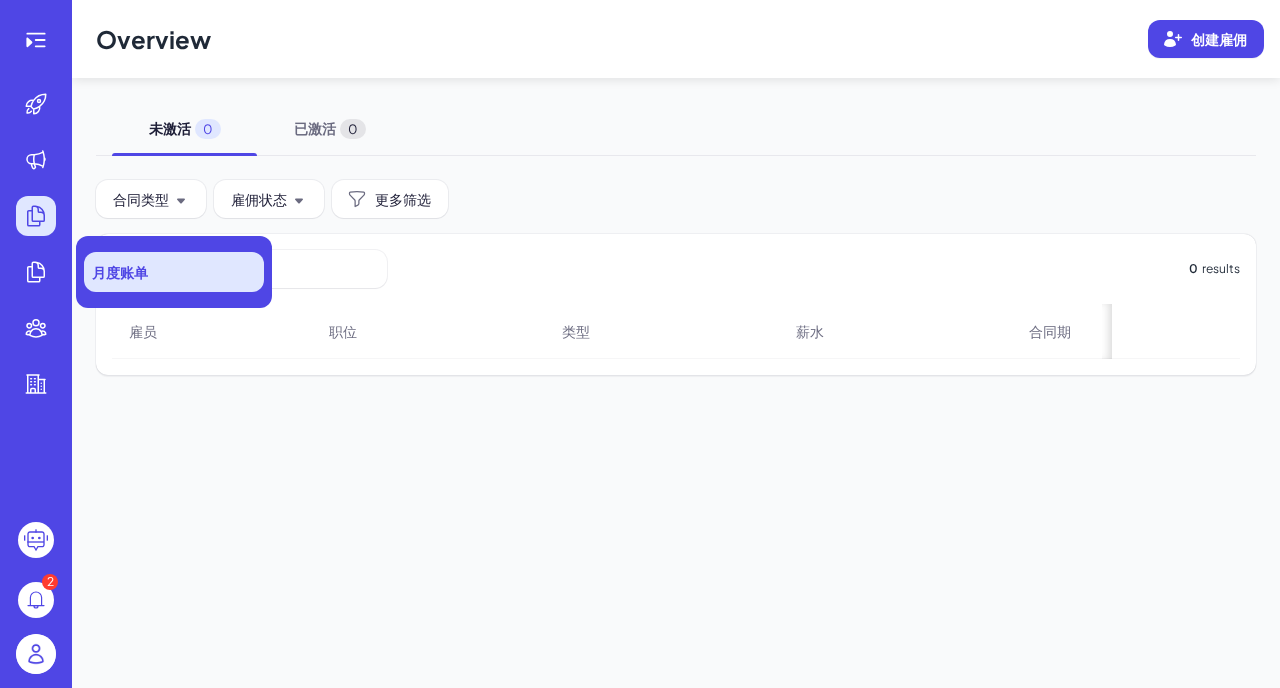 click on "月度账单" at bounding box center (174, 272) 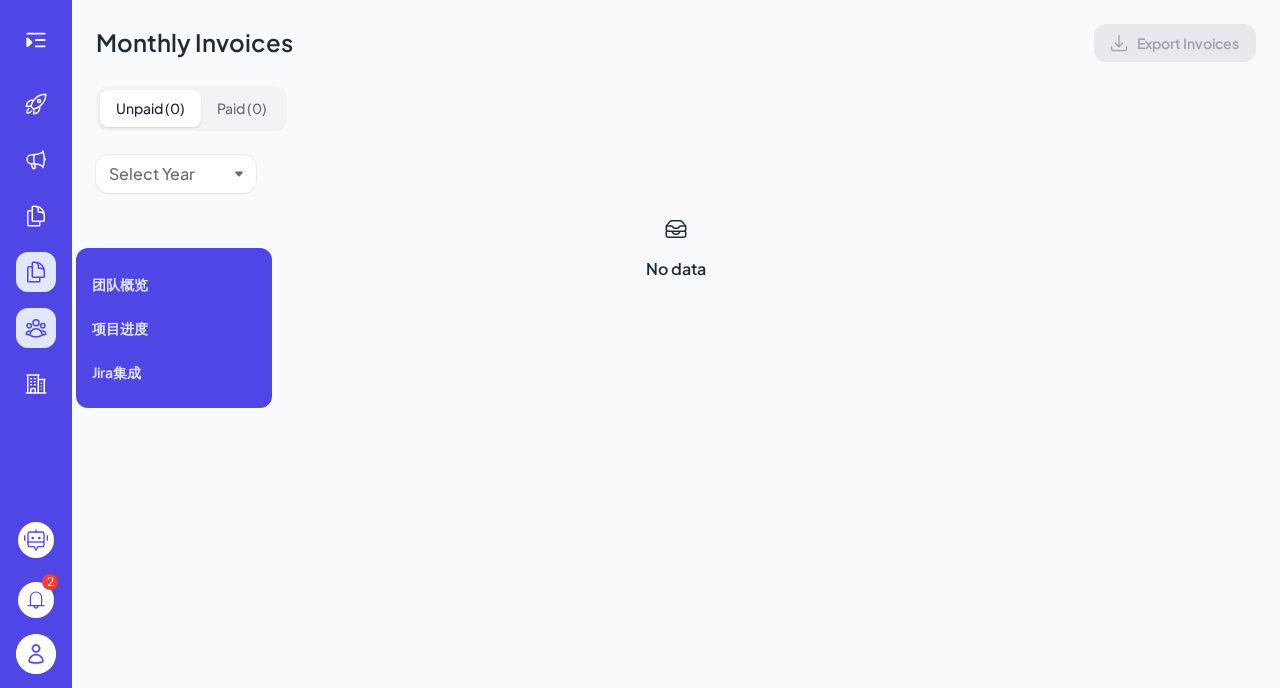 click at bounding box center [36, 328] 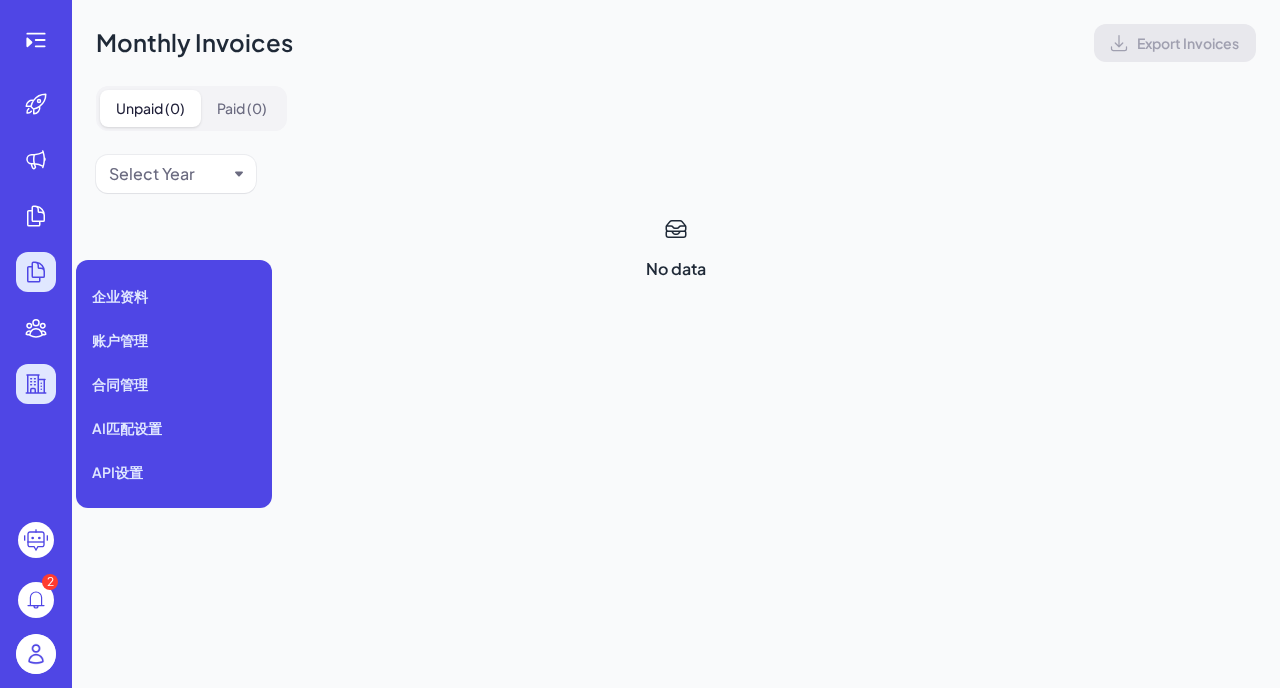 click 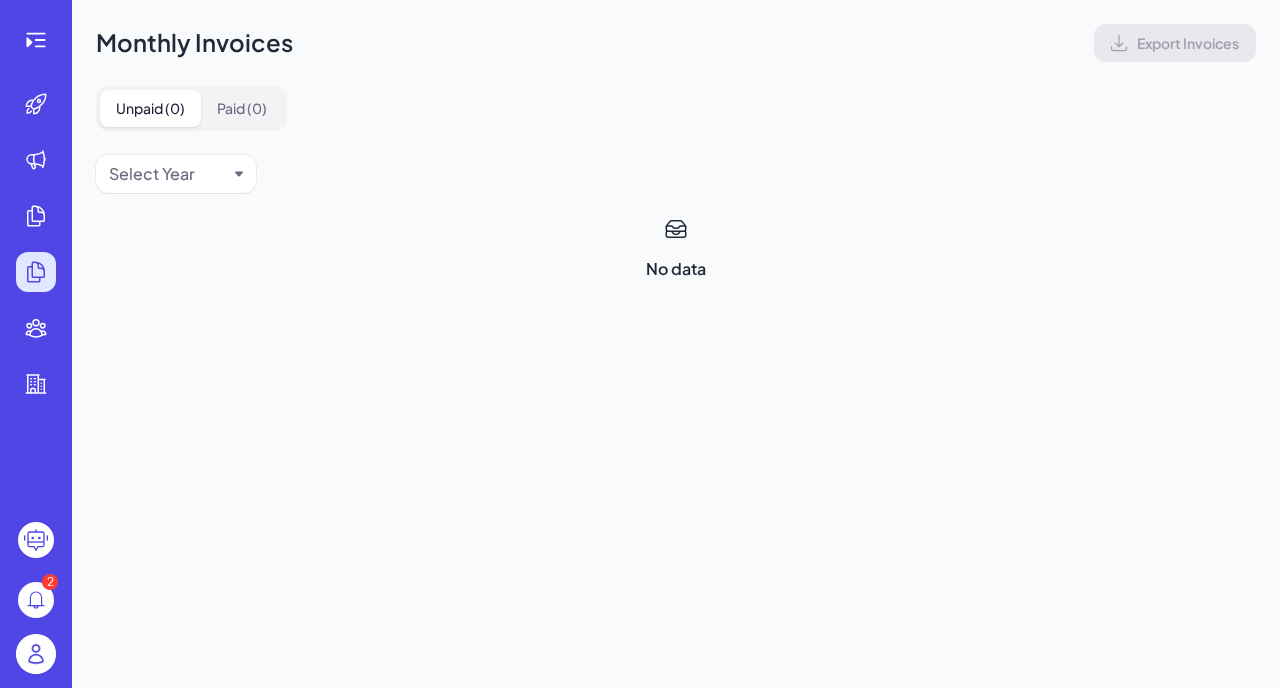 click 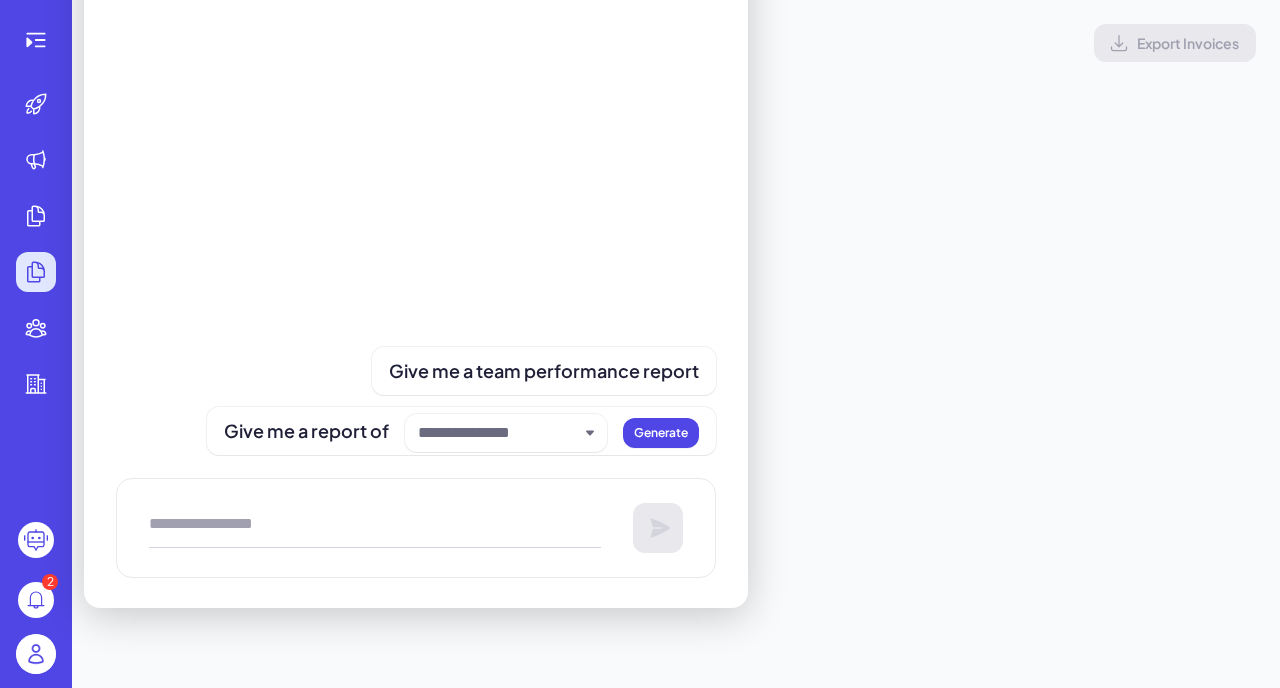 click 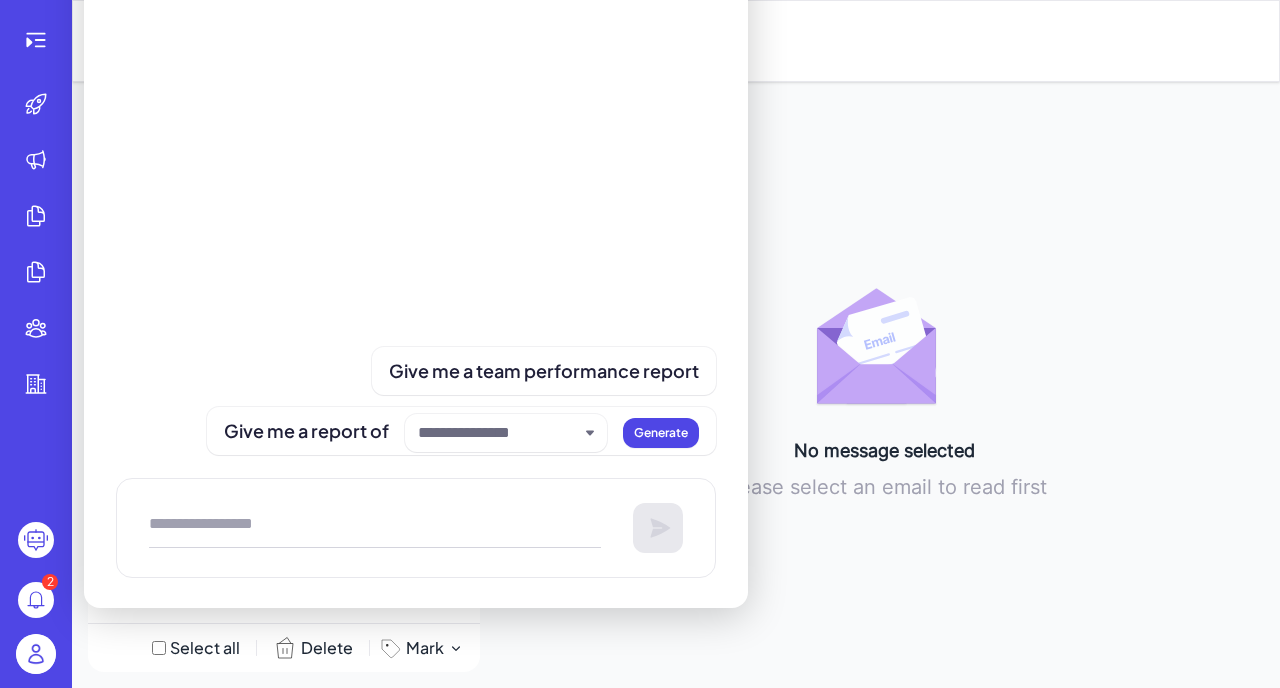 click on "2" at bounding box center [36, 600] 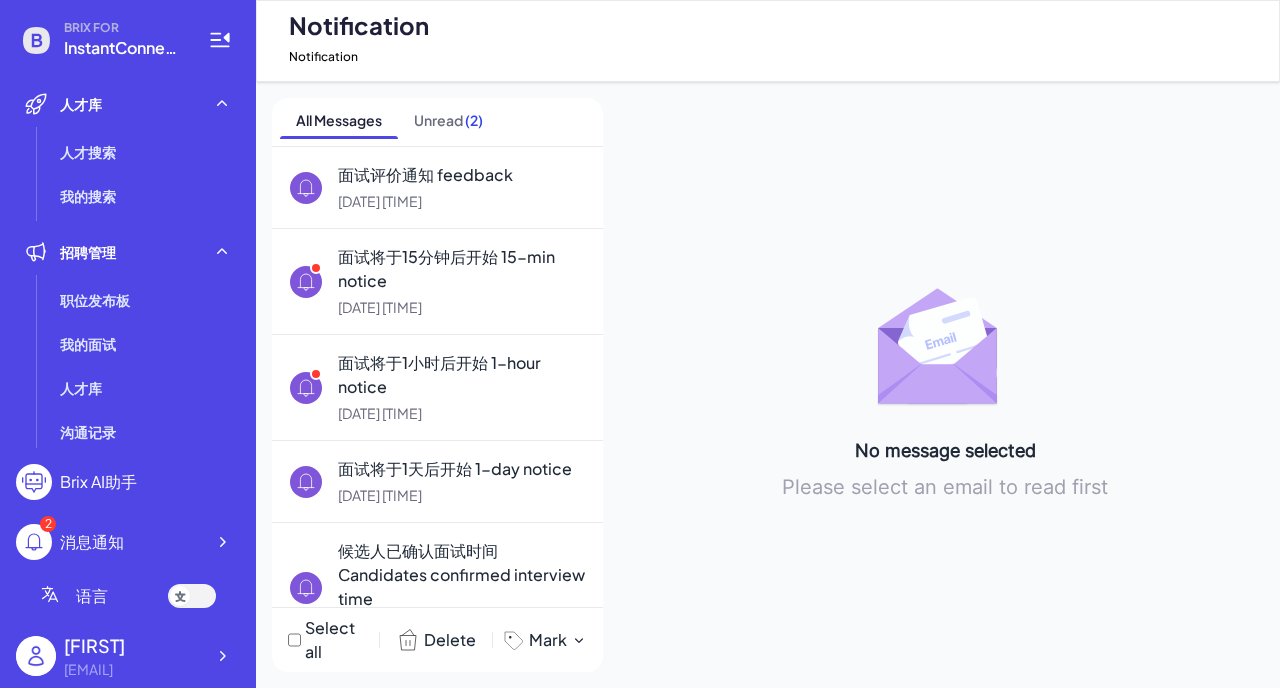 scroll, scrollTop: 0, scrollLeft: 0, axis: both 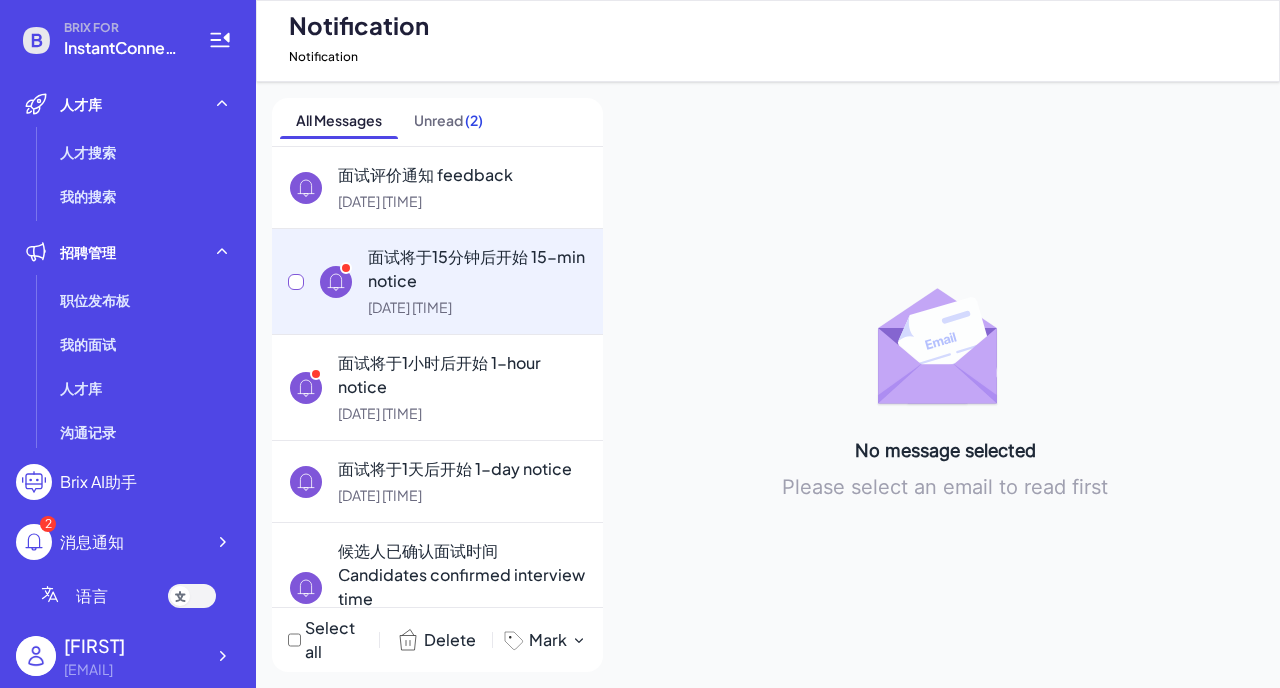 click on "面试将于15分钟后开始  15-min notice" at bounding box center [477, 269] 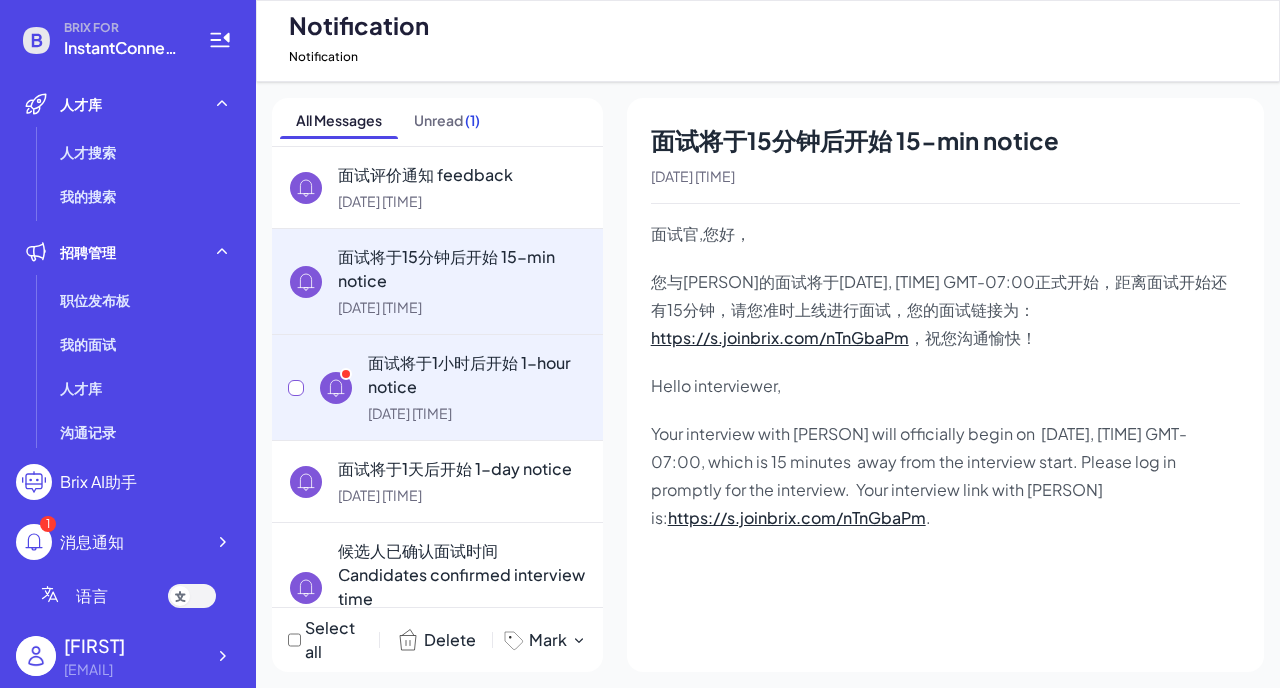 click on "面试将于1小时后开始  1-hour notice" at bounding box center [477, 375] 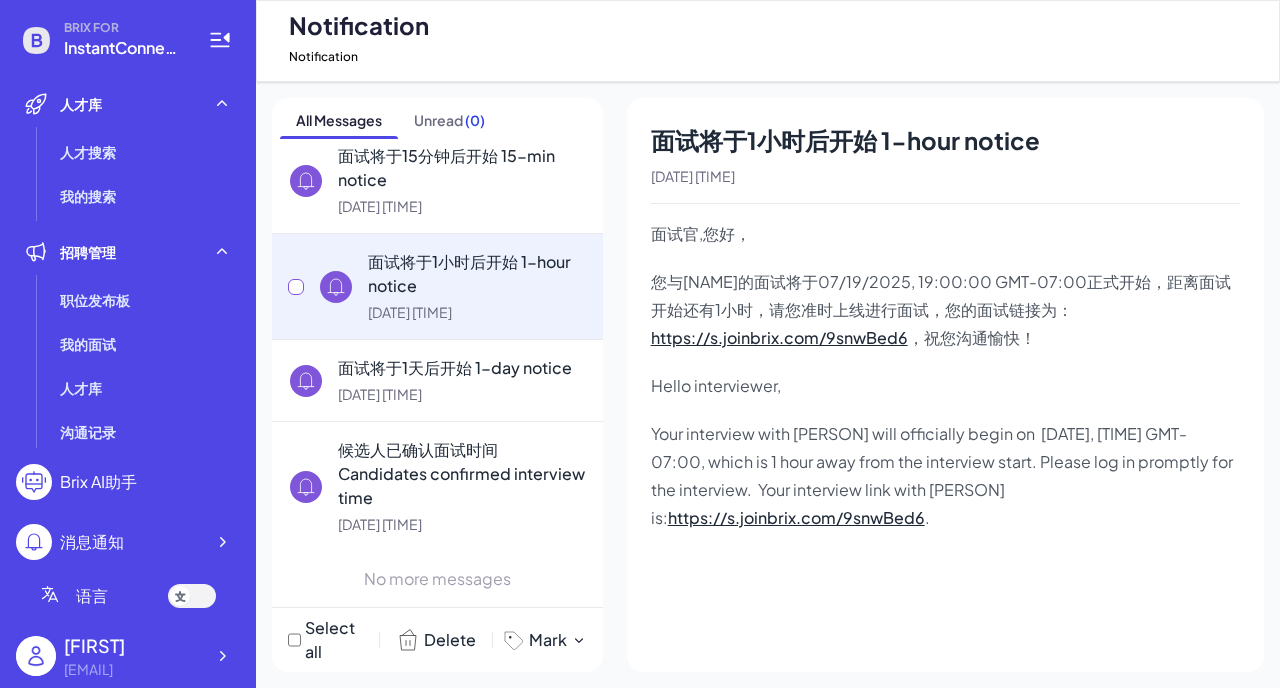 scroll, scrollTop: 0, scrollLeft: 0, axis: both 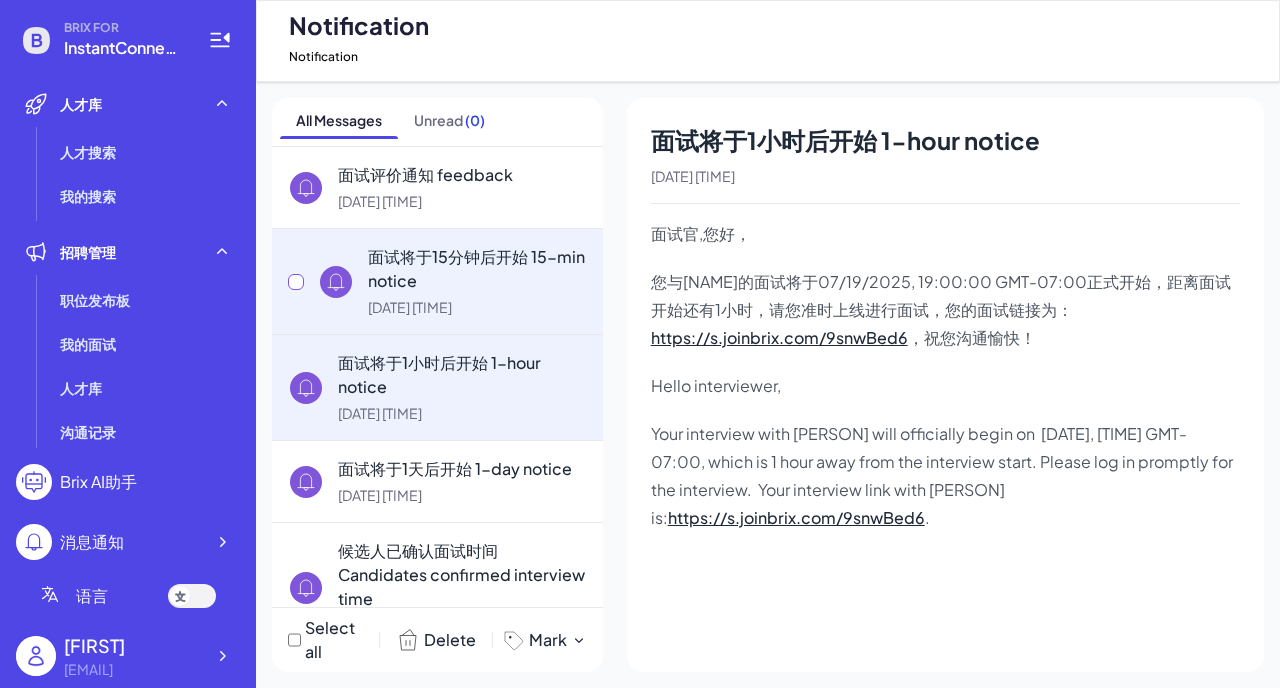 click on "面试将于15分钟后开始  15-min notice" at bounding box center (477, 269) 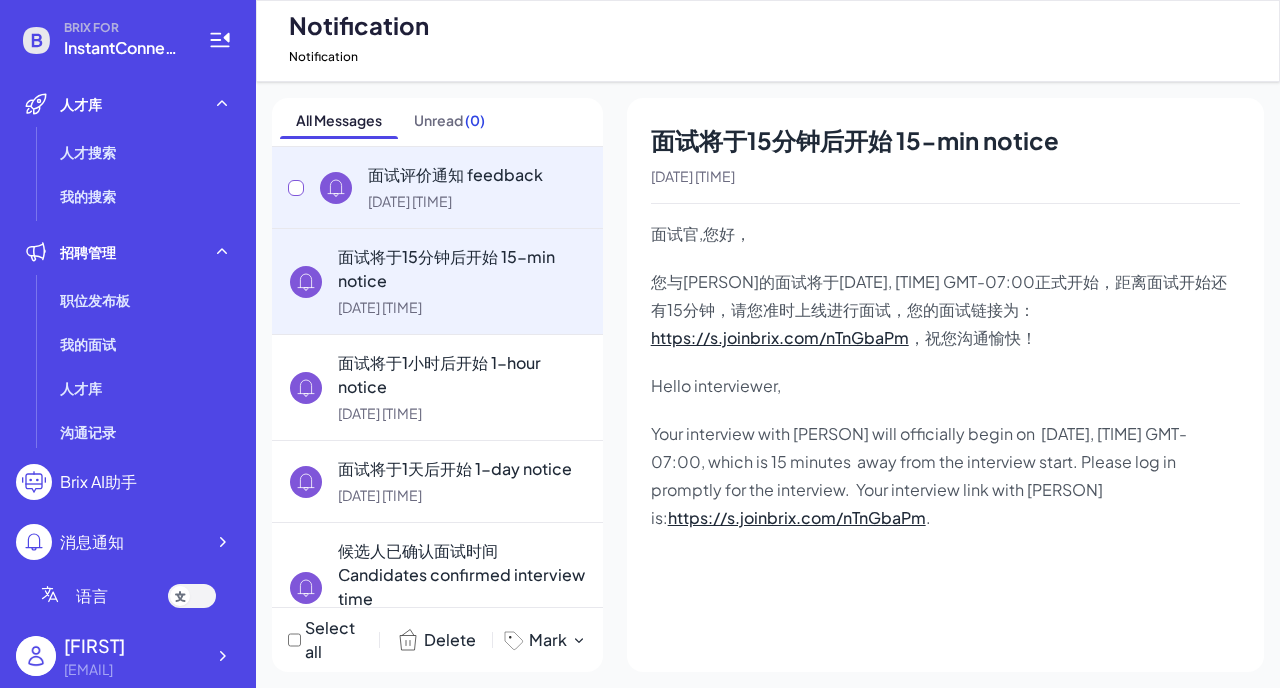 click on "面试评价通知  feedback [DATE] [TIME]" at bounding box center [437, 187] 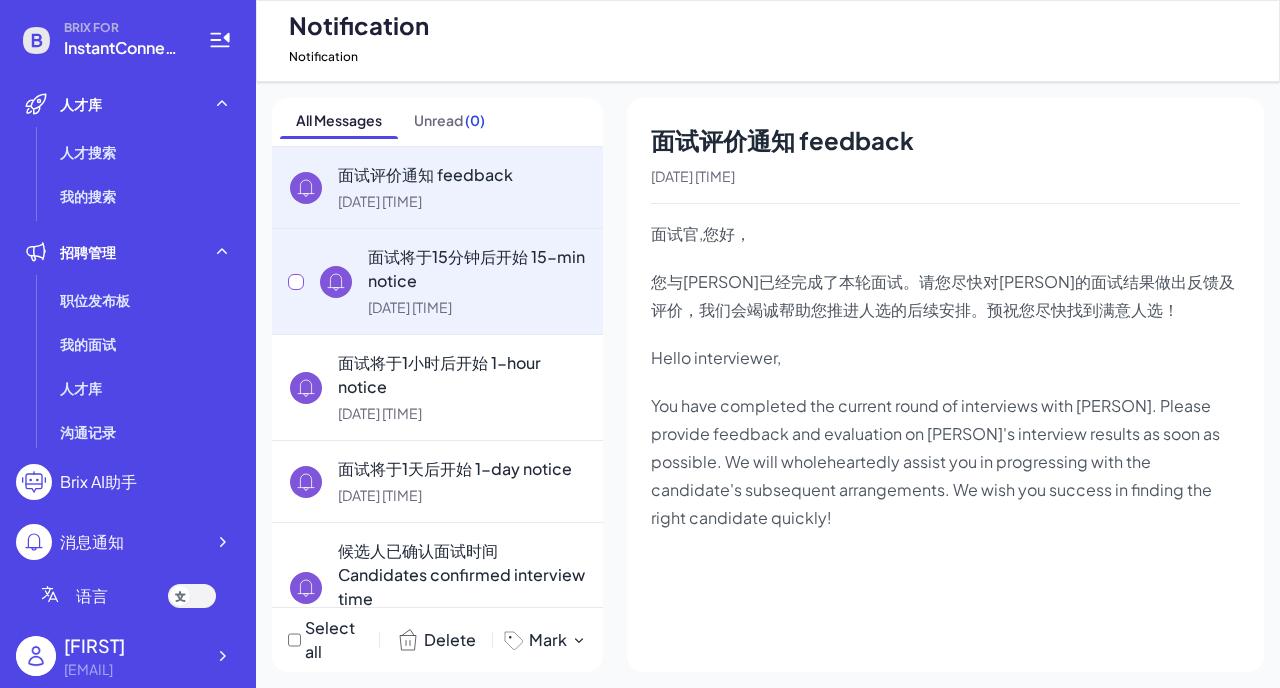 click on "面试将于15分钟后开始  15-min notice" at bounding box center [477, 269] 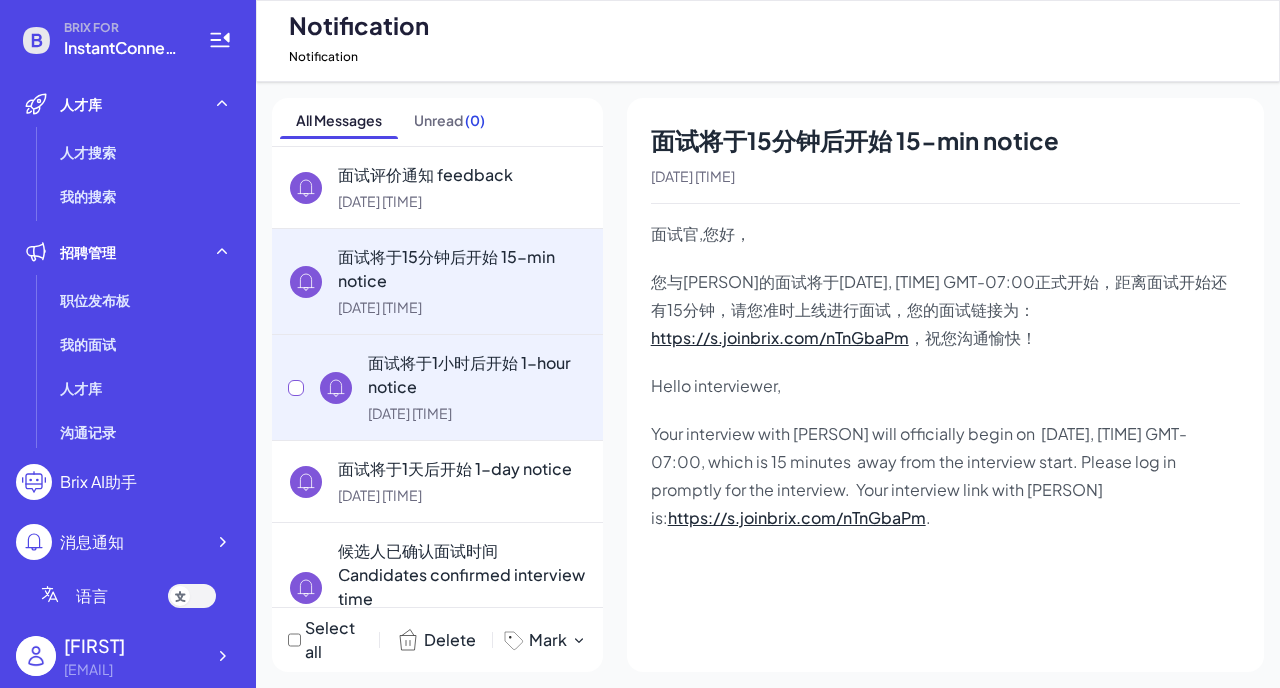 click on "面试将于1小时后开始  1-hour notice" at bounding box center [477, 375] 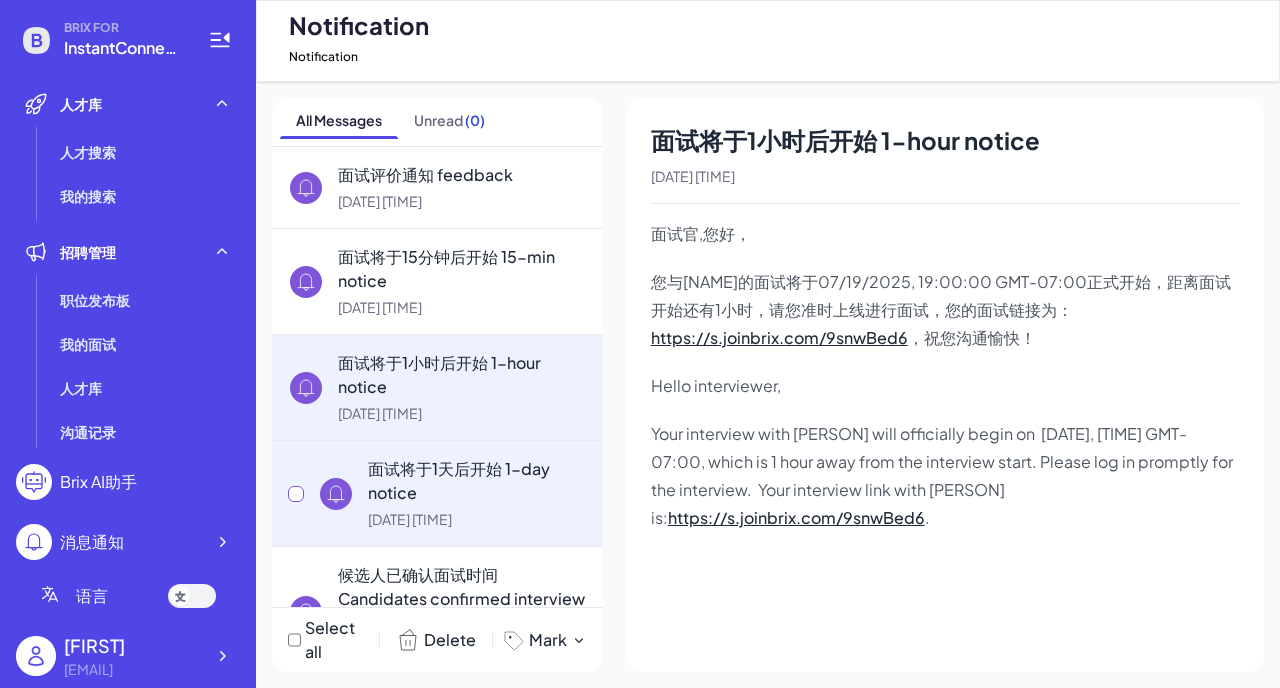 click on "面试将于1天后开始  1-day notice" at bounding box center [477, 481] 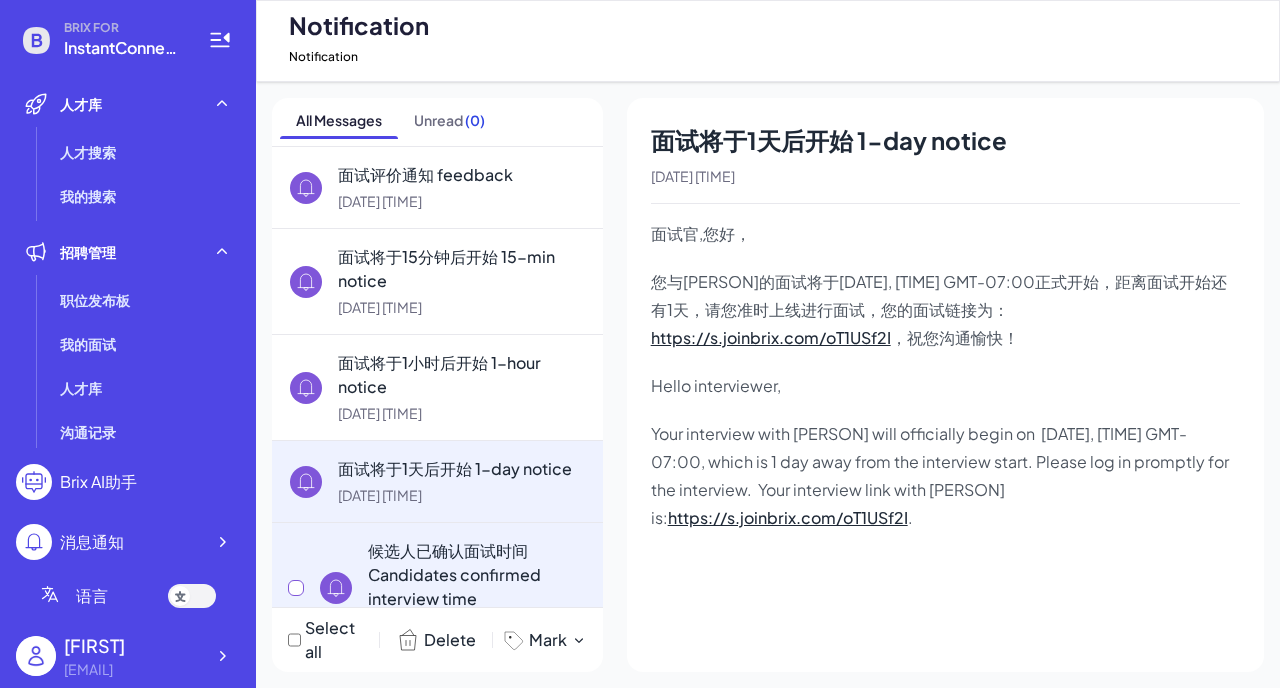 scroll, scrollTop: 101, scrollLeft: 0, axis: vertical 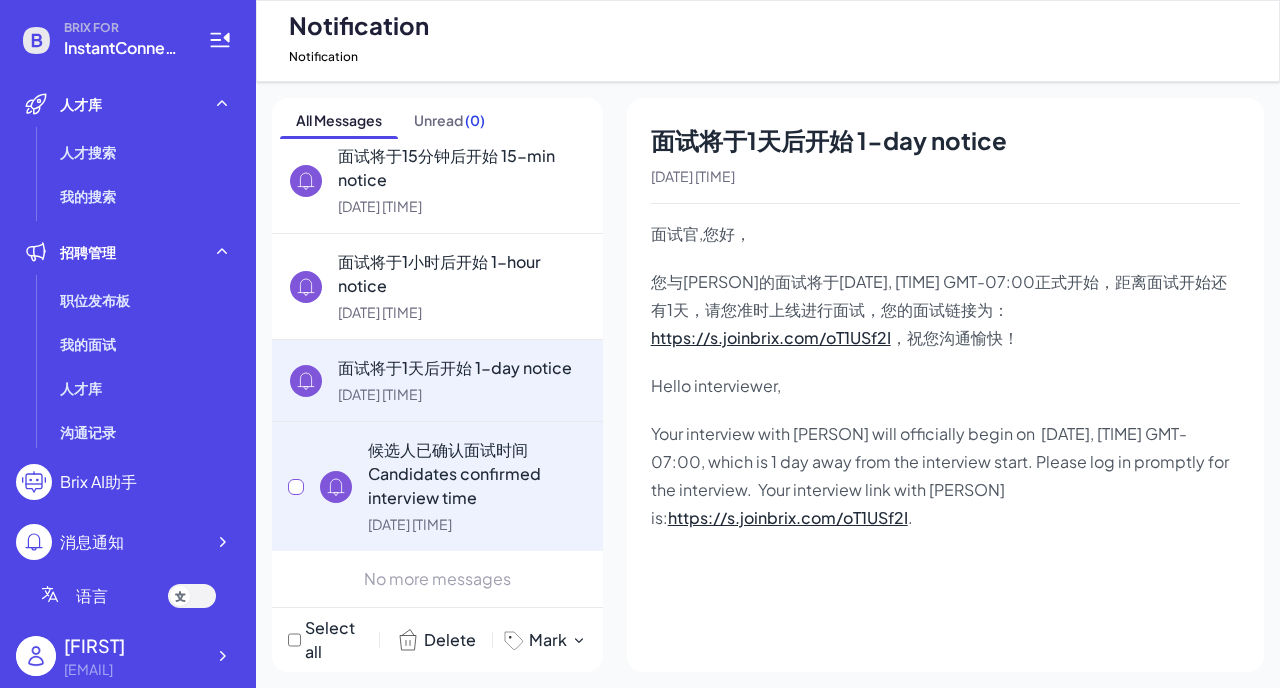 click on "候选人已确认面试时间  Candidates confirmed interview time" at bounding box center [477, 474] 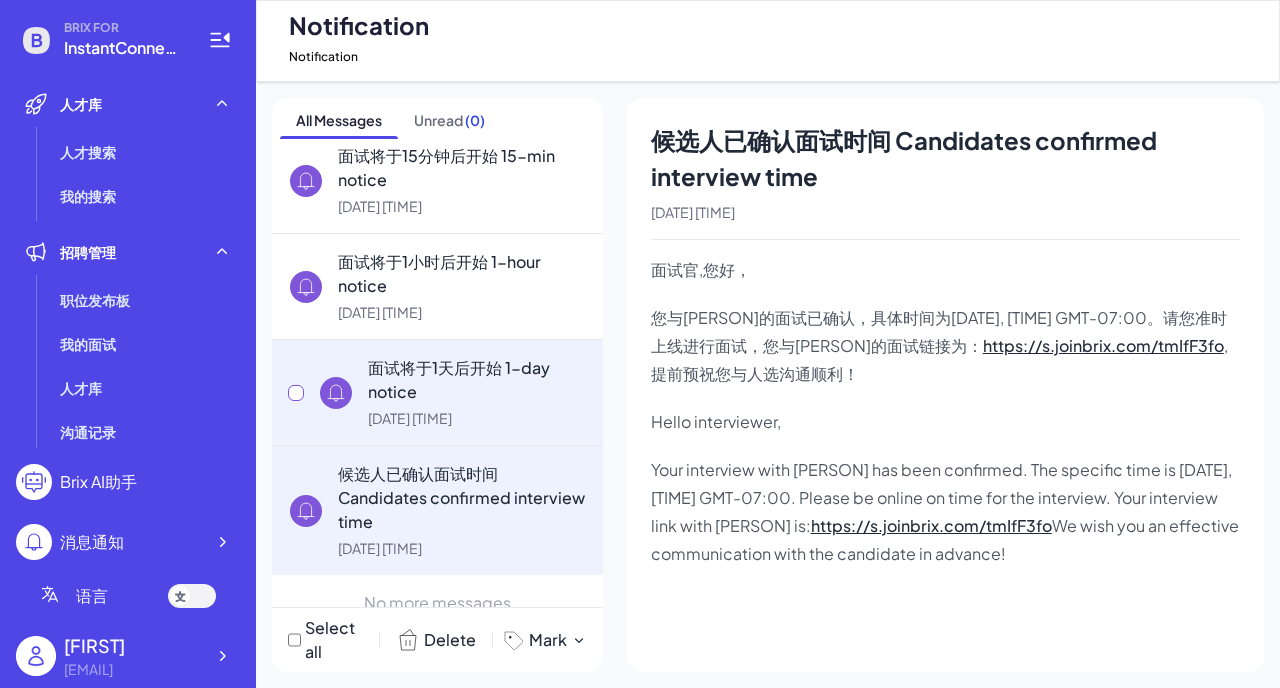 click on "面试将于1天后开始  1-day notice" at bounding box center (477, 380) 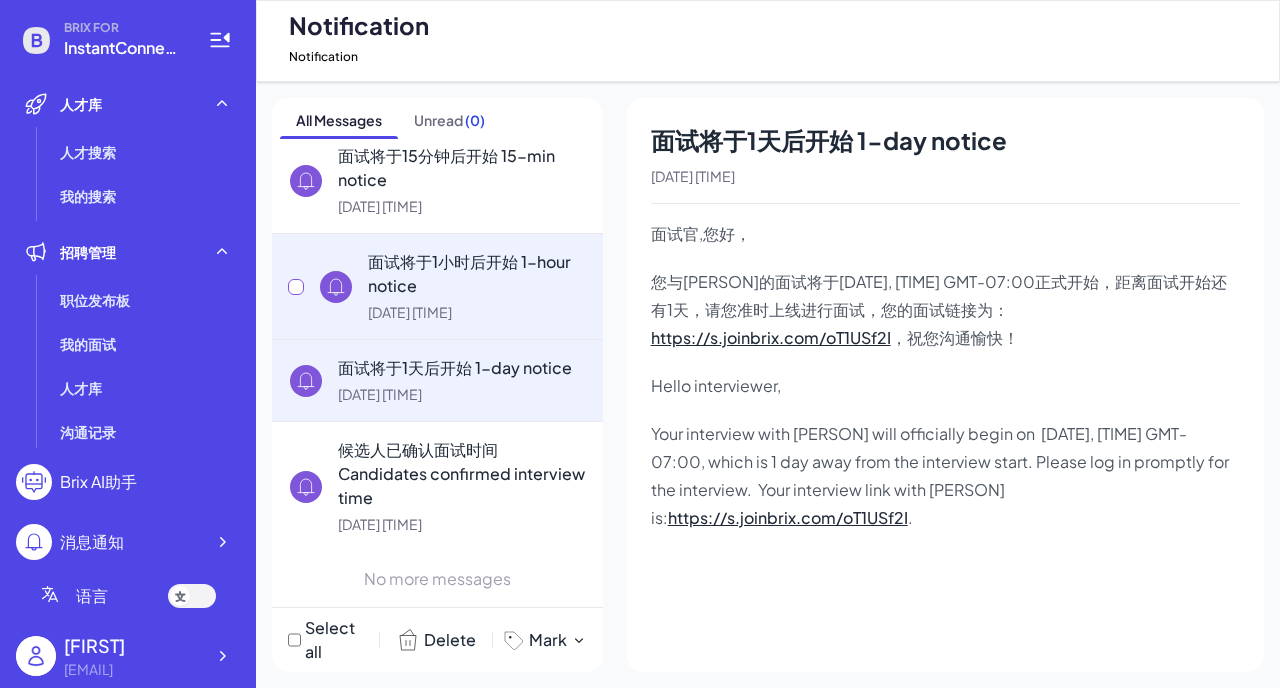 click on "[DATE] [TIME]" at bounding box center (477, 312) 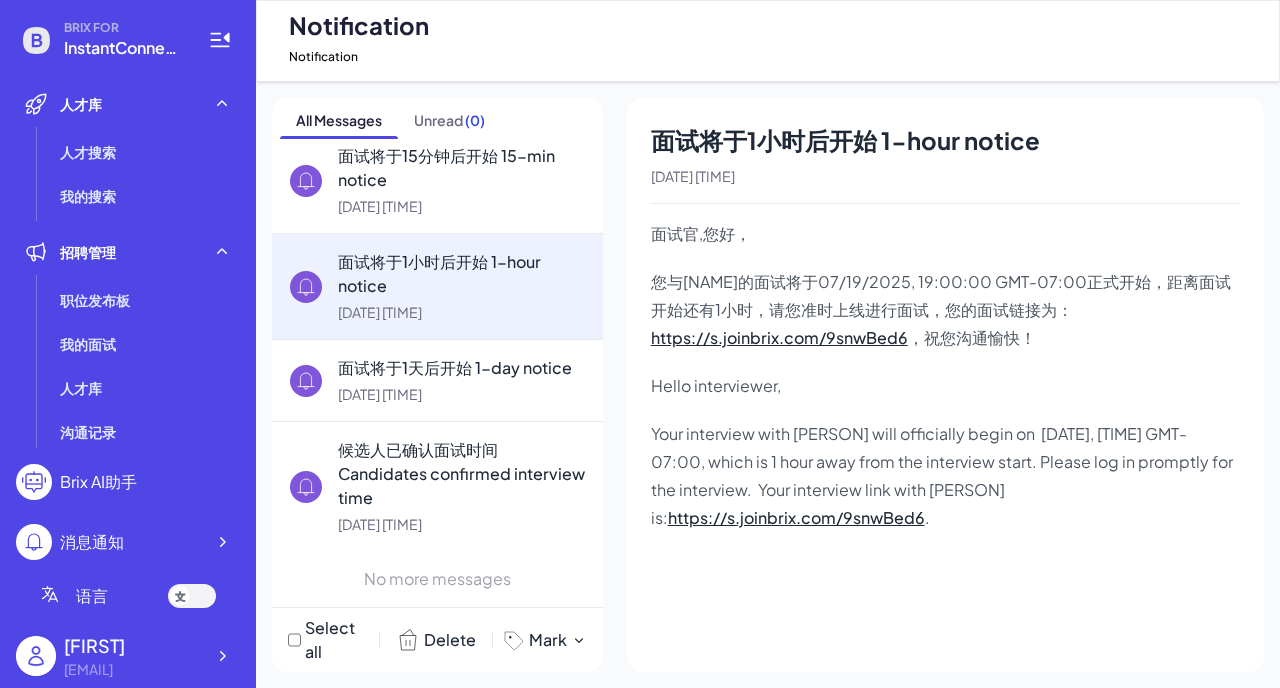 click on "消息通知" at bounding box center [92, 542] 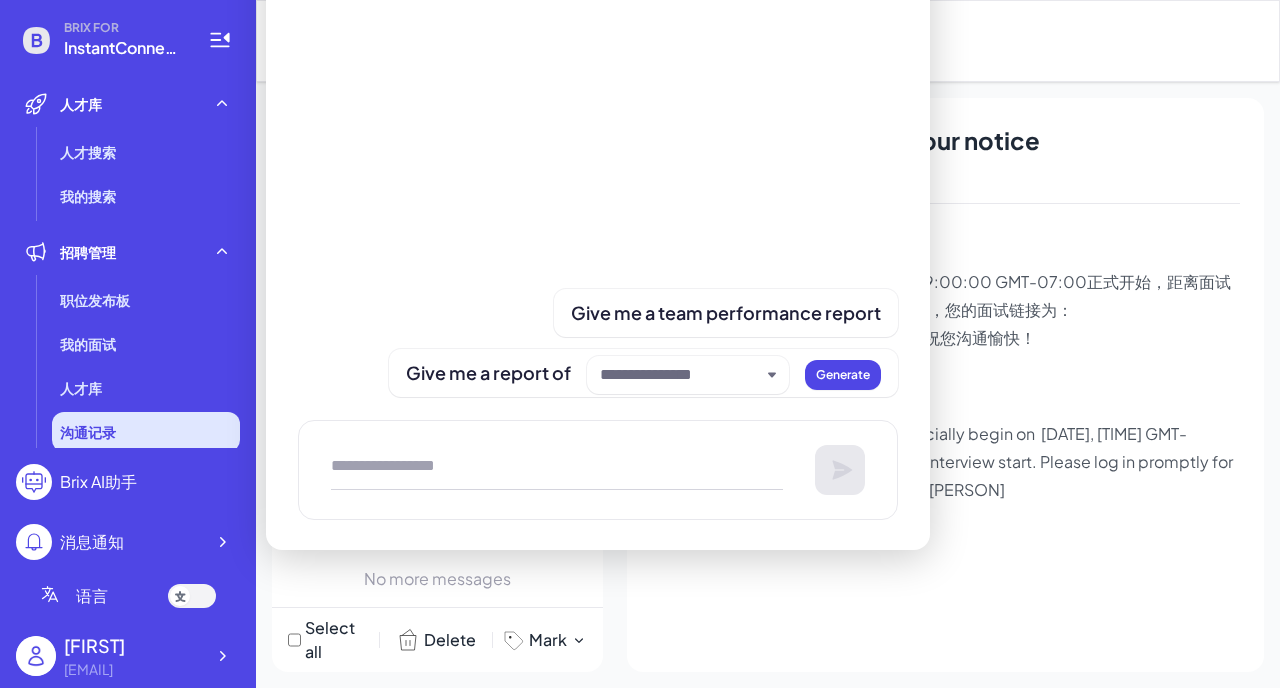 click on "沟通记录" at bounding box center (146, 432) 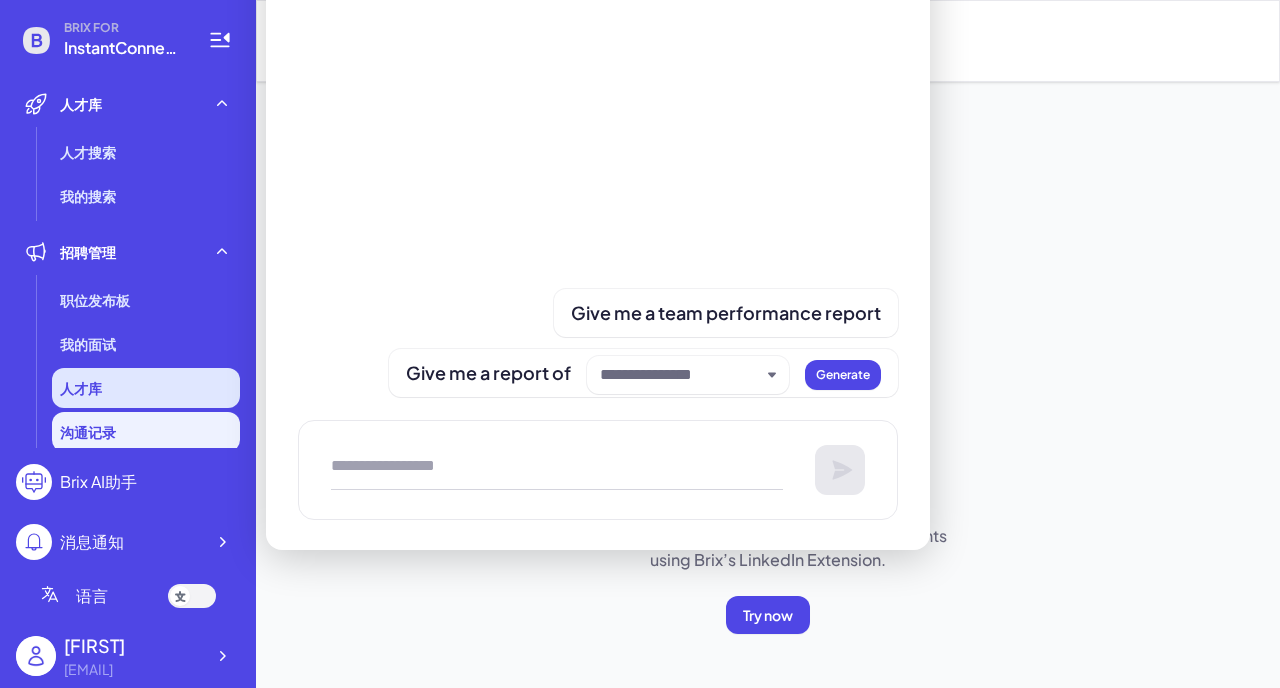 click on "人才库" at bounding box center (146, 388) 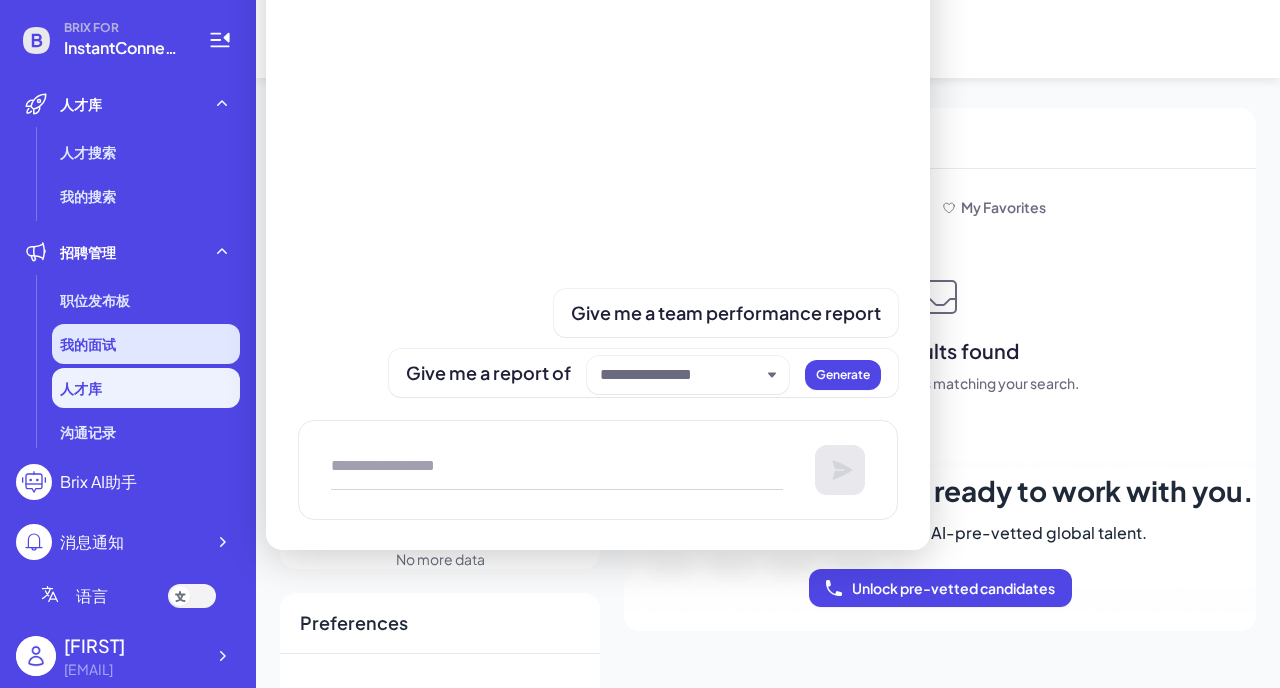 click on "我的面试" at bounding box center [88, 344] 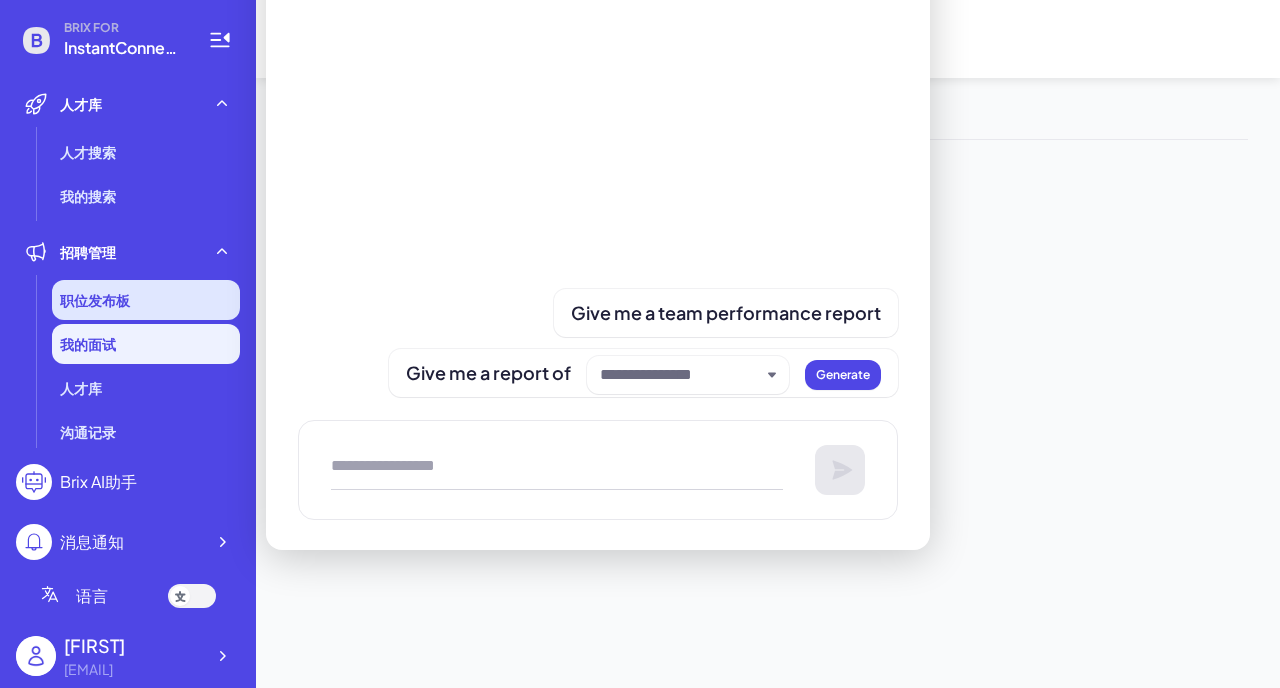 click on "职位发布板" at bounding box center [95, 300] 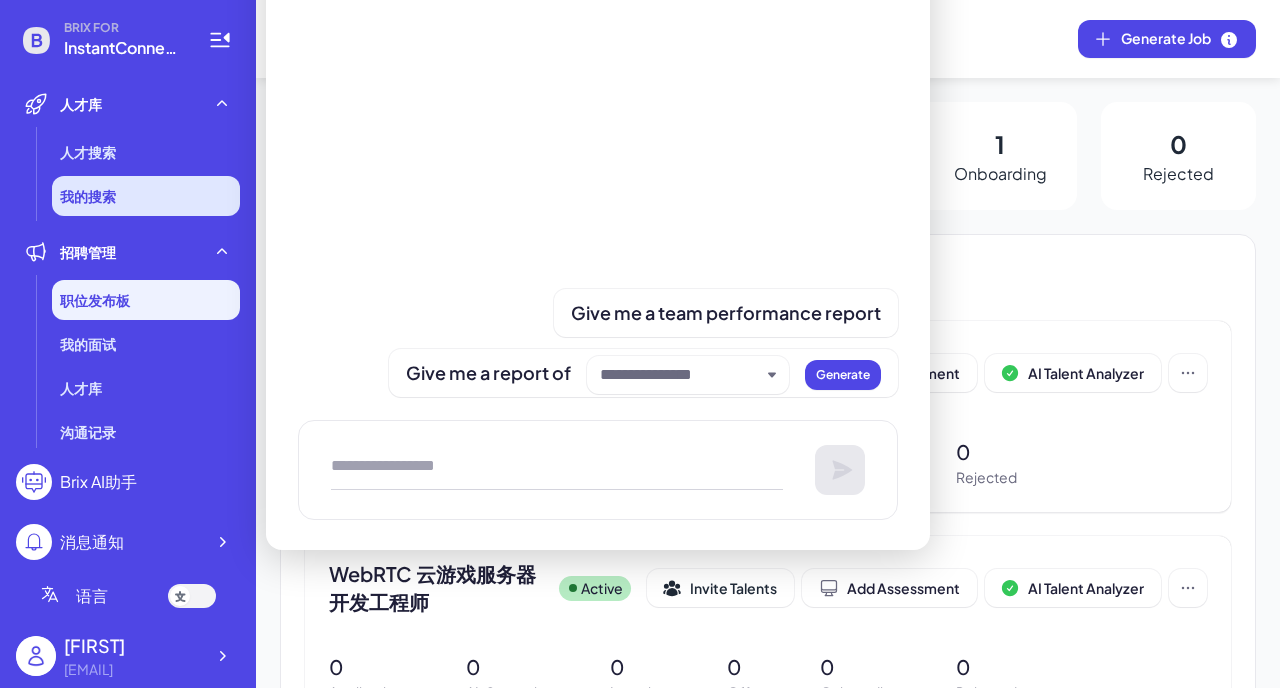click on "我的搜索" at bounding box center [146, 196] 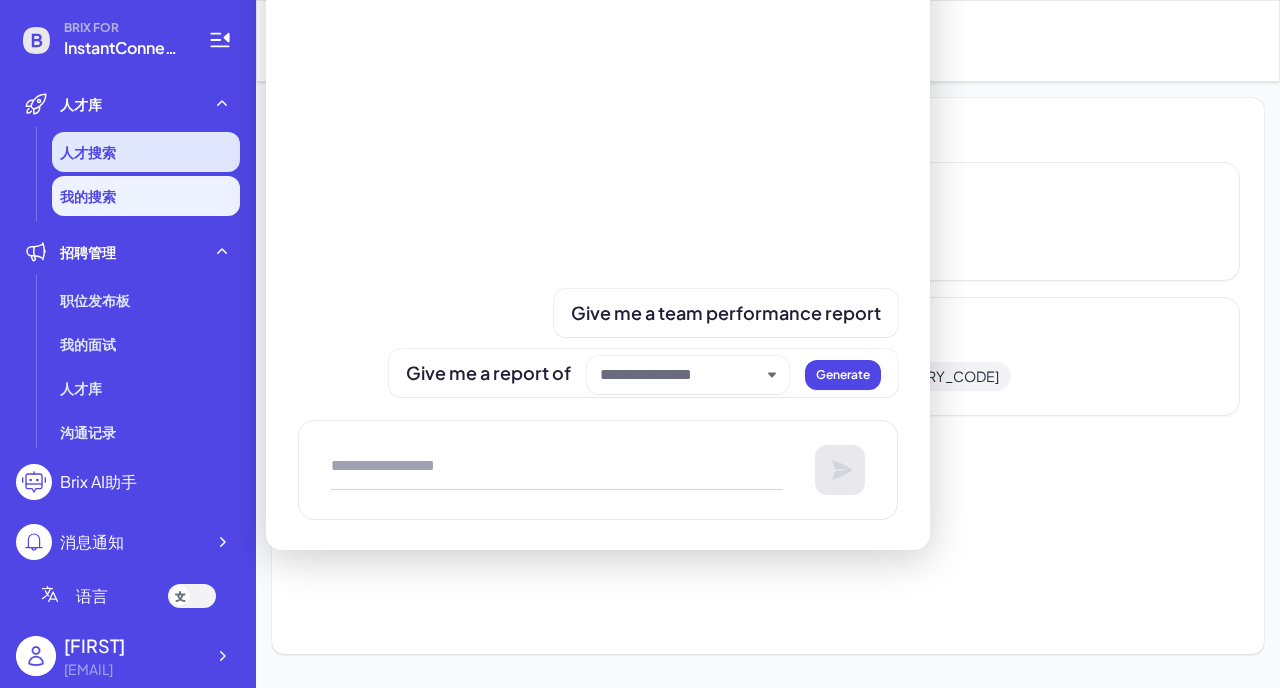 click on "人才搜索" at bounding box center (146, 152) 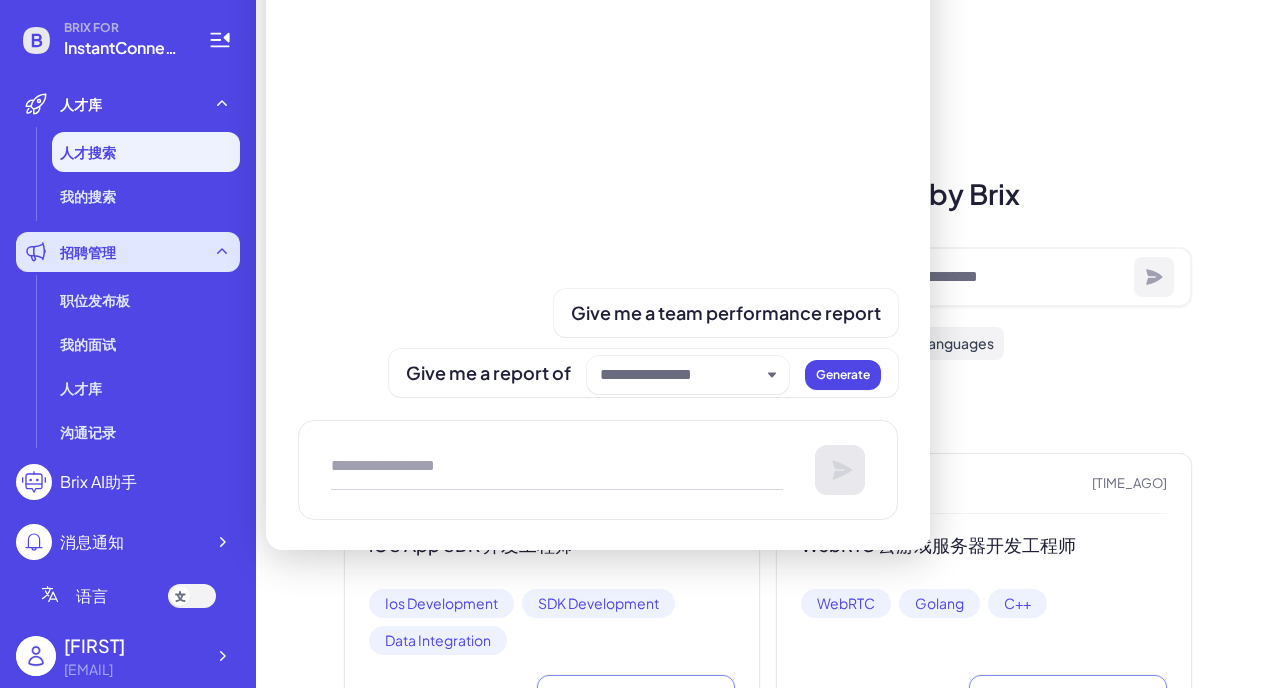 click on "招聘管理" at bounding box center (128, 252) 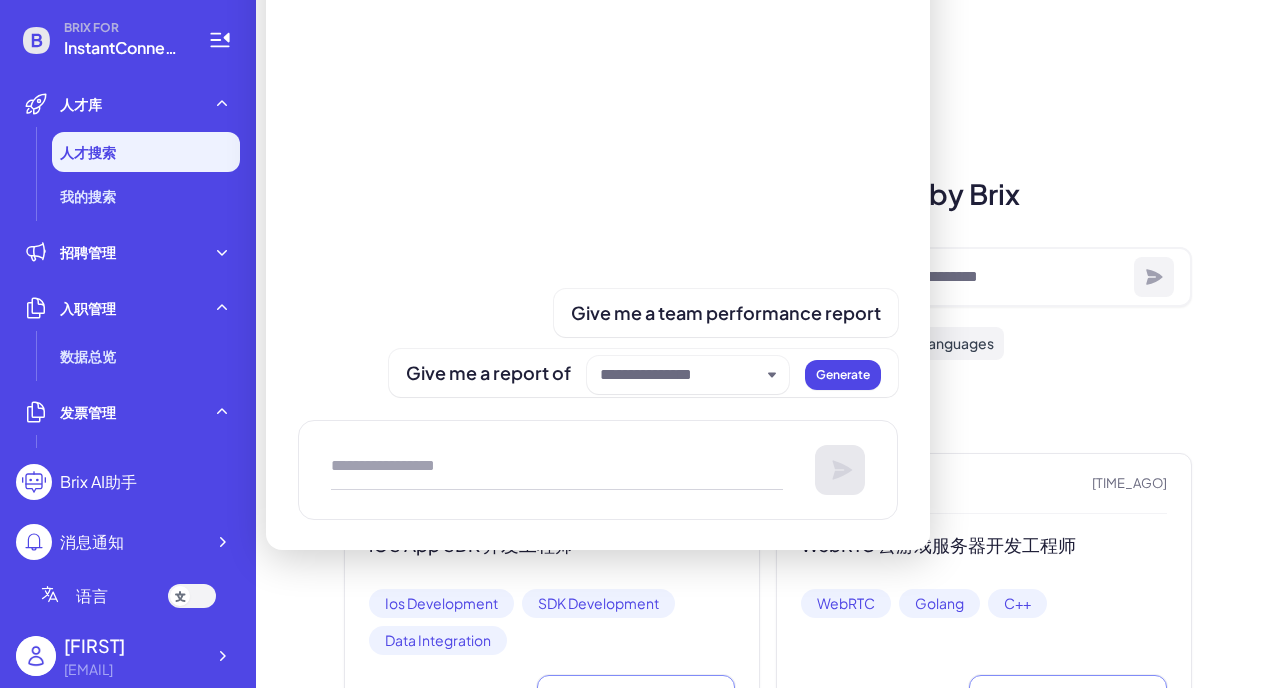 click on "人才库 人才搜索 我的搜索 招聘管理 职位发布板 我的面试 人才库 沟通记录 入职管理 数据总览 发票管理 月度账单 团队管理 团队概览 项目进度 Jira集成 企业设置 企业资料 账户管理 合同管理 AI匹配设置 API设置" at bounding box center (128, 266) 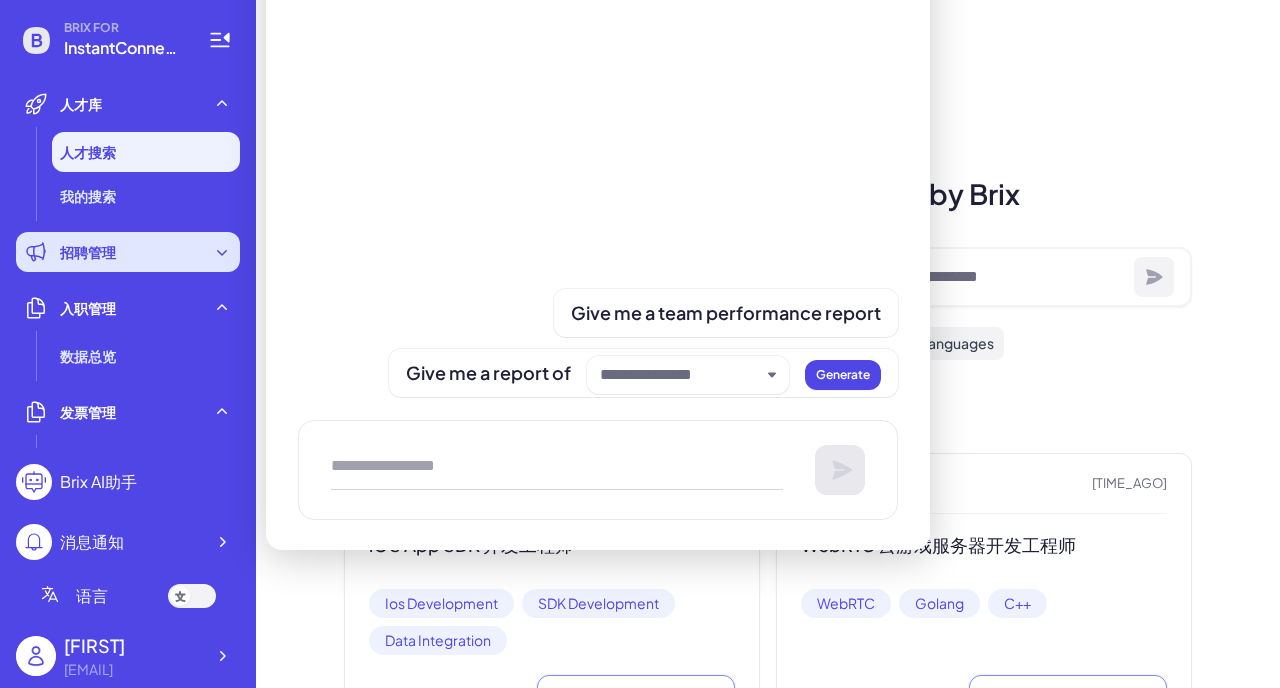 click on "招聘管理" at bounding box center (128, 252) 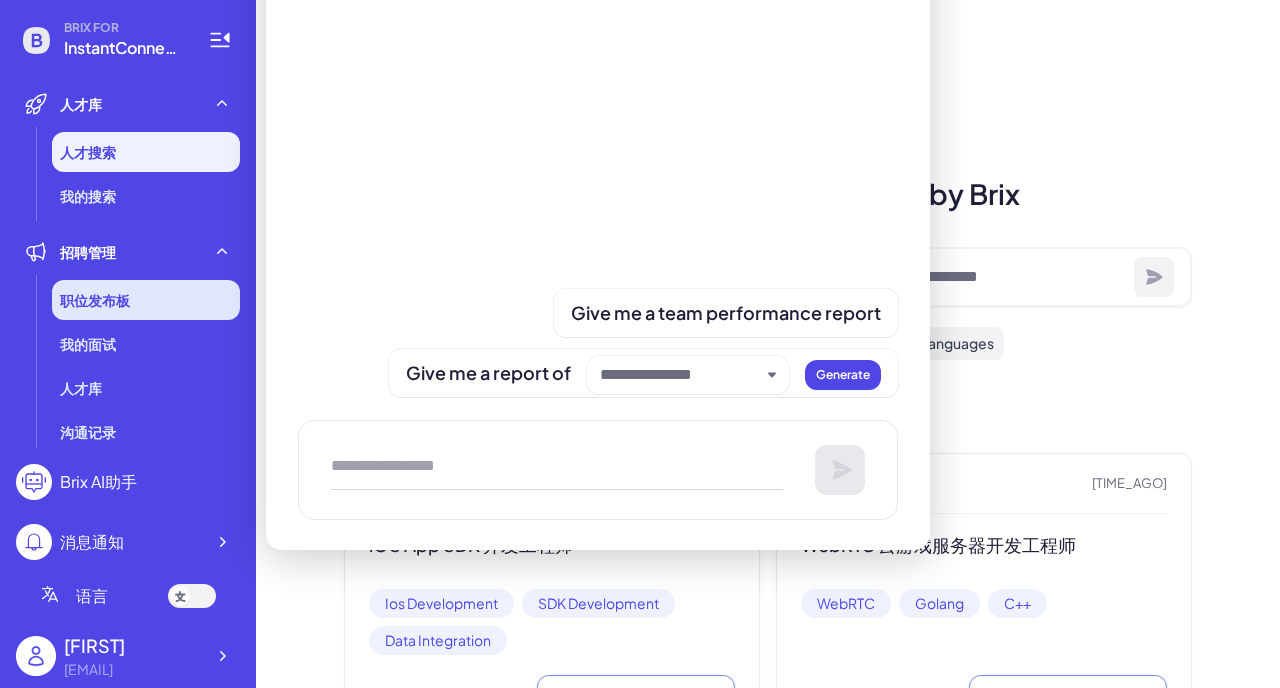 click on "职位发布板" at bounding box center [95, 300] 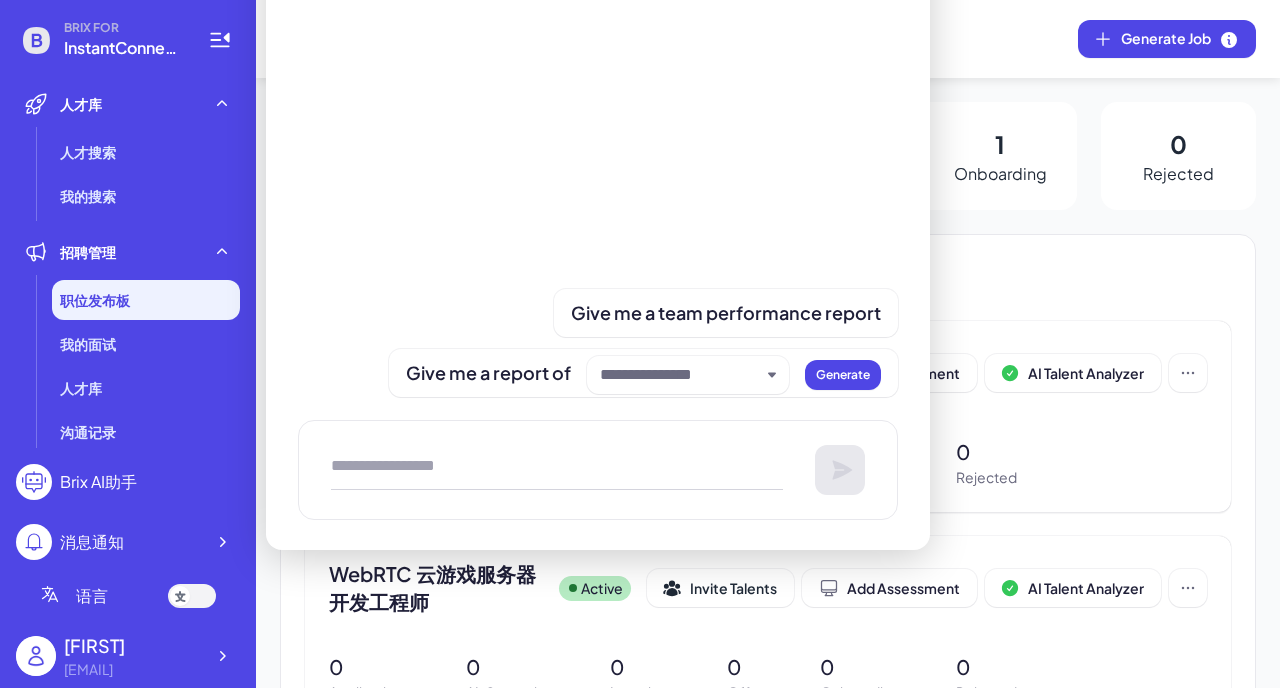 click on "1 Applications 0 AI-Screening 0 Interview 0 Offer 1 Onboarding 0 Rejected All jobs iOS App SDK 开发工程师 Active Invite Talents Add Assessment AI Talent Analyzer 0   Applications 0 AI-Screening 0 Interview 0 Offer 0 Onboarding 0 Rejected WebRTC 云游戏服务器开发工程师 Active Invite Talents Add Assessment AI Talent Analyzer 0   Applications 0 AI-Screening 0 Interview 0 Offer 0 Onboarding 0 Rejected WebAPP Full Stack Developer Active Invite Talents Add Assessment AI Talent Analyzer 1   Applications 0 AI-Screening 0 Interview 0 Offer 1 Onboarding 0 Rejected No more data" at bounding box center [768, 558] 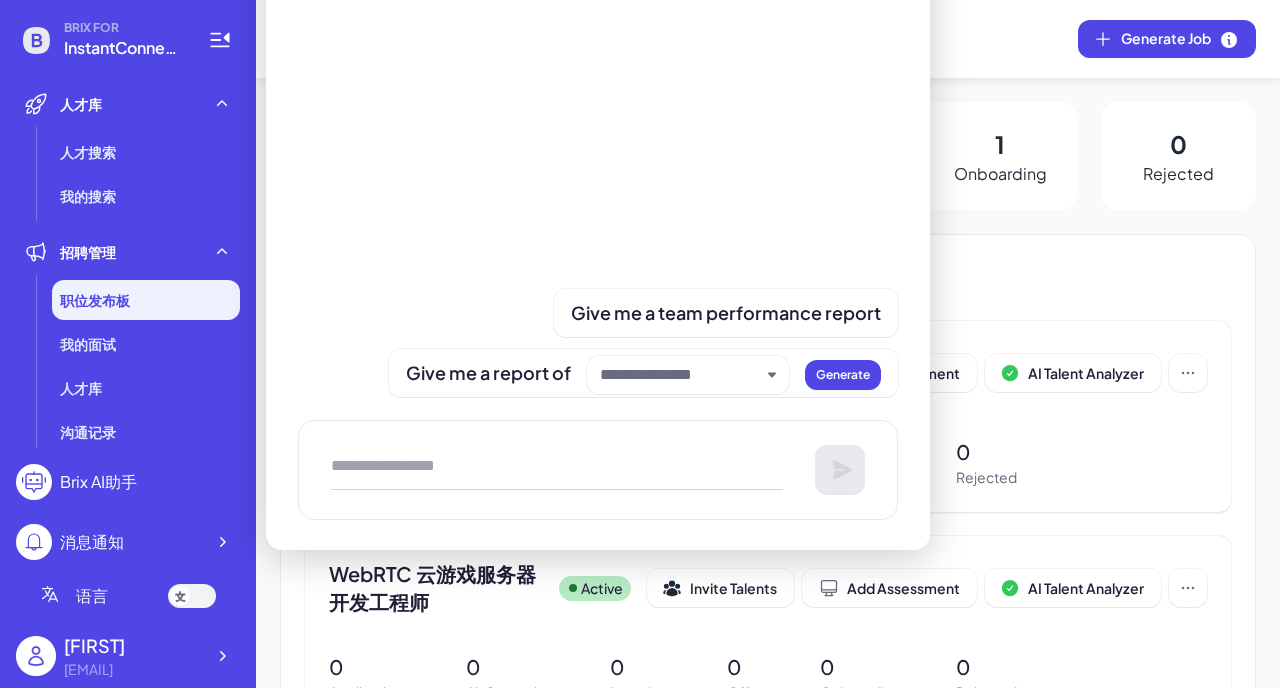 click on "All jobs" at bounding box center (768, 278) 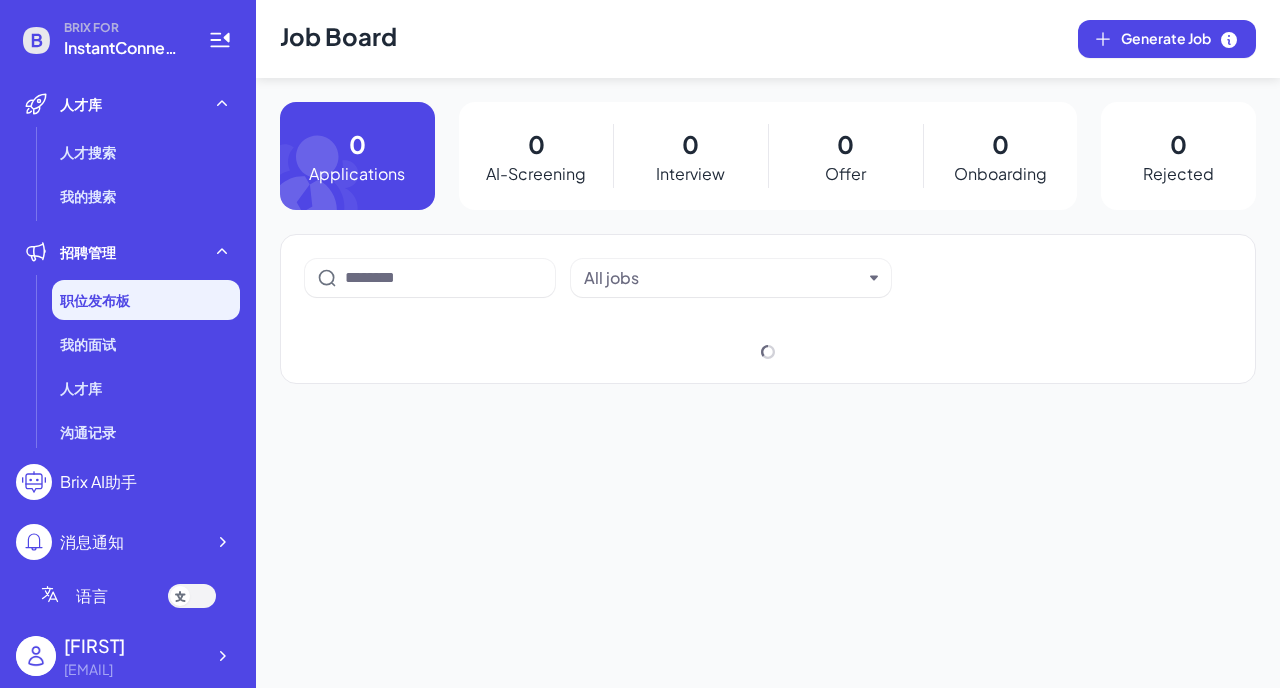scroll, scrollTop: 0, scrollLeft: 0, axis: both 